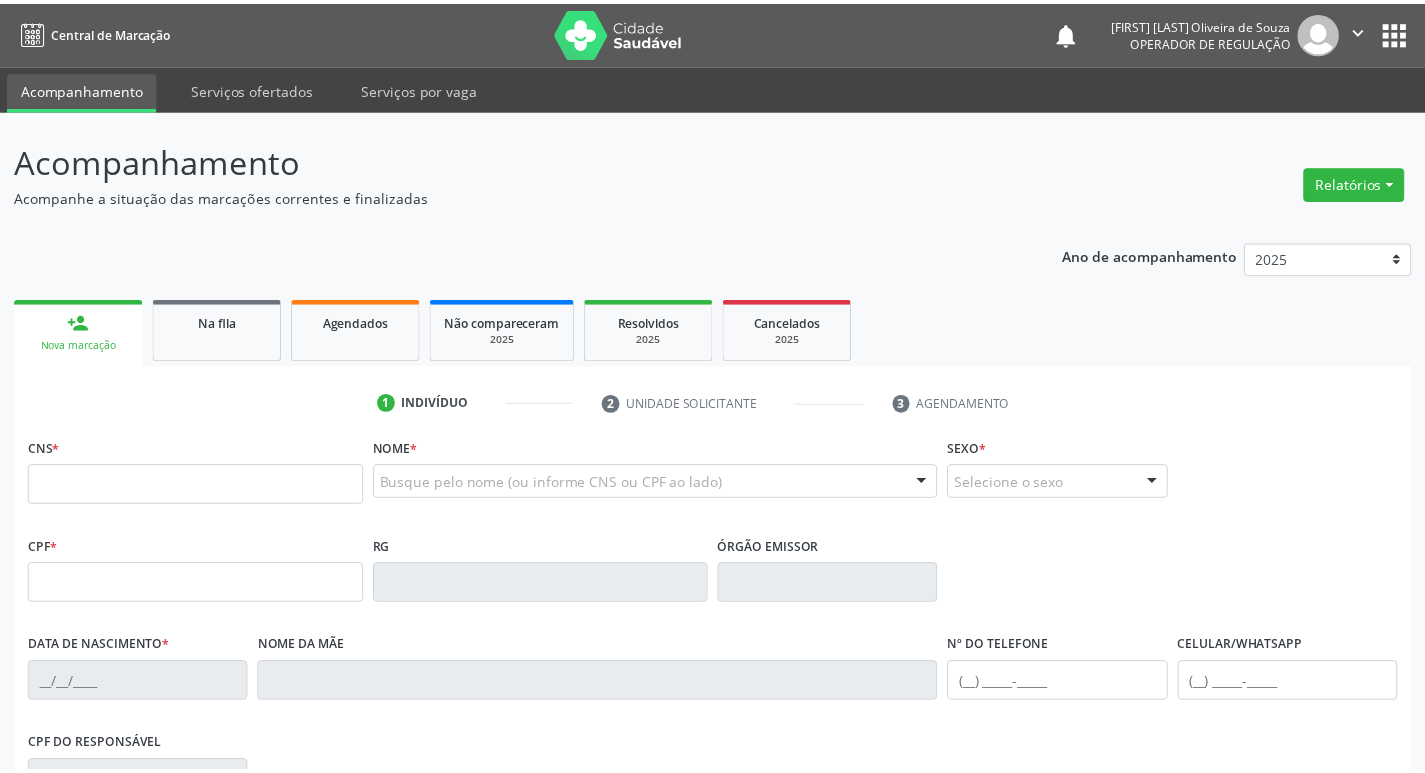 scroll, scrollTop: 0, scrollLeft: 0, axis: both 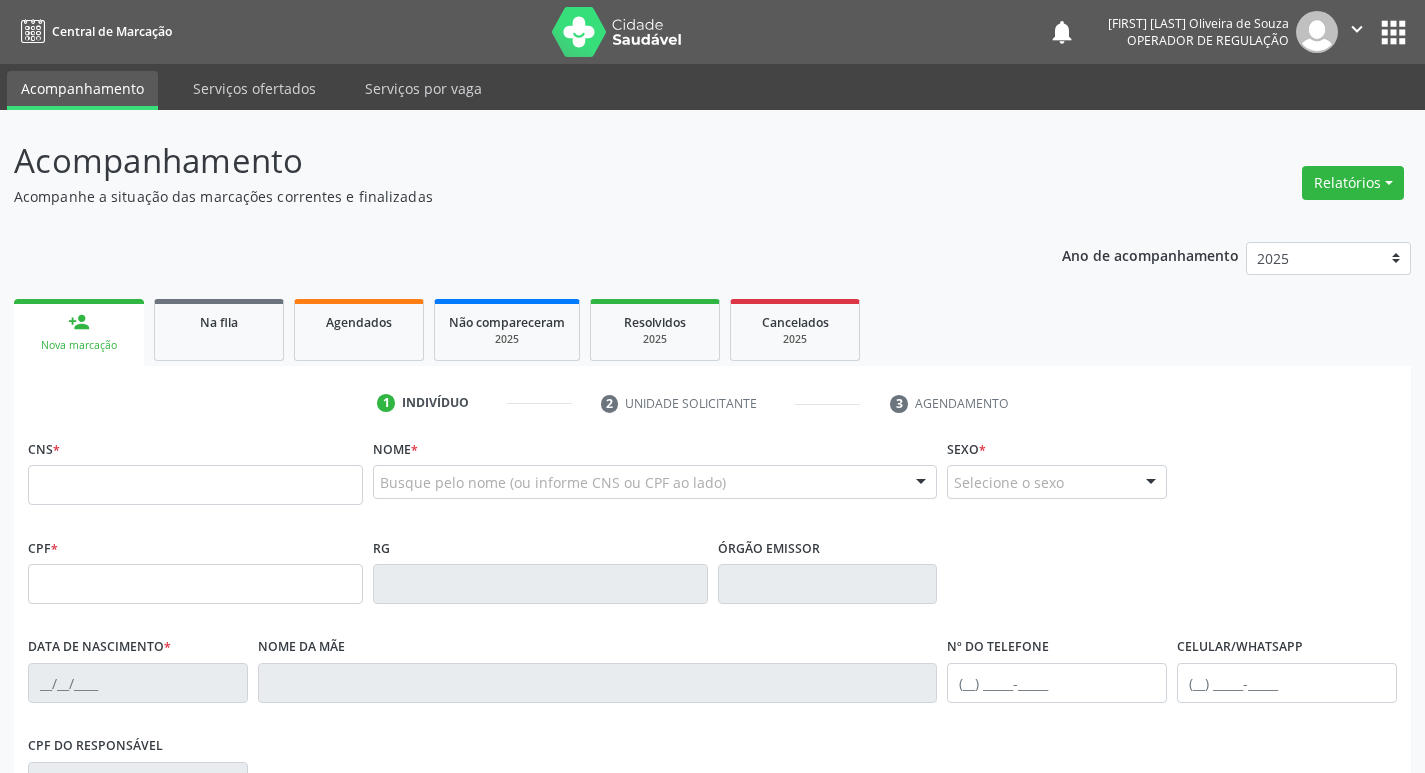 click at bounding box center [195, 485] 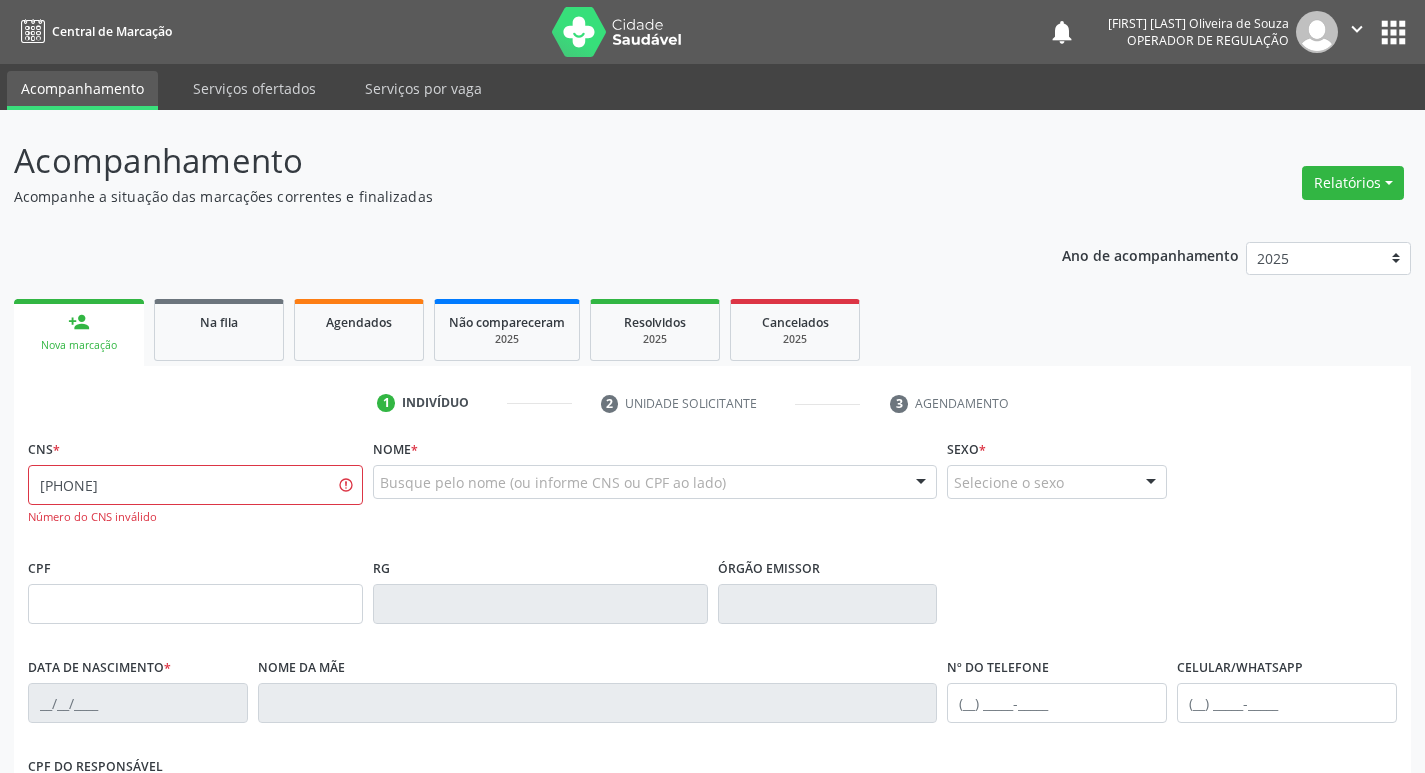 type on "[PHONE]" 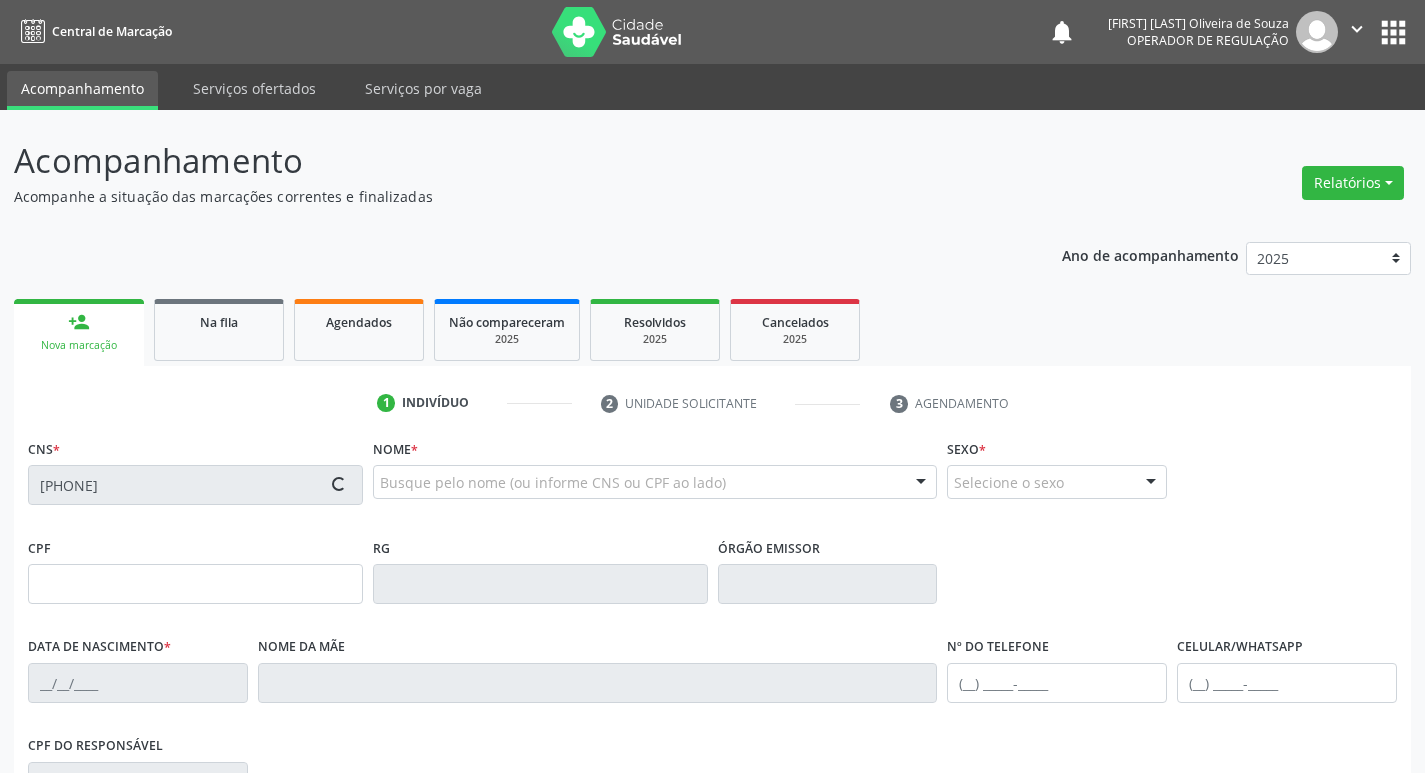 type on "[CPF]" 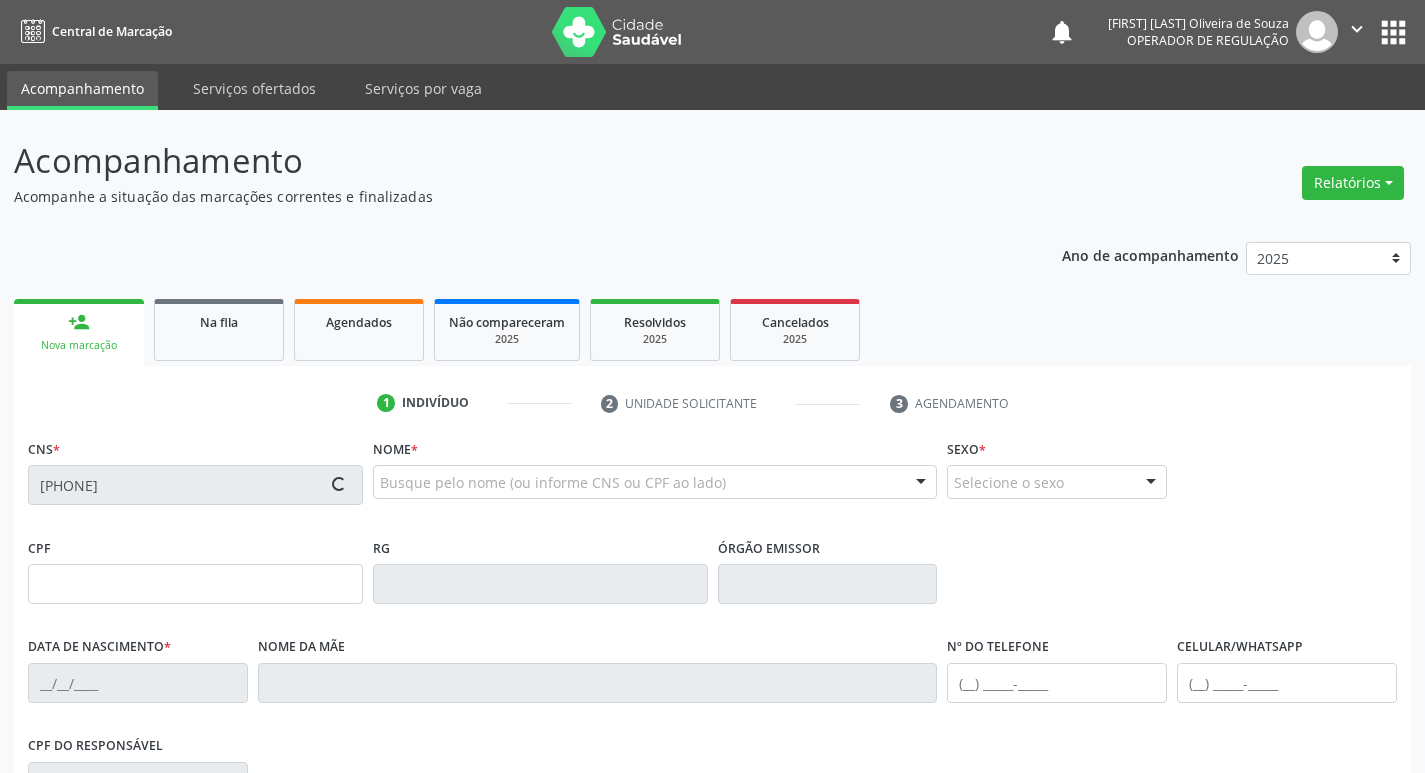 type on "[DATE]" 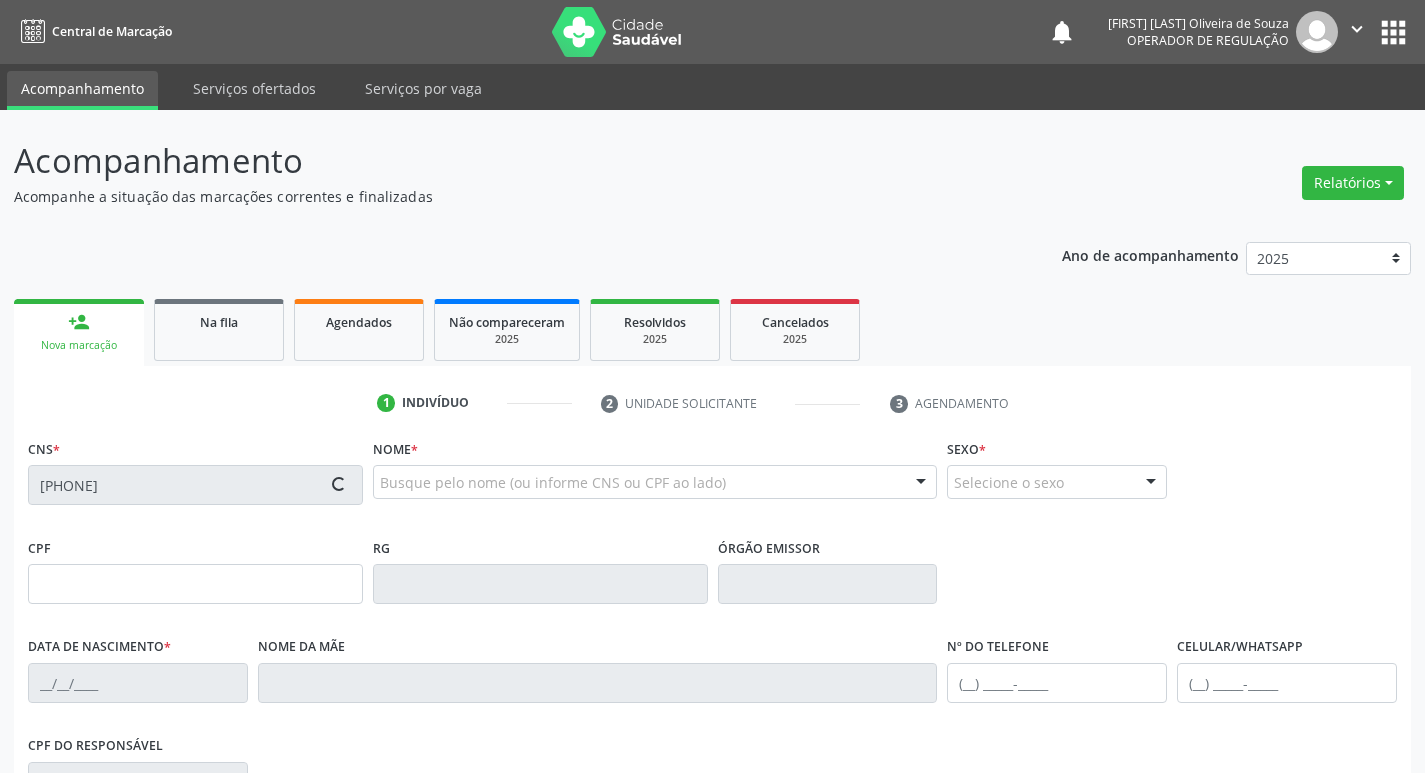type on "([PHONE_AREA]) [PHONE]" 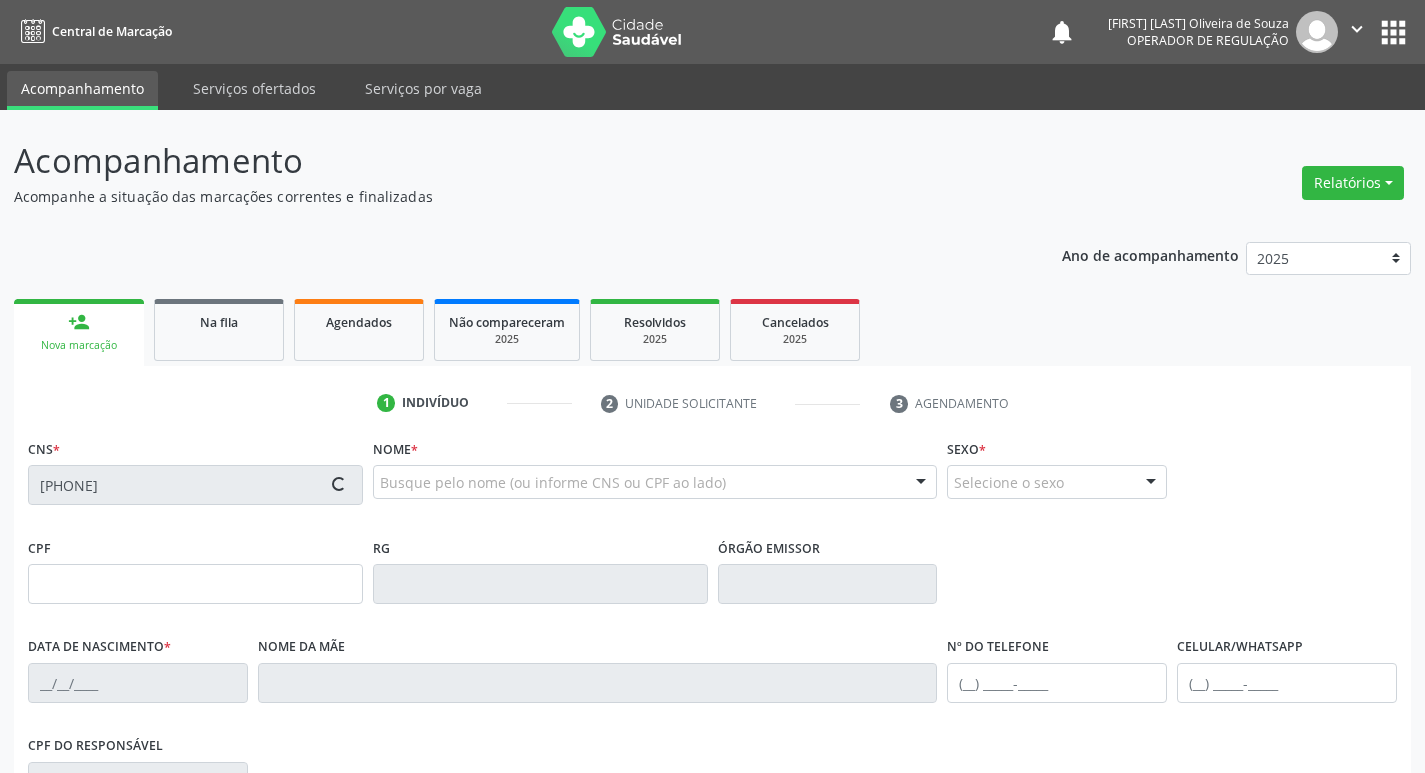 type on "8" 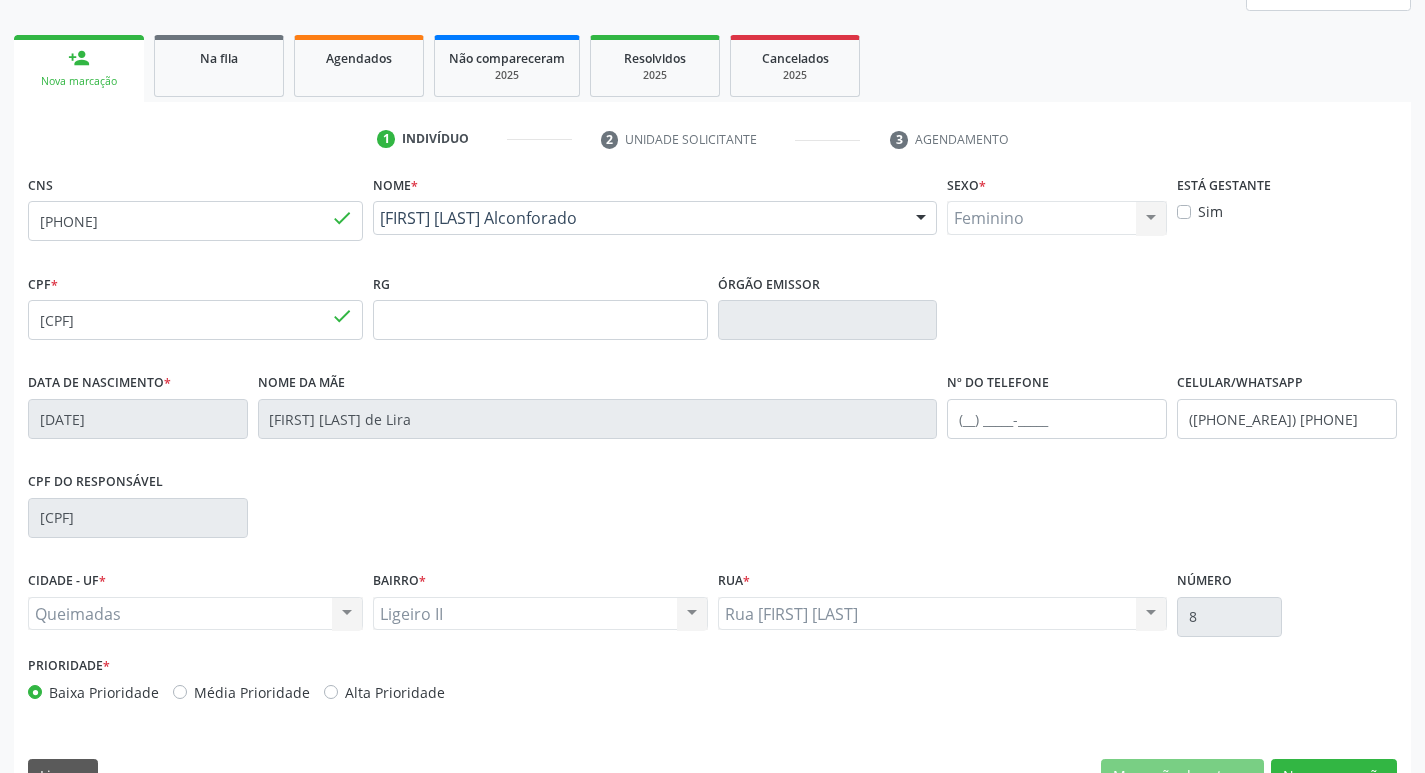 scroll, scrollTop: 311, scrollLeft: 0, axis: vertical 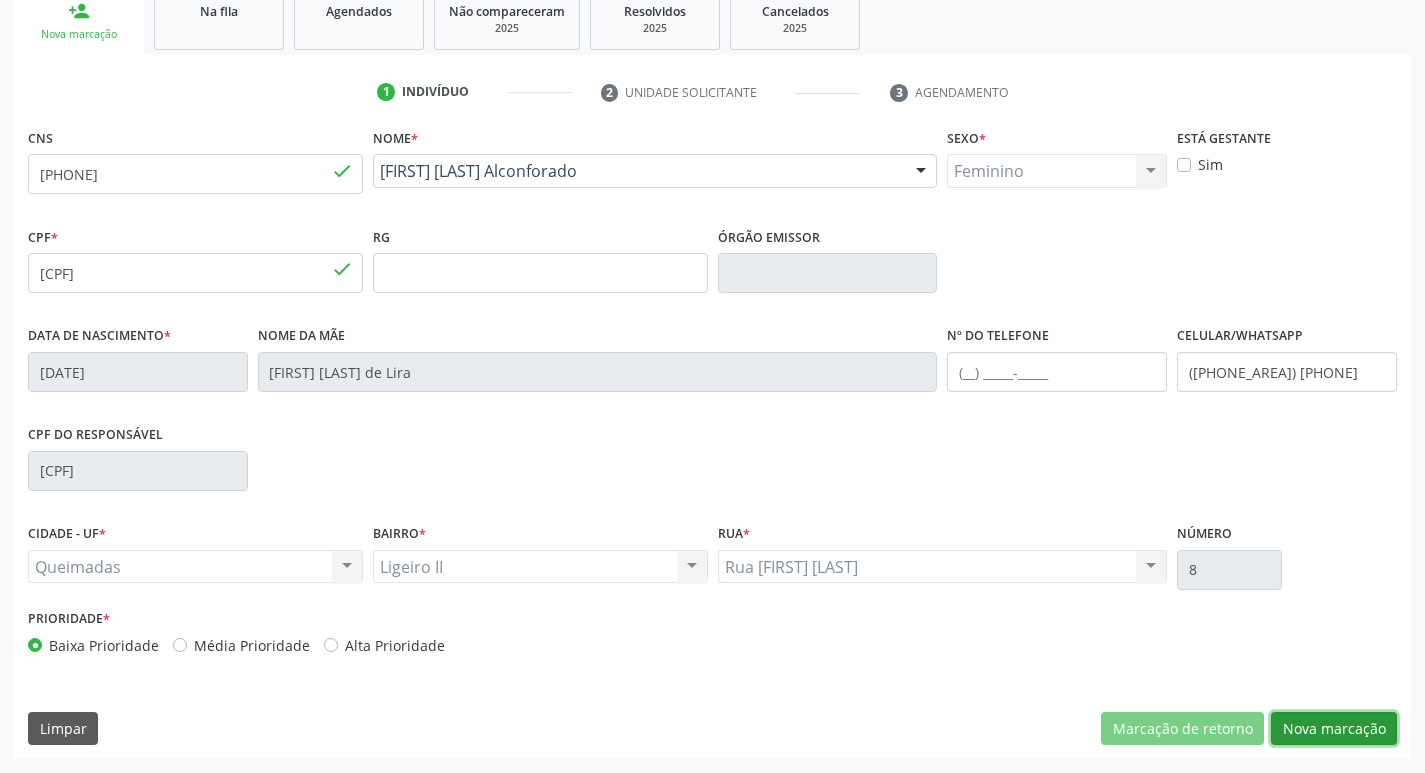 click on "Nova marcação" at bounding box center (1334, 729) 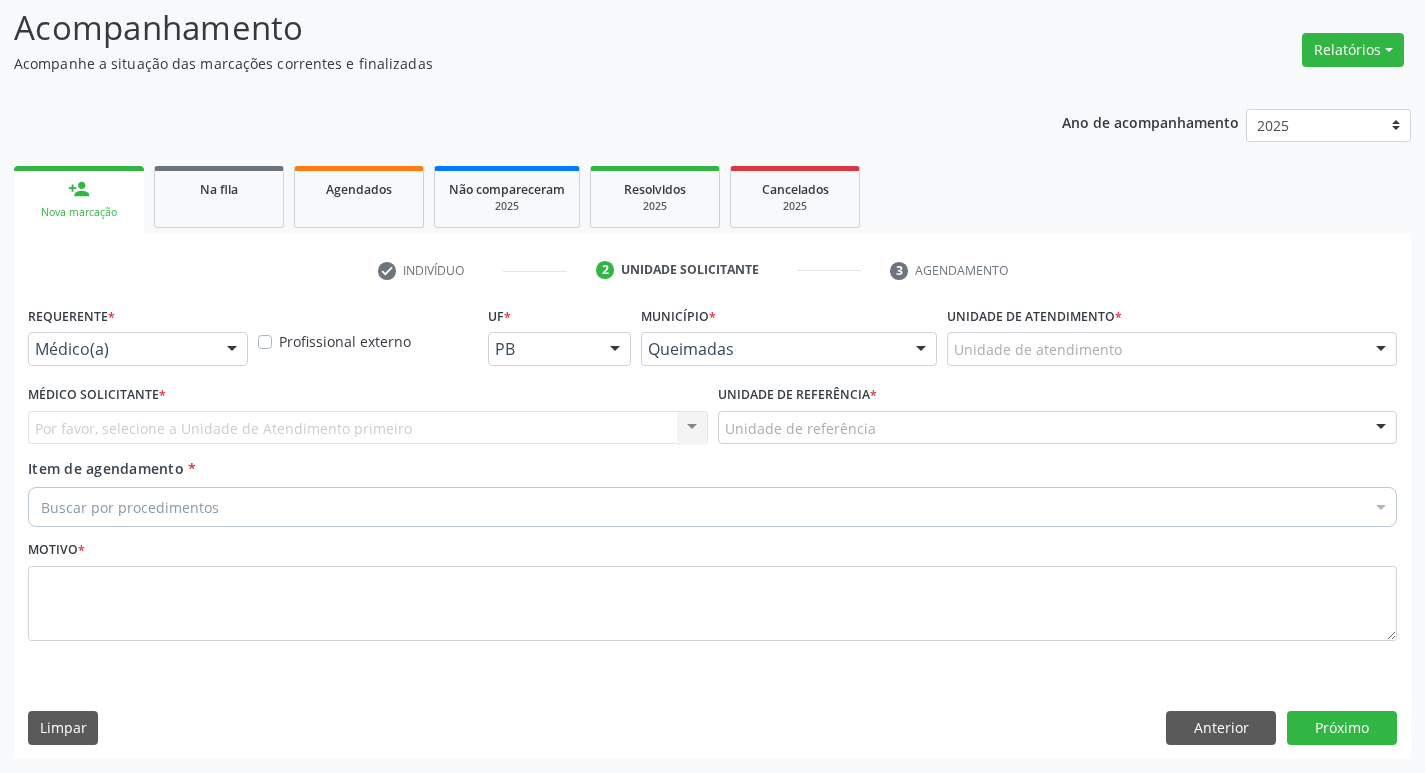 scroll, scrollTop: 133, scrollLeft: 0, axis: vertical 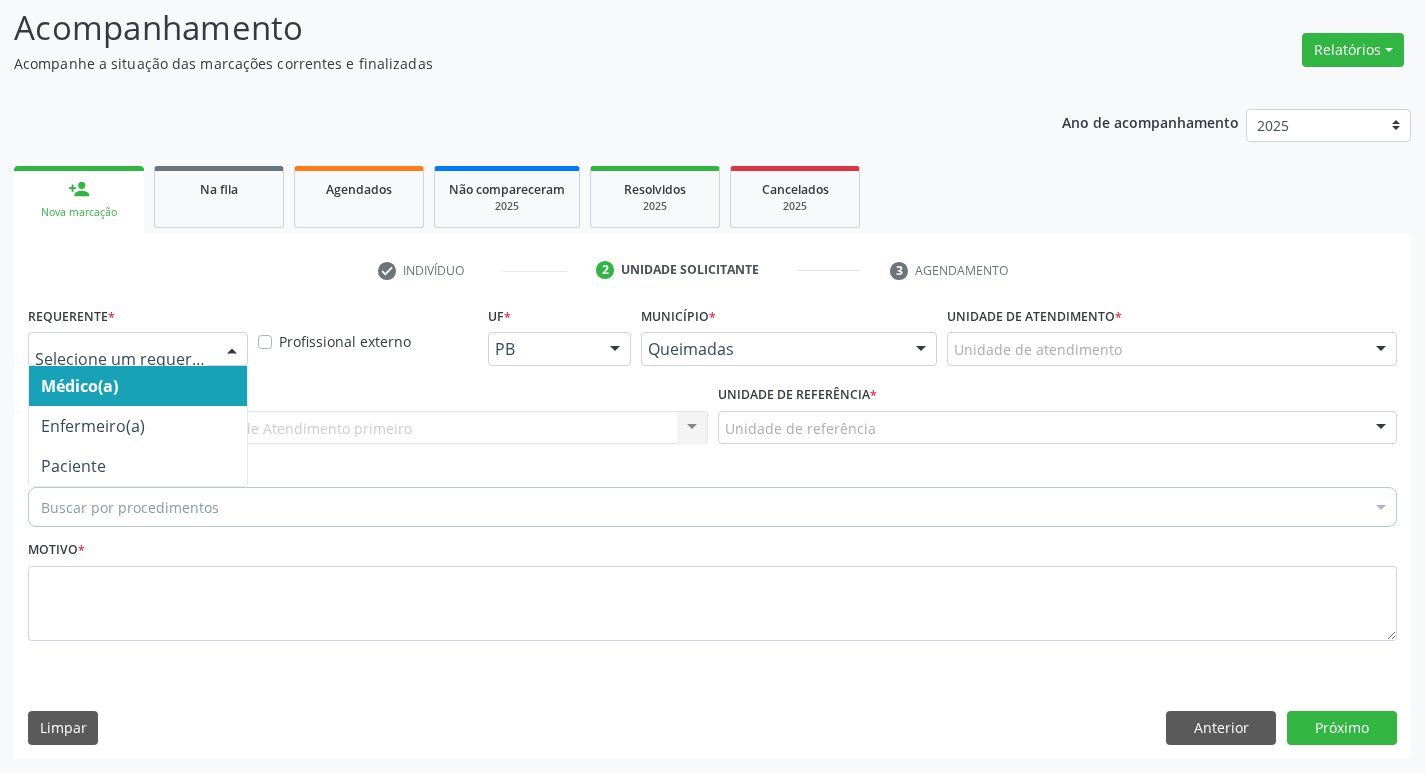 click at bounding box center [138, 349] 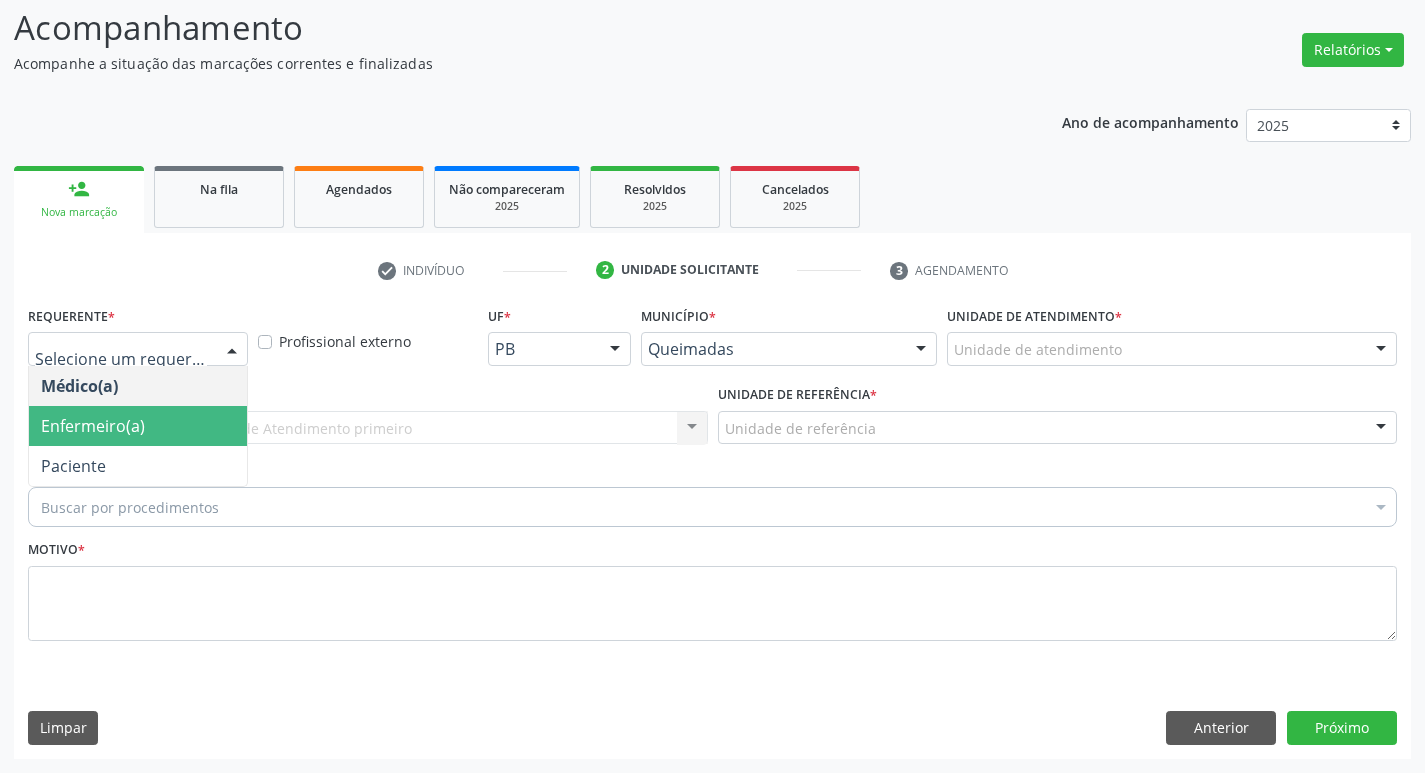 click on "Paciente" at bounding box center (138, 466) 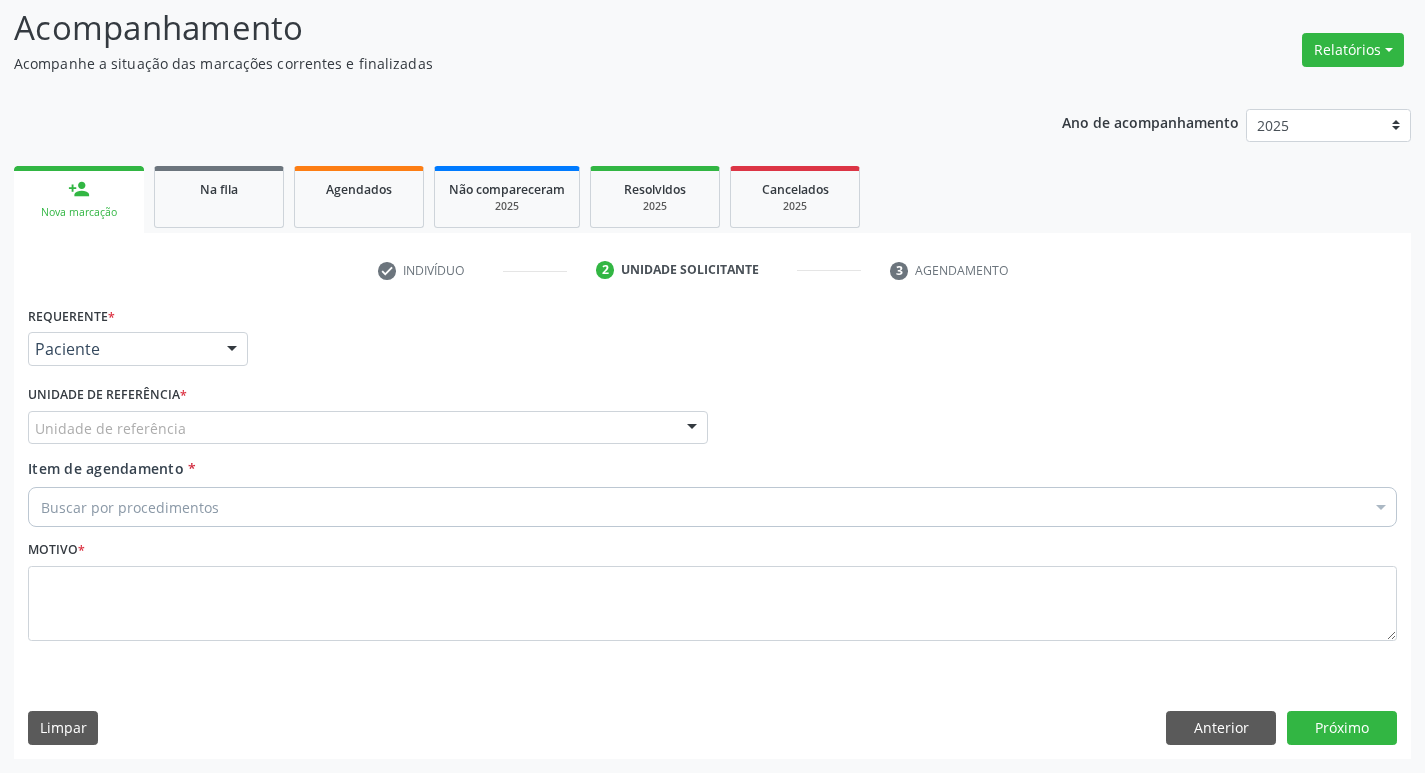 click on "Unidade de referência" at bounding box center (368, 428) 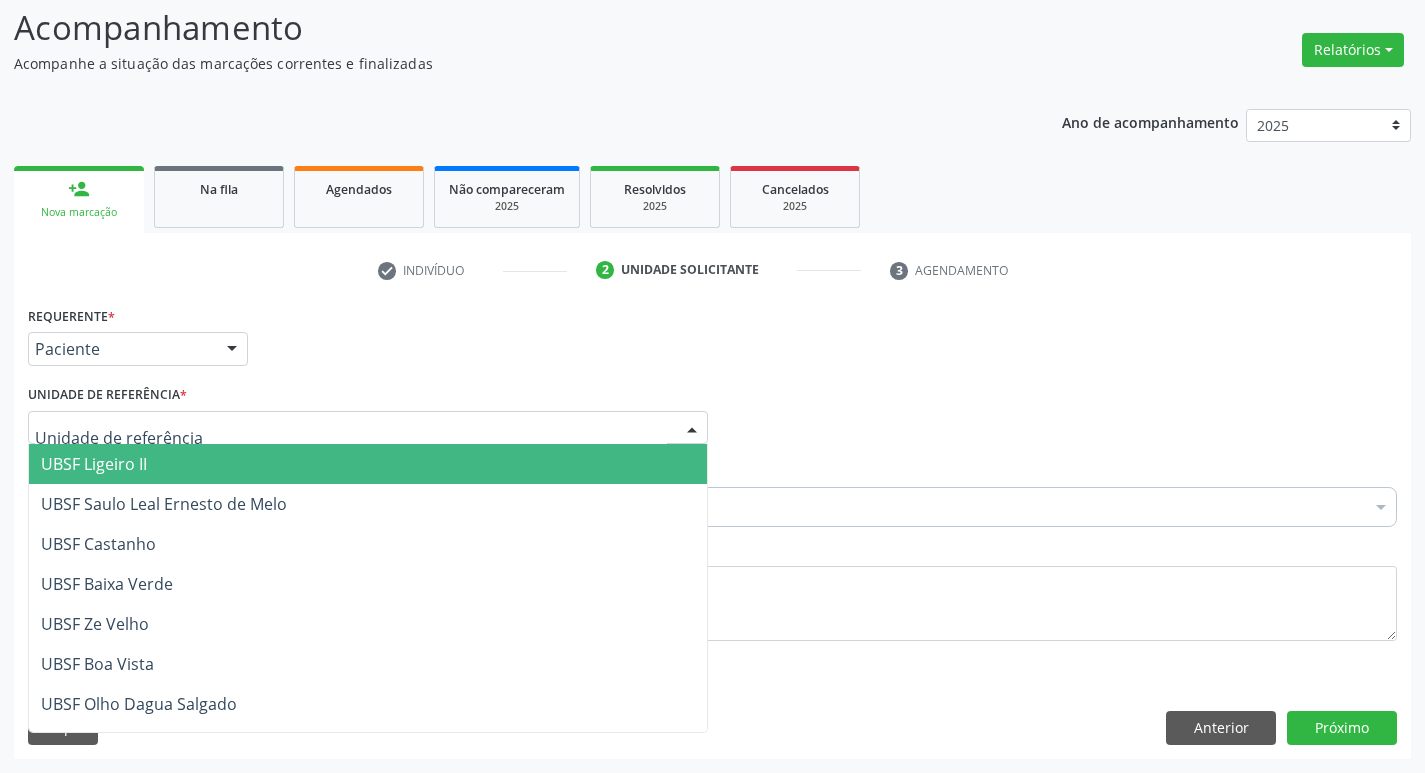 click on "UBSF Ligeiro II" at bounding box center (368, 464) 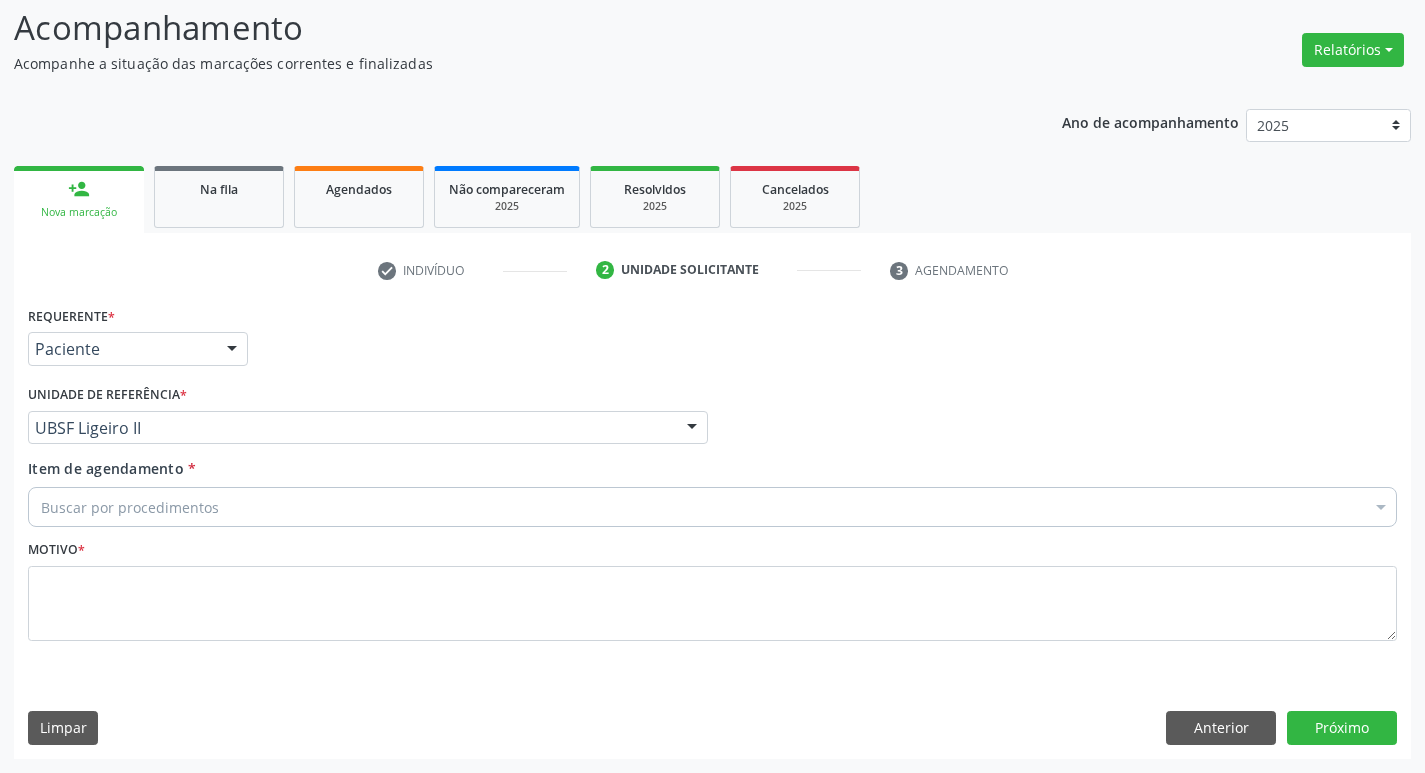 click on "Buscar por procedimentos" at bounding box center (712, 507) 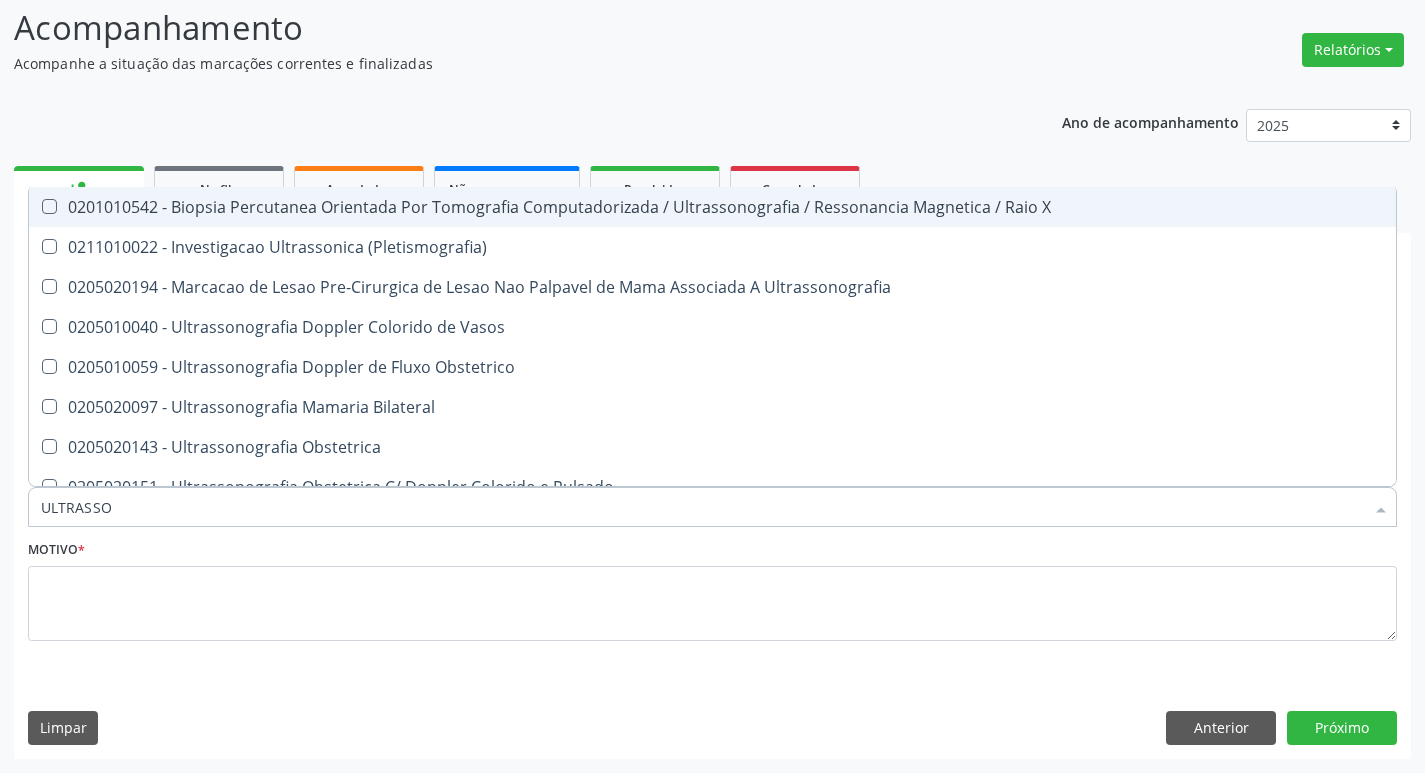 type on "ULTRASSON" 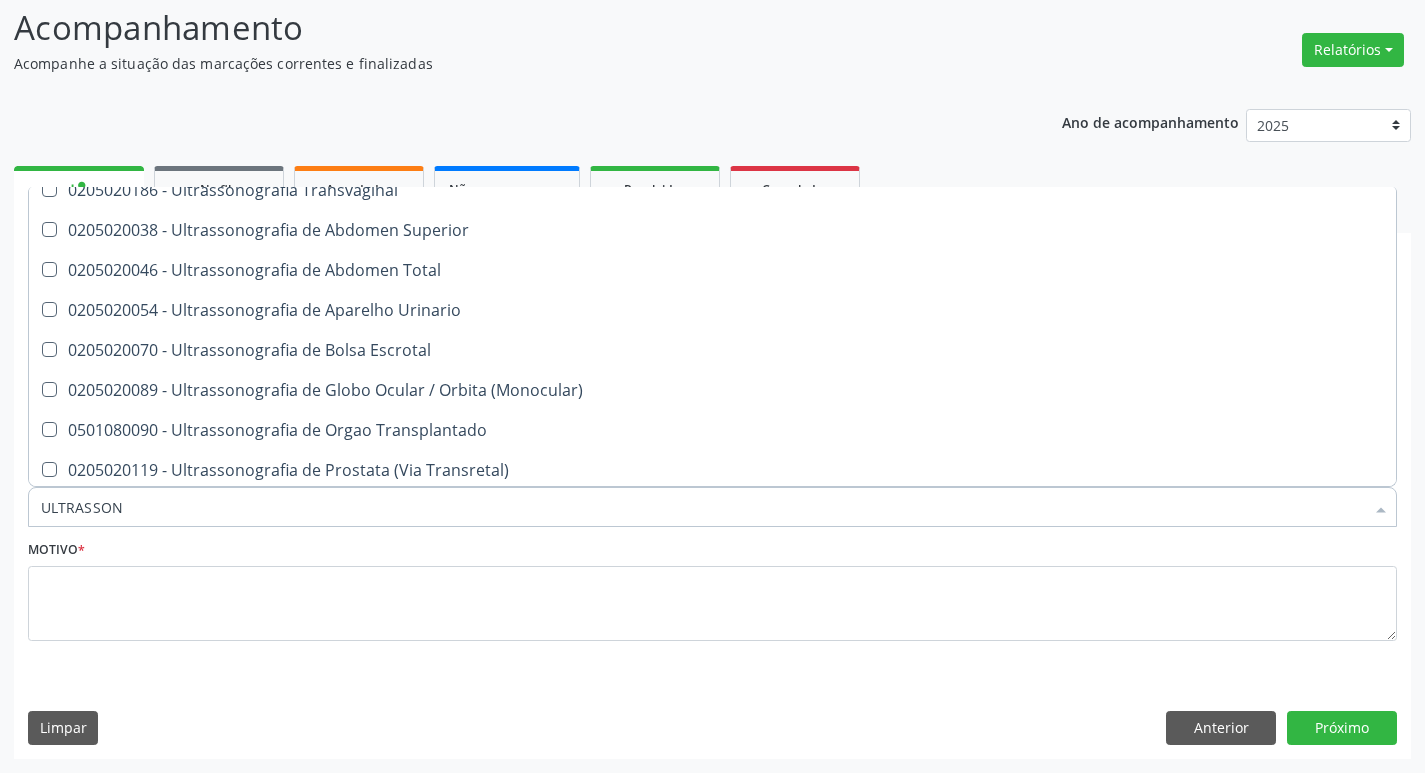 scroll, scrollTop: 541, scrollLeft: 0, axis: vertical 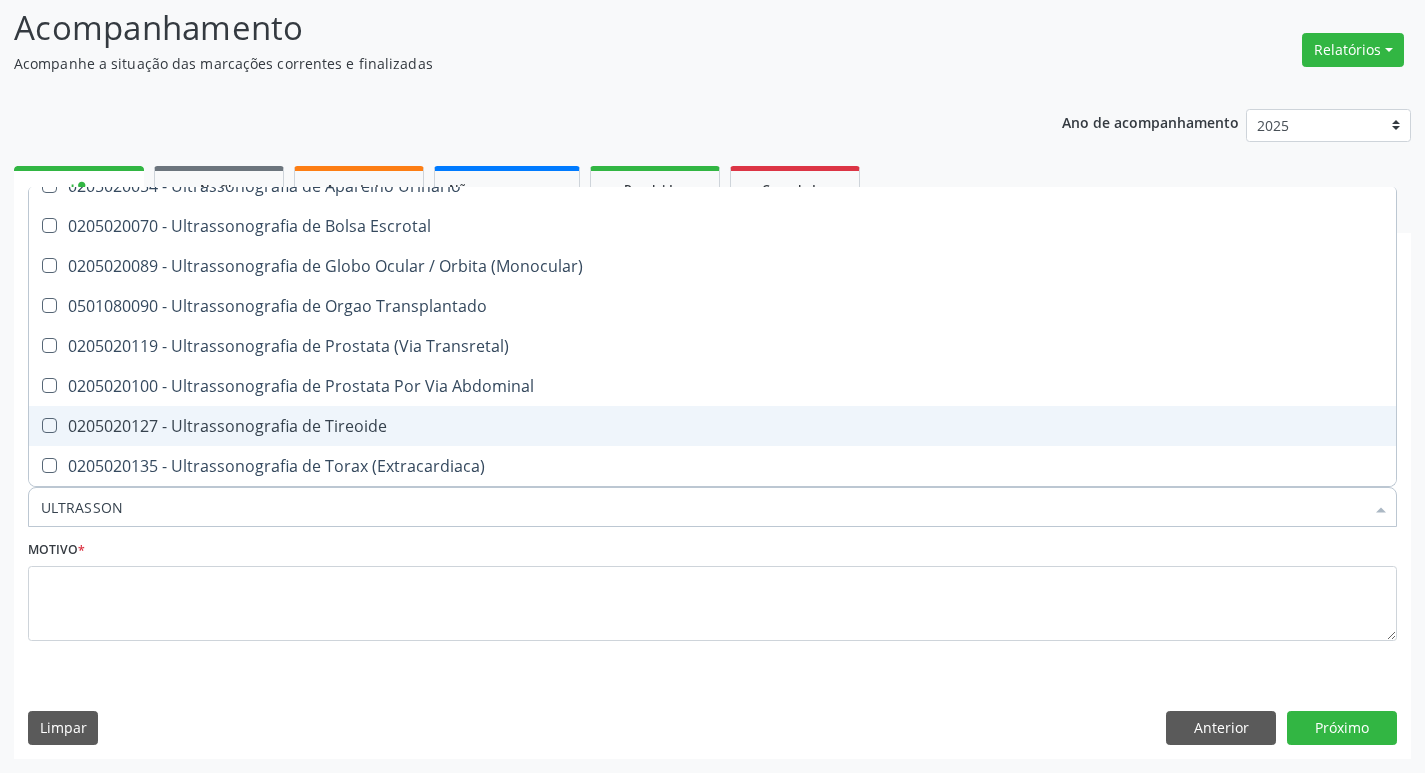 click on "0205020127 - Ultrassonografia de Tireoide" at bounding box center [712, 426] 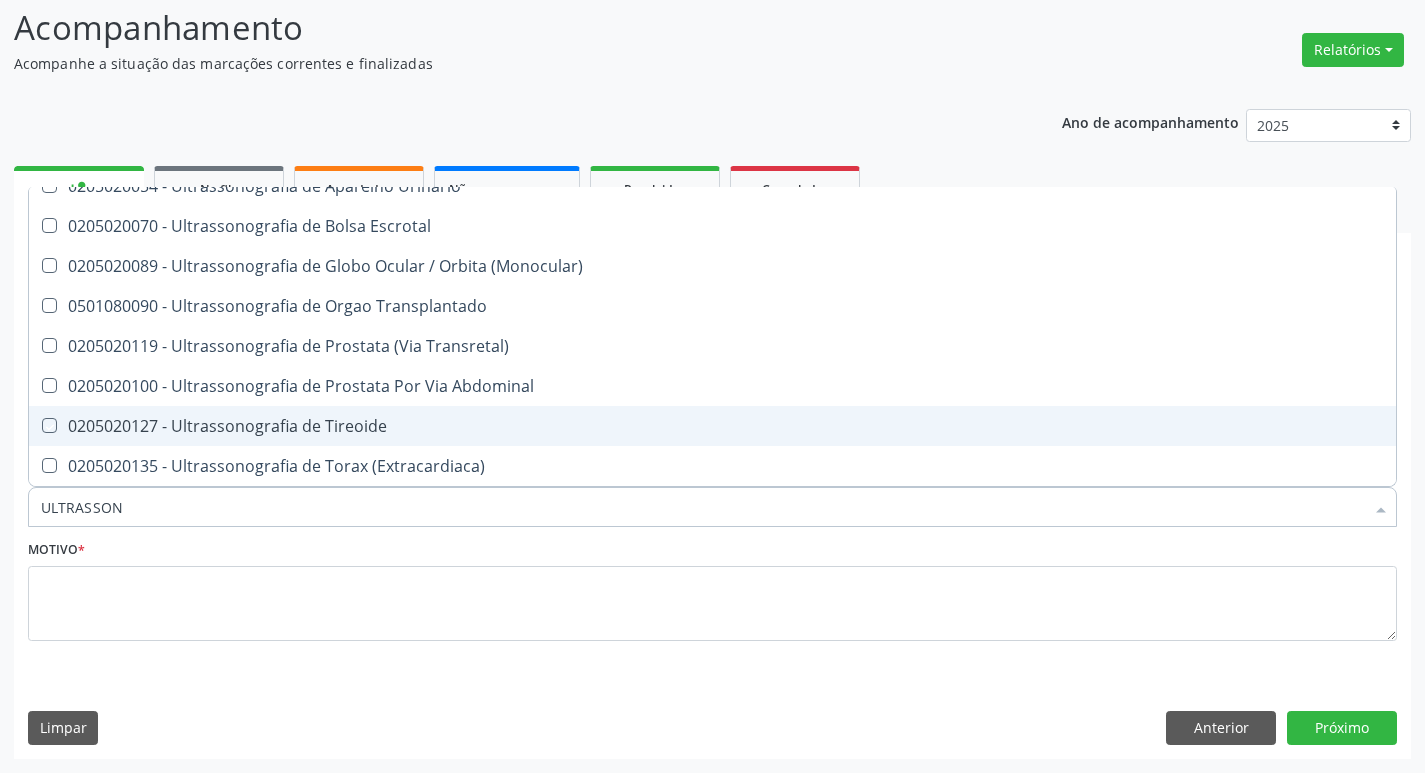 checkbox on "true" 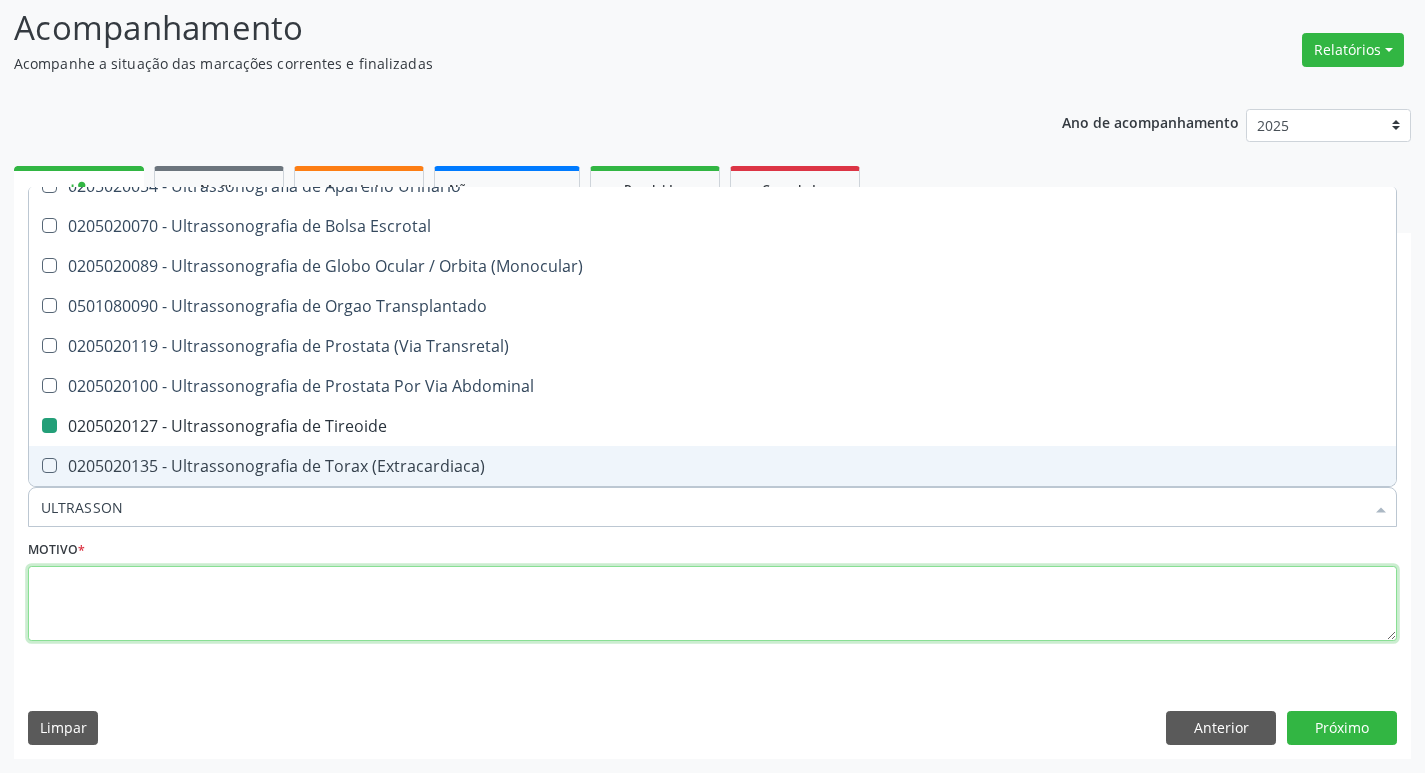 click at bounding box center (712, 604) 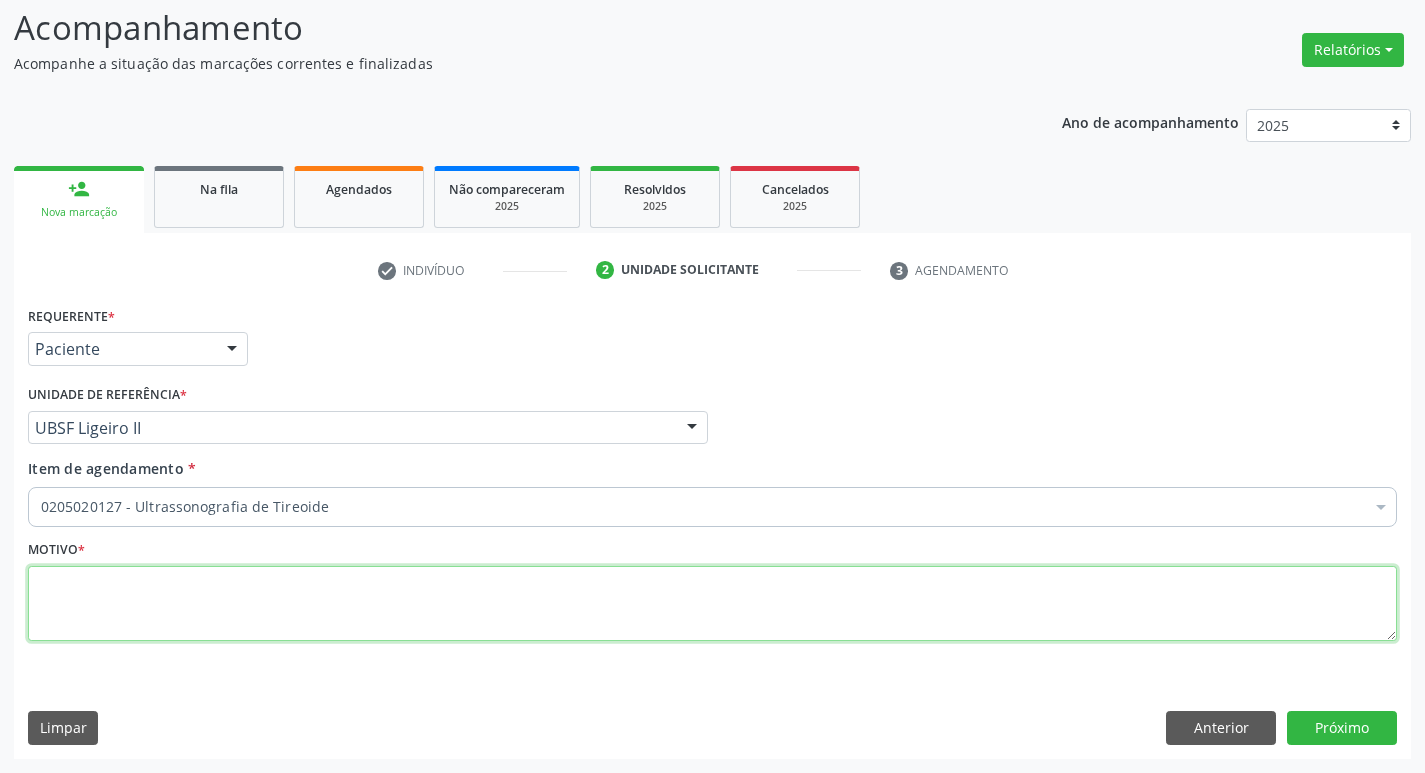 scroll, scrollTop: 0, scrollLeft: 0, axis: both 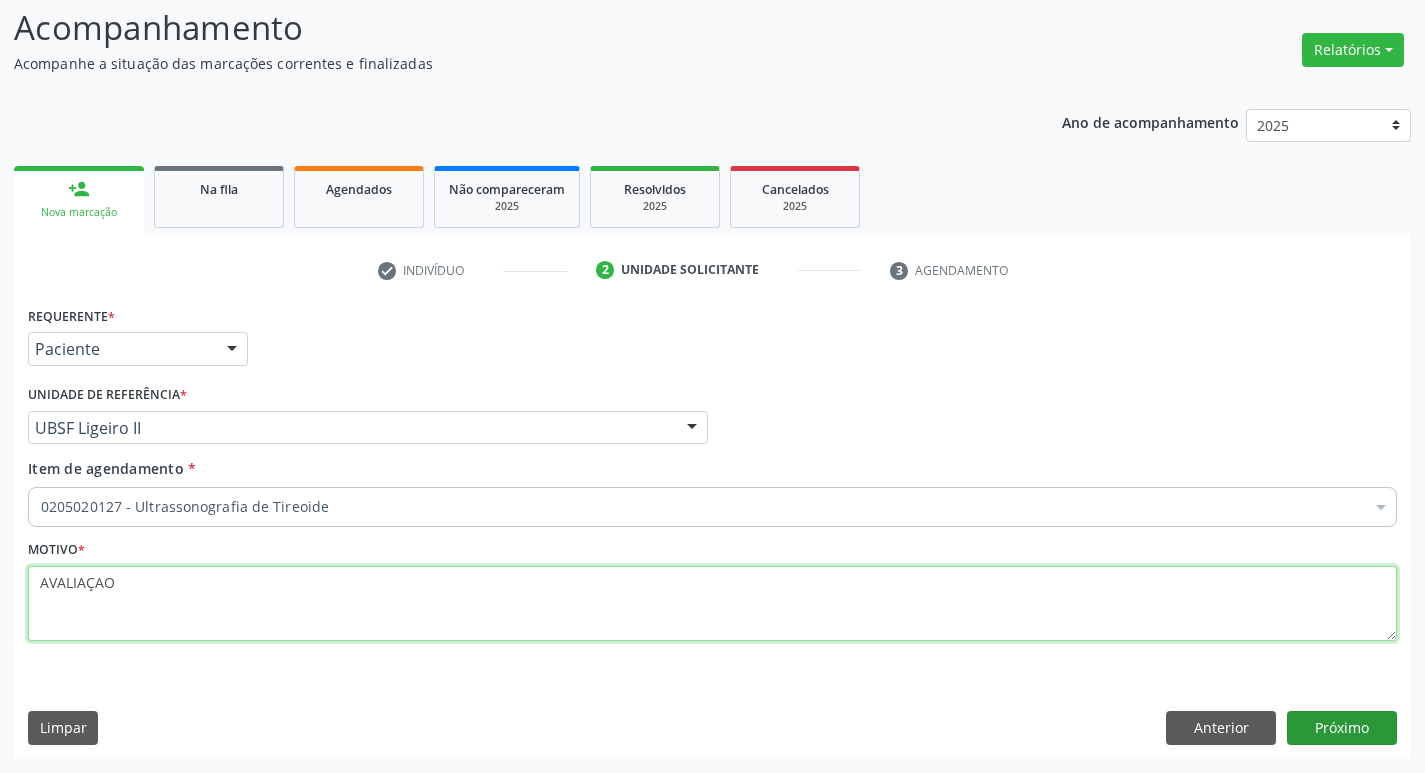 type on "AVALIAÇAO" 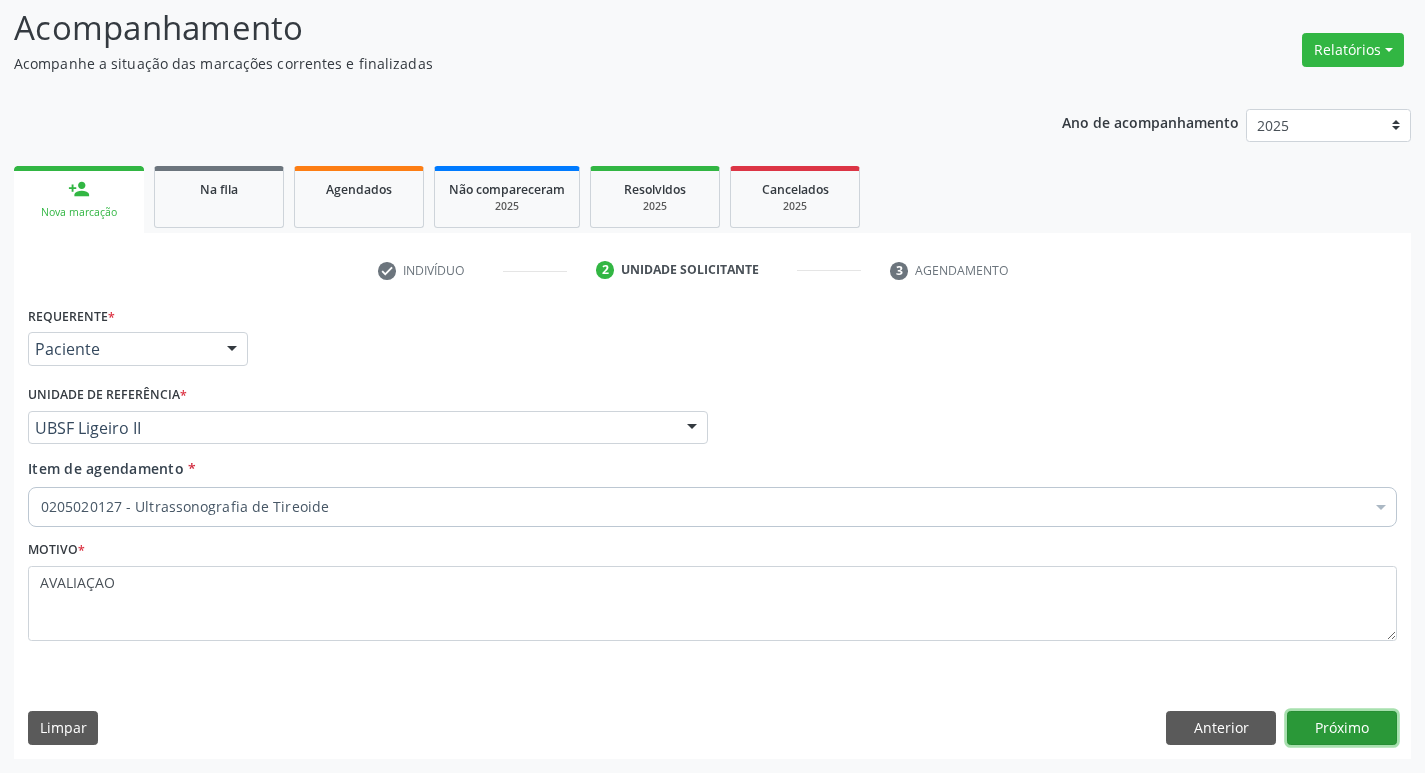 click on "Próximo" at bounding box center [1342, 728] 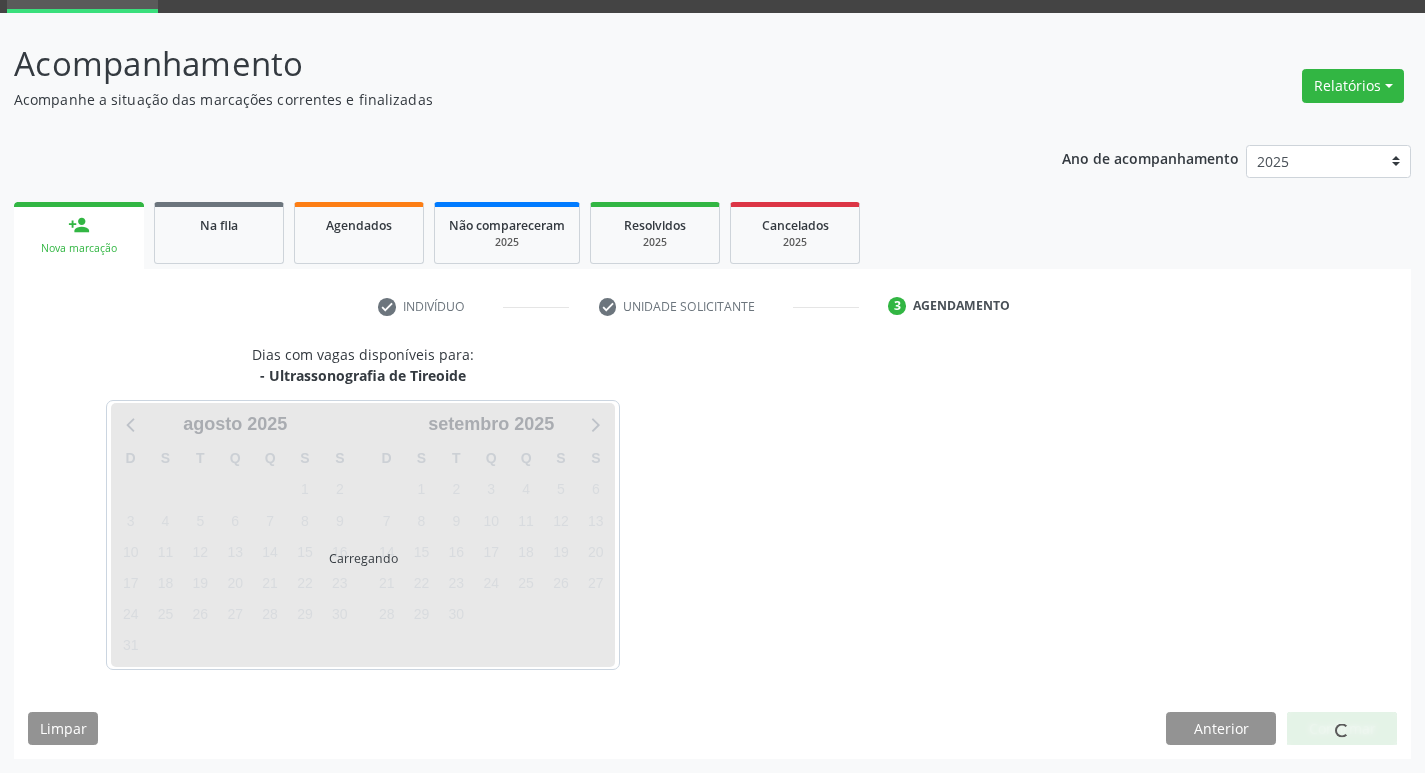 scroll, scrollTop: 97, scrollLeft: 0, axis: vertical 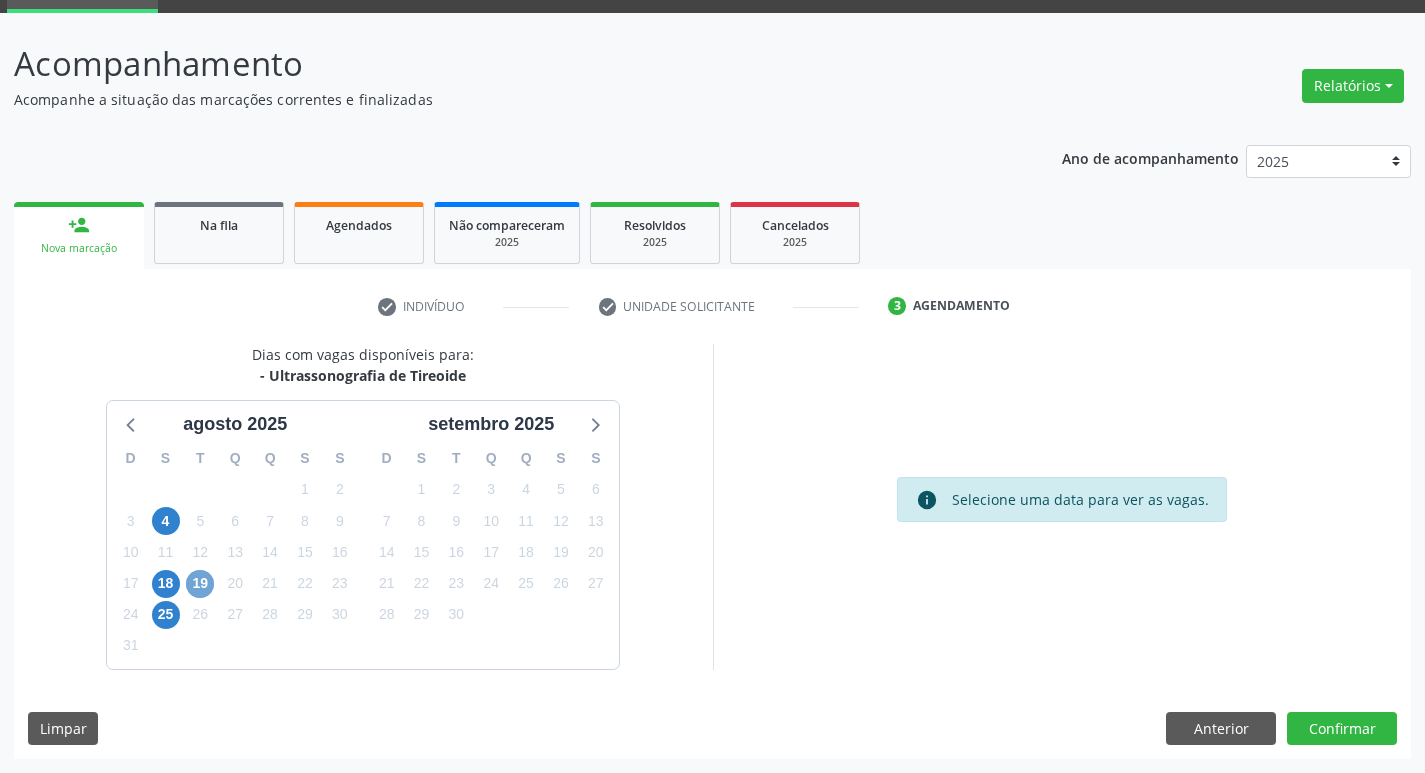 click on "19" at bounding box center (200, 584) 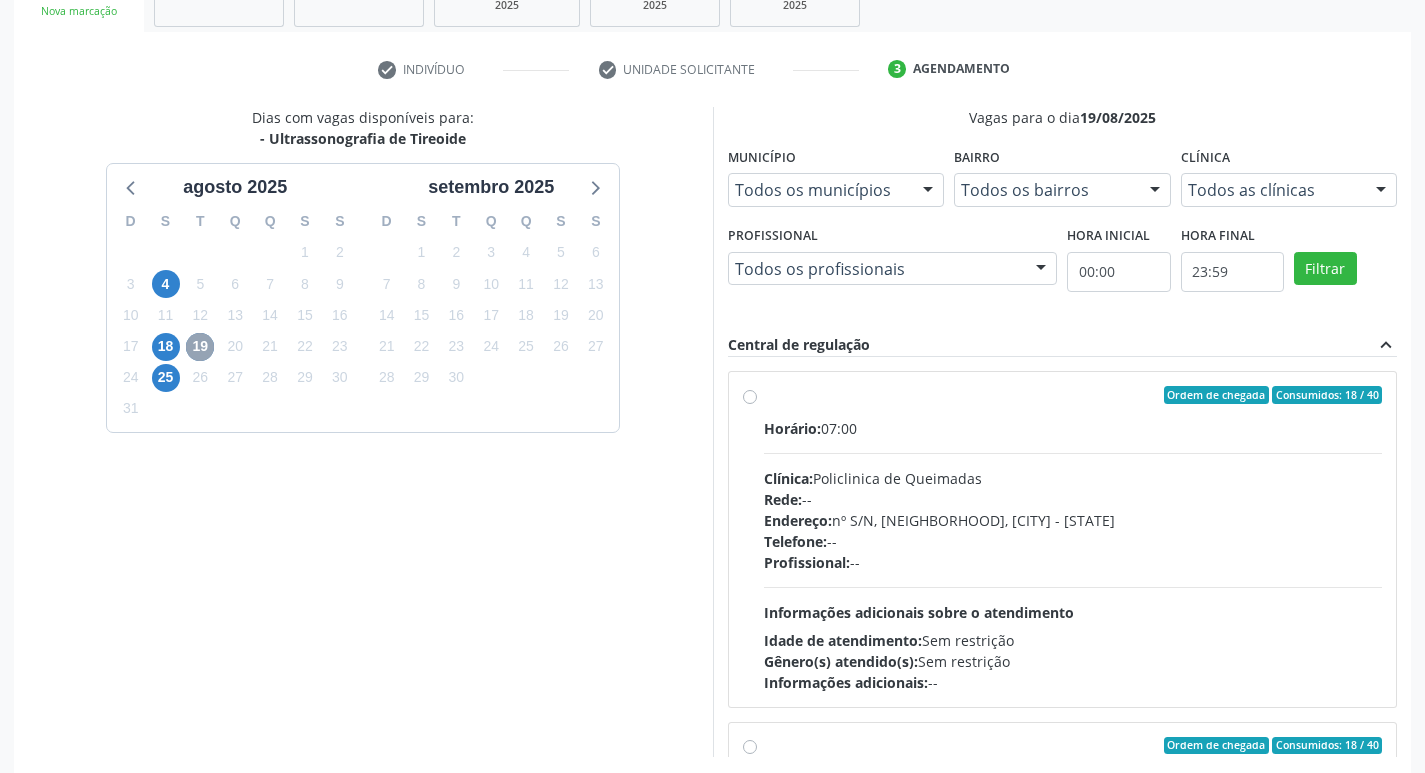 scroll, scrollTop: 397, scrollLeft: 0, axis: vertical 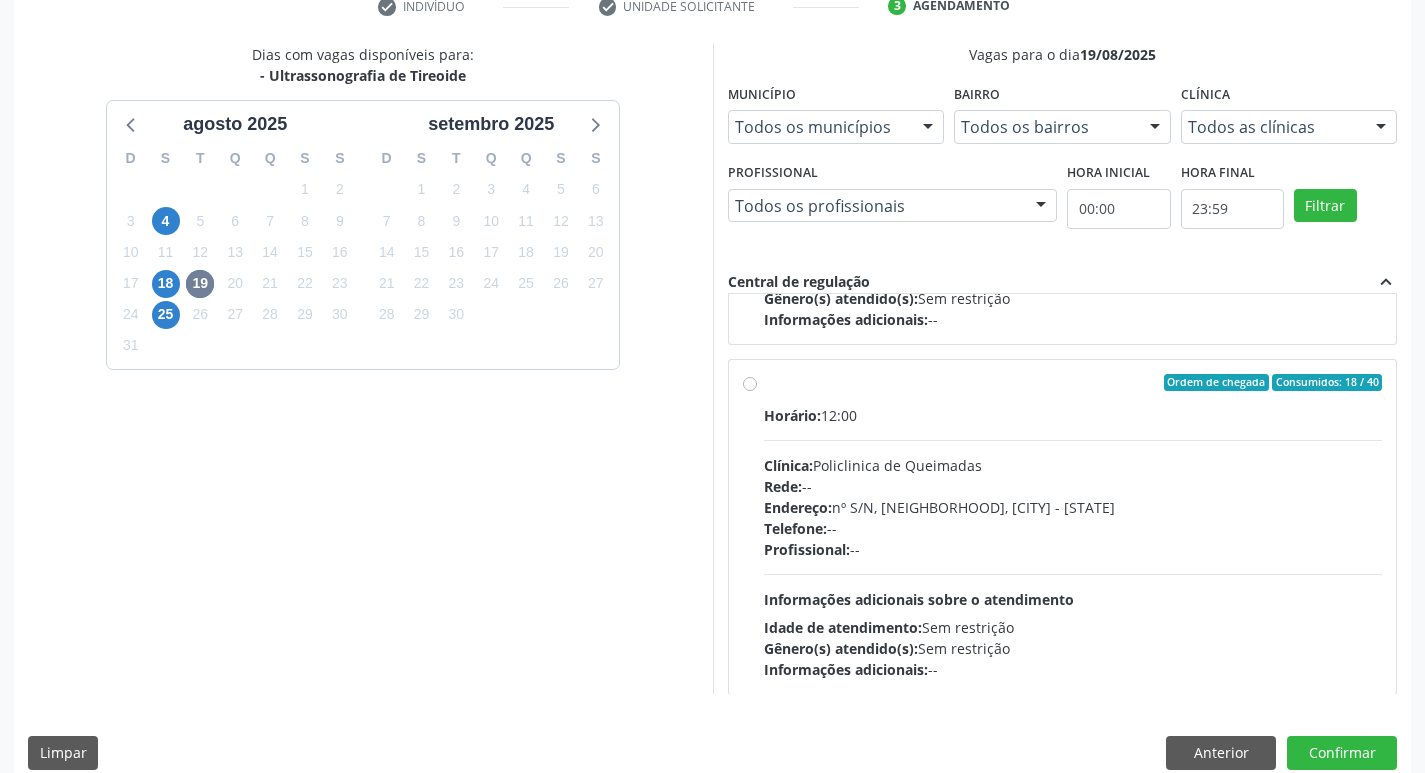 click on "Horário:   12:00
Clínica:  Policlinica de Queimadas
Rede:
--
Endereço:   nº S/N, Centro, Queimadas - PB
Telefone:   --
Profissional:
--
Informações adicionais sobre o atendimento
Idade de atendimento:
Sem restrição
Gênero(s) atendido(s):
Sem restrição
Informações adicionais:
--" at bounding box center (1073, 542) 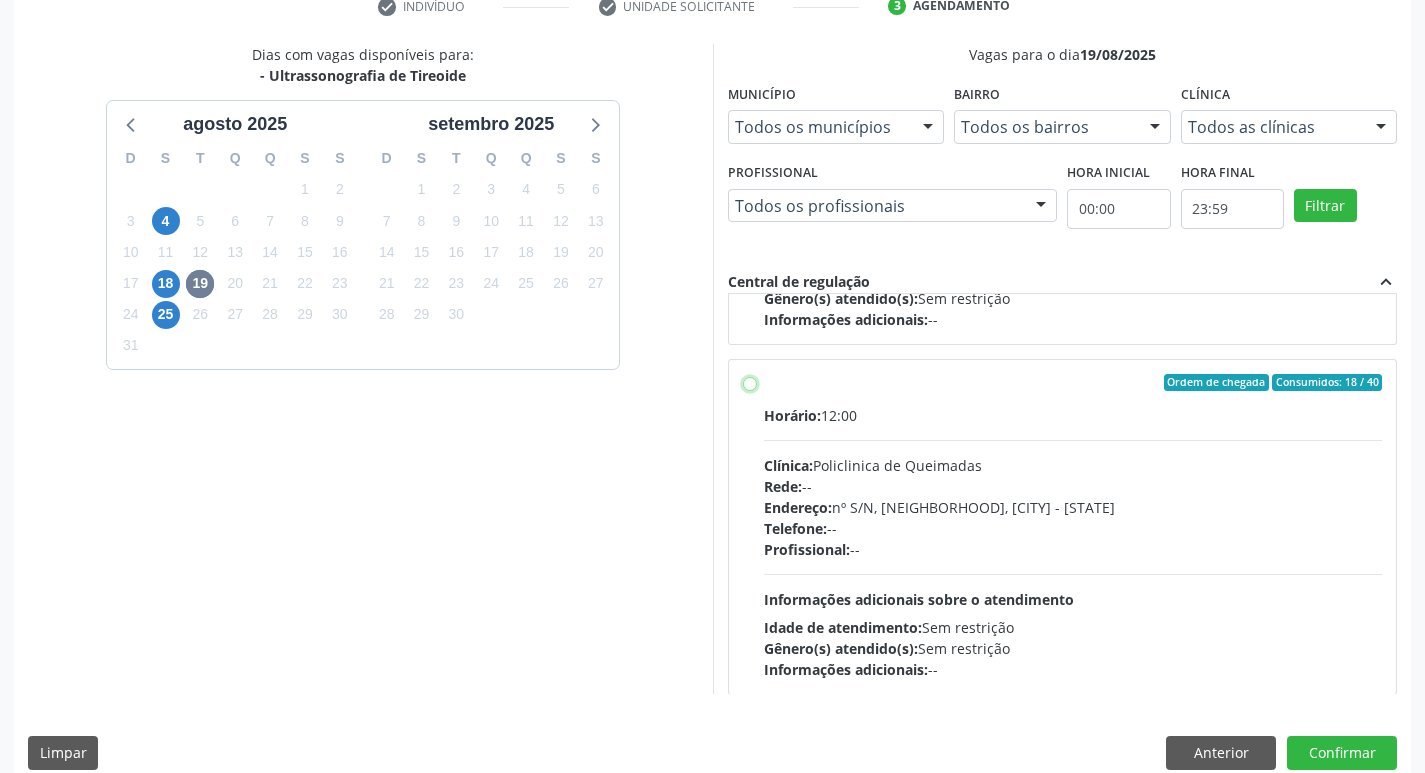 radio on "true" 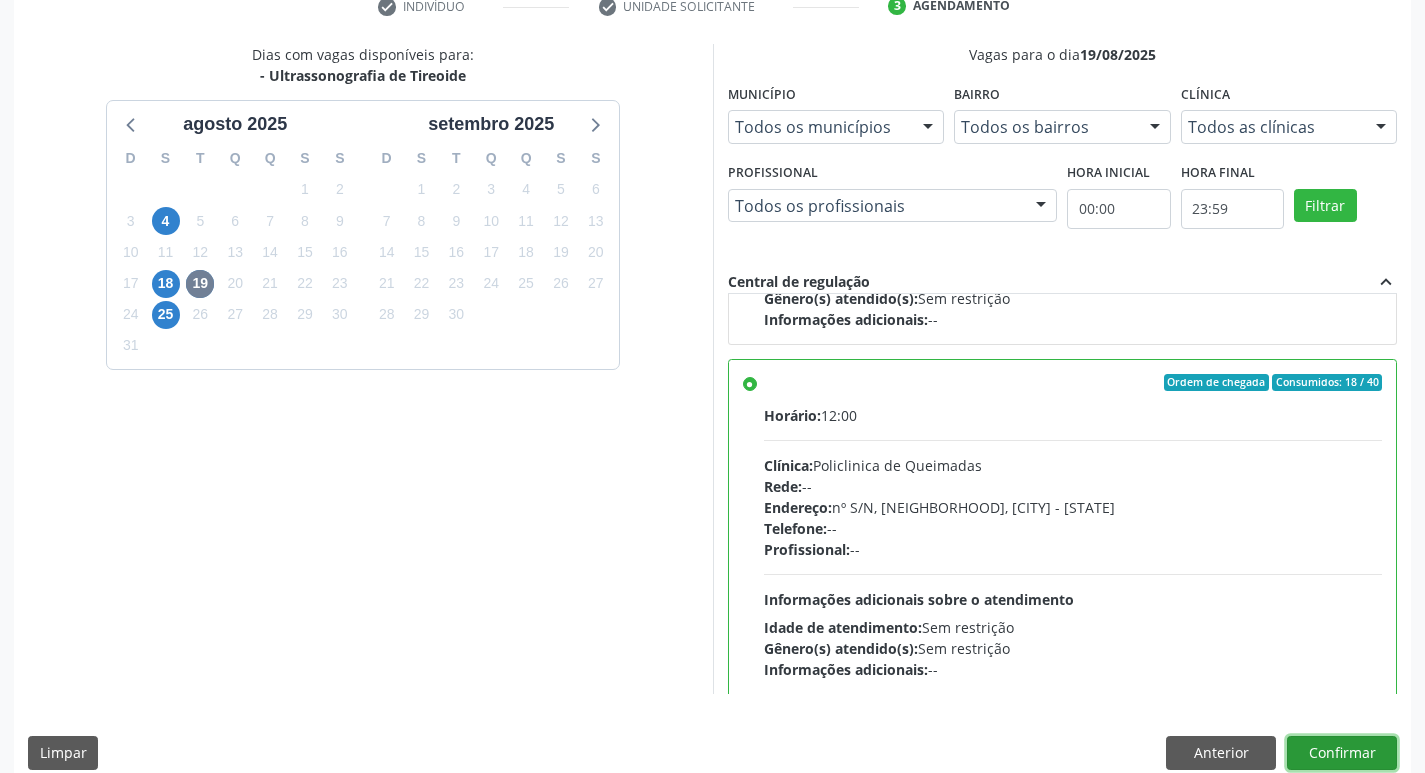 click on "Confirmar" at bounding box center (1342, 753) 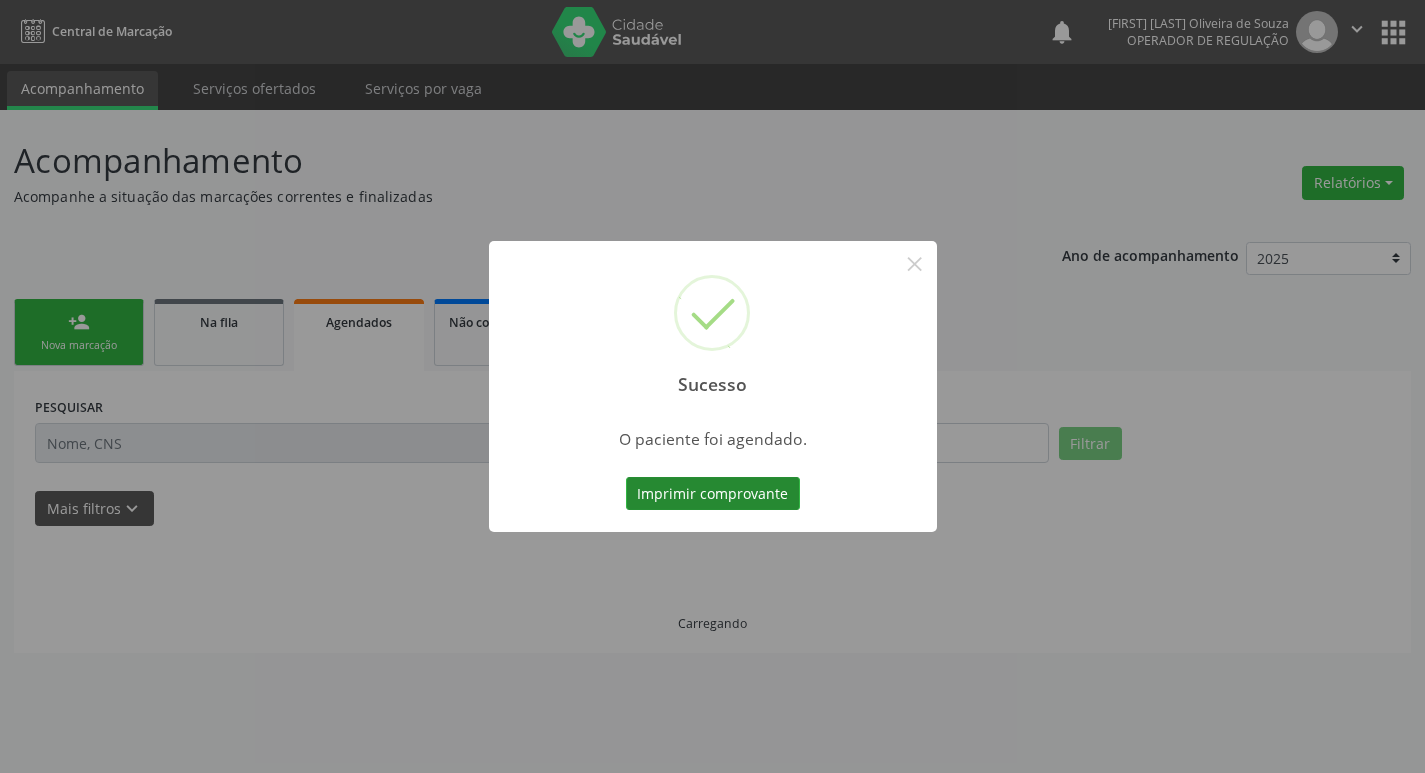 scroll, scrollTop: 0, scrollLeft: 0, axis: both 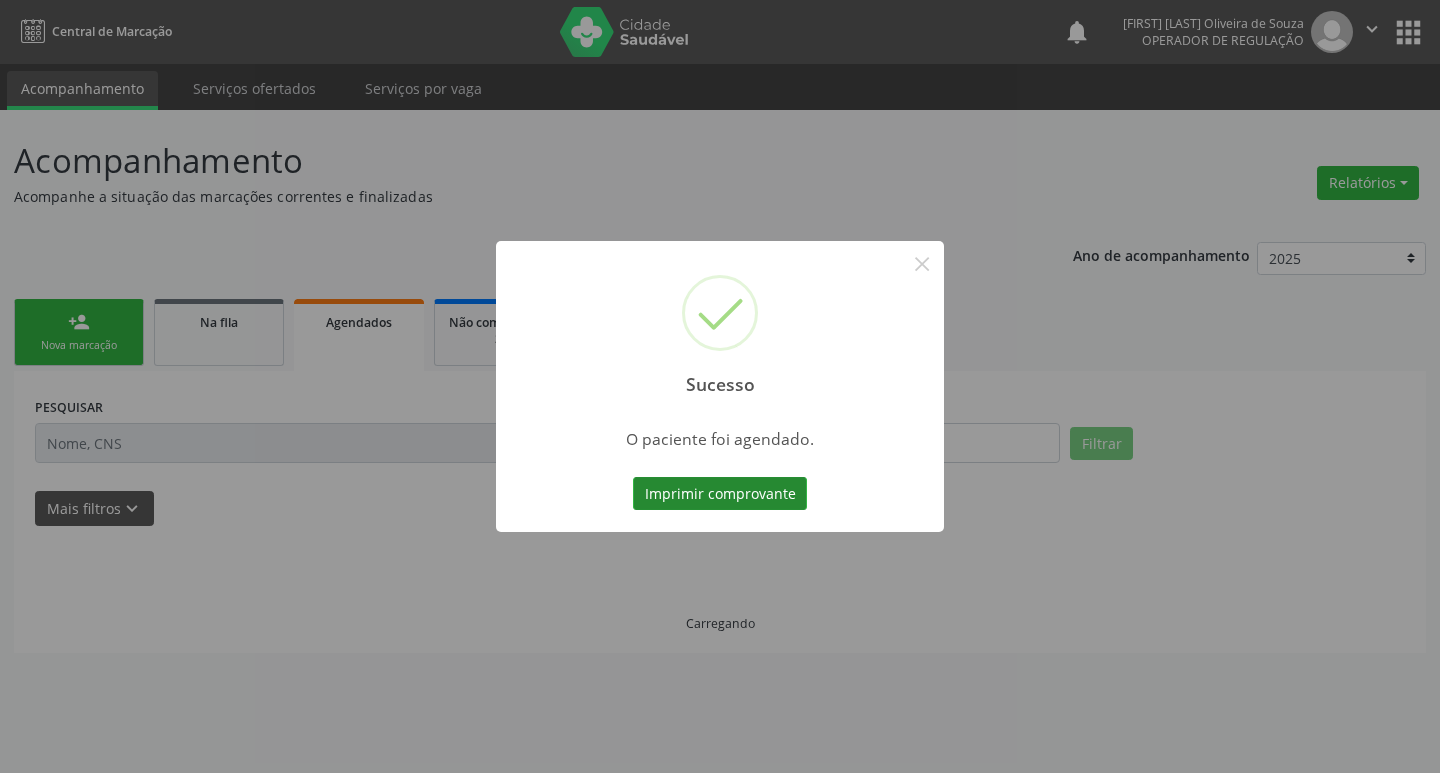 click on "Imprimir comprovante" at bounding box center [720, 494] 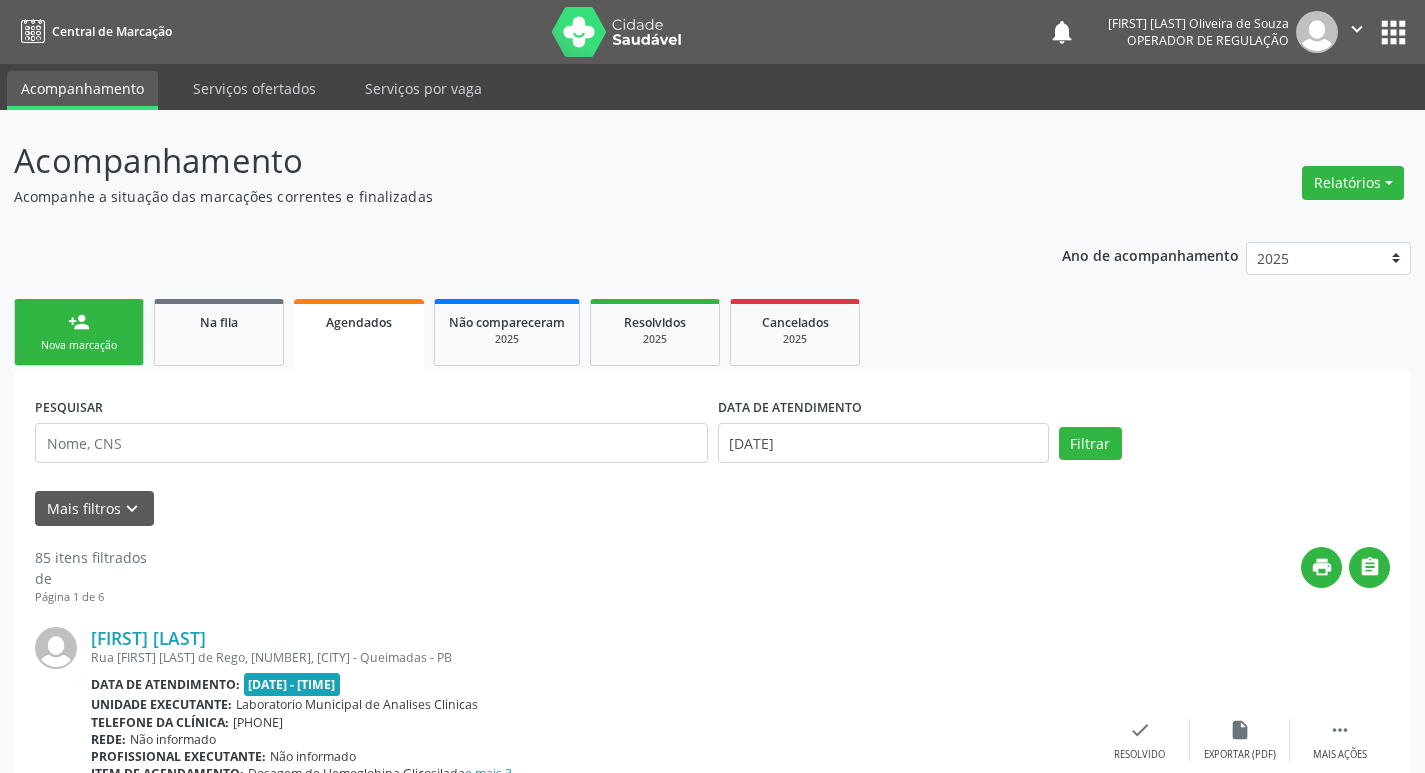 click on "Nova marcação" at bounding box center (79, 345) 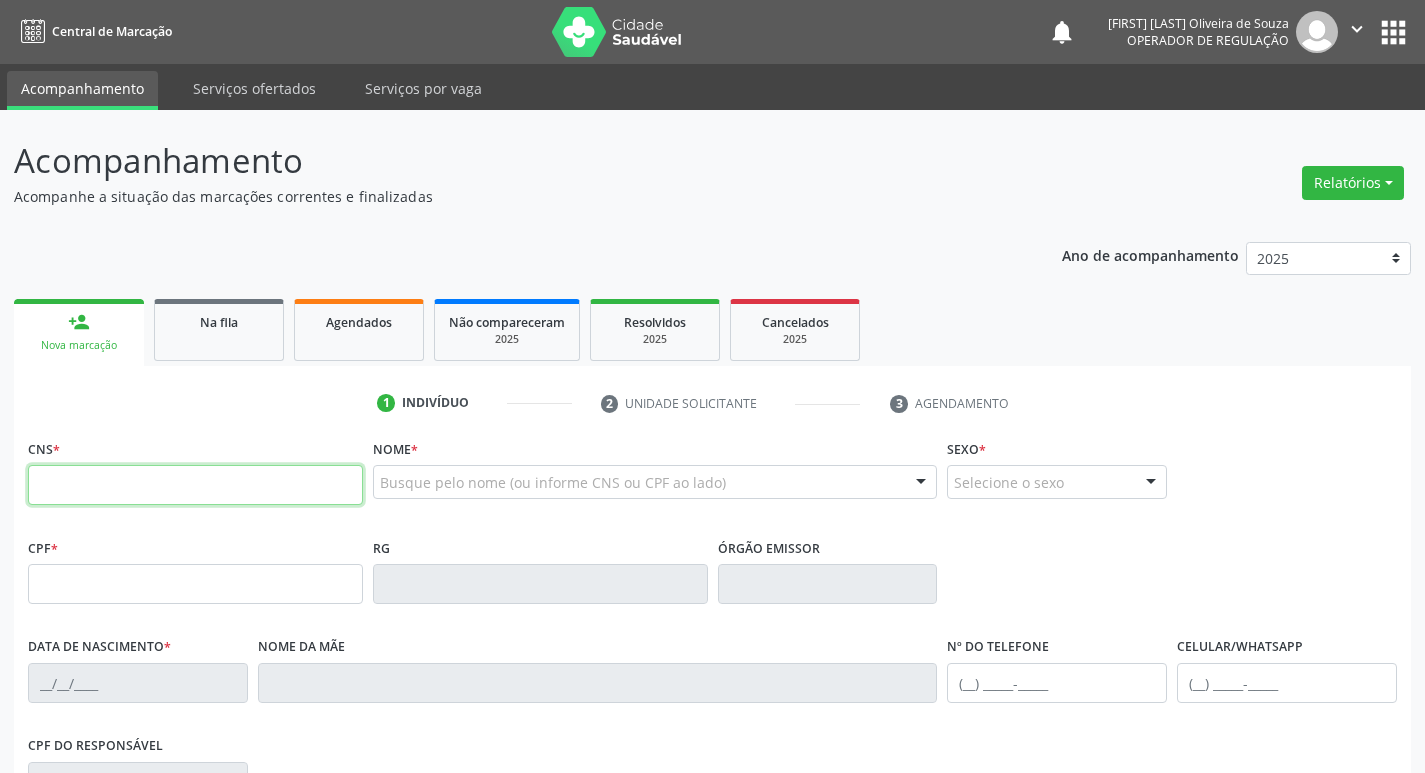 click at bounding box center [195, 485] 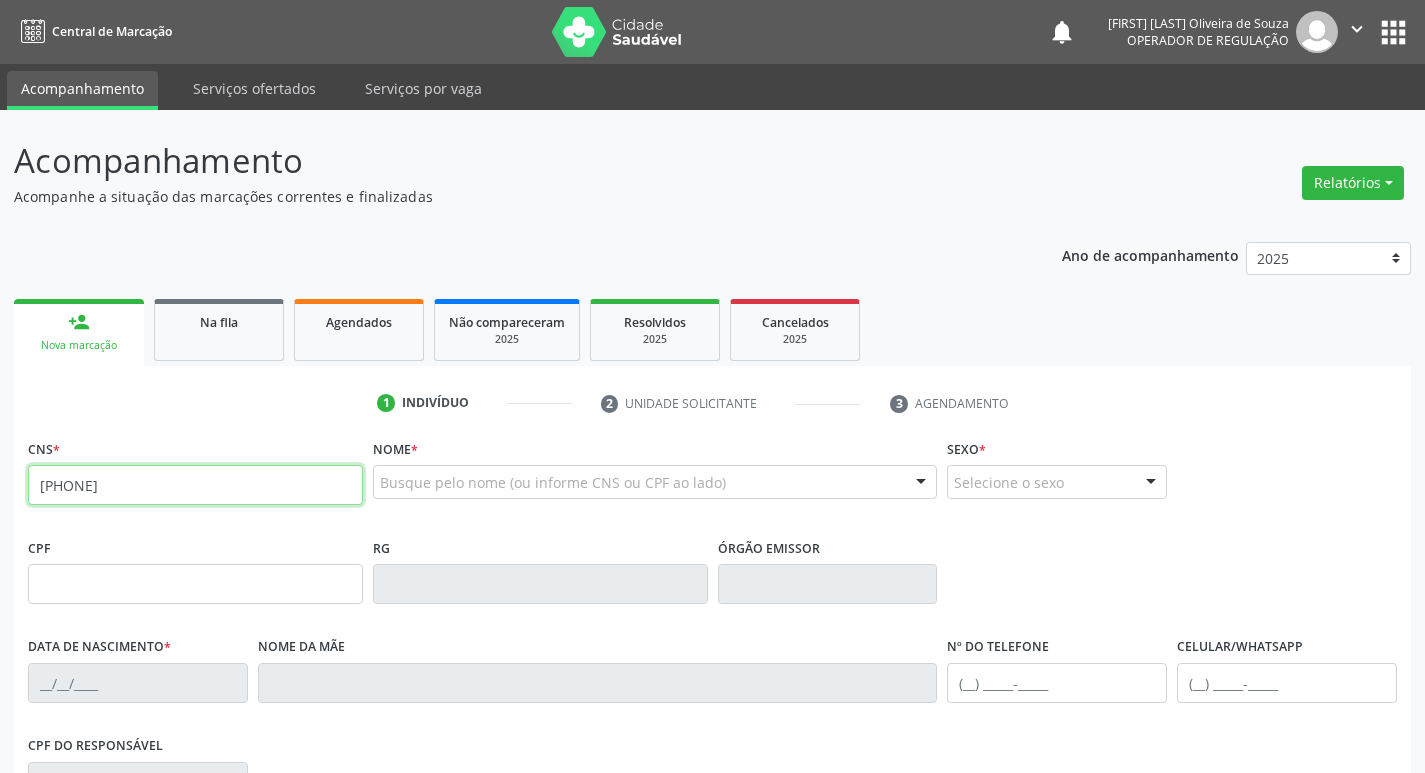 type on "705 0028 8092 7752" 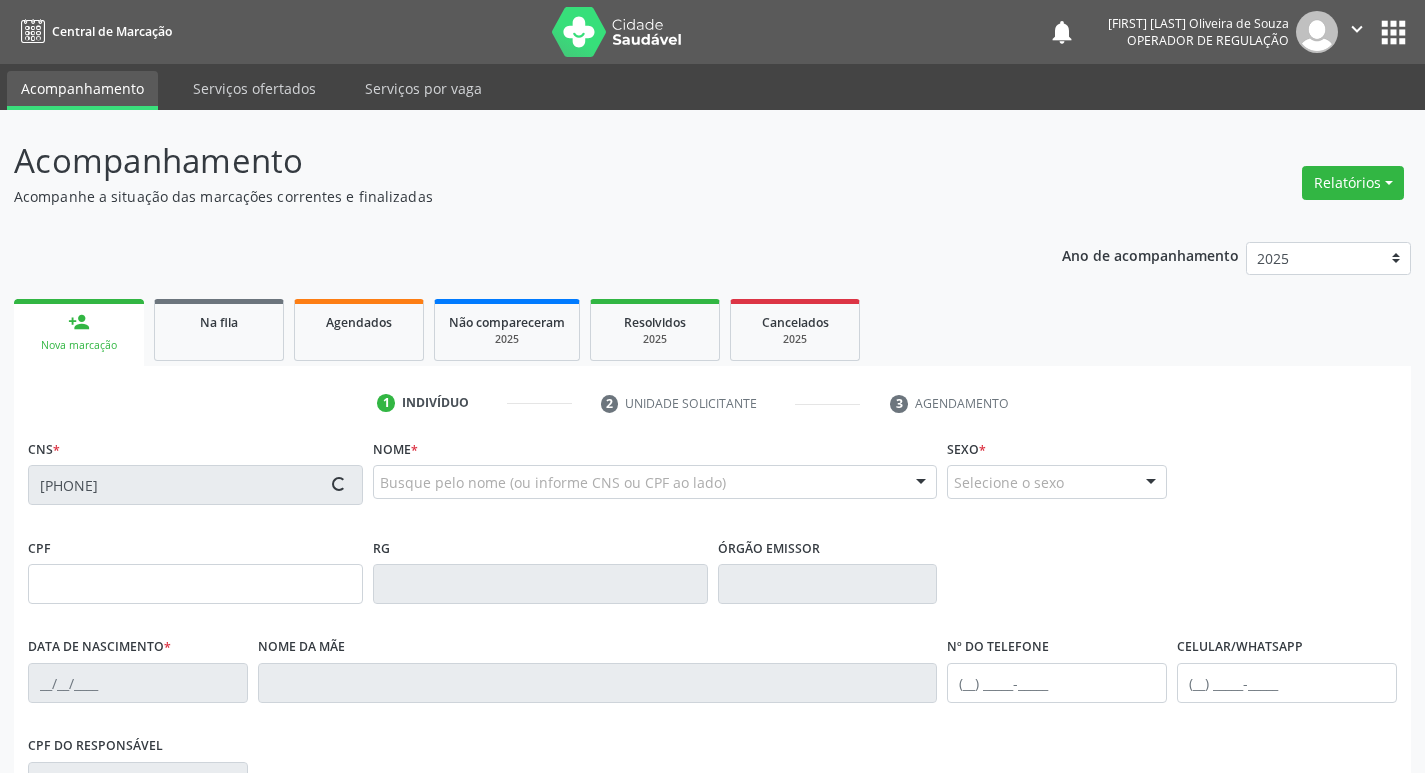 type on "011.615.754-21" 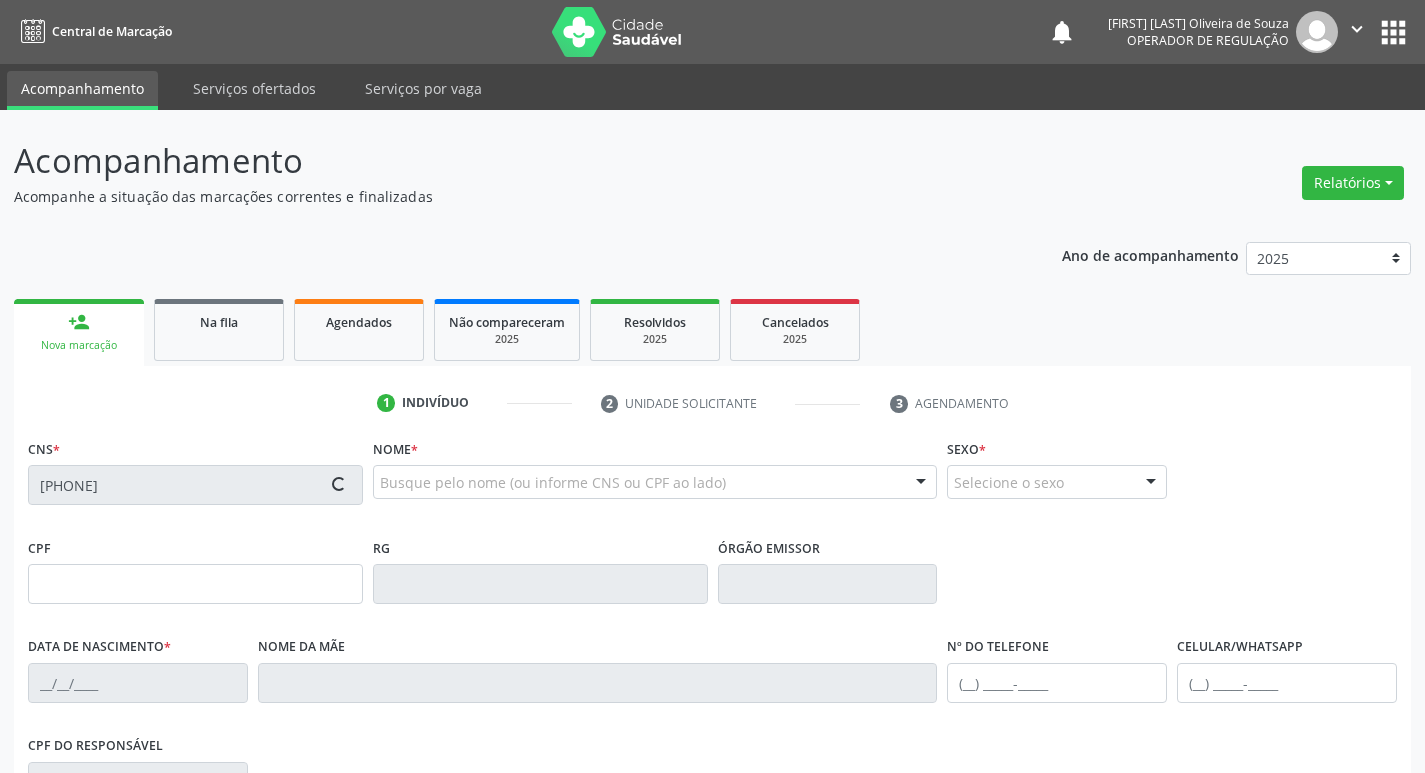 type on "21/03/1960" 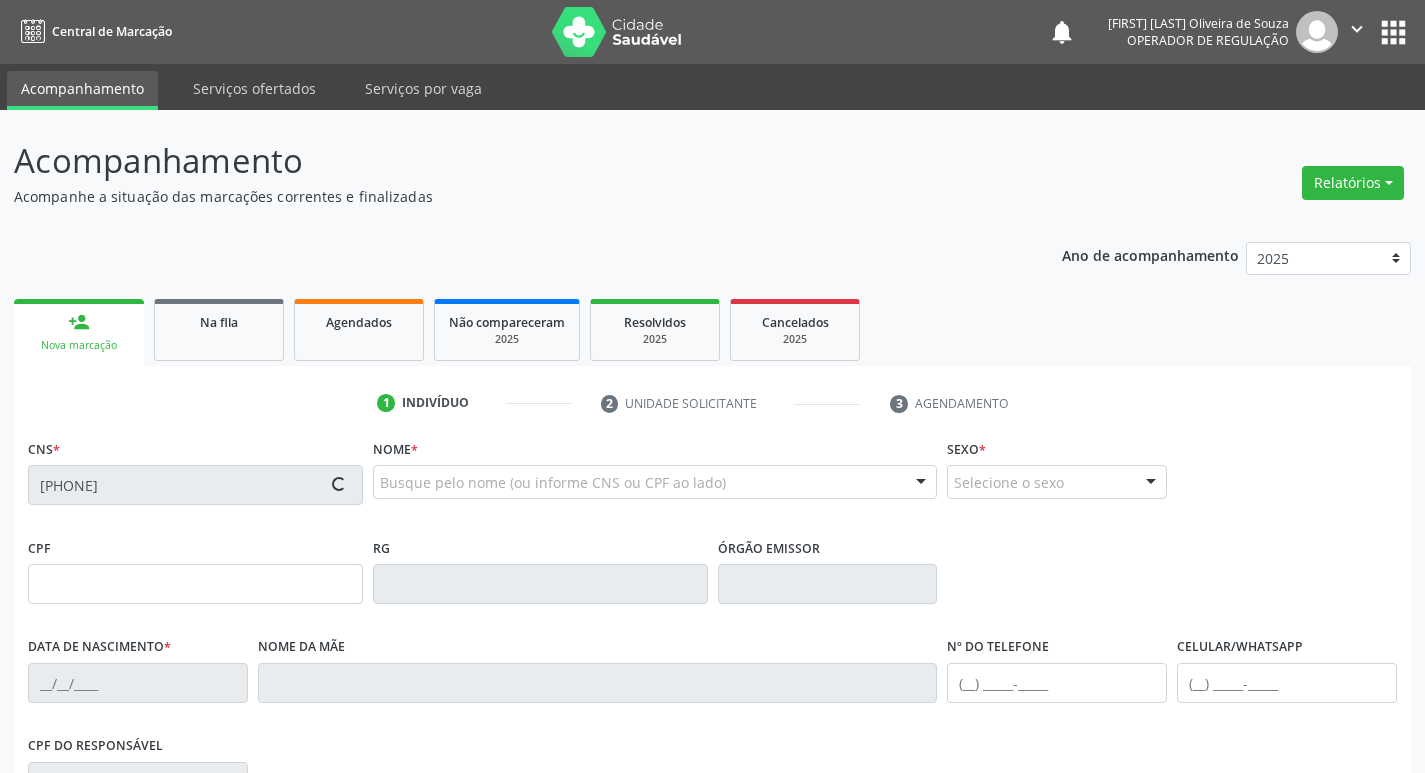 type on "(83) 98204-6686" 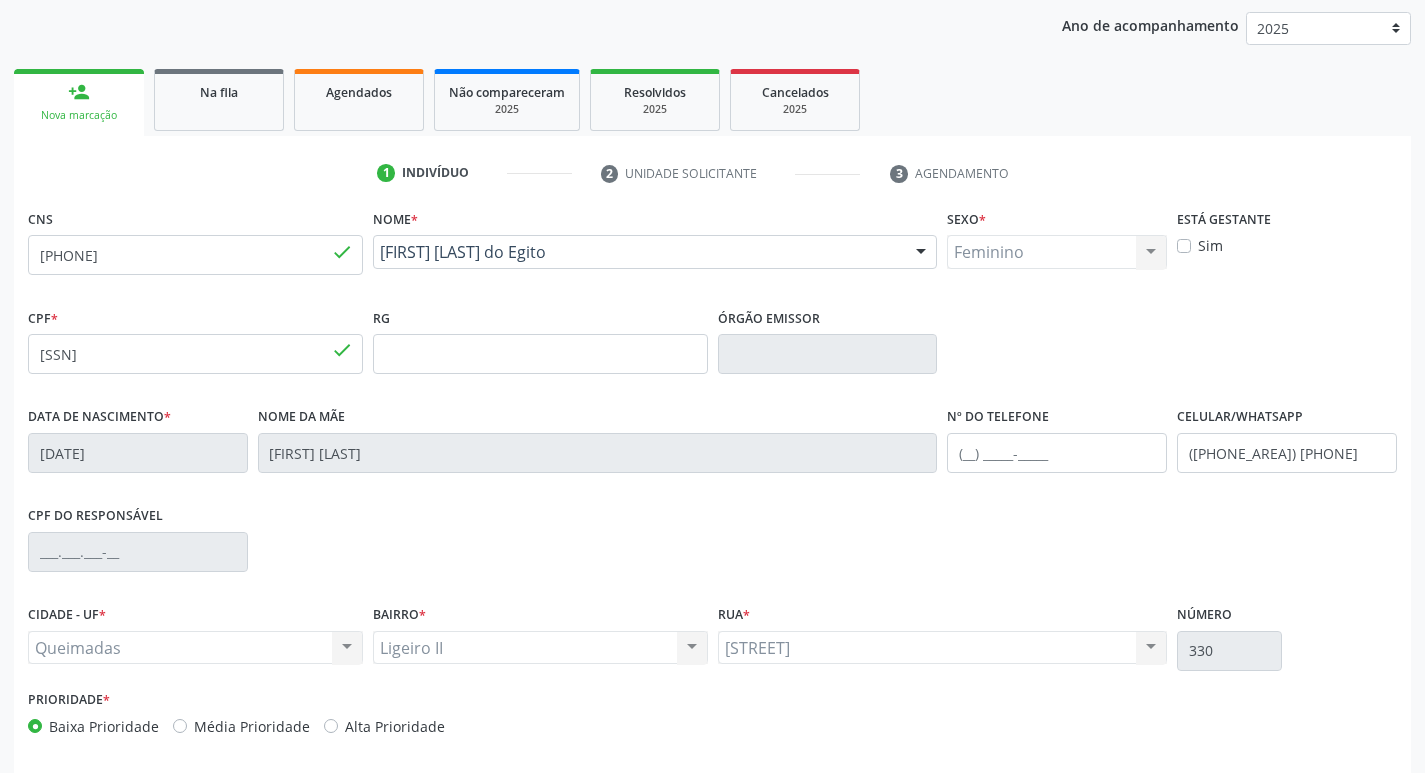 scroll, scrollTop: 311, scrollLeft: 0, axis: vertical 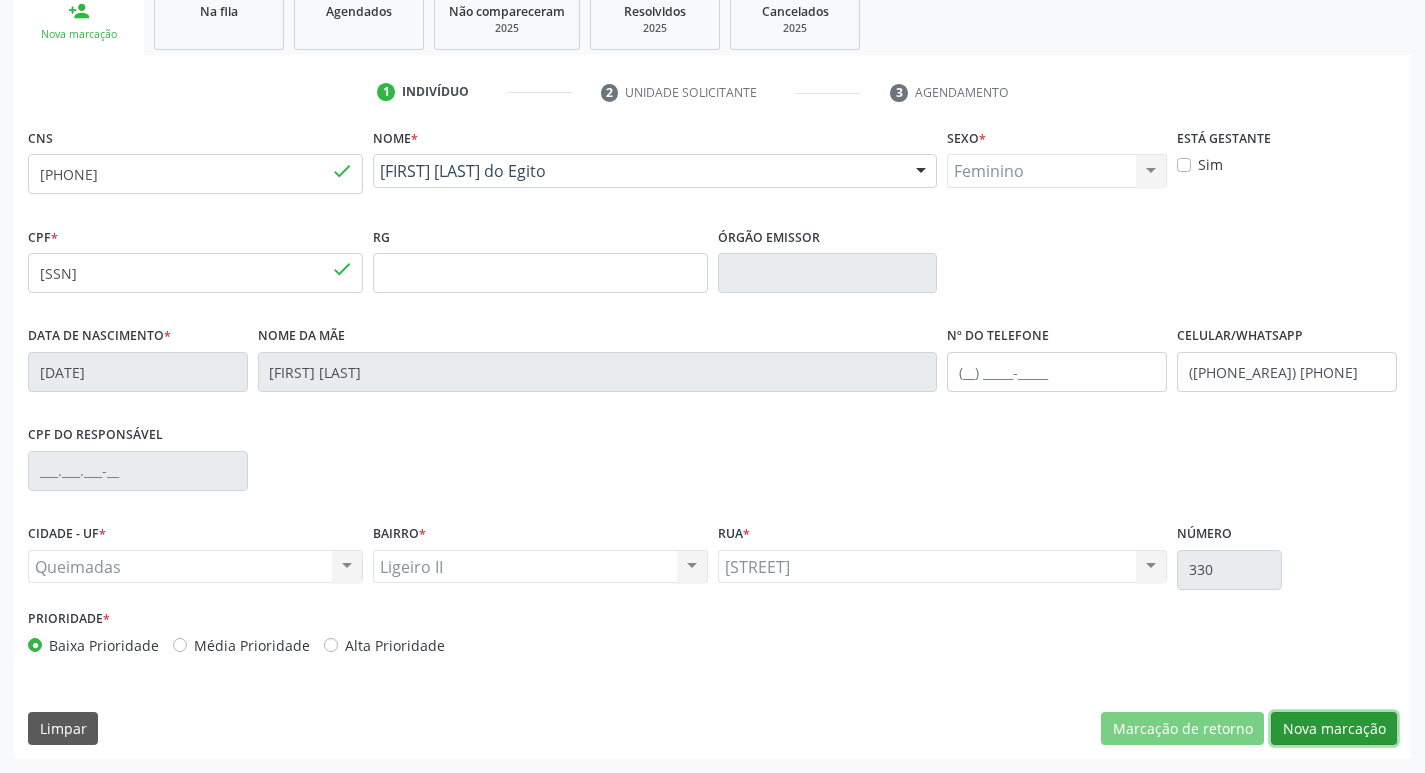 click on "Nova marcação" at bounding box center [1334, 729] 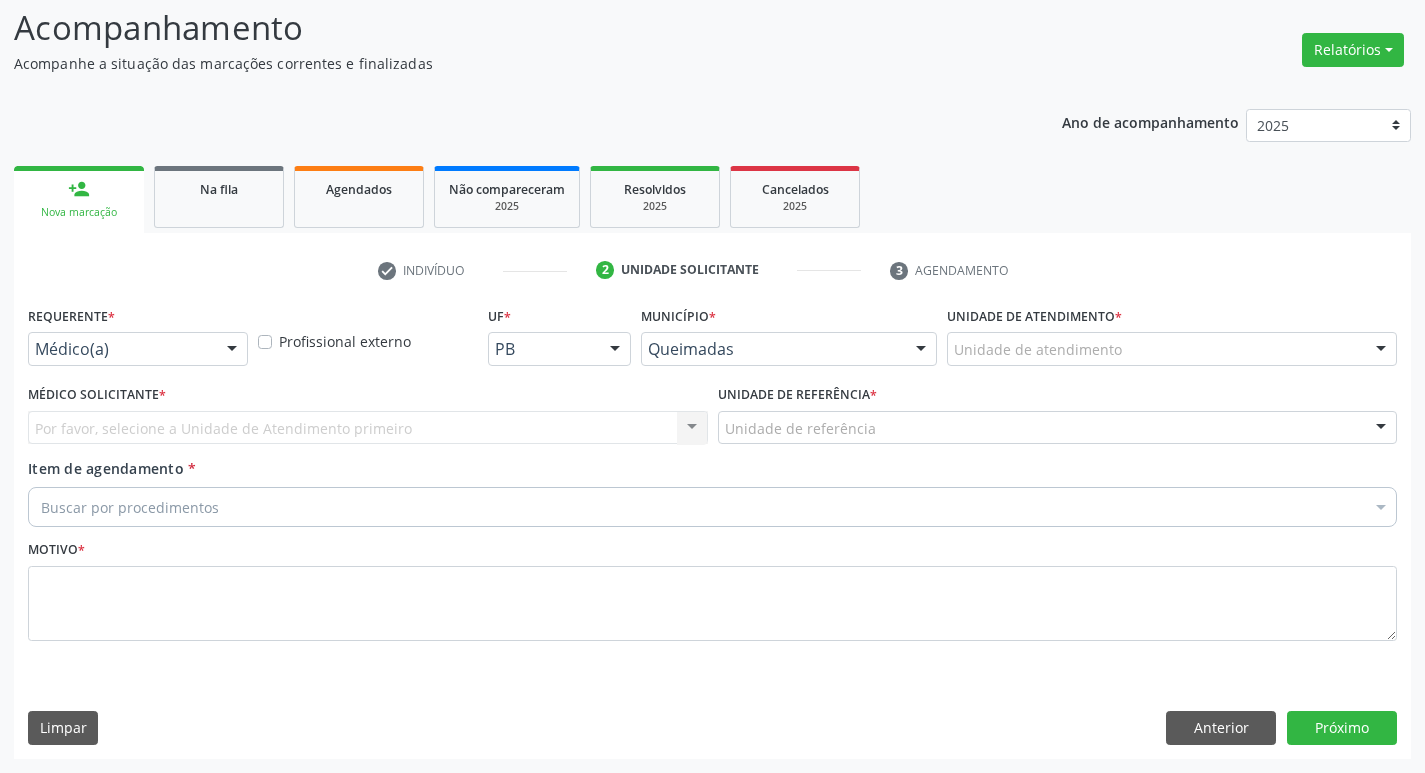 click on "Médico(a)         Médico(a)   Enfermeiro(a)   Paciente
Nenhum resultado encontrado para: "   "
Não há nenhuma opção para ser exibida." at bounding box center (138, 349) 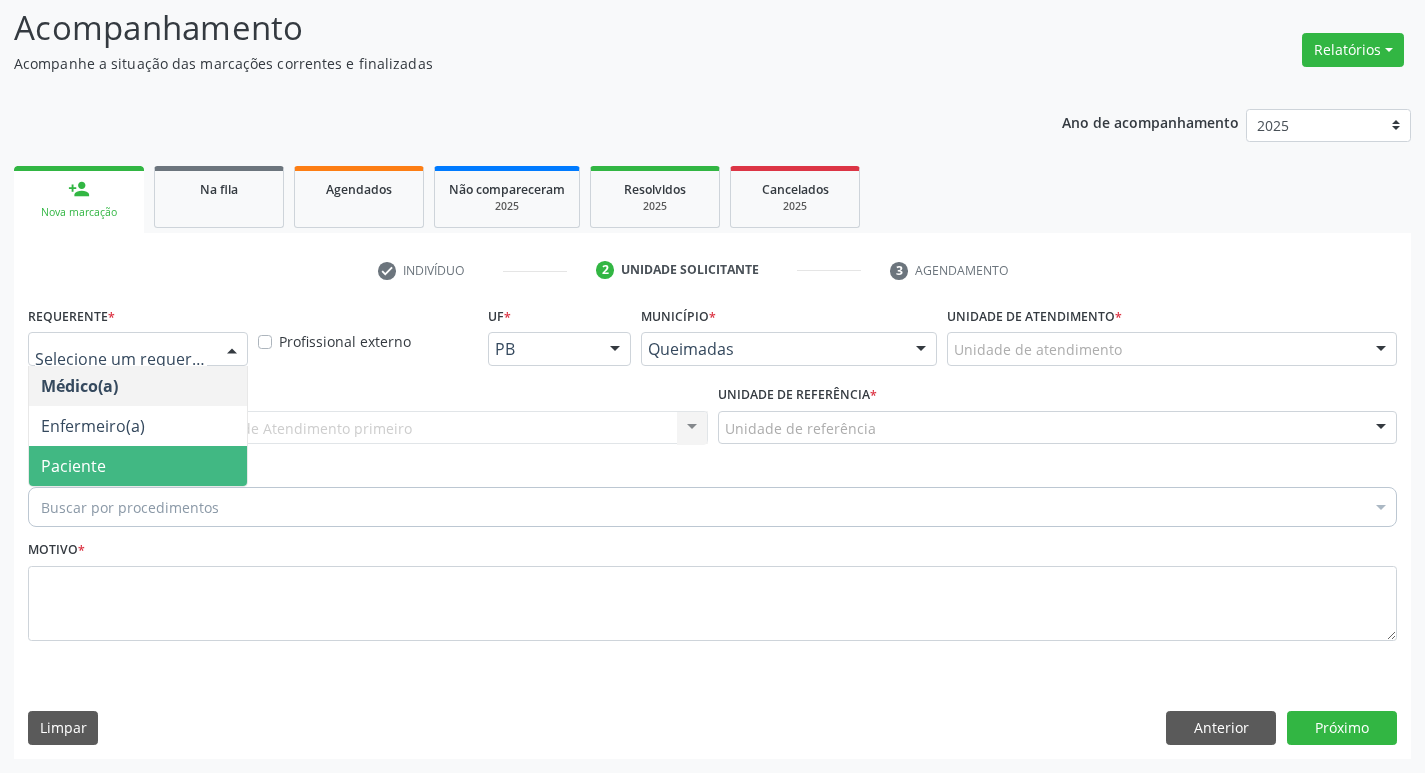 click on "Paciente" at bounding box center (138, 466) 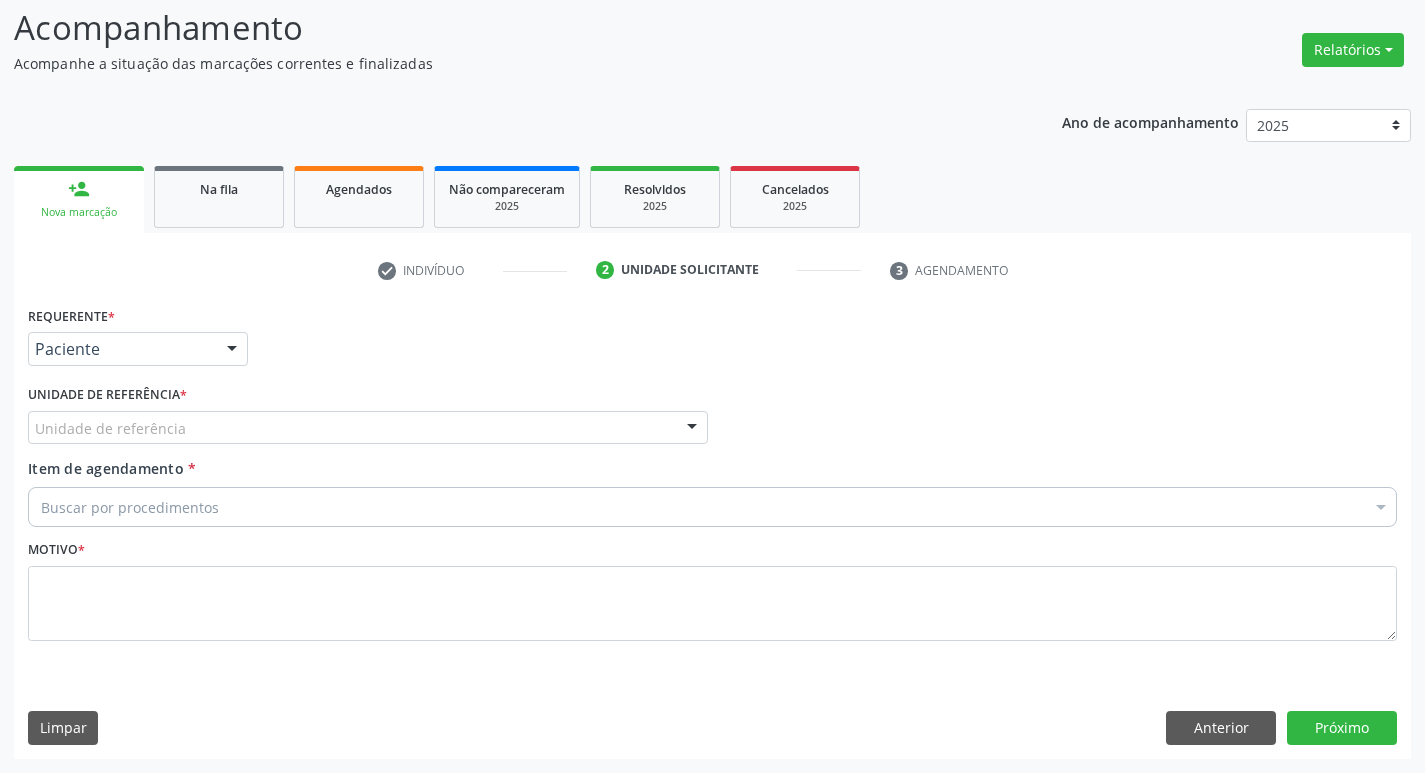click on "Unidade de referência
UBSF Ligeiro II   UBSF Saulo Leal Ernesto de Melo   UBSF Castanho   UBSF Baixa Verde   UBSF Ze Velho   UBSF Boa Vista   UBSF Olho Dagua Salgado   UBSF Zumbi   NASF Pedra do Touro   UBSF Lutador   UBSF Anibal Teixeira   UBSF Central   UBSF Riacho do Meio   UBSF Caixa Dagua   UBSF Ligeiro I   UBSF Malhada Grande   UBSF Vila   UBSF Guritiba   NASF Tataguassu   UBSF Cidade Tiao do Rego
Nenhum resultado encontrado para: "   "
Não há nenhuma opção para ser exibida." at bounding box center (368, 428) 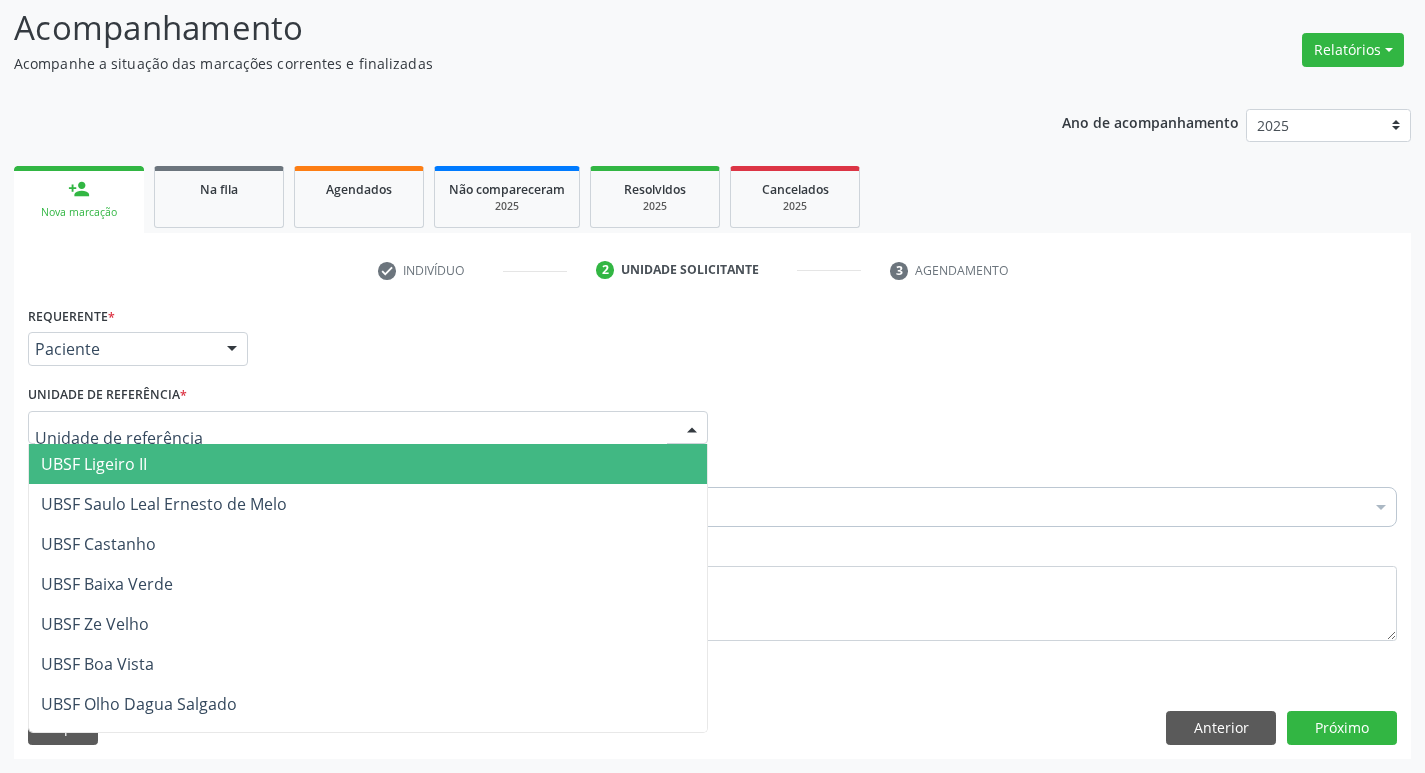 click on "UBSF Ligeiro II" at bounding box center (368, 464) 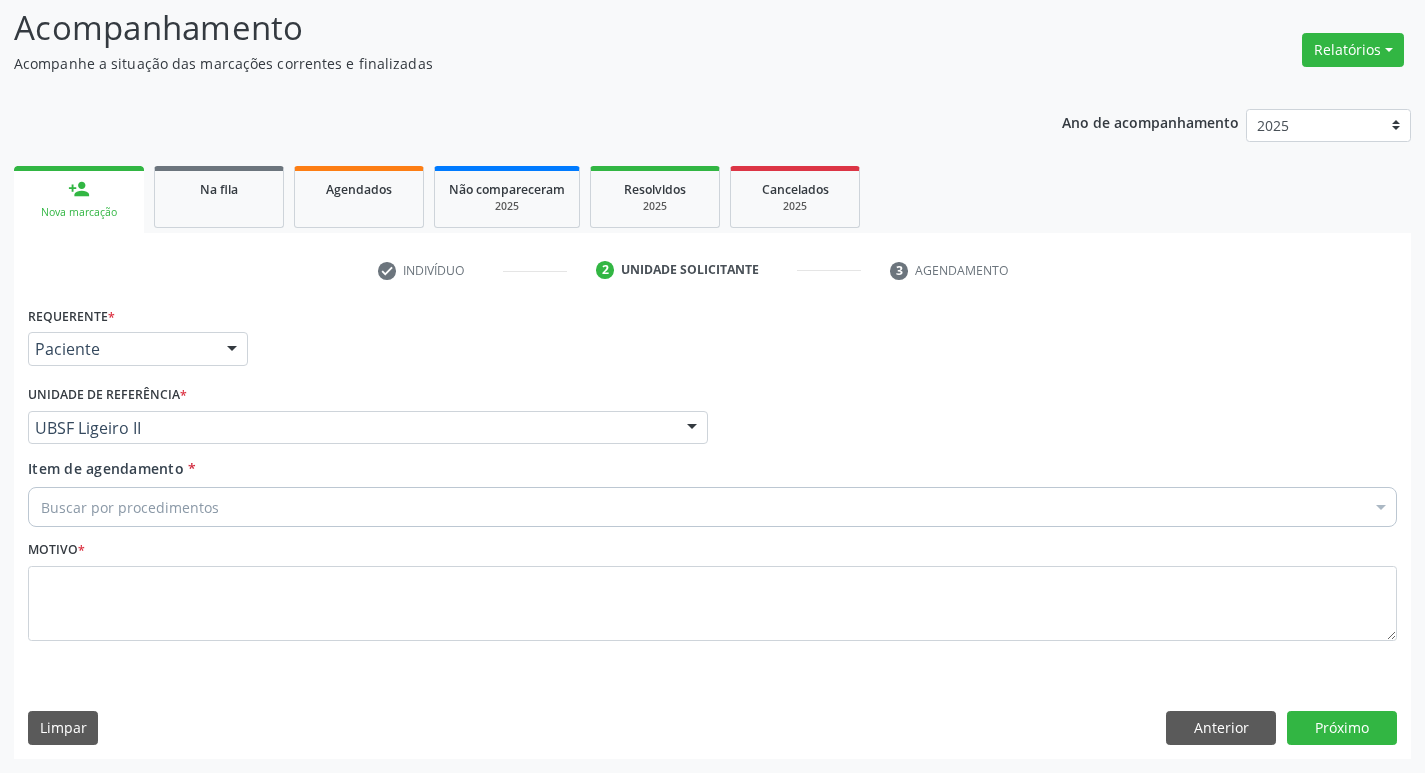 click on "Buscar por procedimentos" at bounding box center (712, 507) 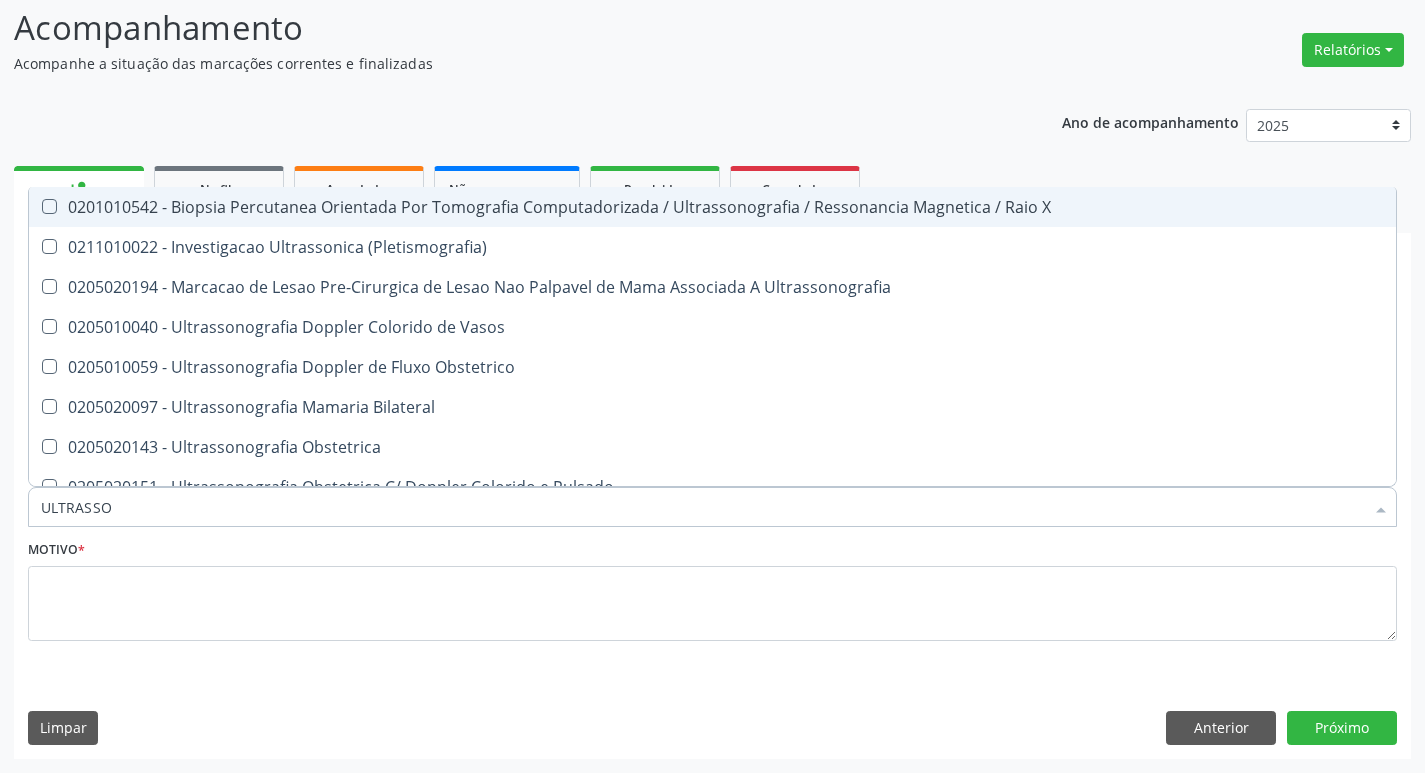 type on "ULTRASSON" 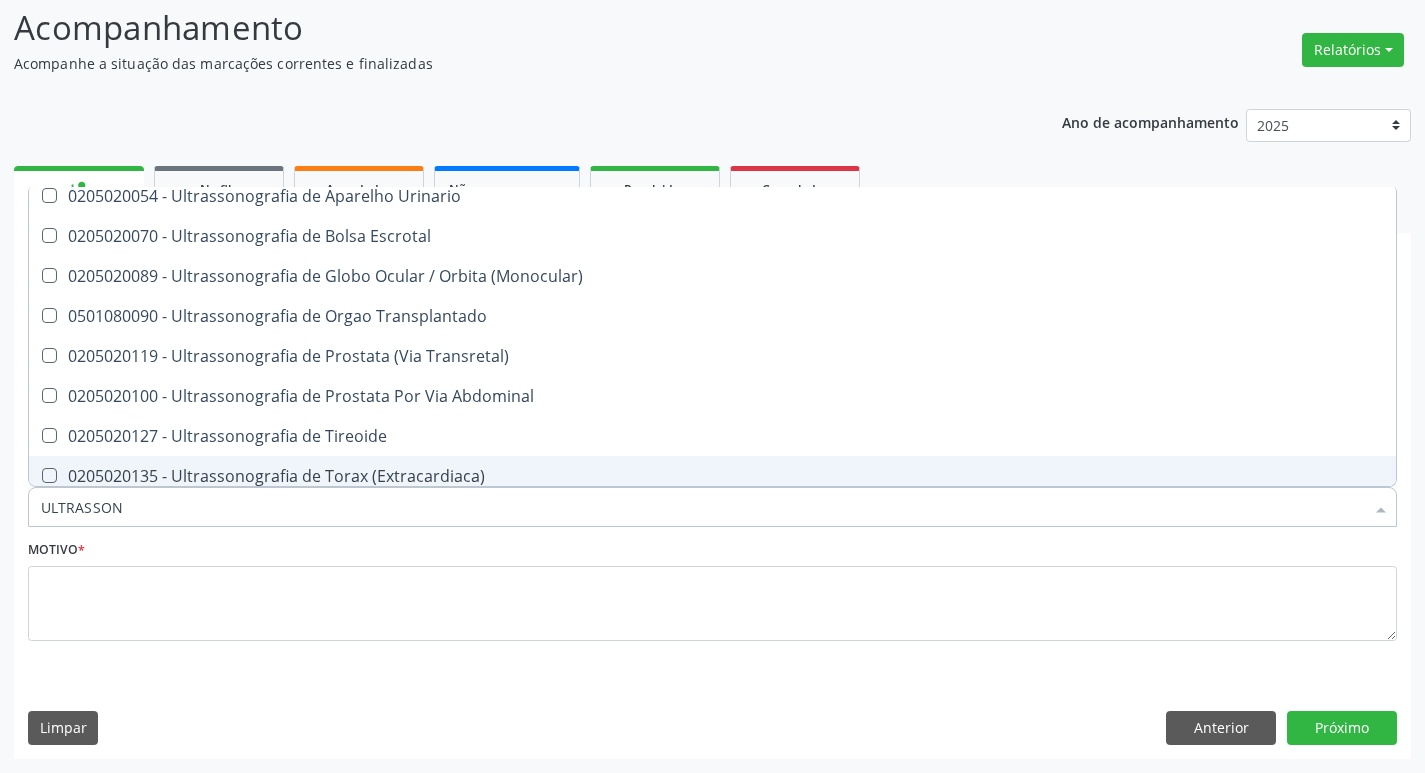 scroll, scrollTop: 541, scrollLeft: 0, axis: vertical 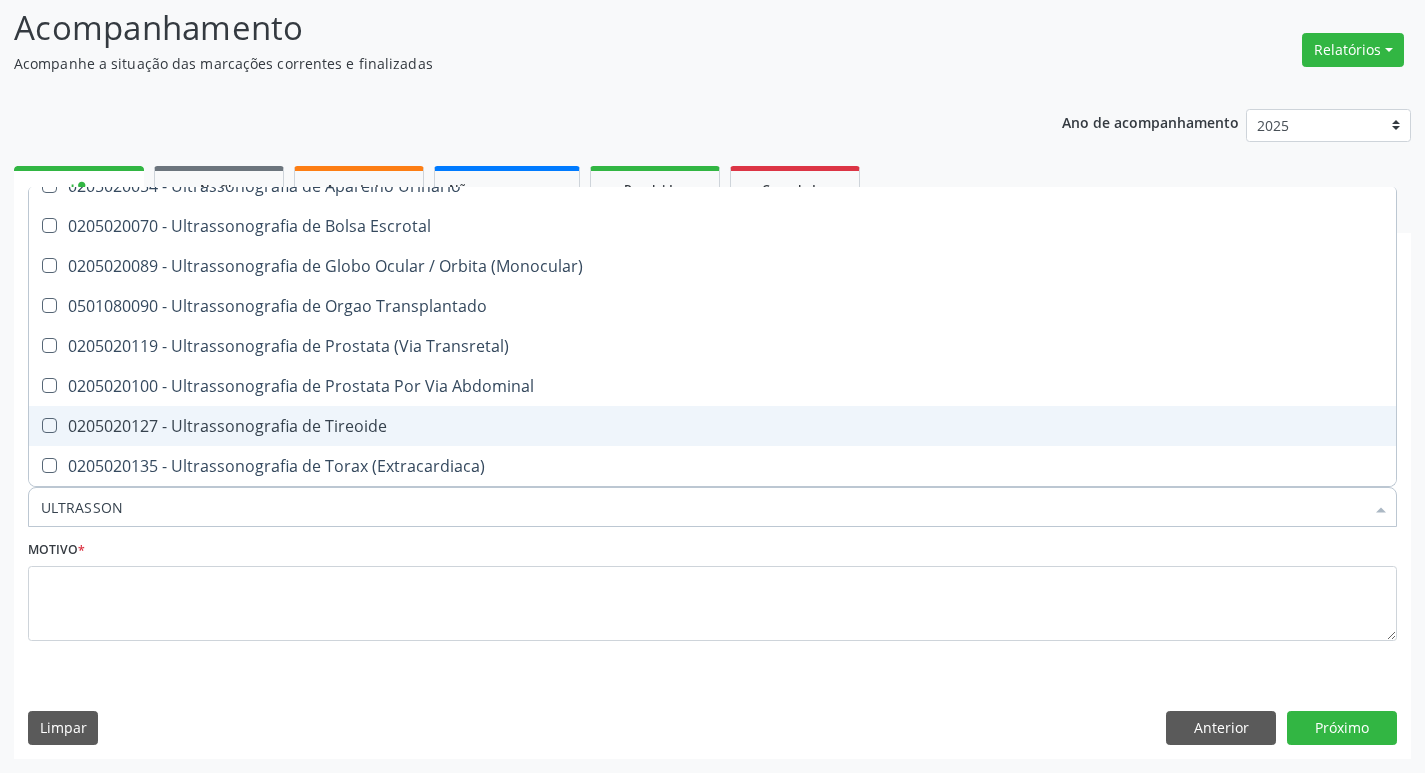 click on "0205020127 - Ultrassonografia de Tireoide" at bounding box center [712, 426] 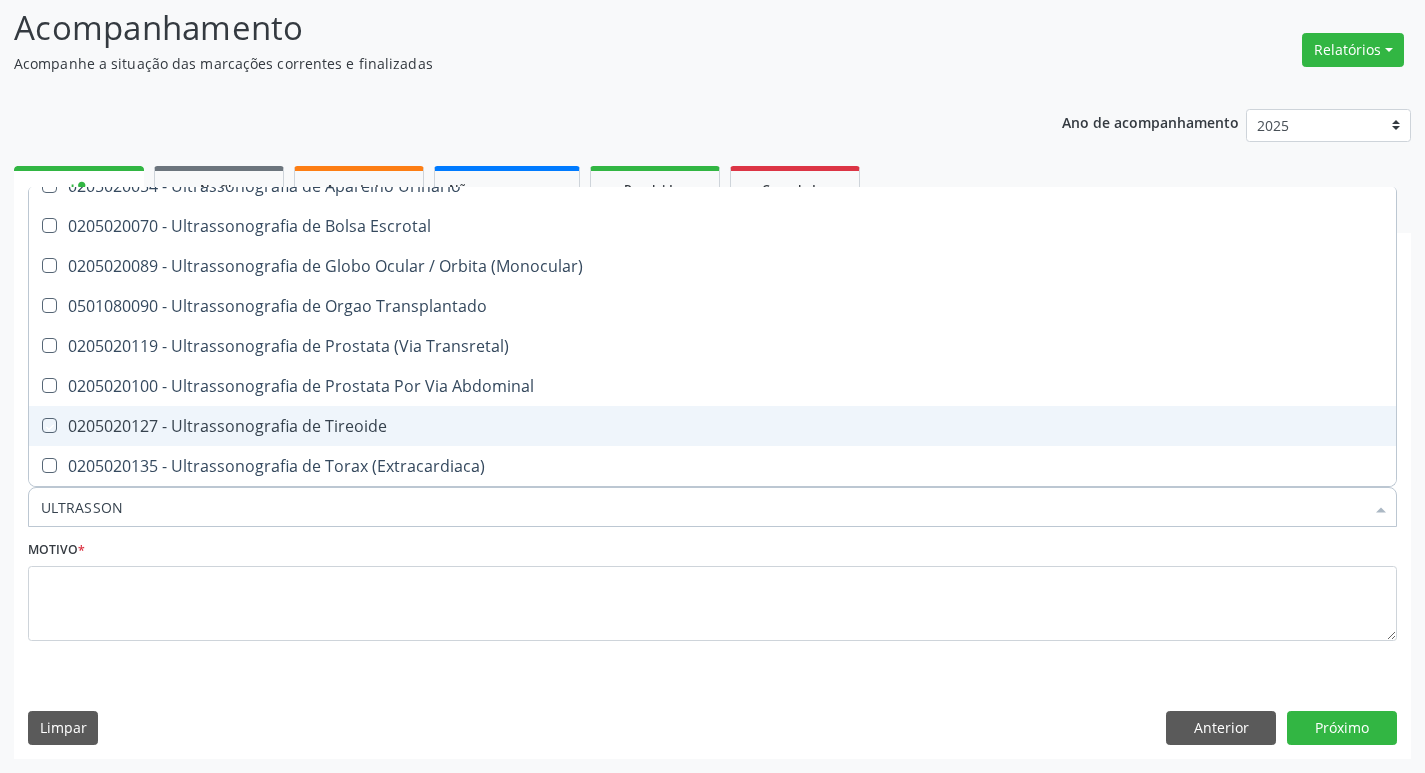checkbox on "true" 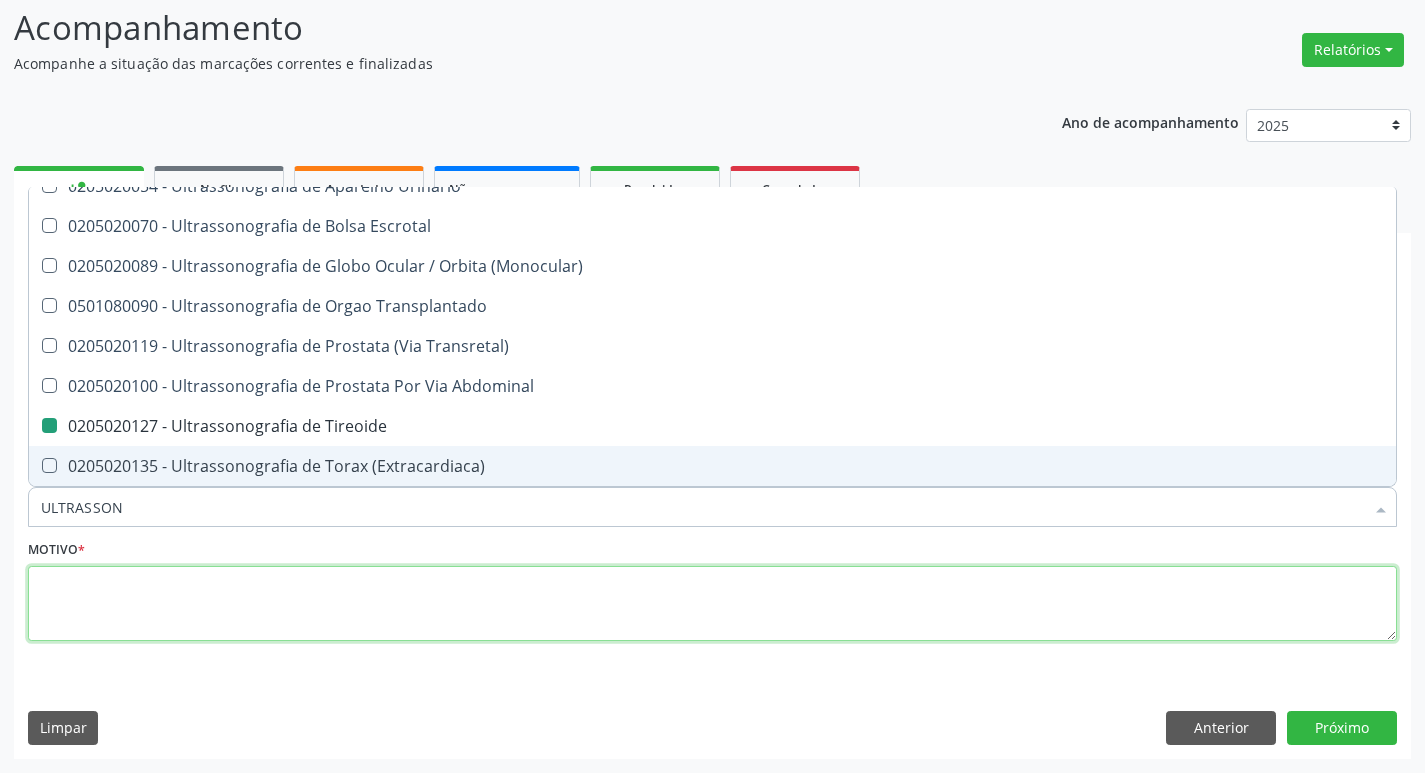 click at bounding box center [712, 604] 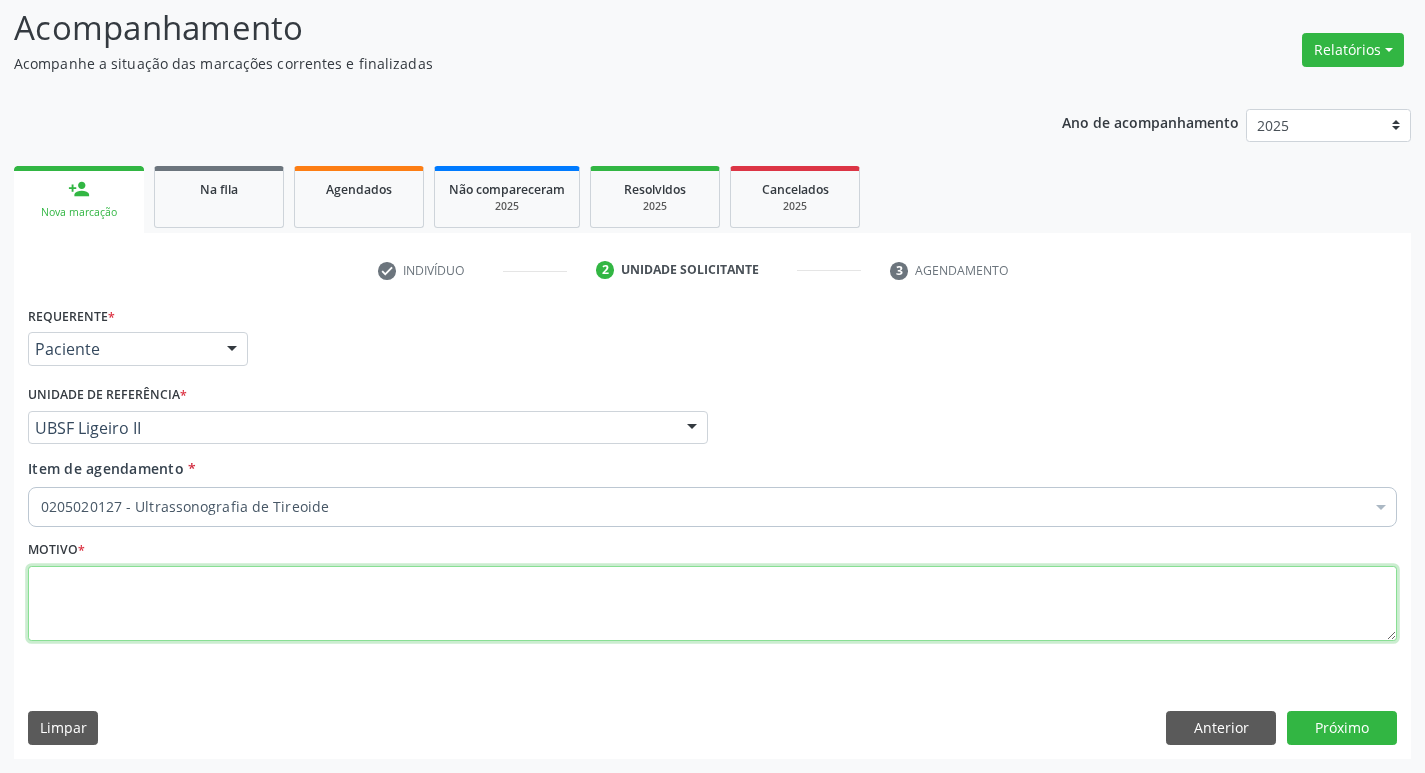 scroll, scrollTop: 0, scrollLeft: 0, axis: both 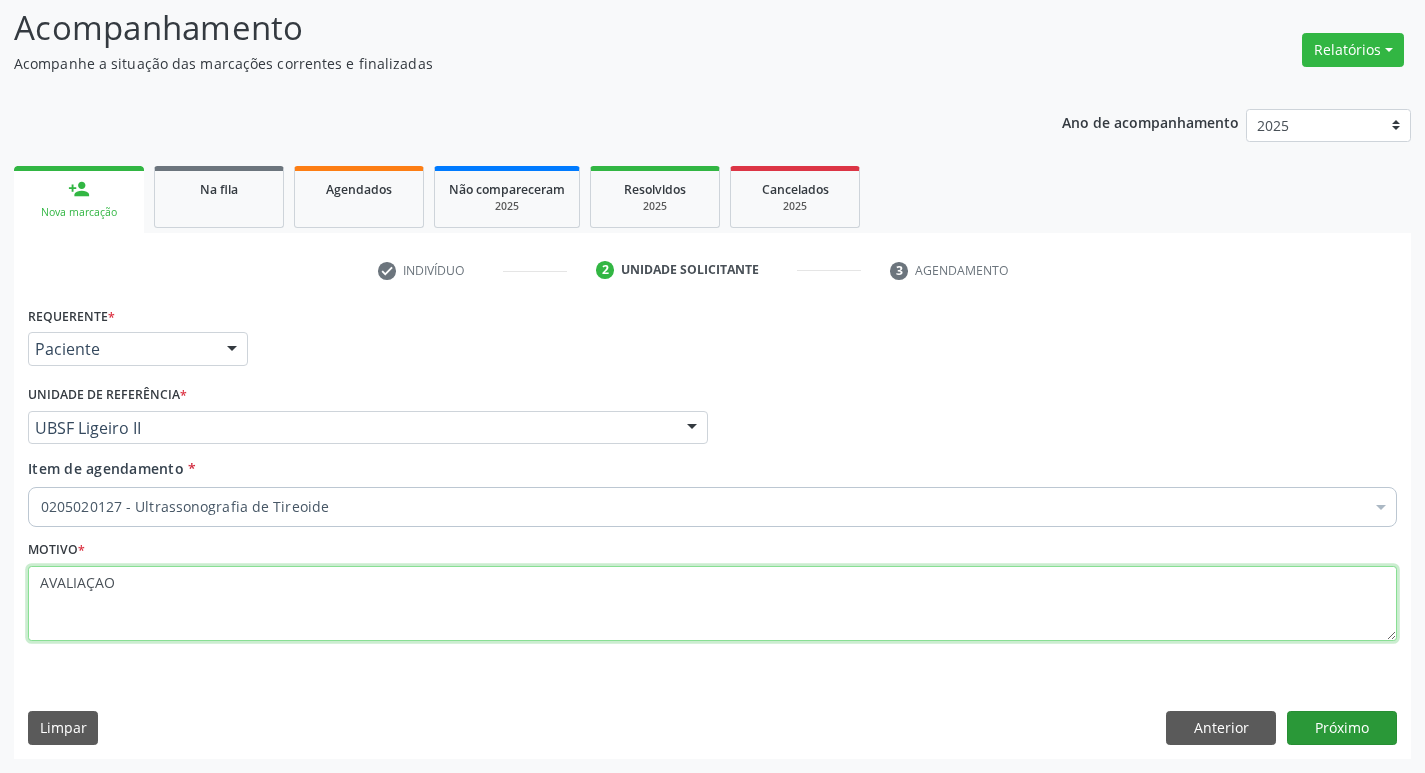 type on "AVALIAÇAO" 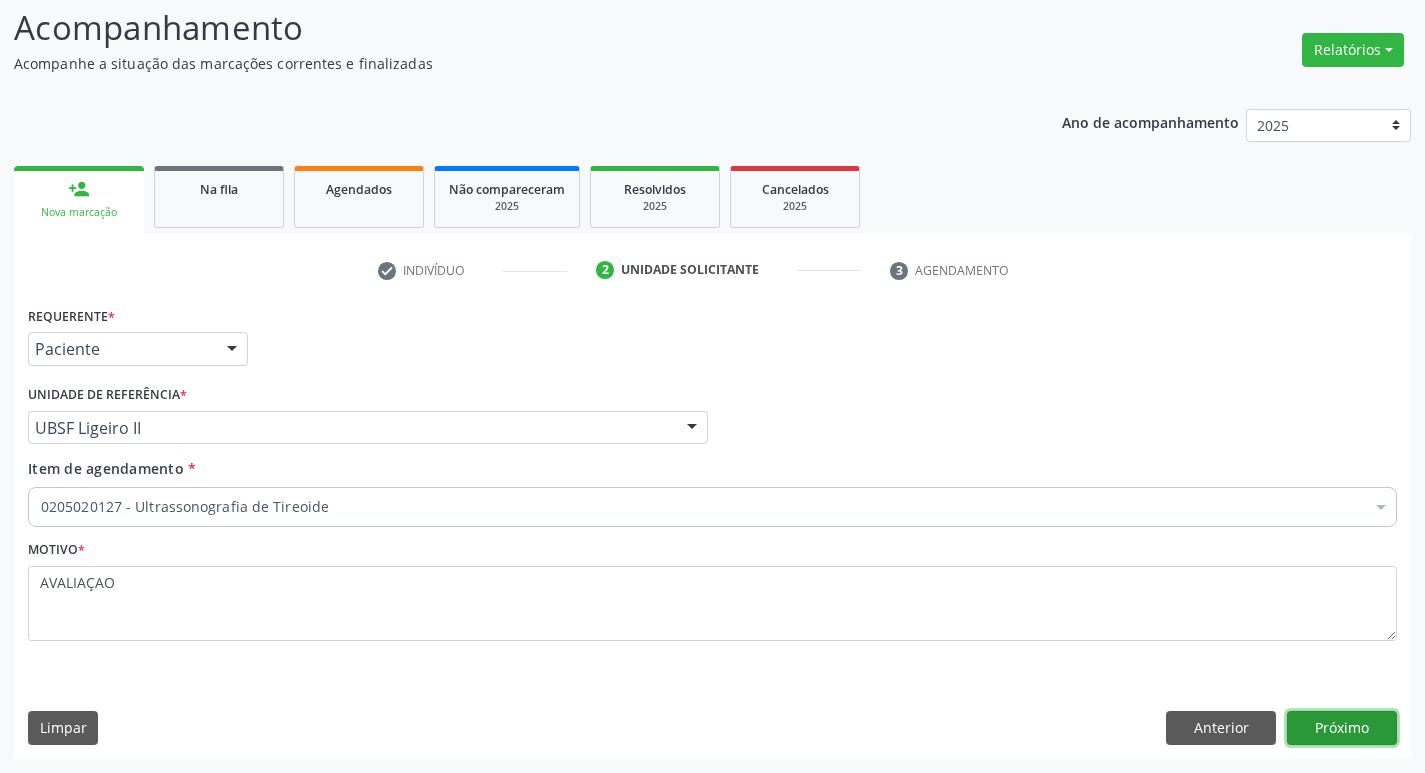 click on "Próximo" at bounding box center [1342, 728] 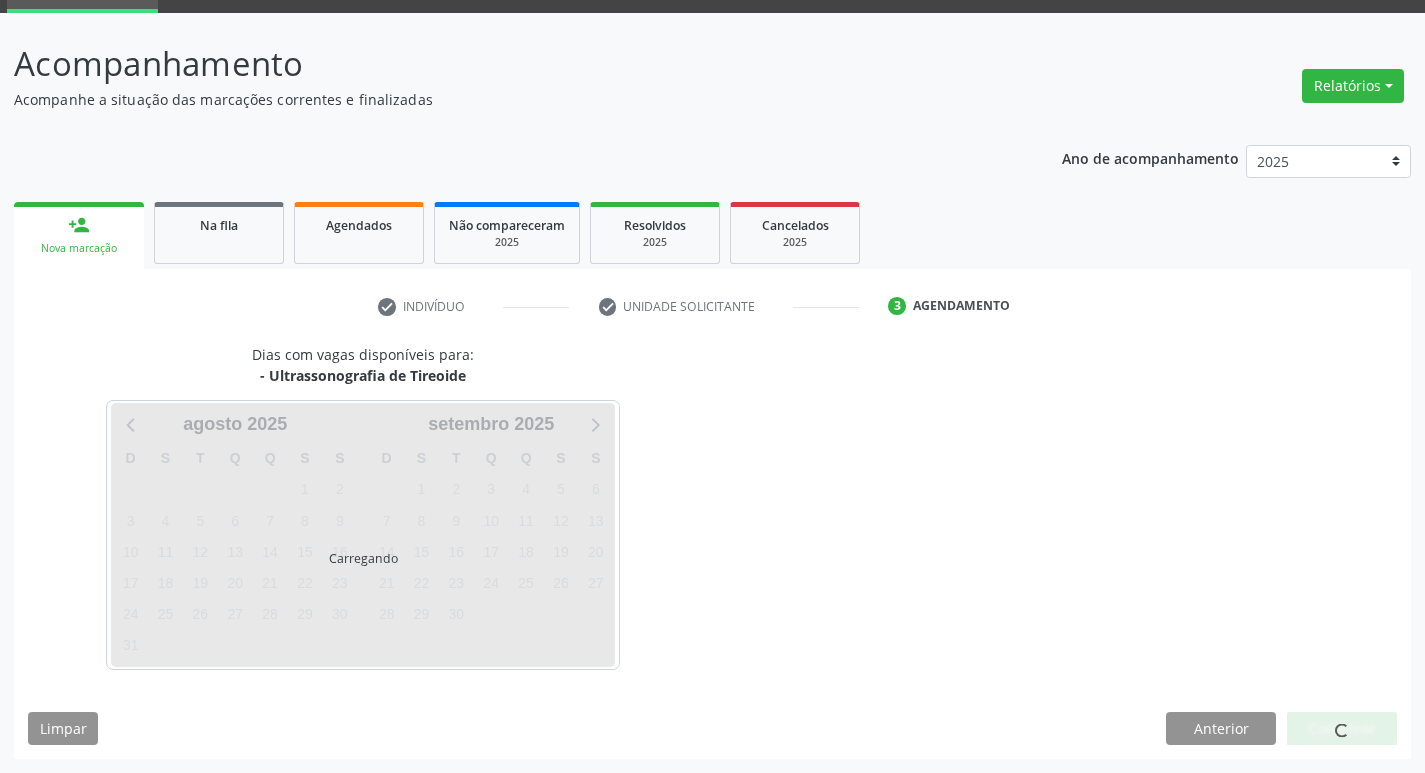 scroll, scrollTop: 97, scrollLeft: 0, axis: vertical 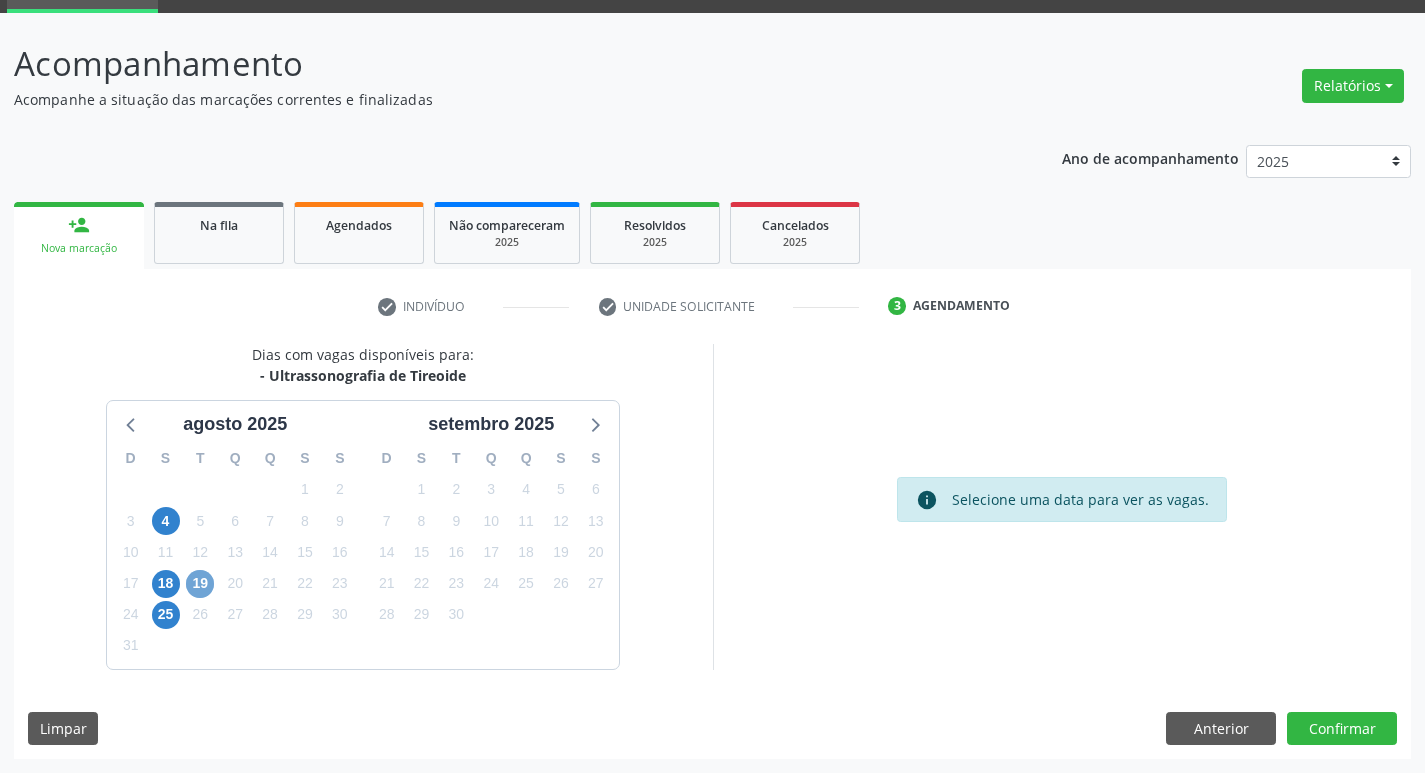 click on "19" at bounding box center [200, 584] 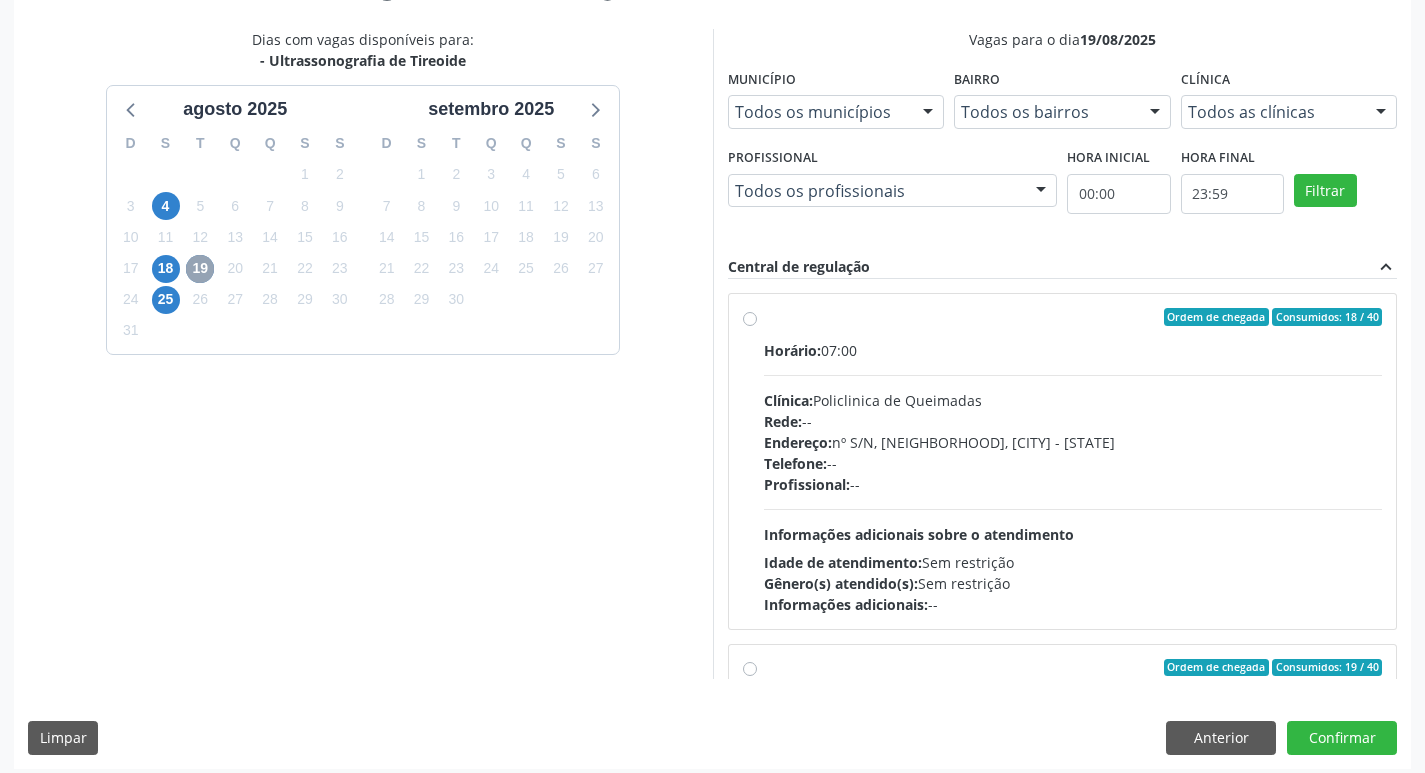 scroll, scrollTop: 422, scrollLeft: 0, axis: vertical 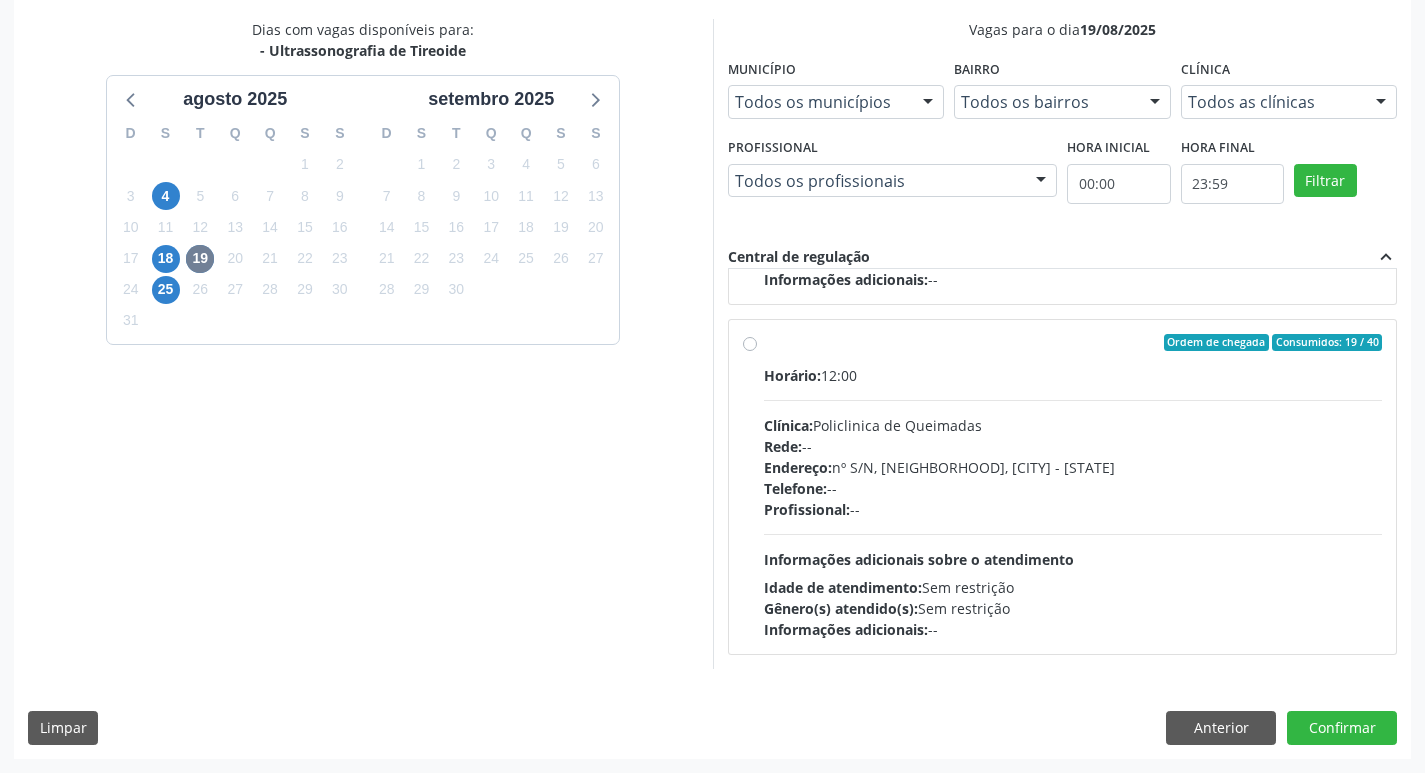 click on "Informações adicionais:
--" at bounding box center (1073, 629) 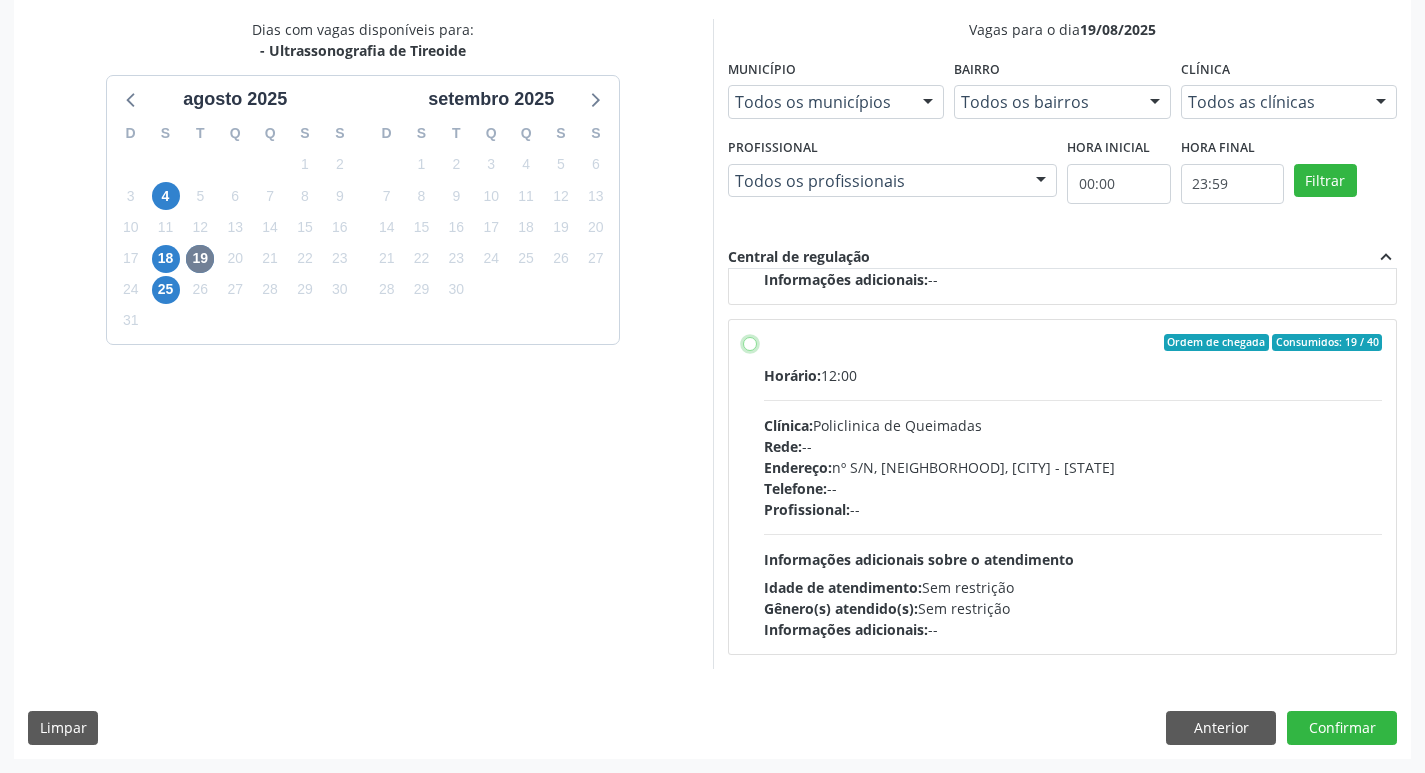 radio on "true" 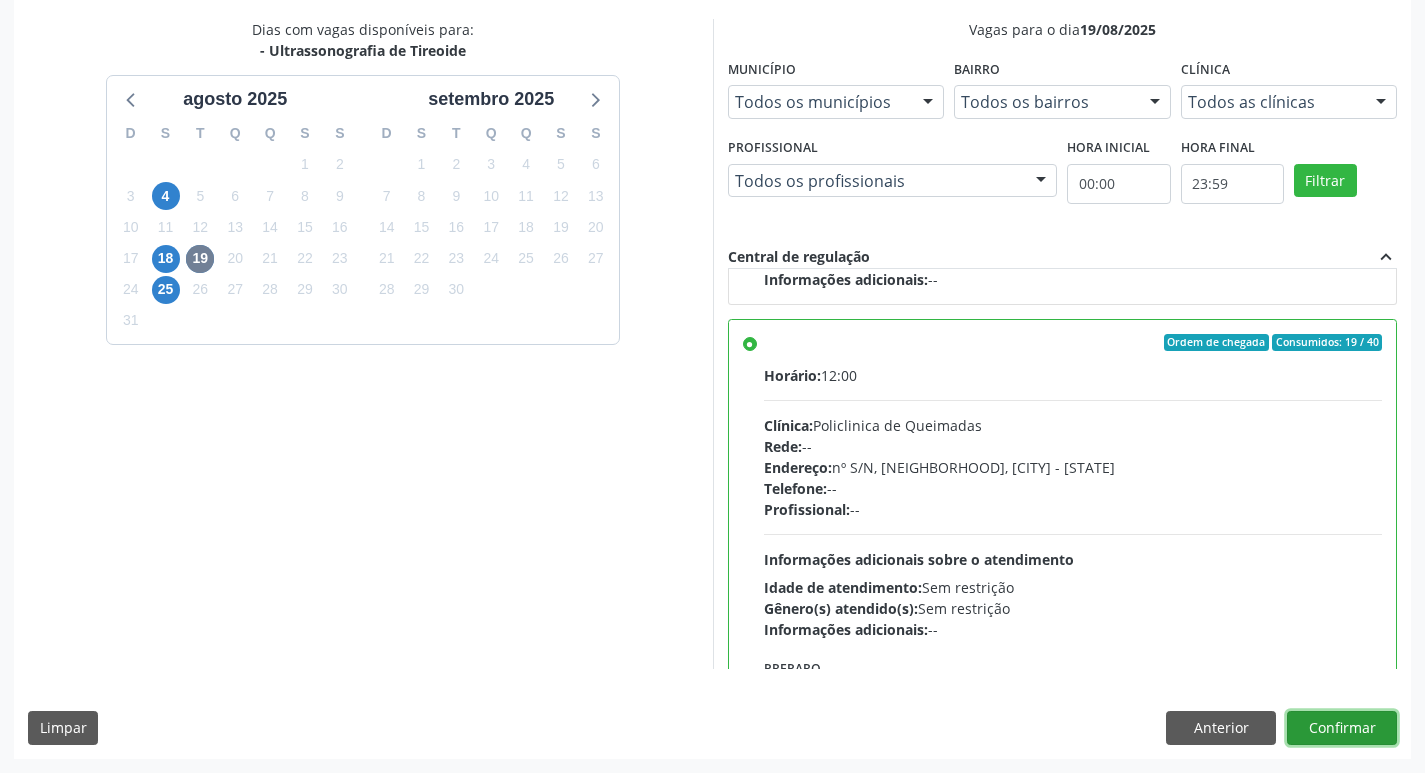 click on "Confirmar" at bounding box center [1342, 728] 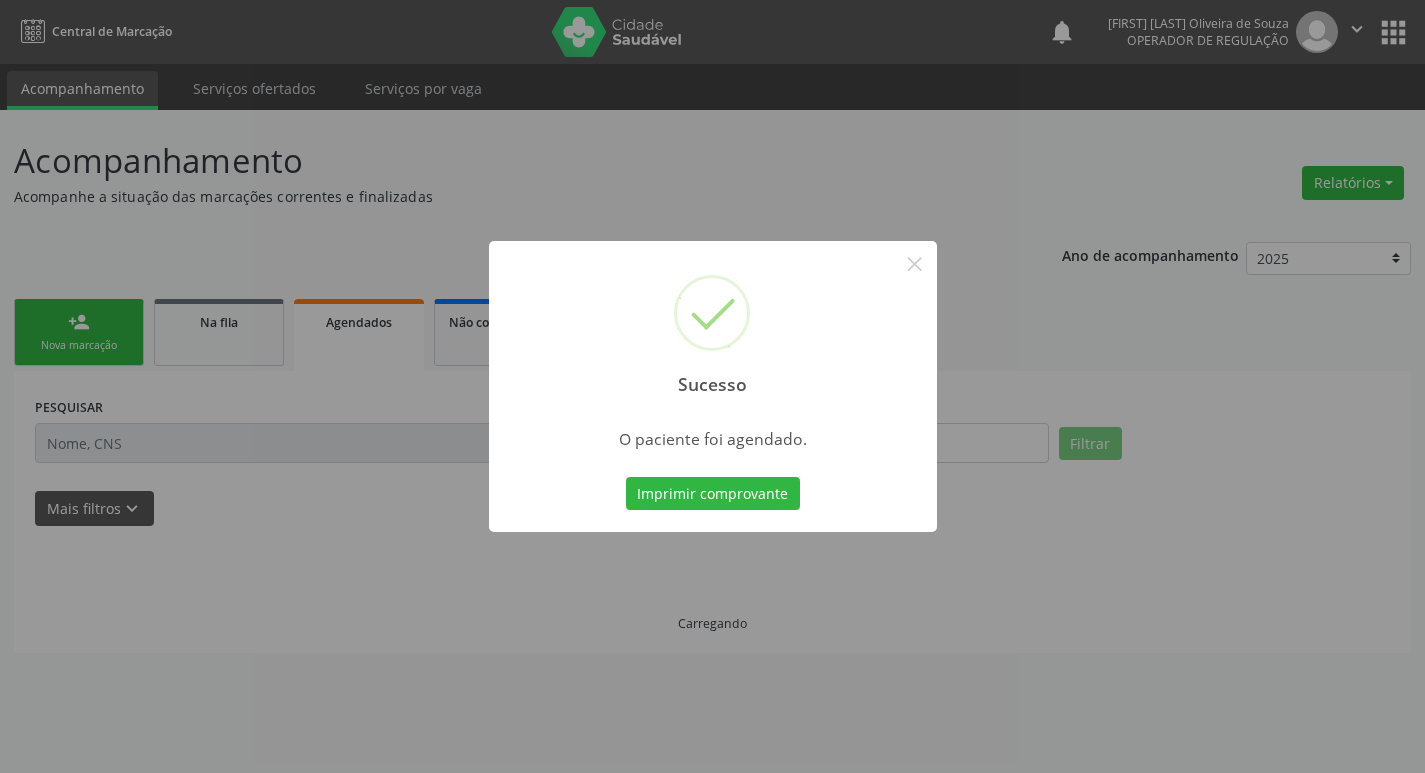 scroll, scrollTop: 0, scrollLeft: 0, axis: both 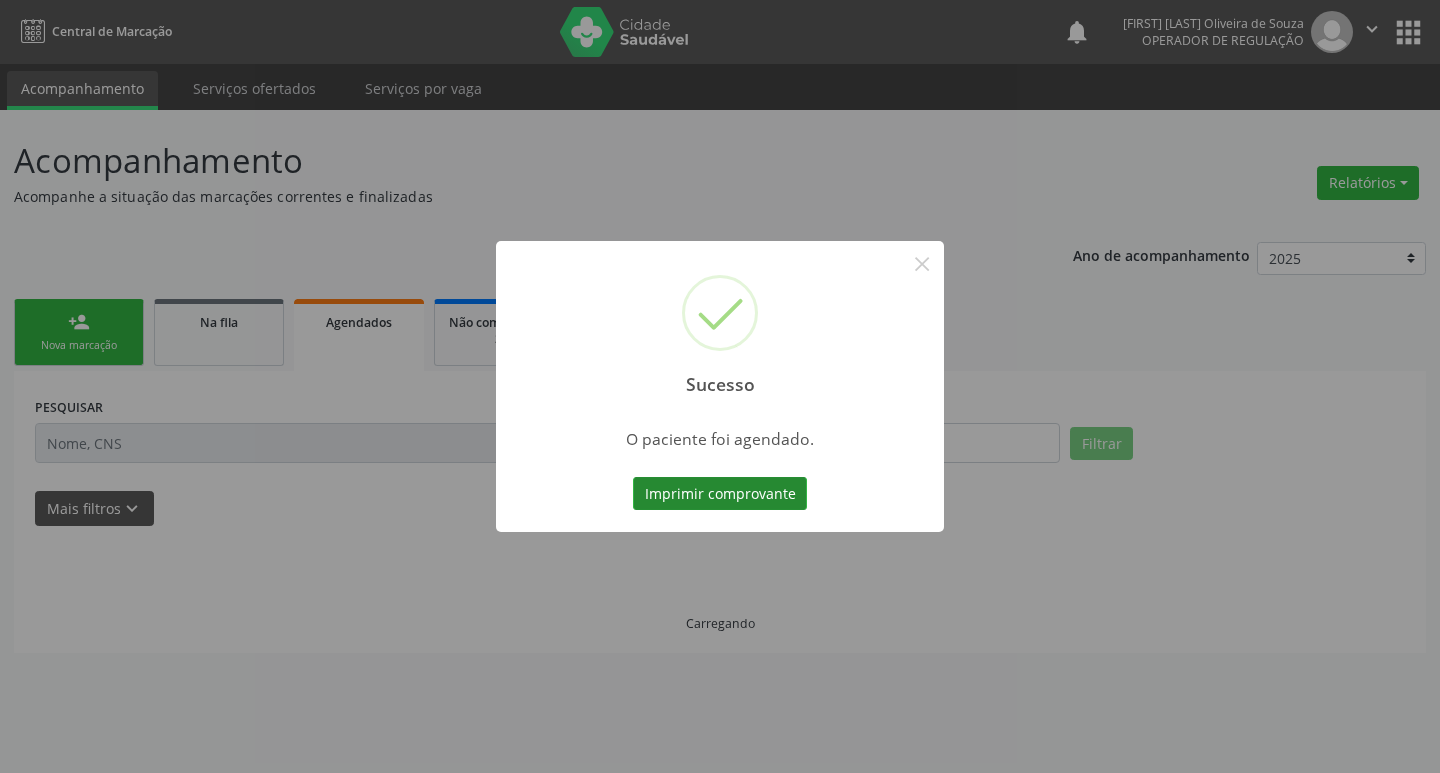 click on "Imprimir comprovante" at bounding box center (720, 494) 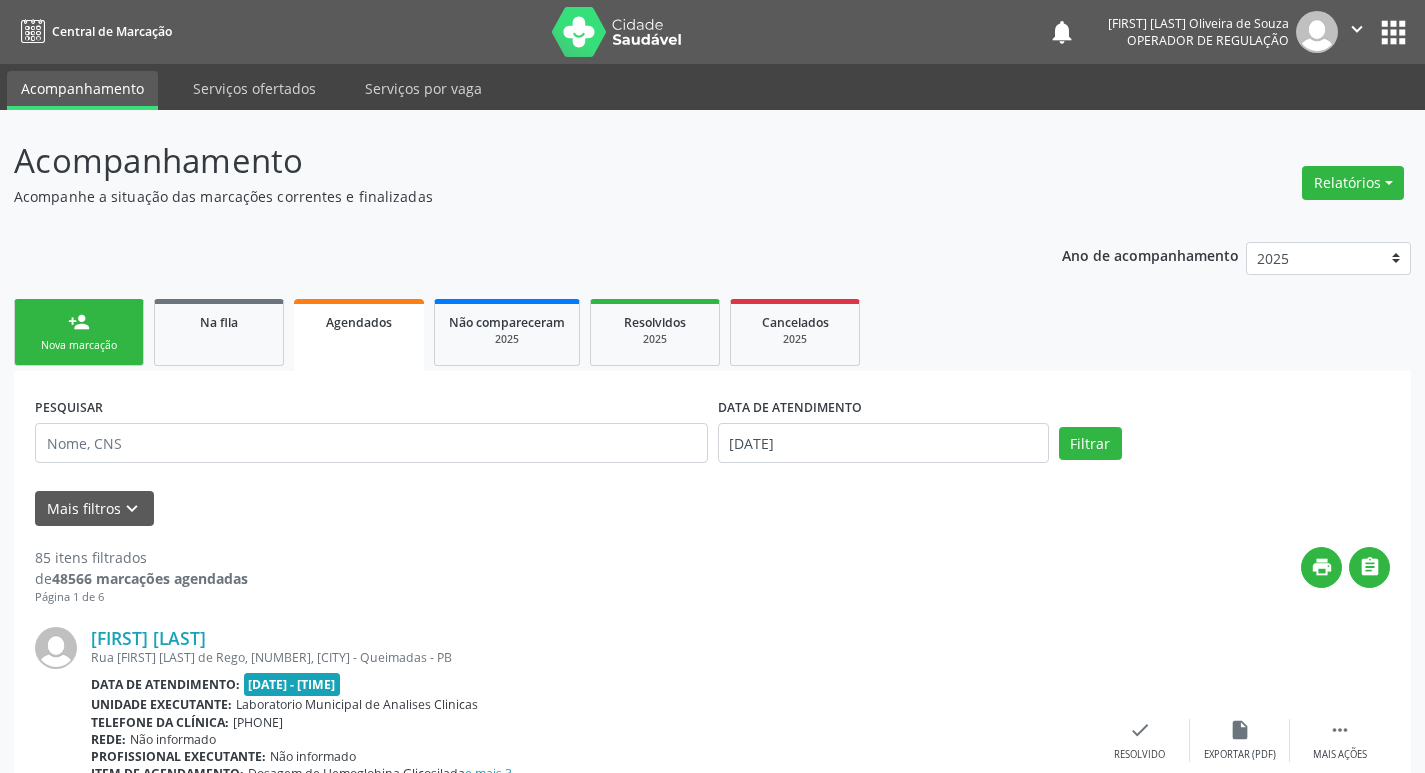 click on "Nova marcação" at bounding box center [79, 345] 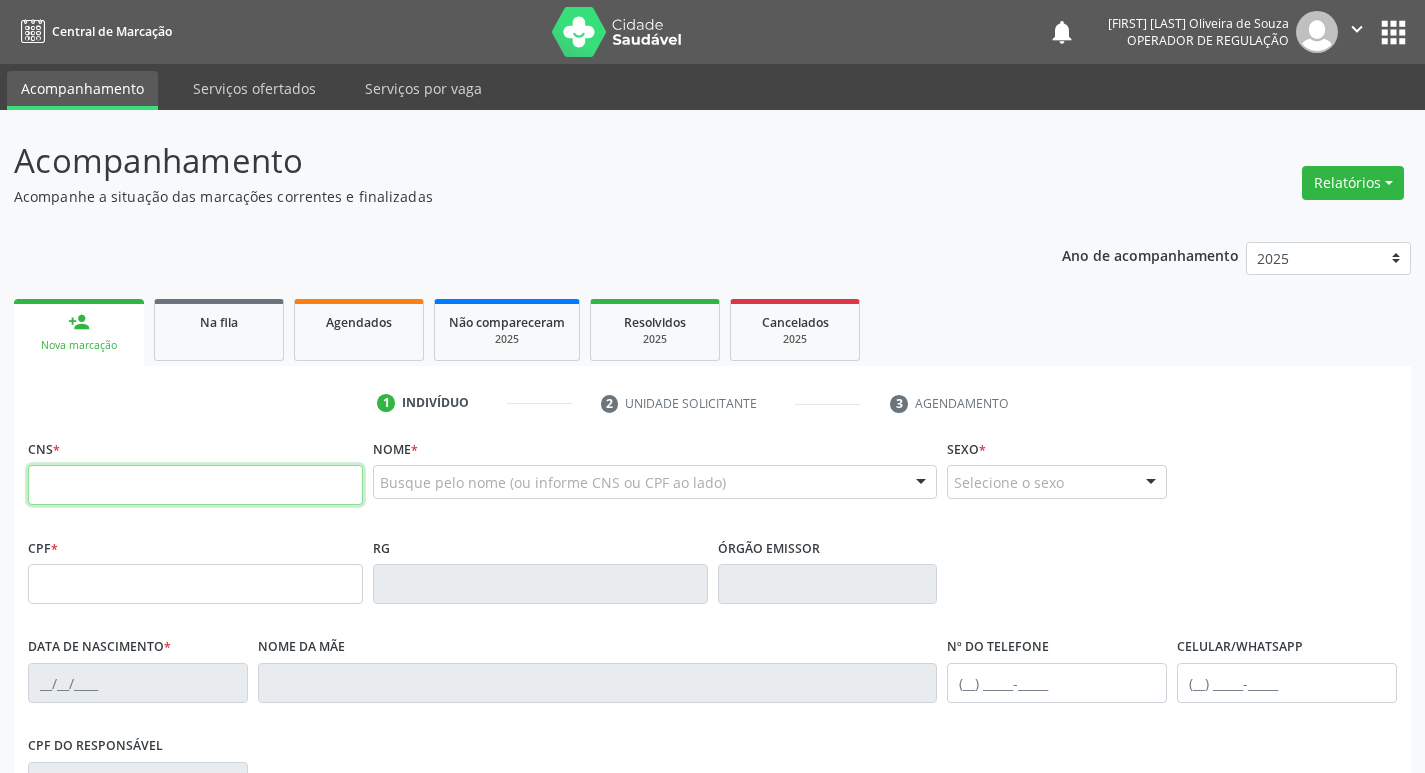 click at bounding box center [195, 485] 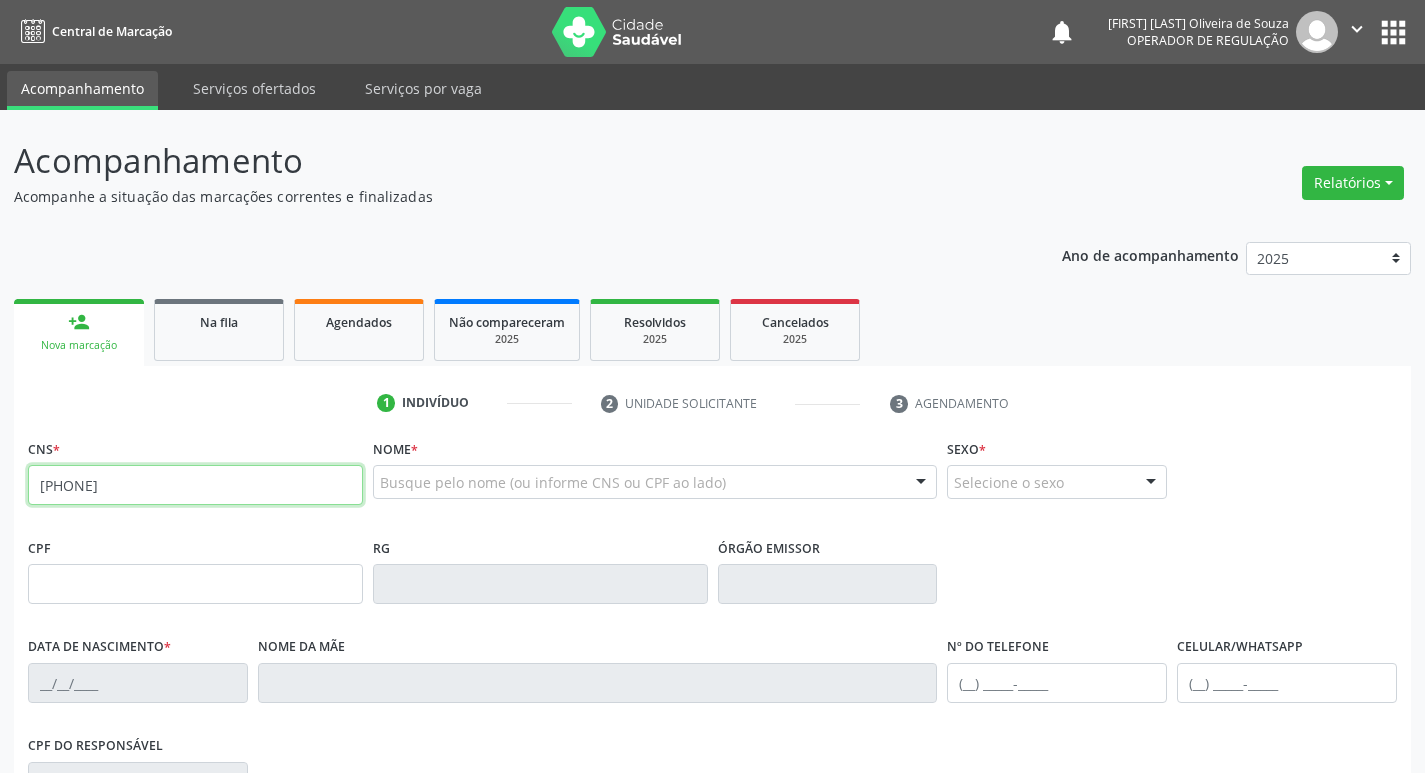 type on "706 0098 6229 9642" 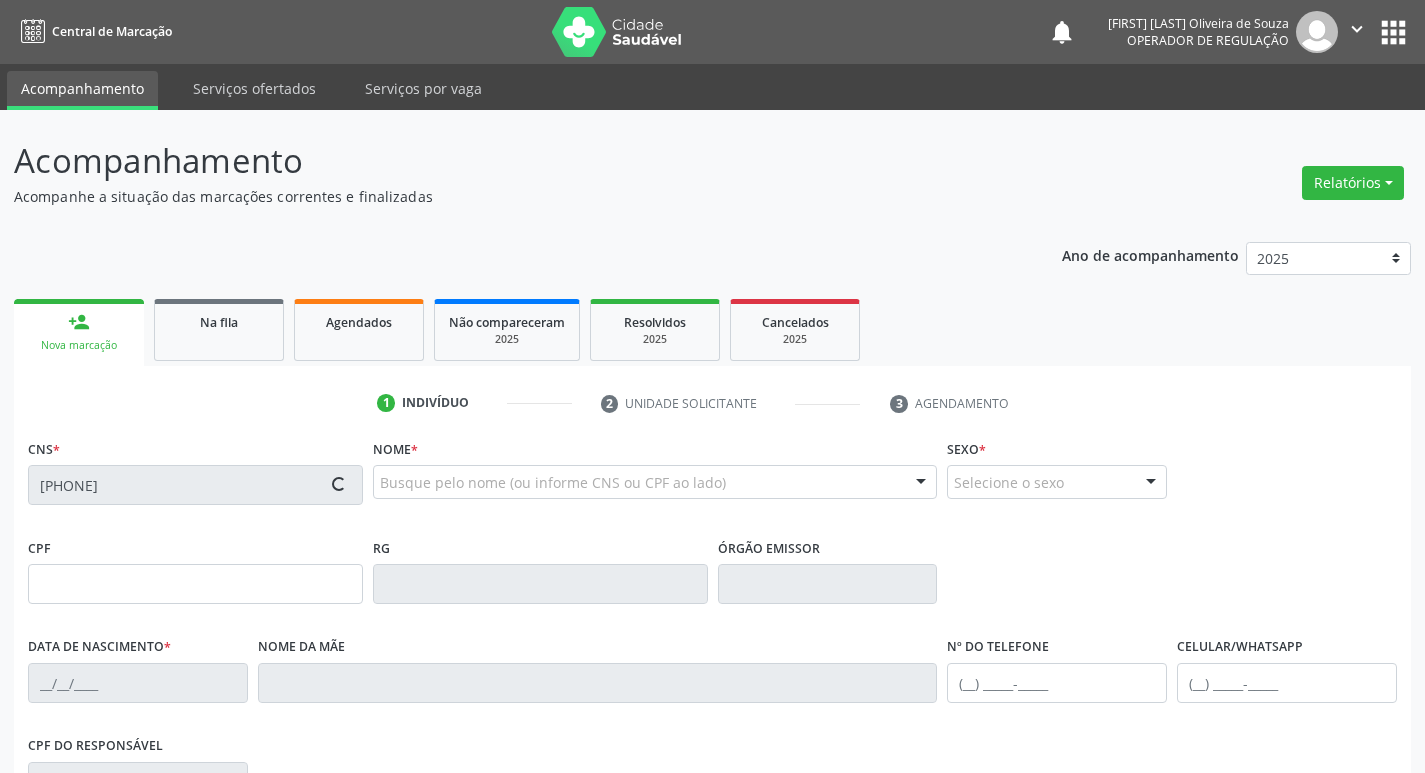 type on "015.601.574-96" 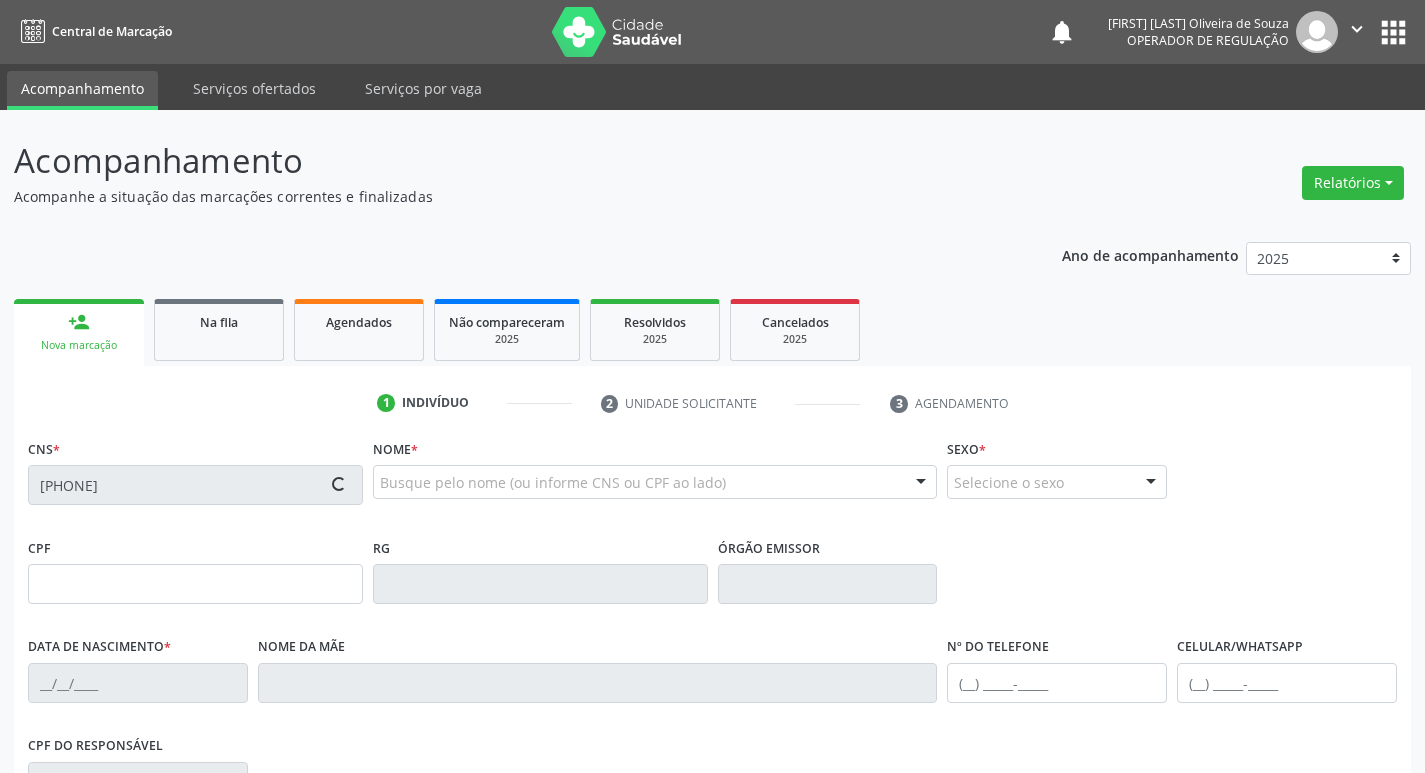 type on "21/11/1988" 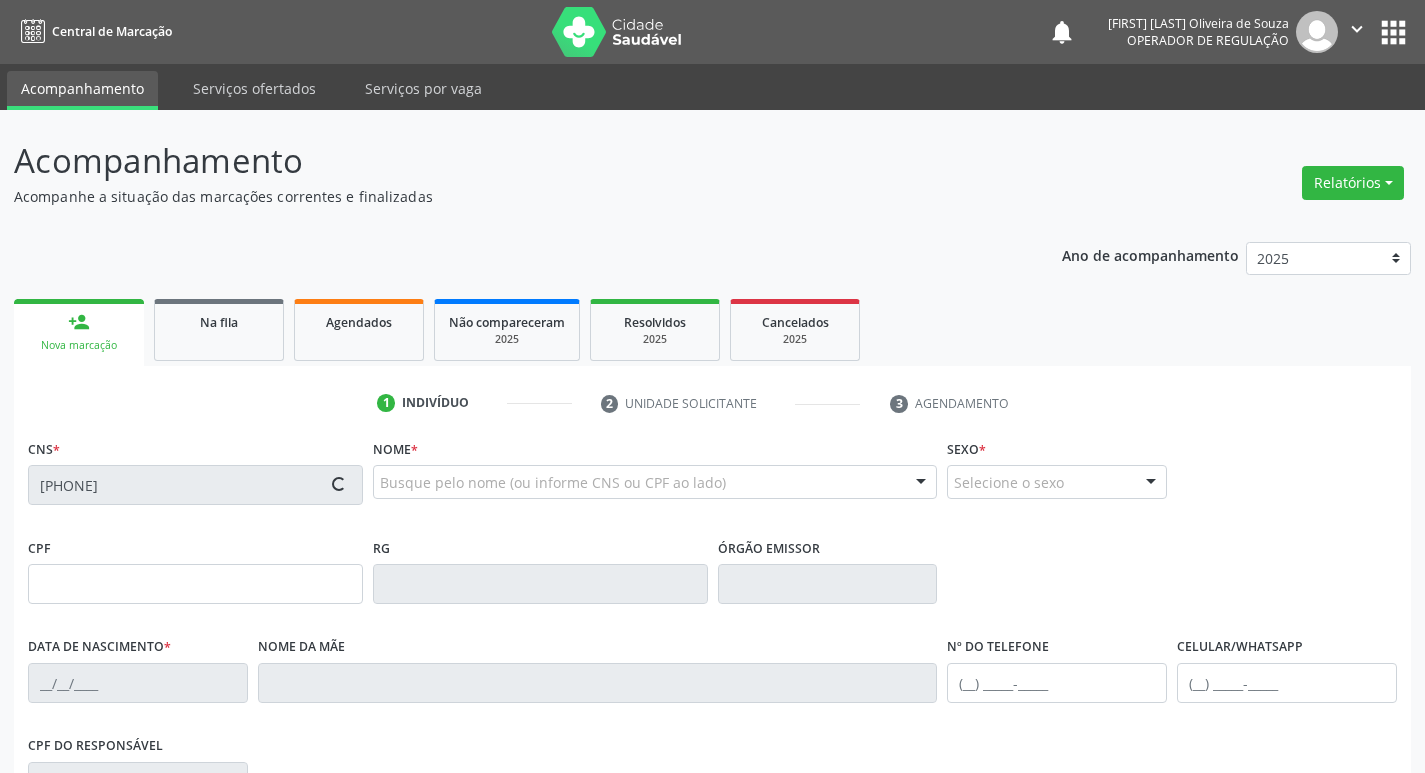 type on "(83) 98719-1829" 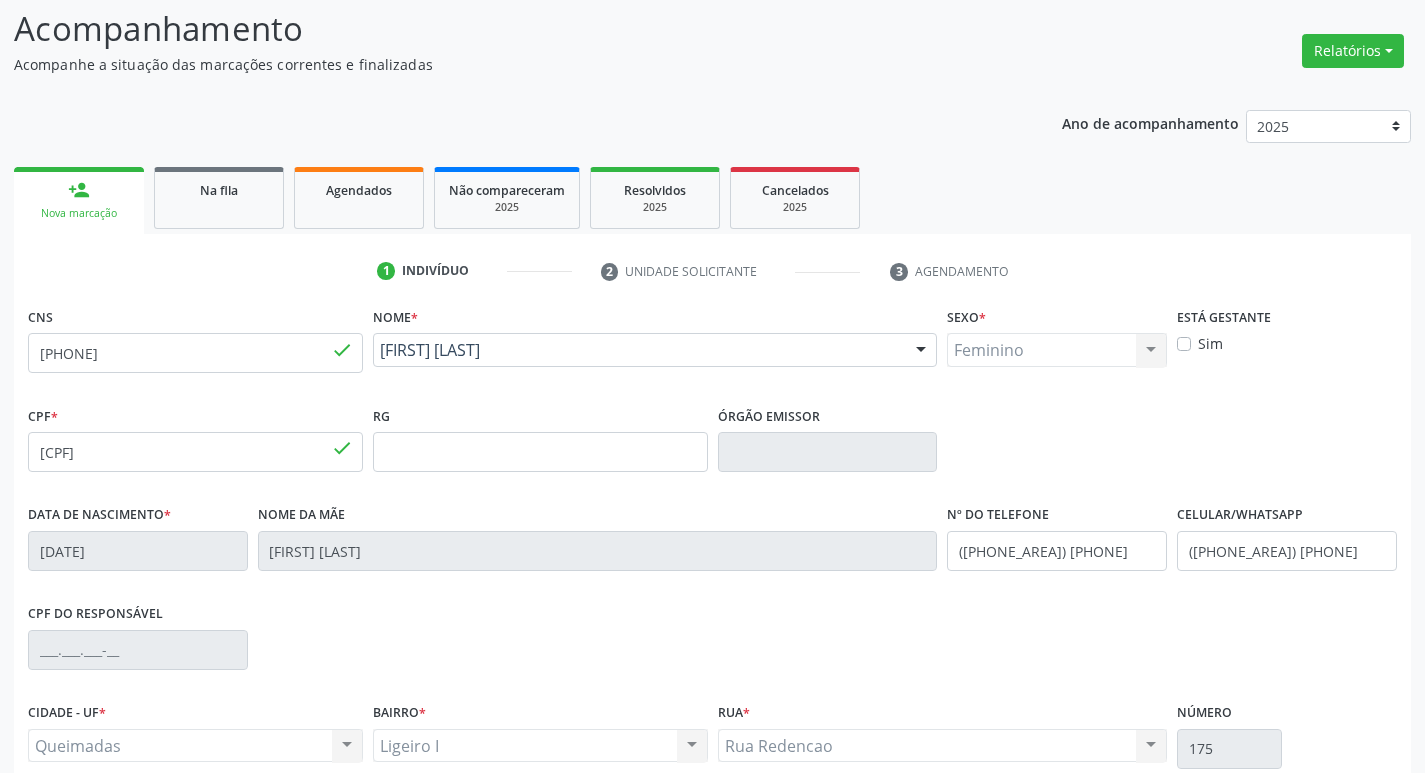 scroll, scrollTop: 311, scrollLeft: 0, axis: vertical 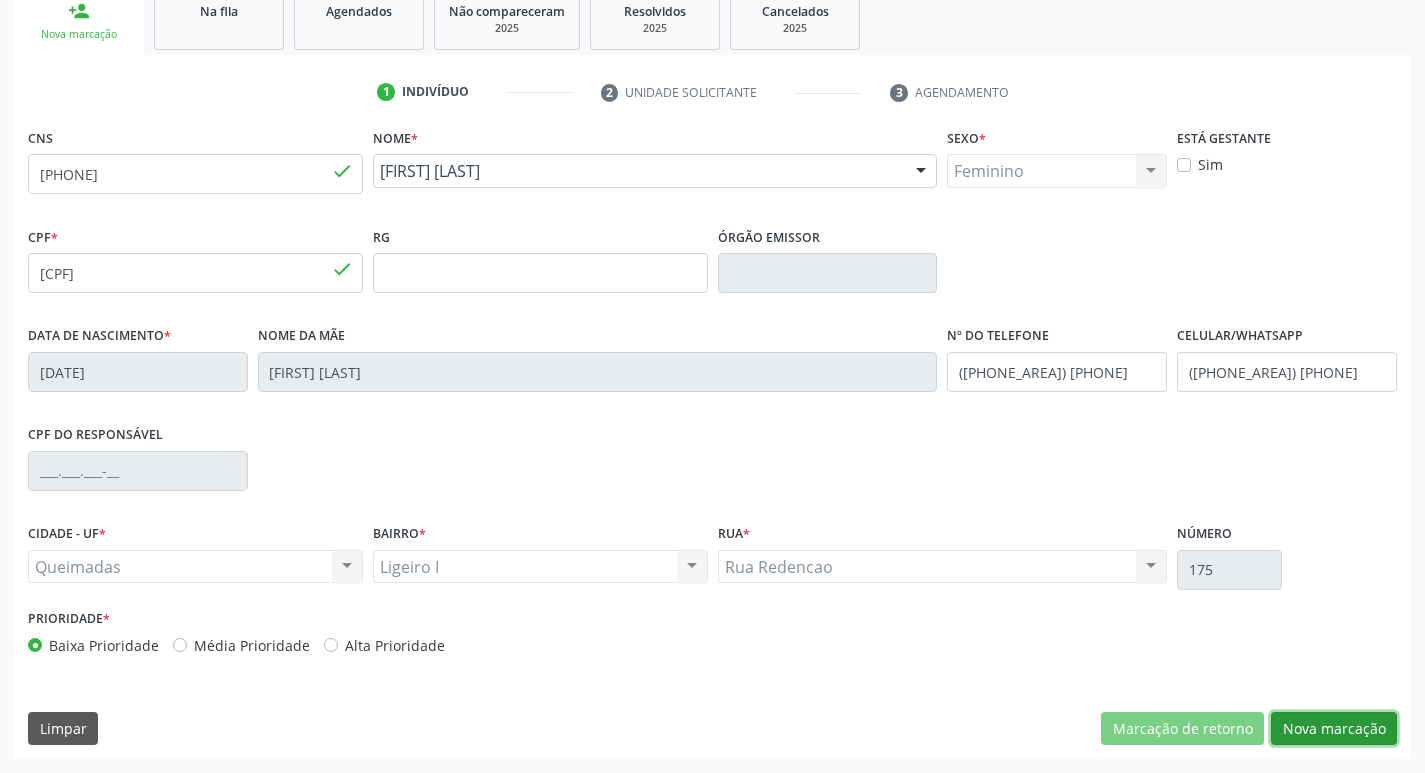 click on "Nova marcação" at bounding box center (1334, 729) 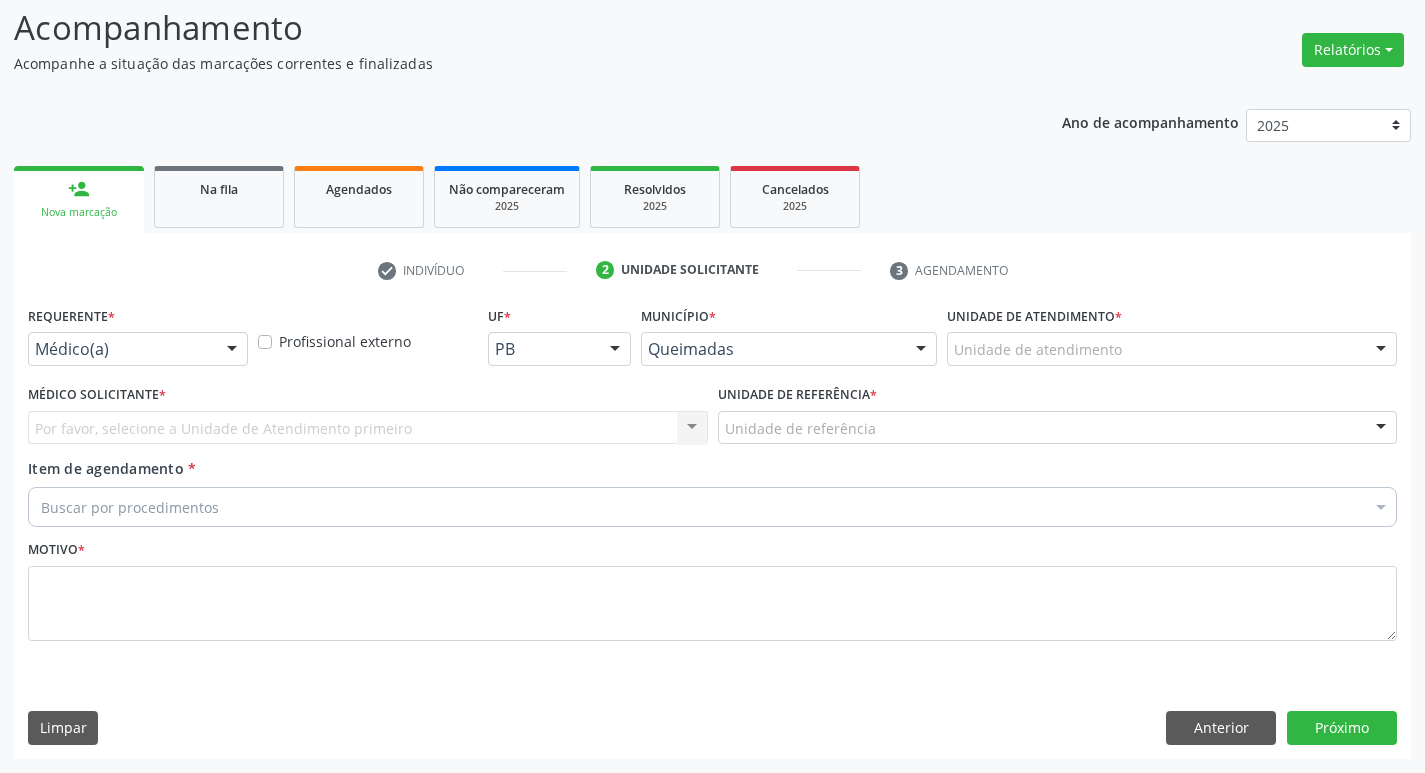 scroll, scrollTop: 133, scrollLeft: 0, axis: vertical 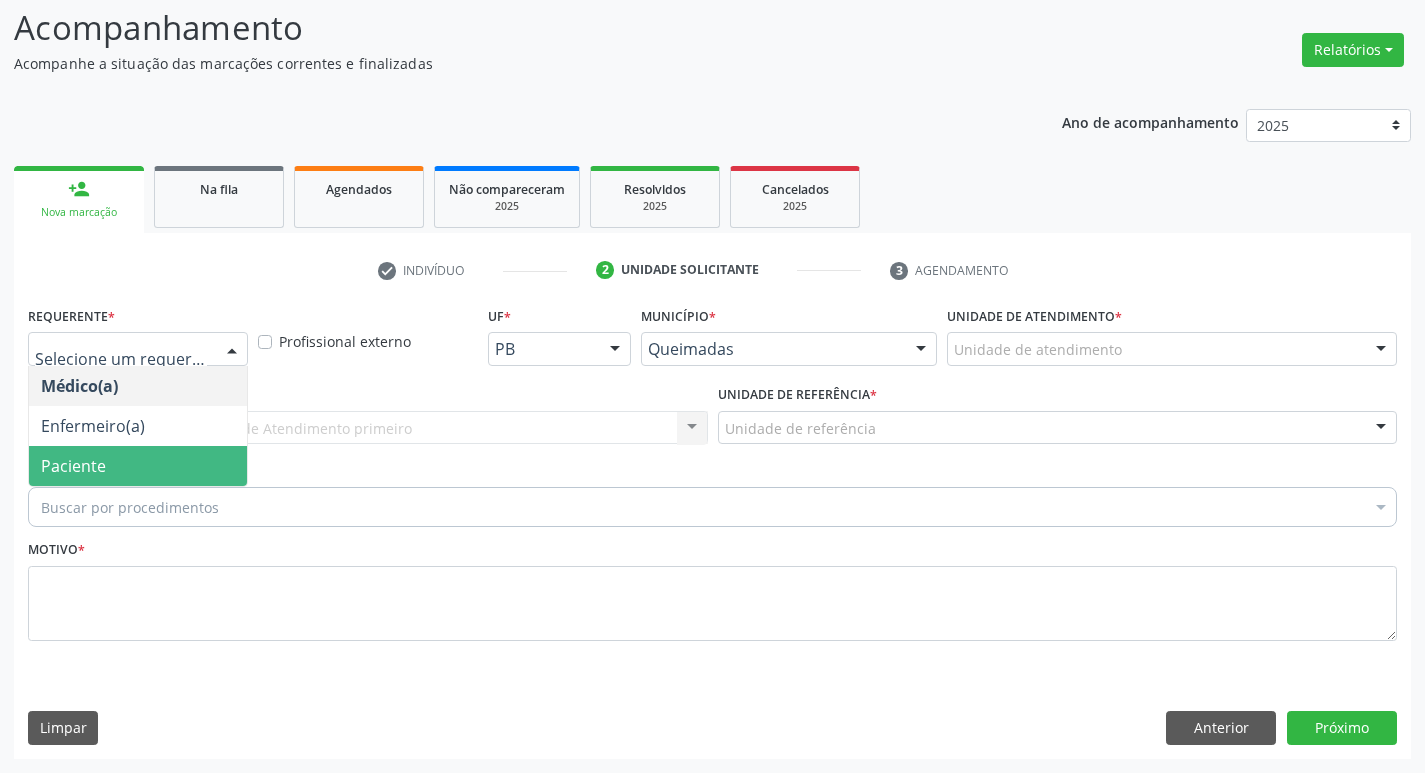 click on "Paciente" at bounding box center (73, 466) 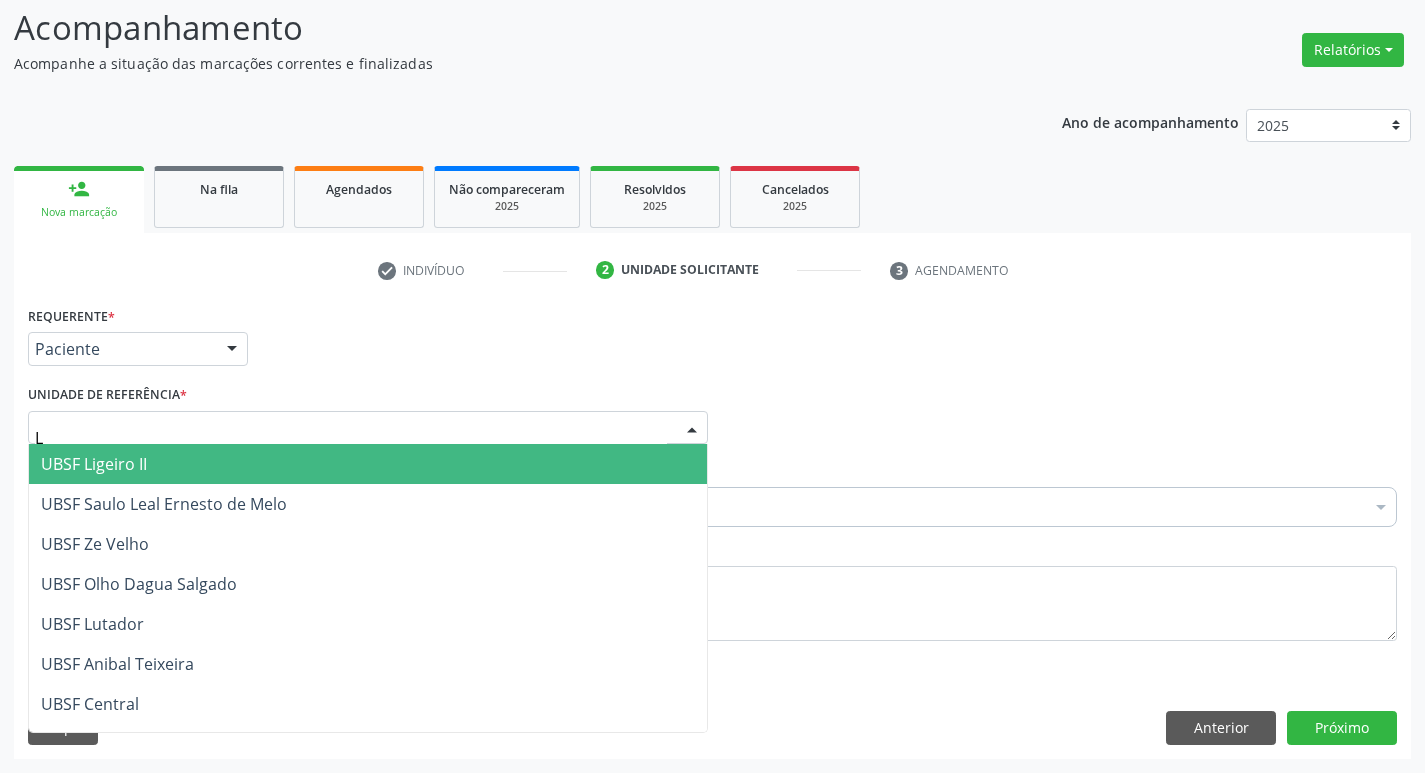 type on "LI" 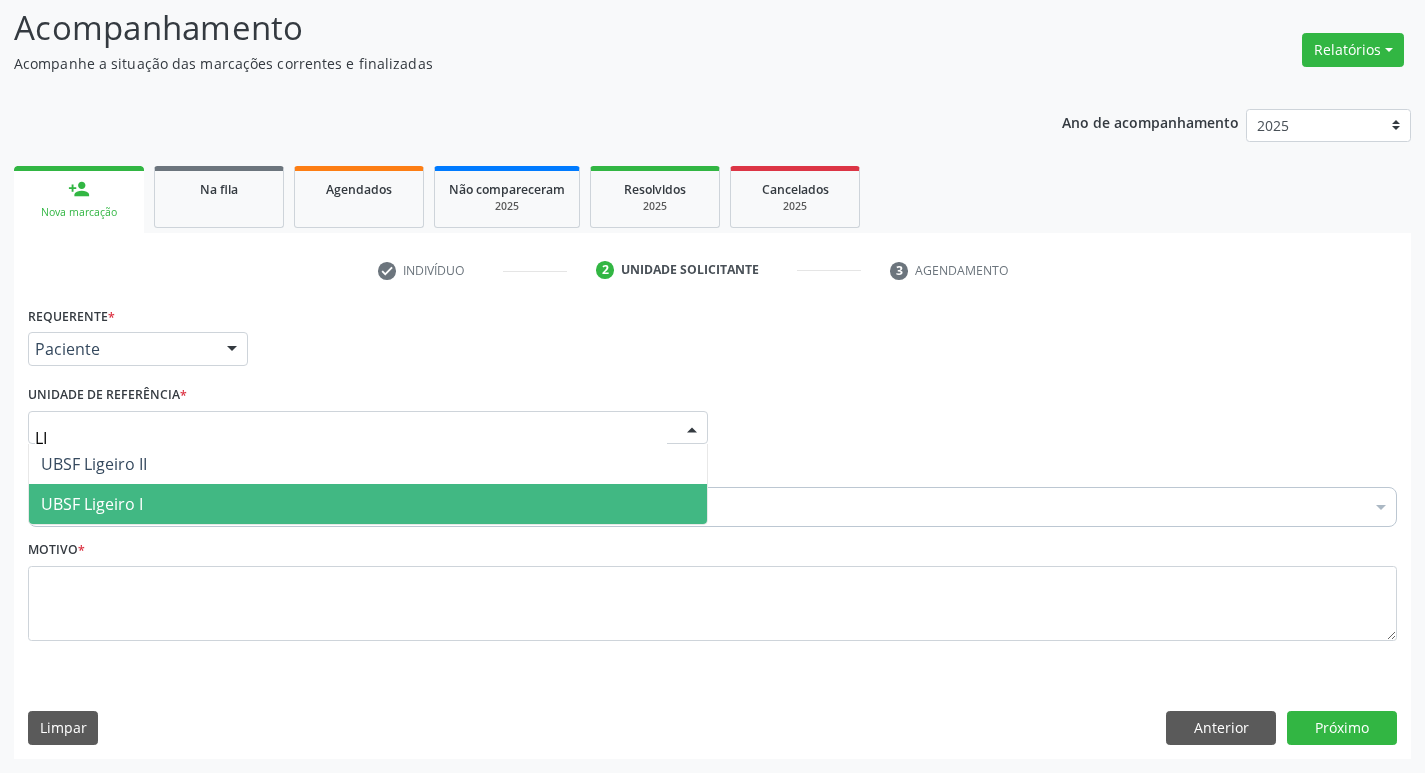 click on "UBSF Ligeiro I" at bounding box center [368, 504] 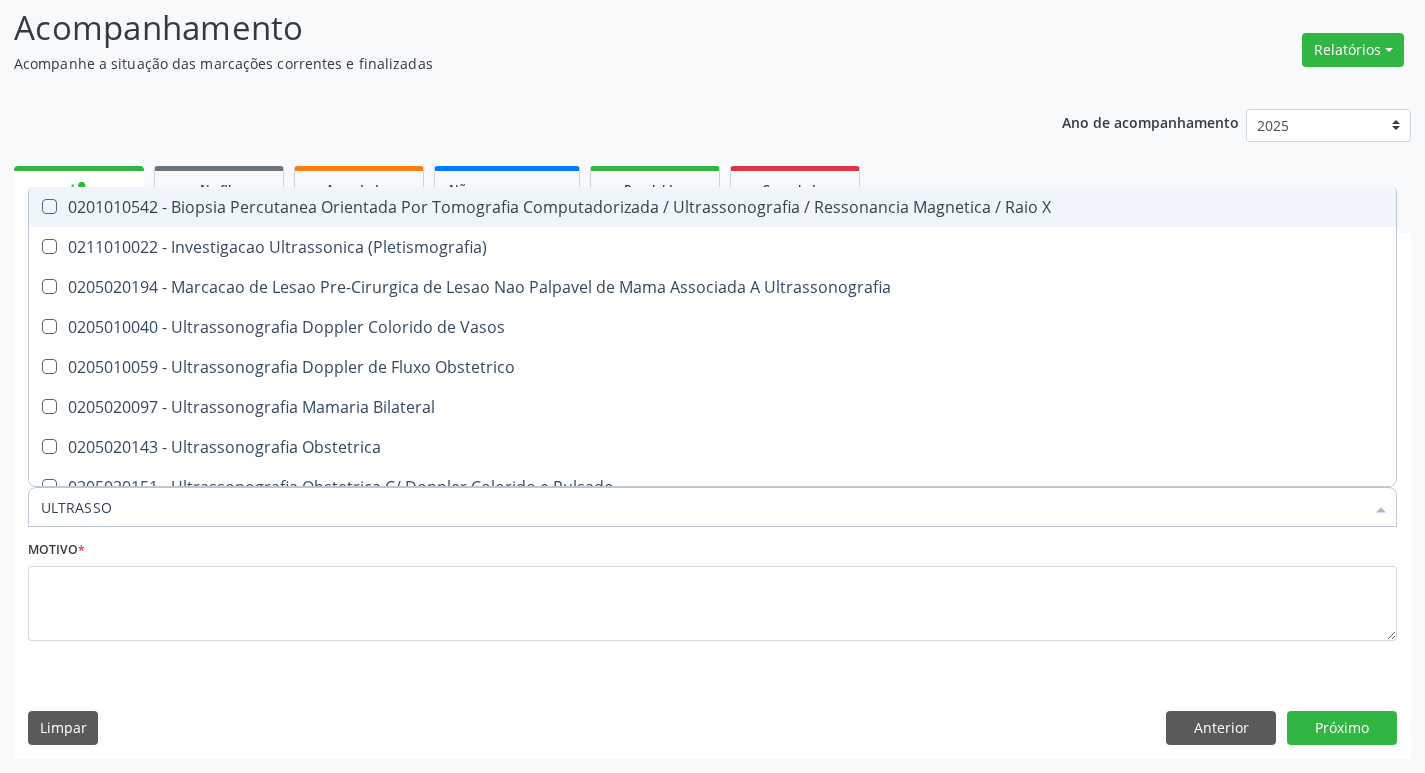 type on "ULTRASSON" 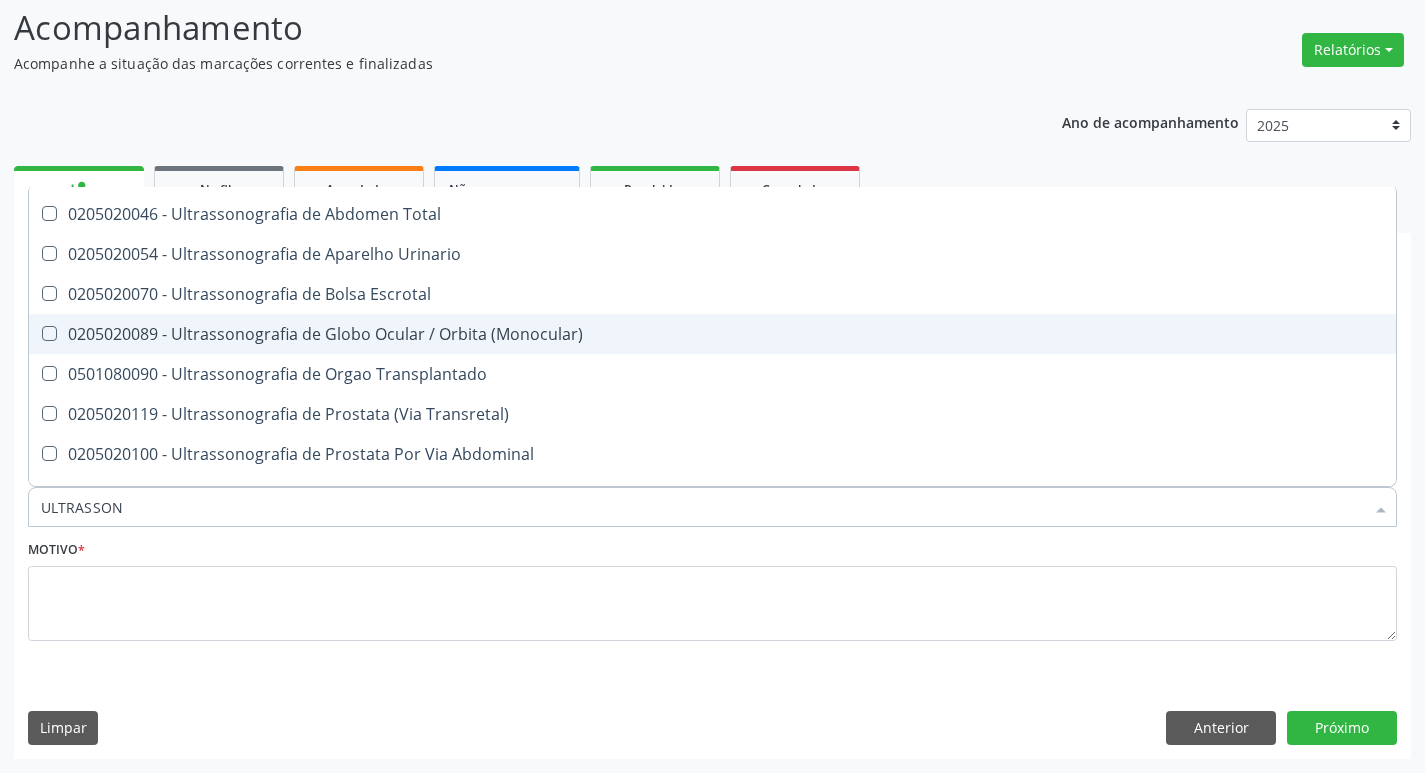 scroll, scrollTop: 541, scrollLeft: 0, axis: vertical 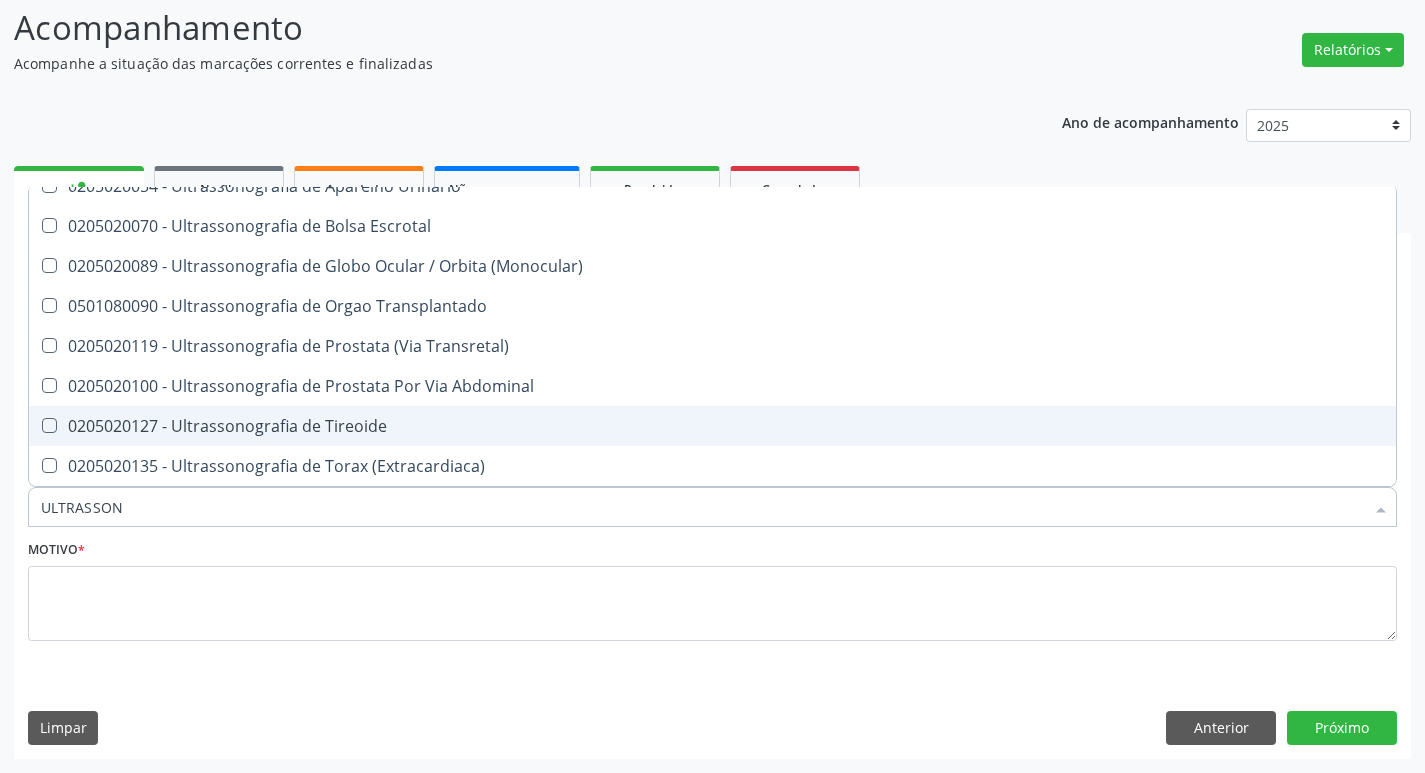 click on "0205020127 - Ultrassonografia de Tireoide" at bounding box center (712, 426) 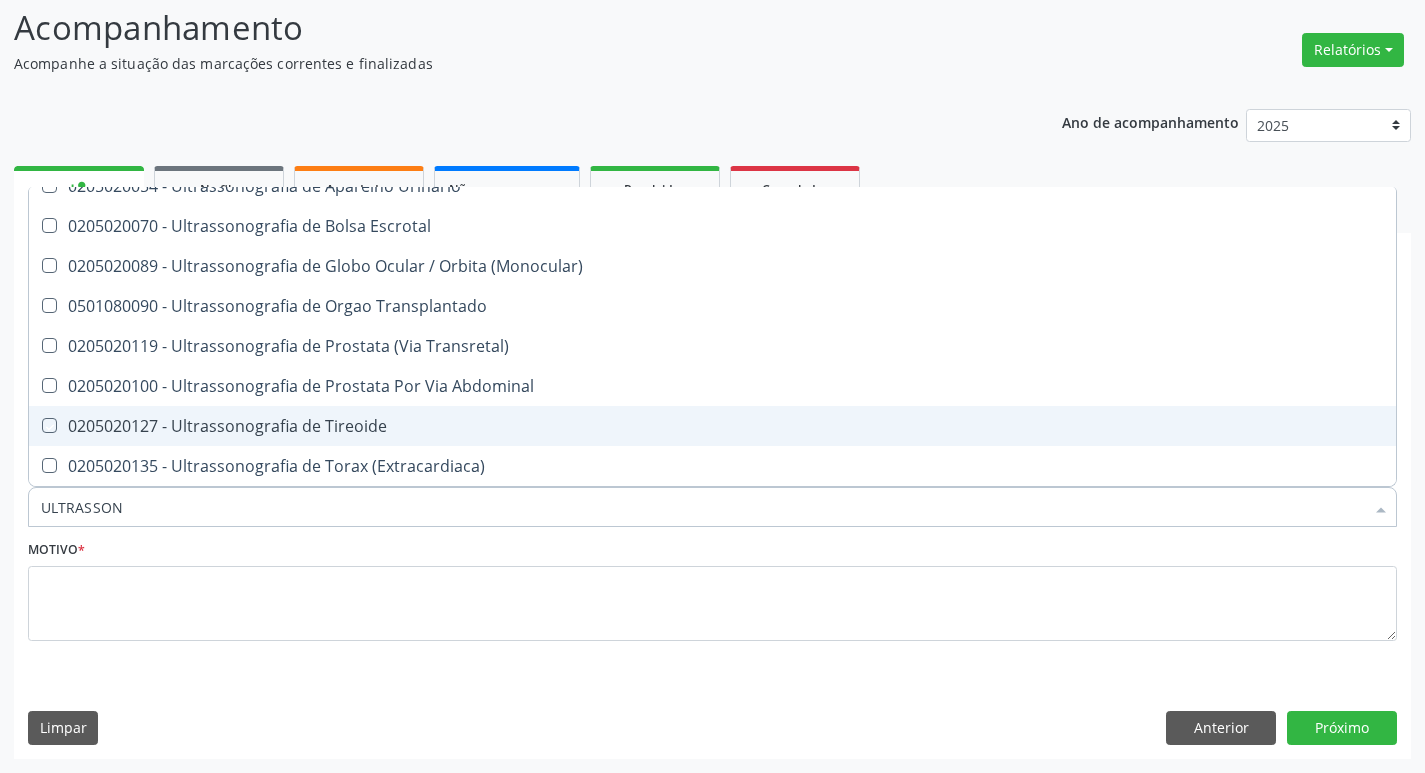 checkbox on "true" 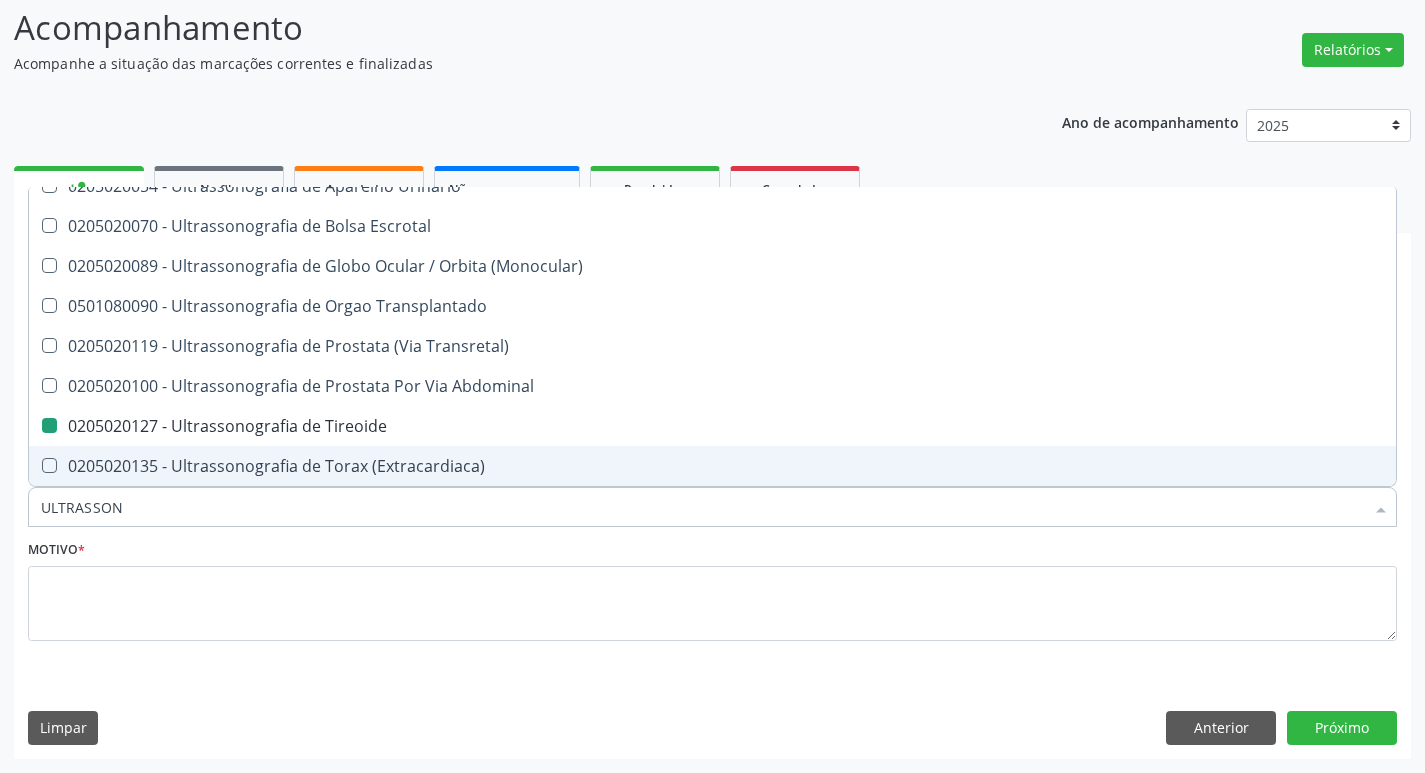 click on "Motivo
*" at bounding box center (712, 595) 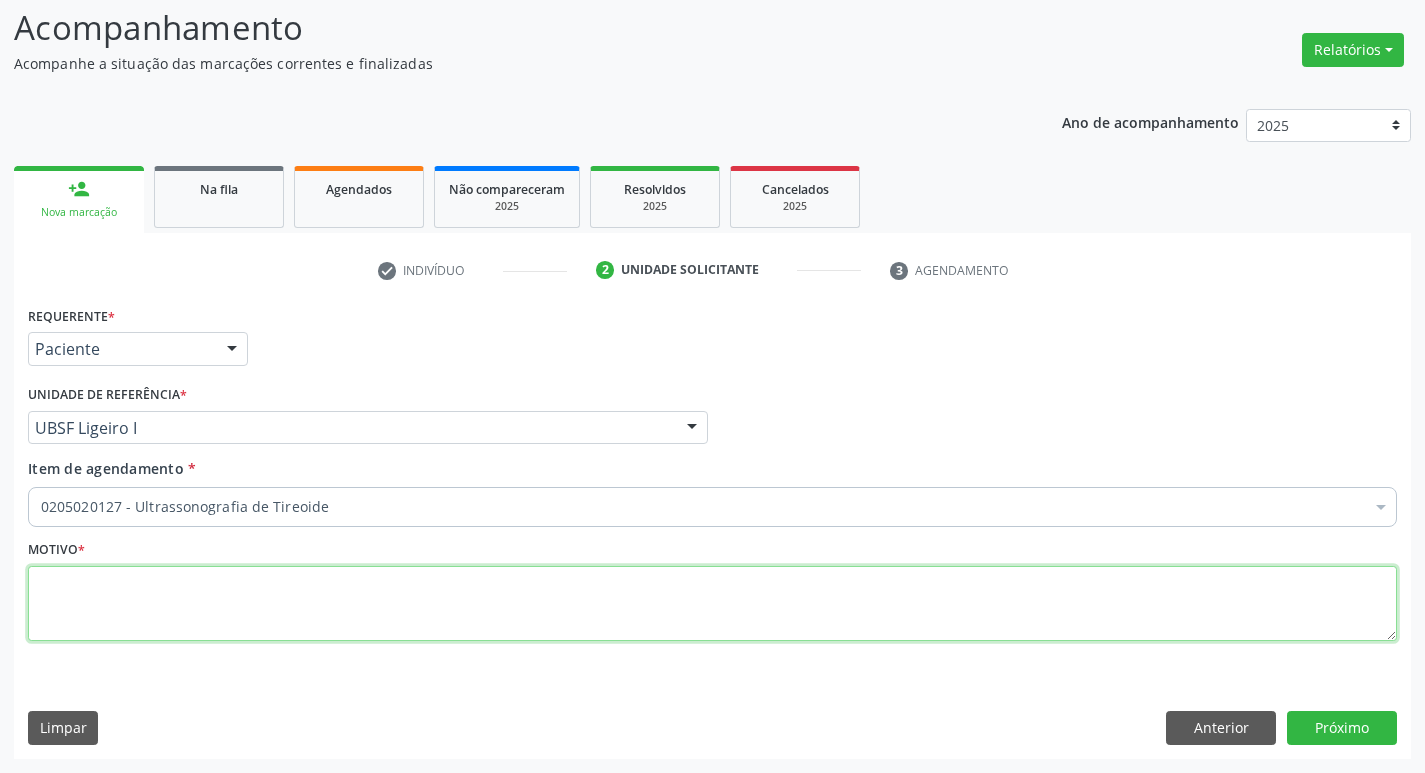 click at bounding box center [712, 604] 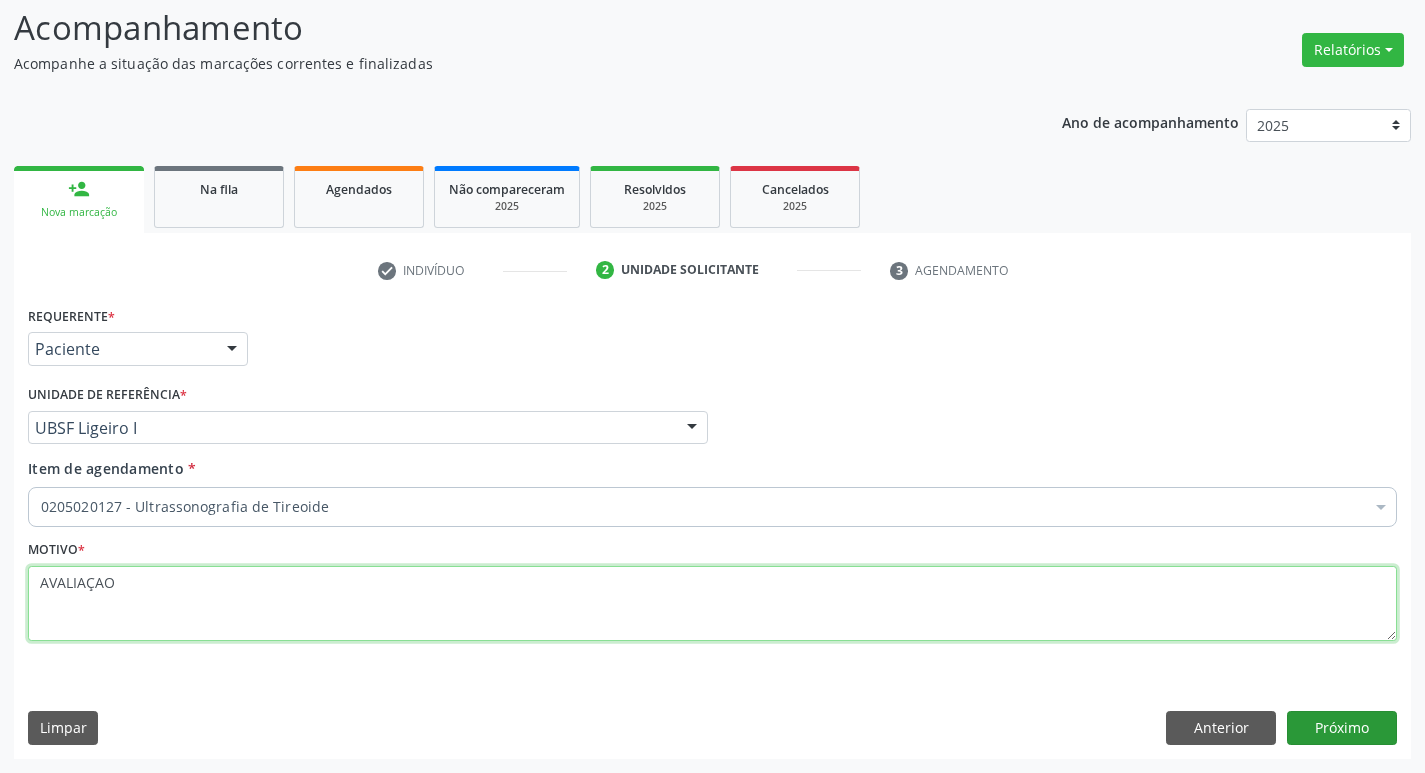 type on "AVALIAÇAO" 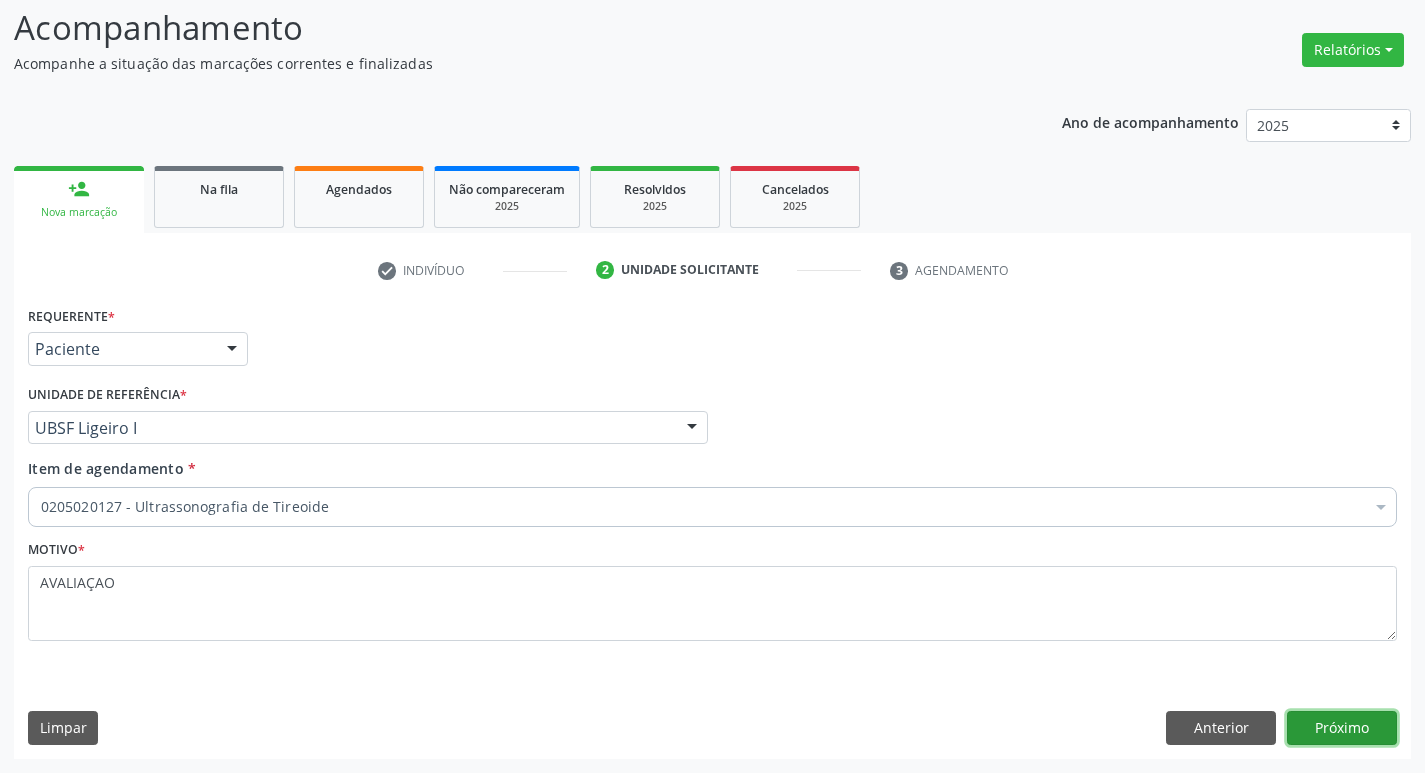 click on "Próximo" at bounding box center [1342, 728] 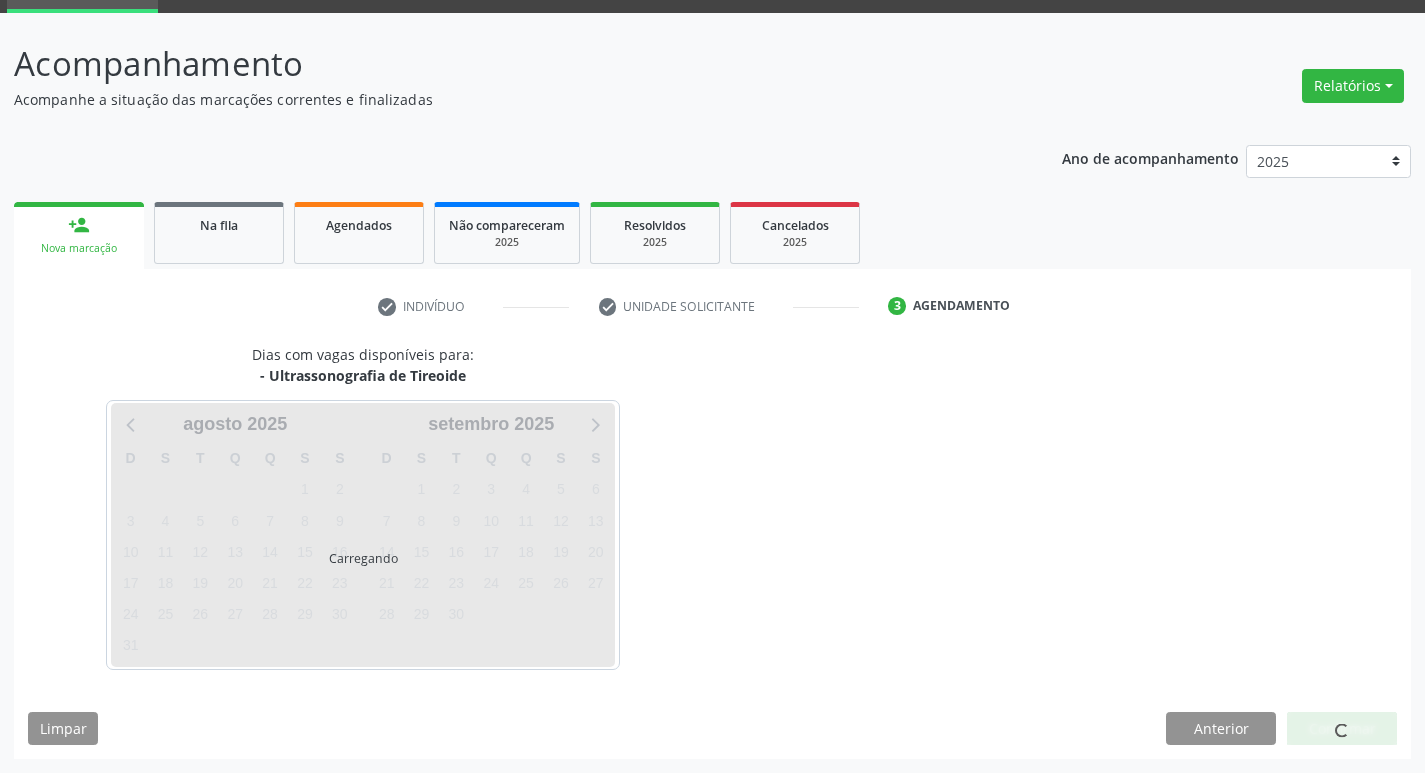 scroll, scrollTop: 97, scrollLeft: 0, axis: vertical 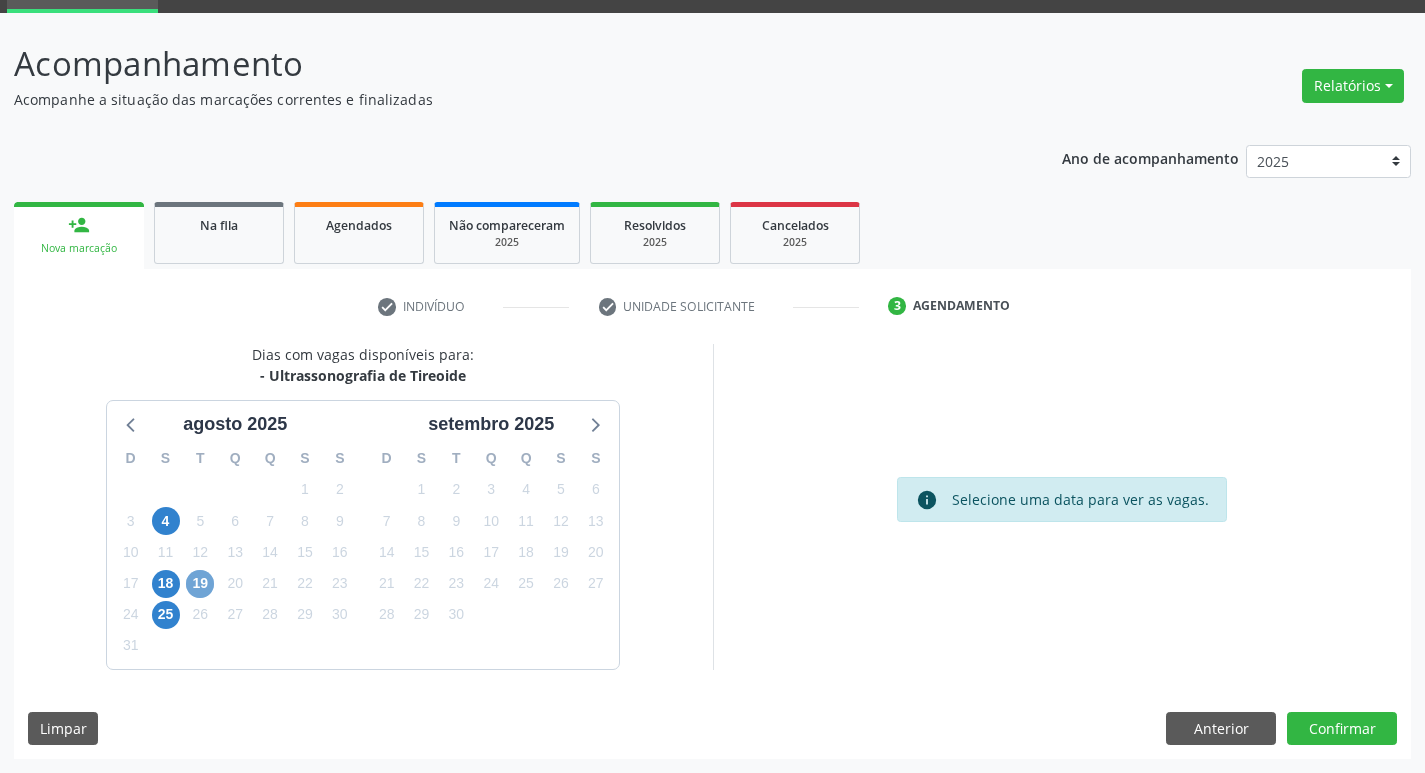 click on "19" at bounding box center (200, 584) 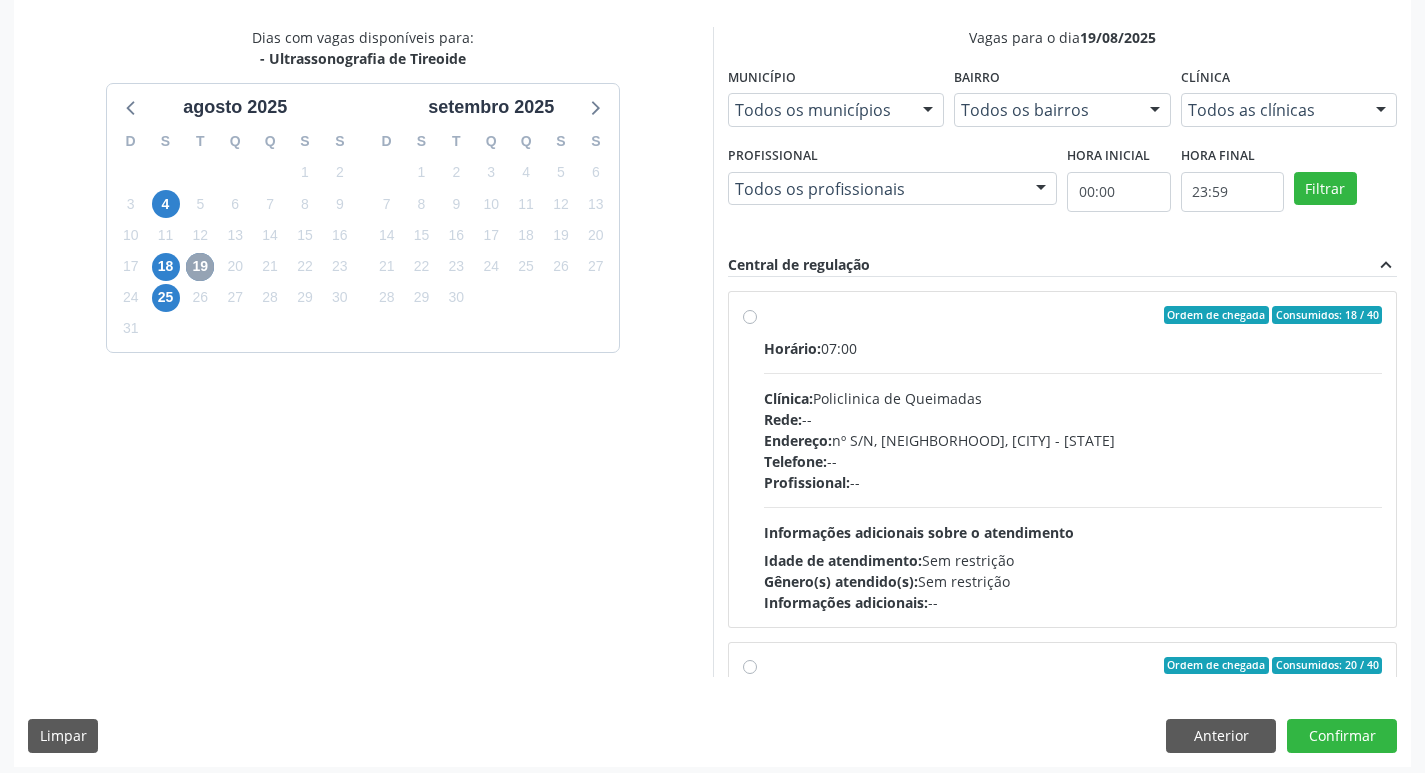 scroll, scrollTop: 422, scrollLeft: 0, axis: vertical 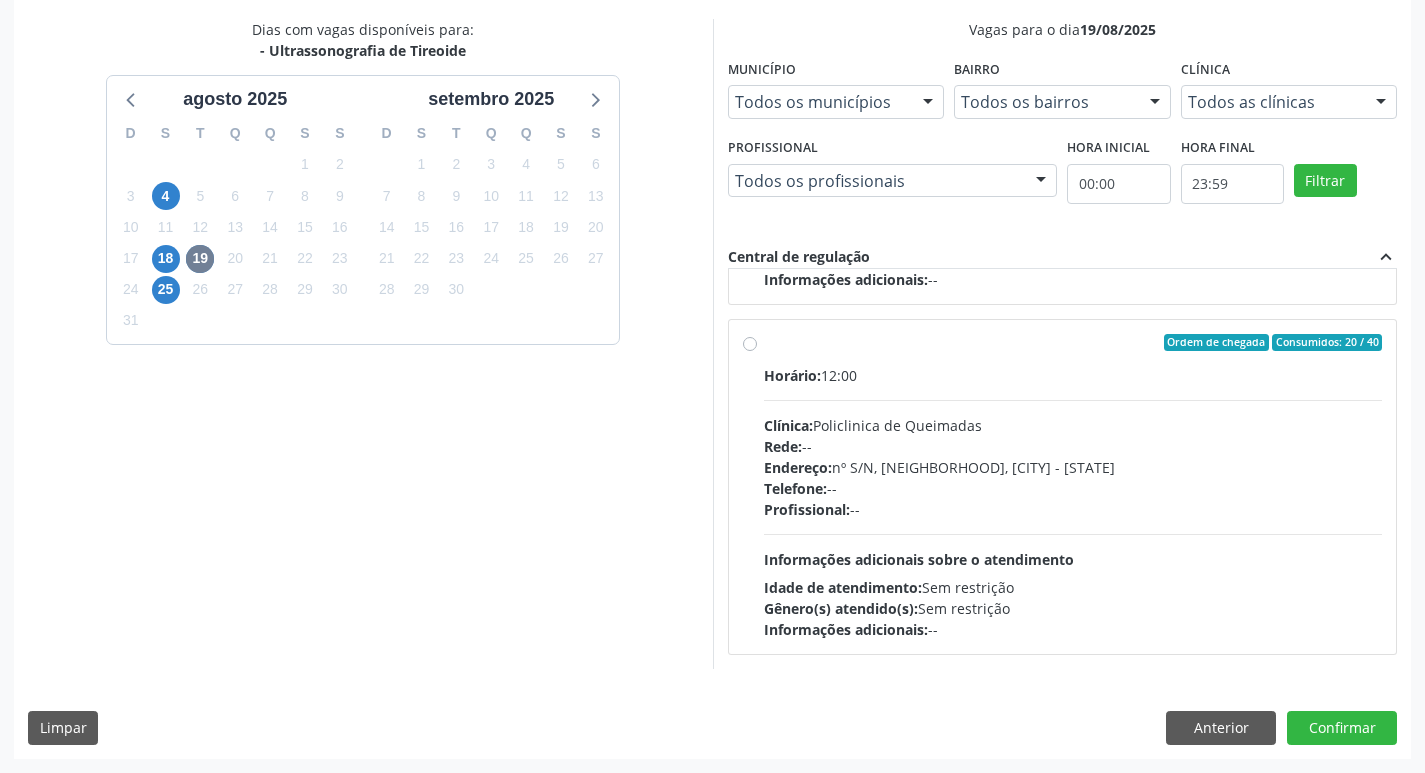 click on "Informações adicionais:
--" at bounding box center [1073, 629] 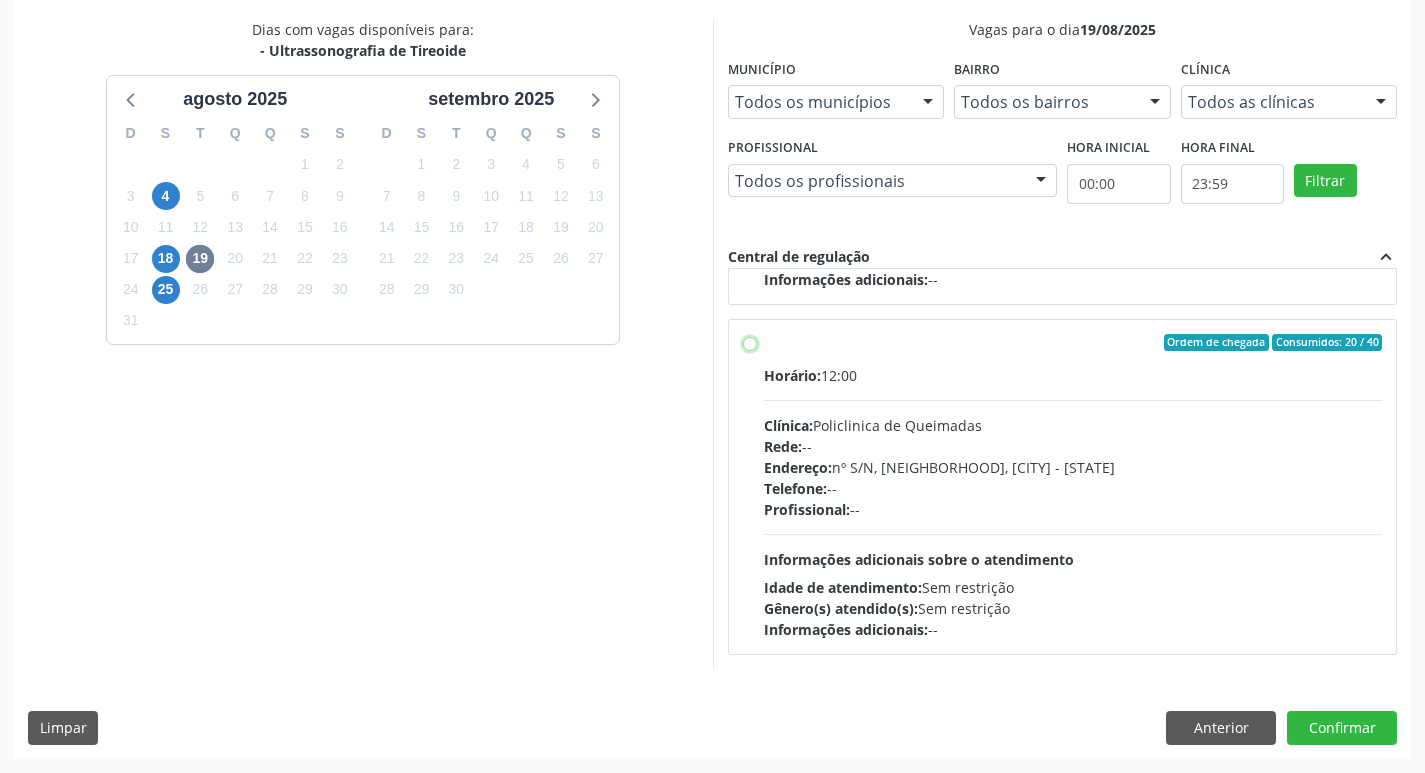 click on "Ordem de chegada
Consumidos: 20 / 40
Horário:   12:00
Clínica:  Policlinica de Queimadas
Rede:
--
Endereço:   nº S/N, Centro, Queimadas - PB
Telefone:   --
Profissional:
--
Informações adicionais sobre o atendimento
Idade de atendimento:
Sem restrição
Gênero(s) atendido(s):
Sem restrição
Informações adicionais:
--" at bounding box center (750, 343) 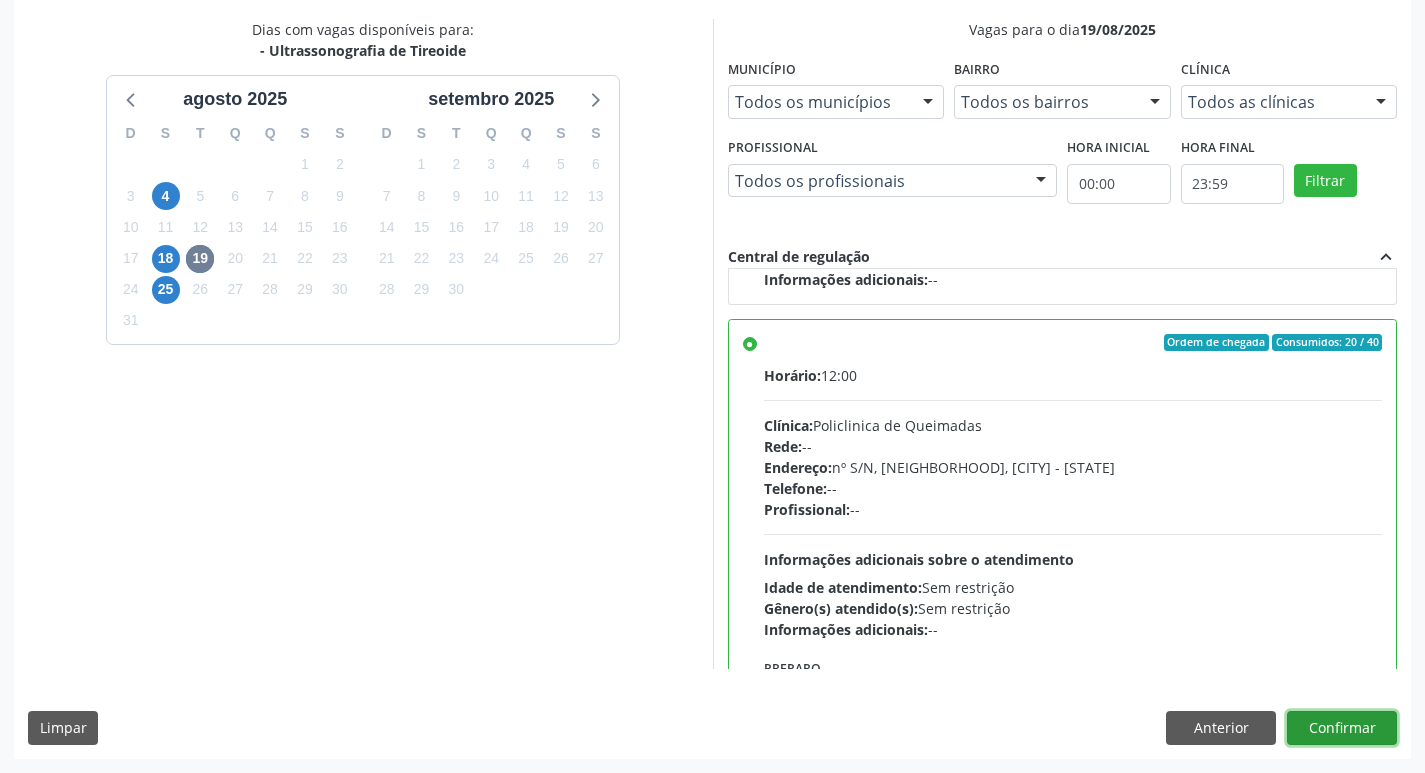click on "Confirmar" at bounding box center (1342, 728) 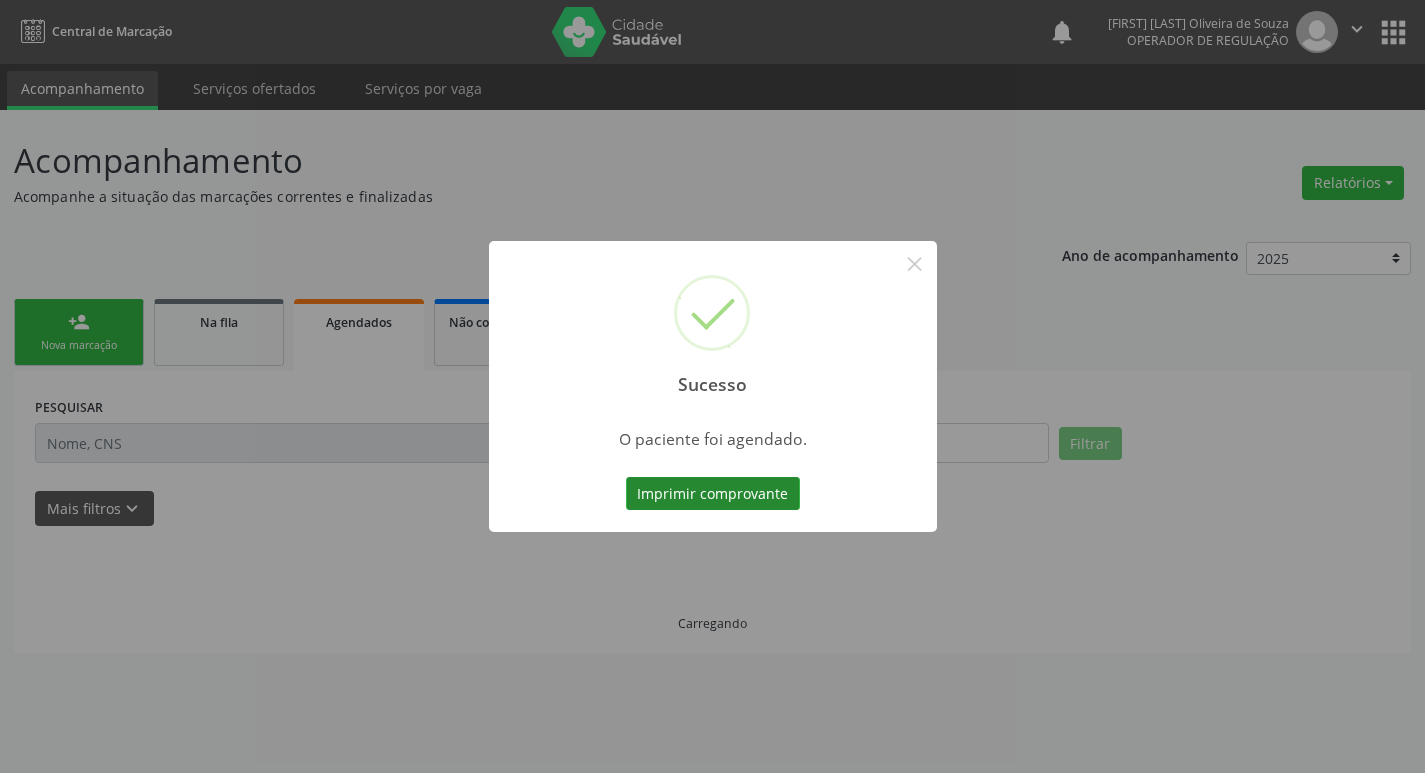 scroll, scrollTop: 0, scrollLeft: 0, axis: both 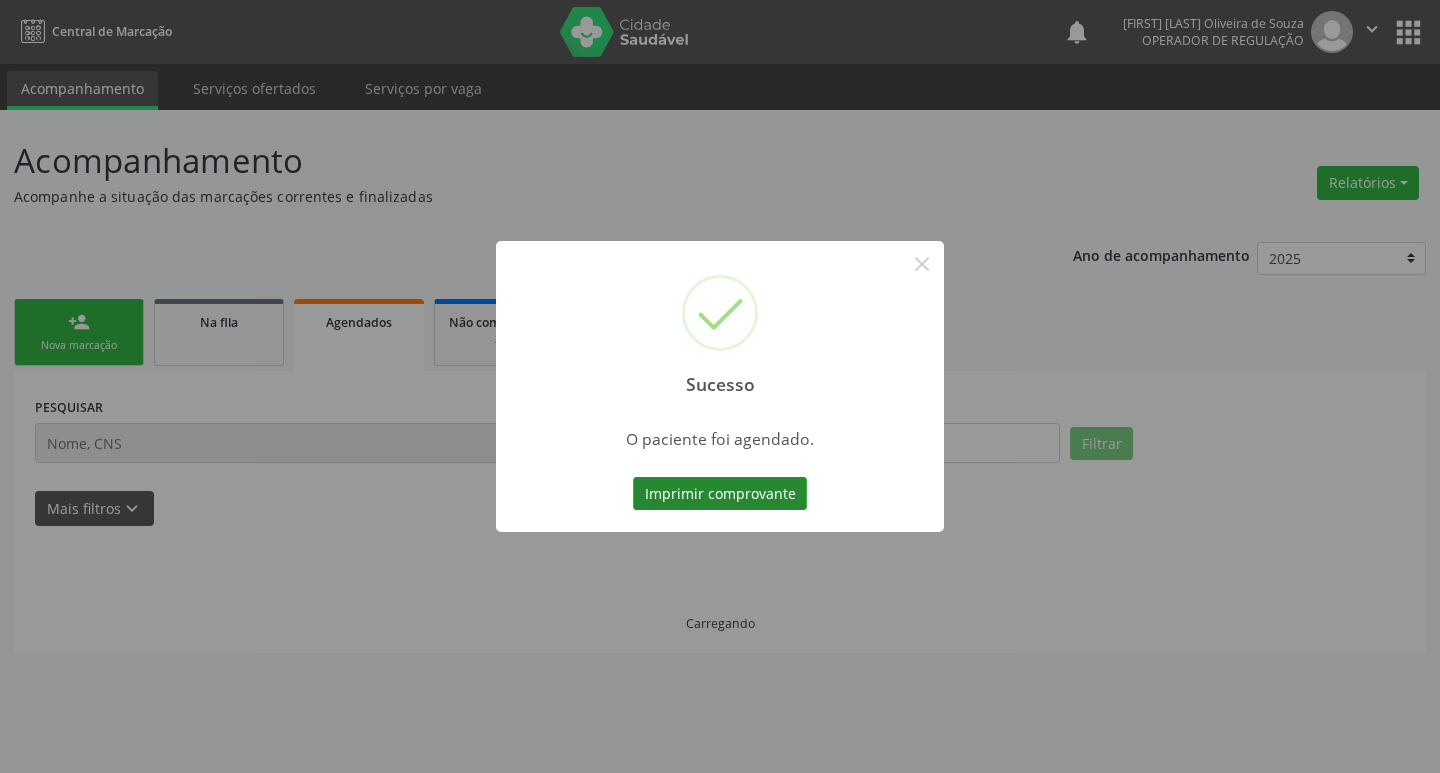 click on "Imprimir comprovante" at bounding box center (720, 494) 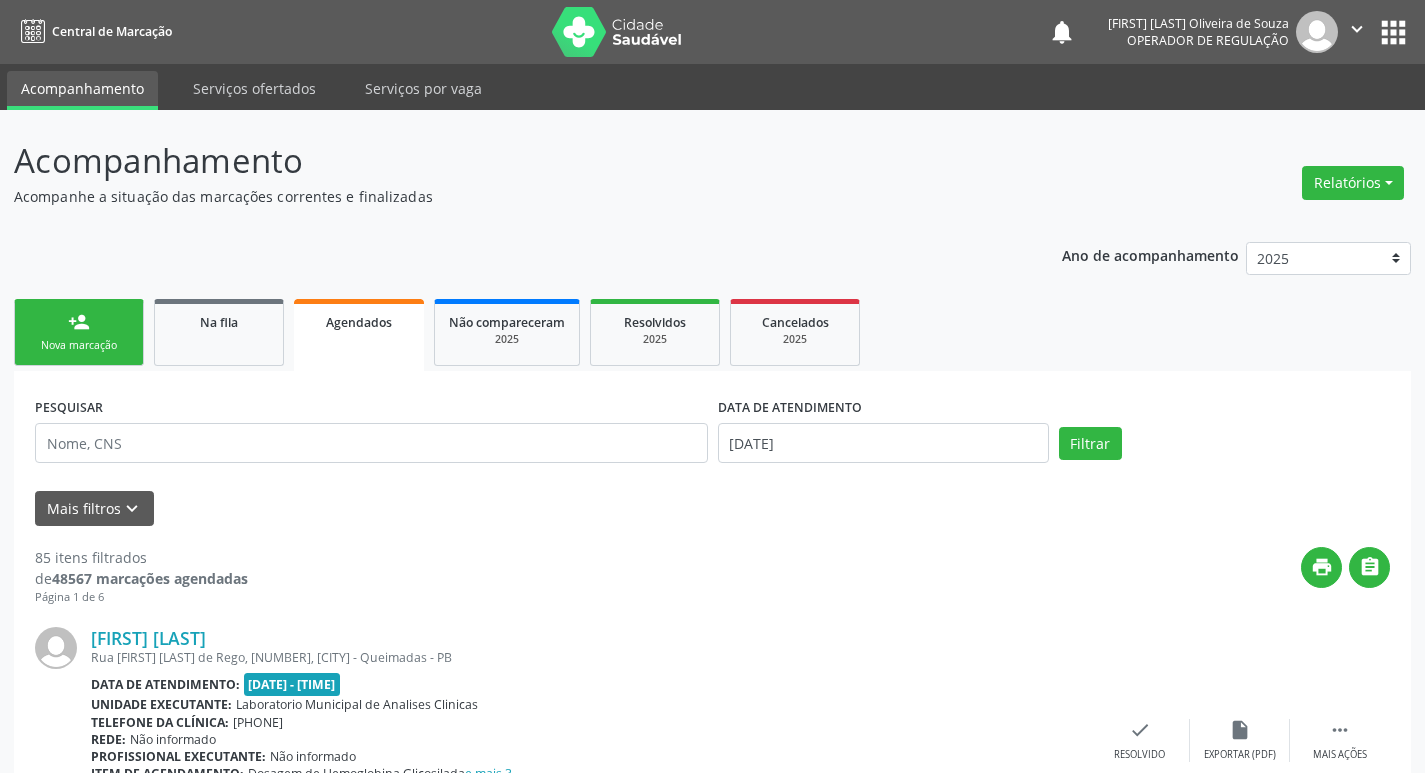 click on "Nova marcação" at bounding box center (79, 345) 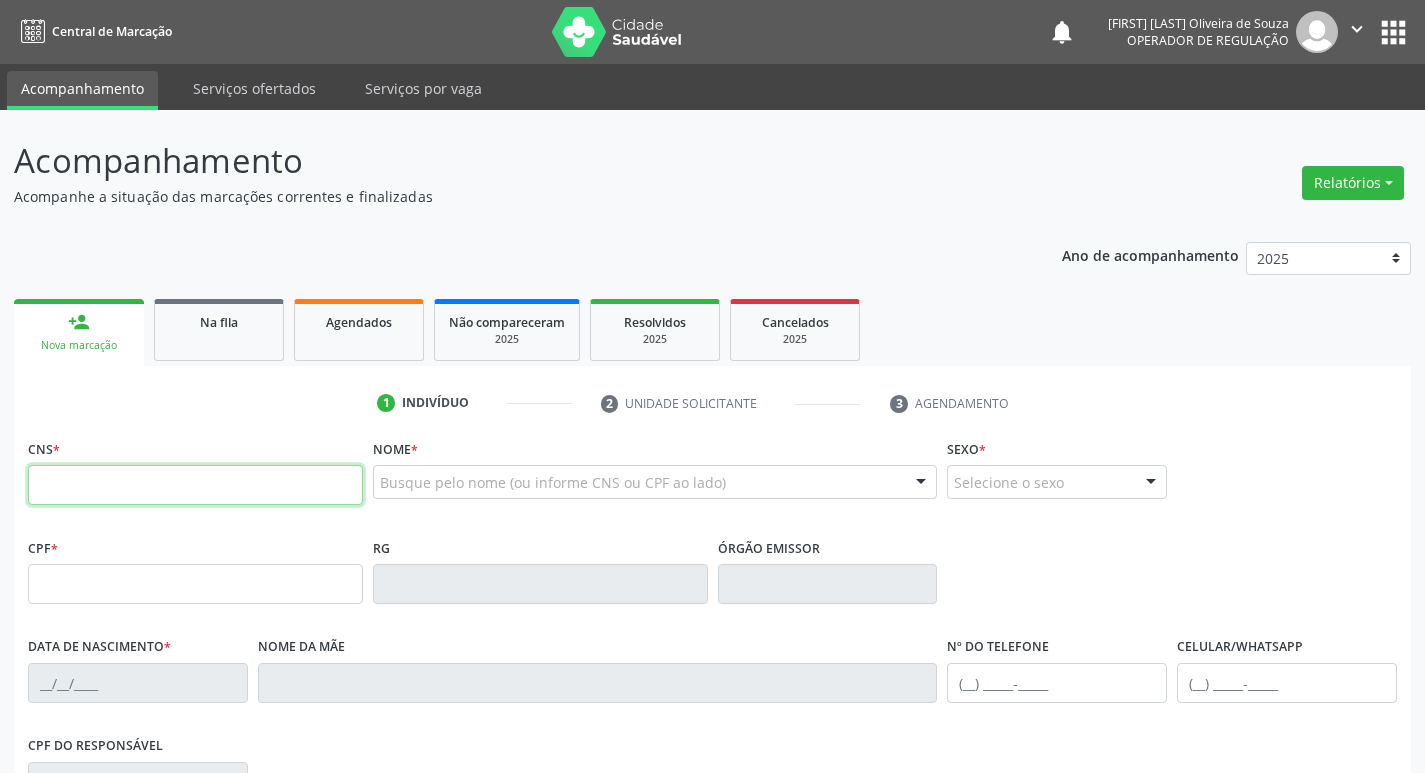 click at bounding box center [195, 485] 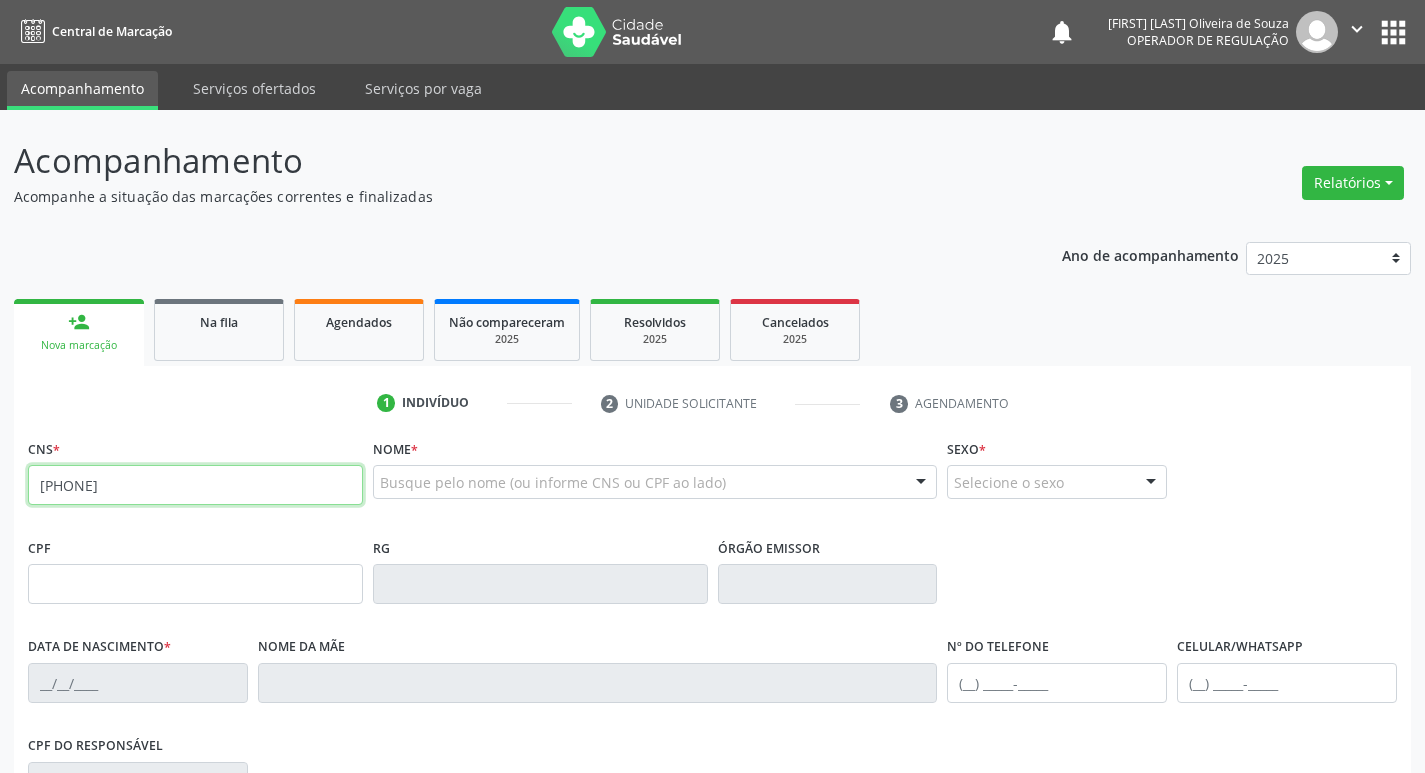 type on "700 0017 6801 8701" 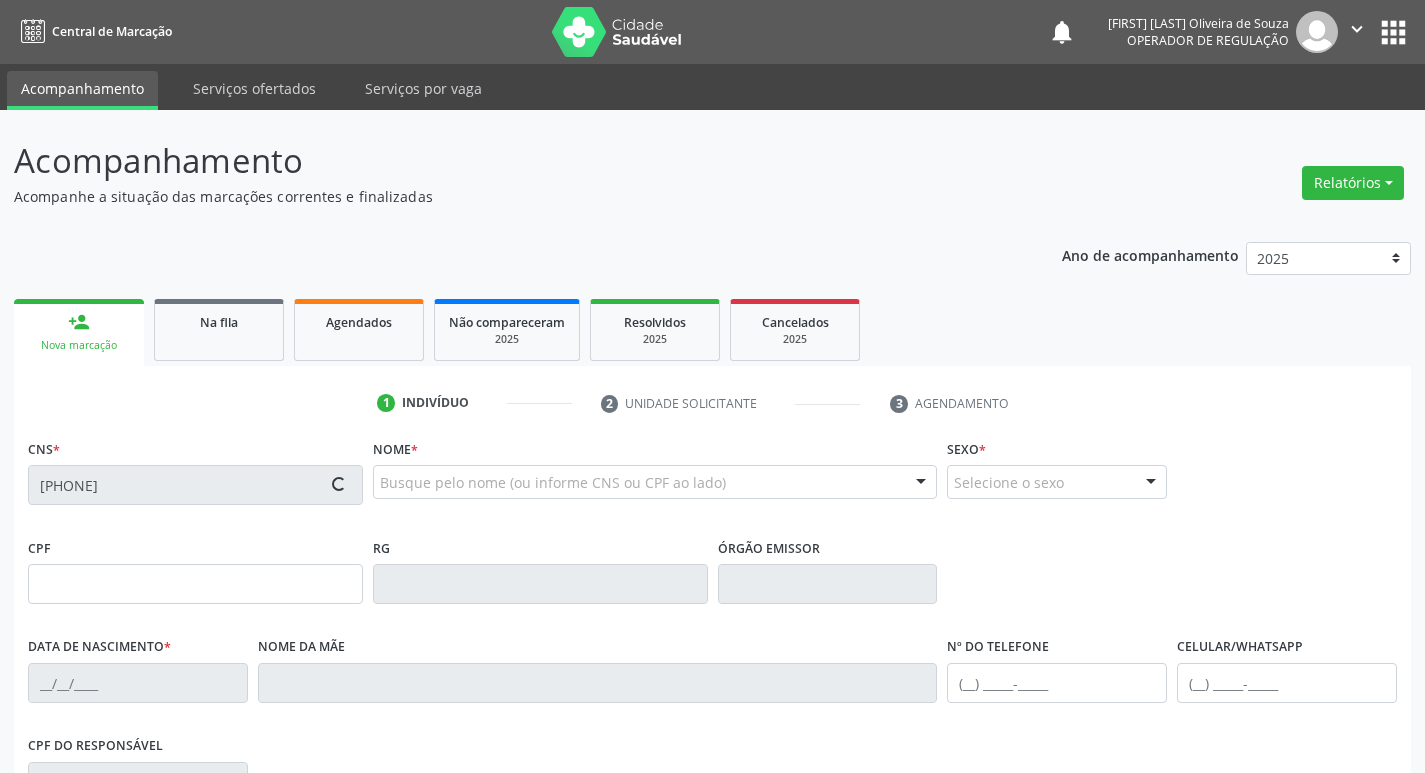 type on "338.837.004-44" 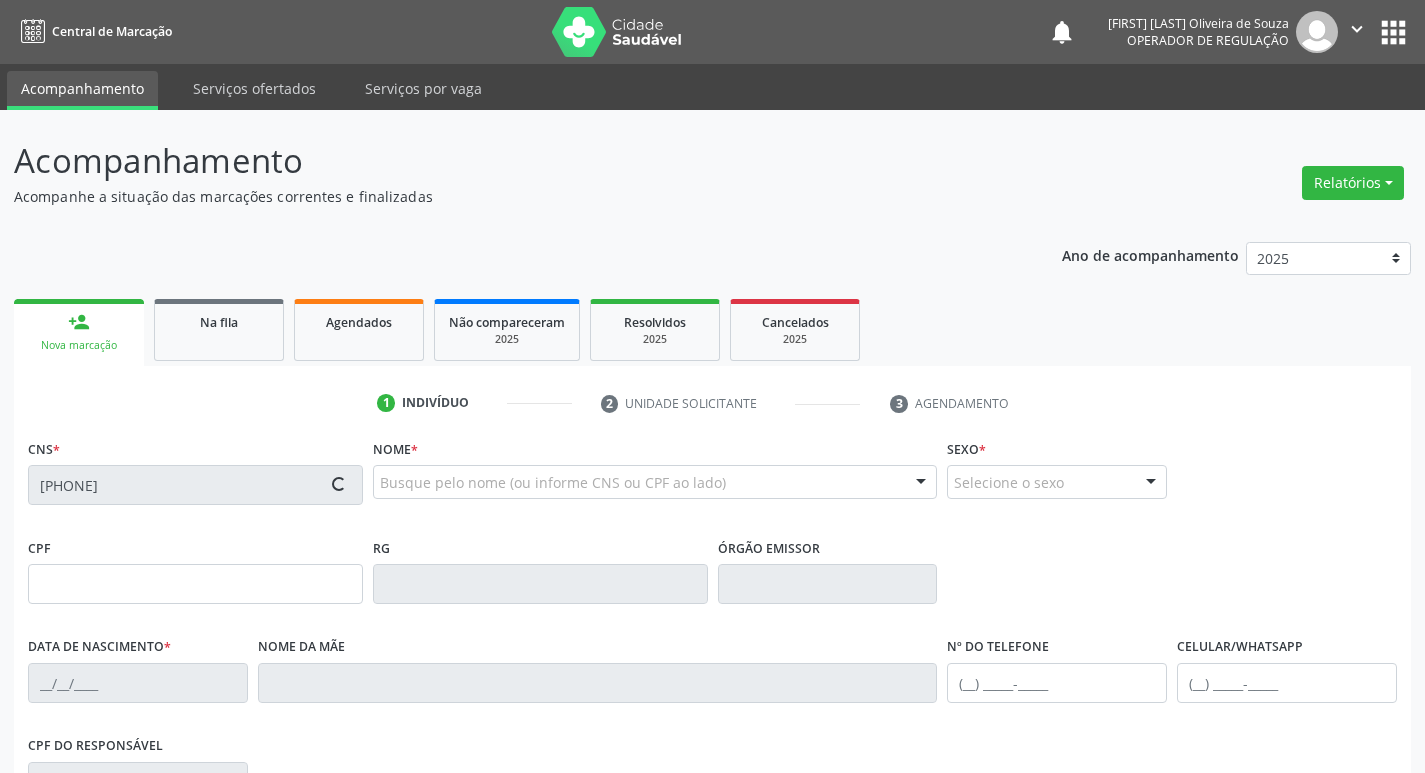 type on "25/11/1961" 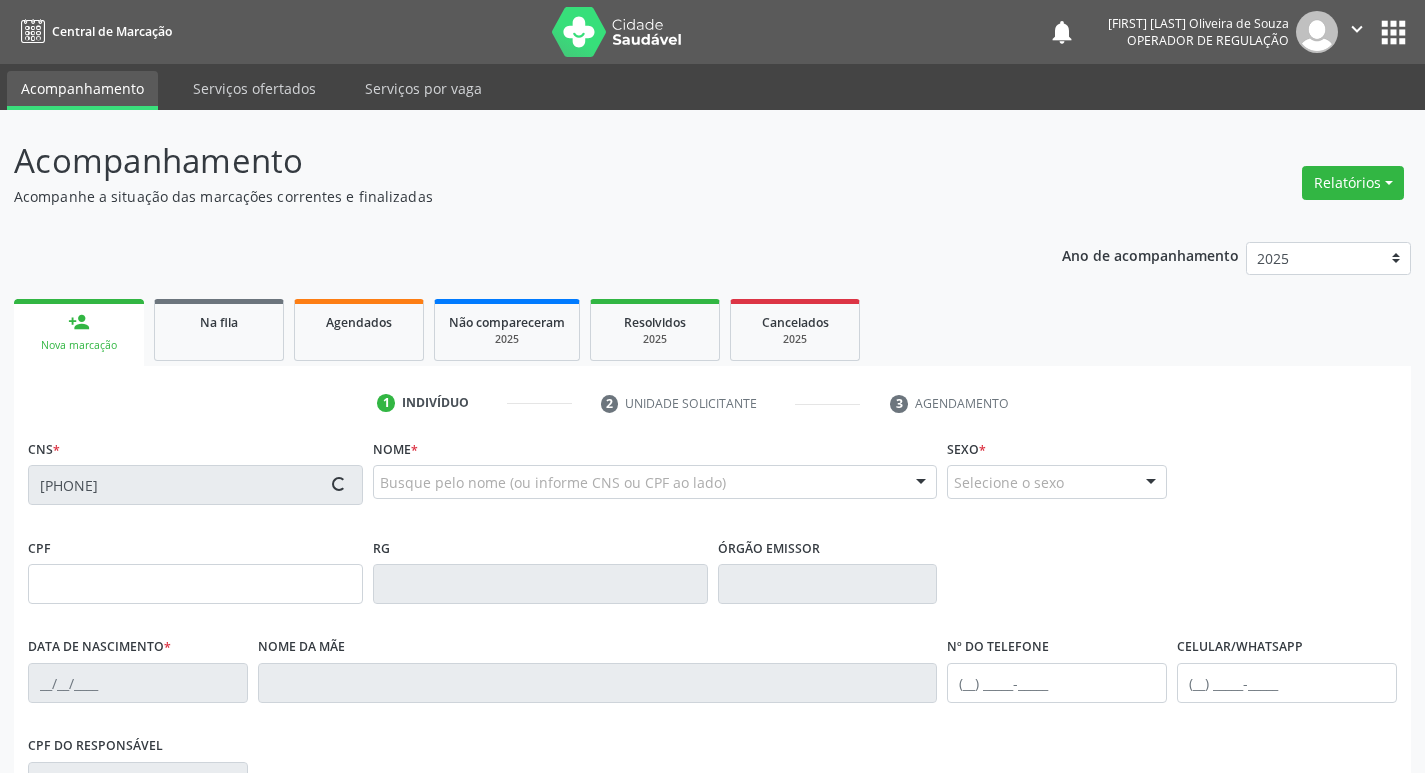 type on "(83) 99130-5337" 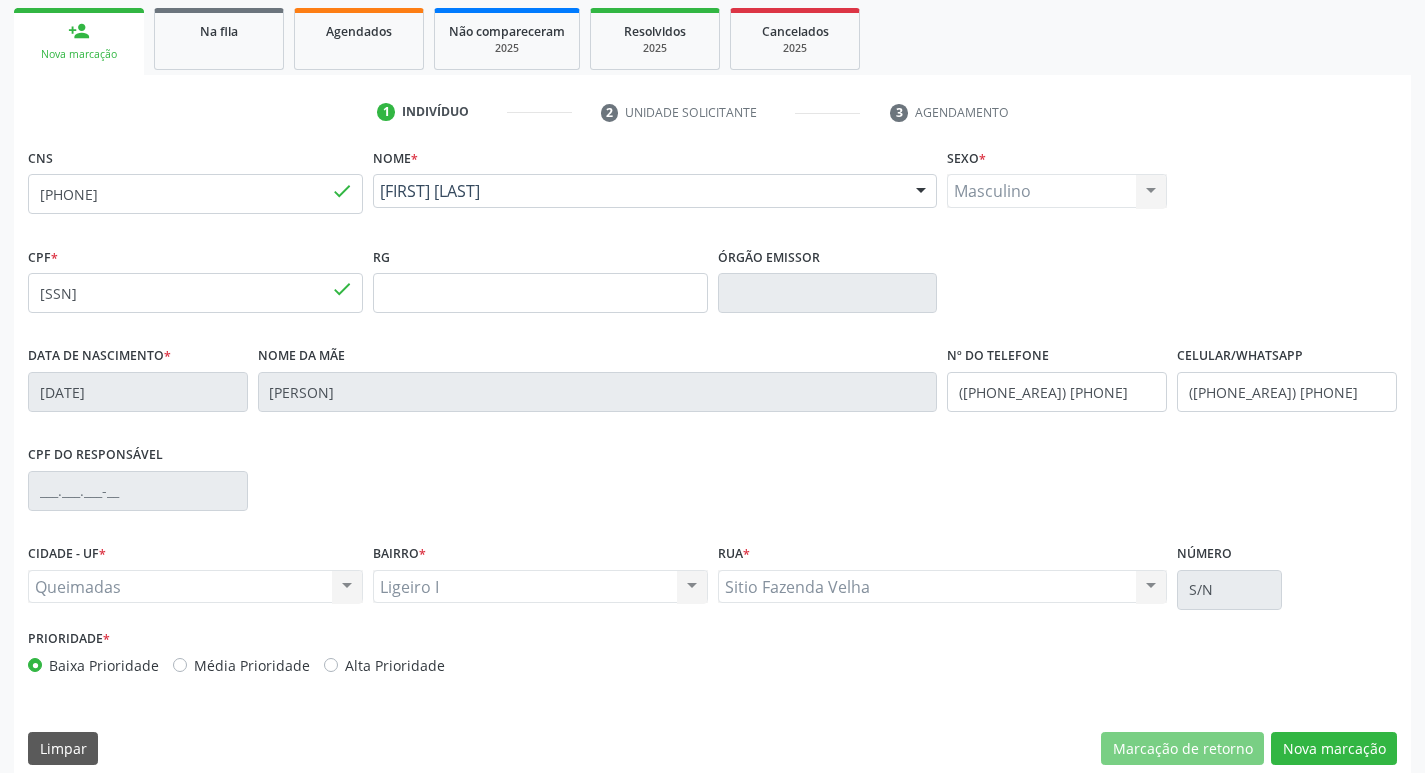 scroll, scrollTop: 311, scrollLeft: 0, axis: vertical 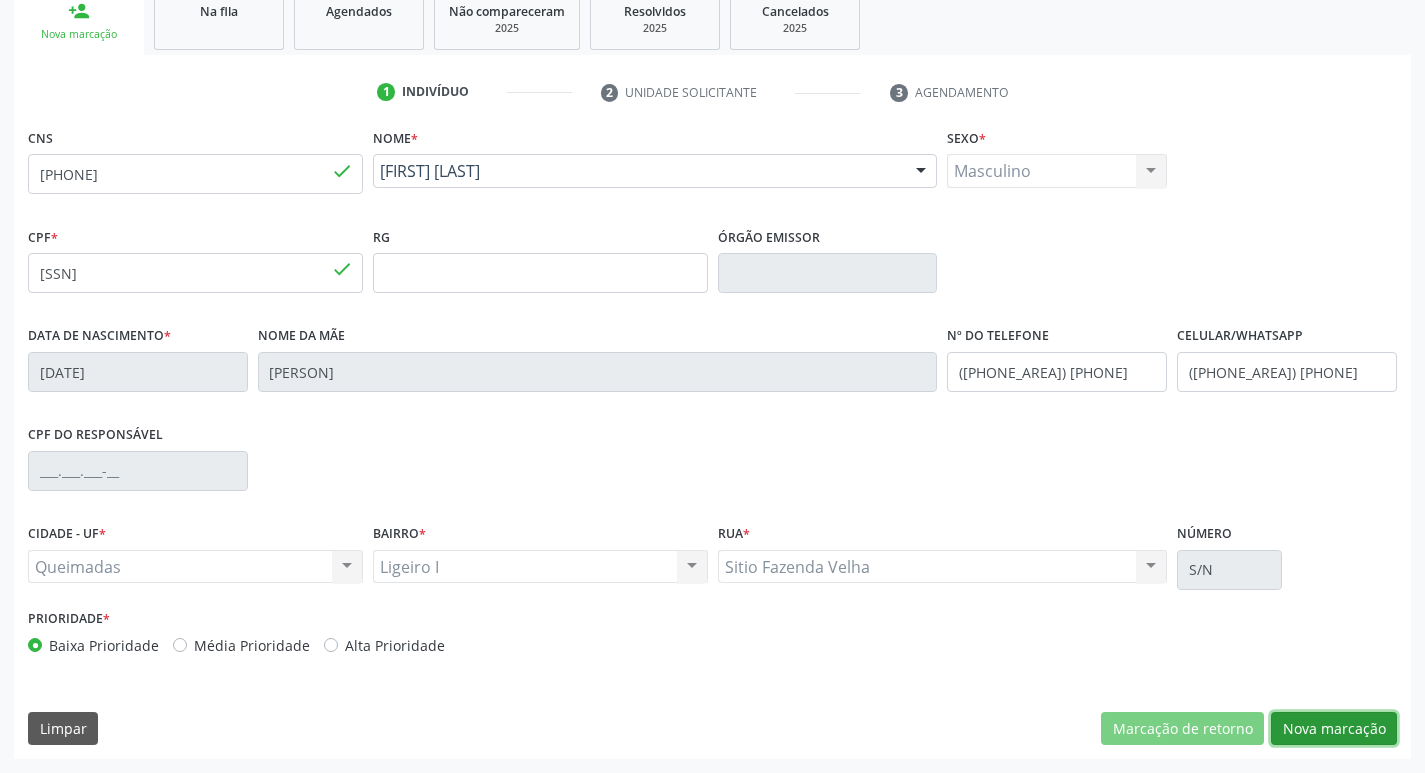click on "Nova marcação" at bounding box center [1334, 729] 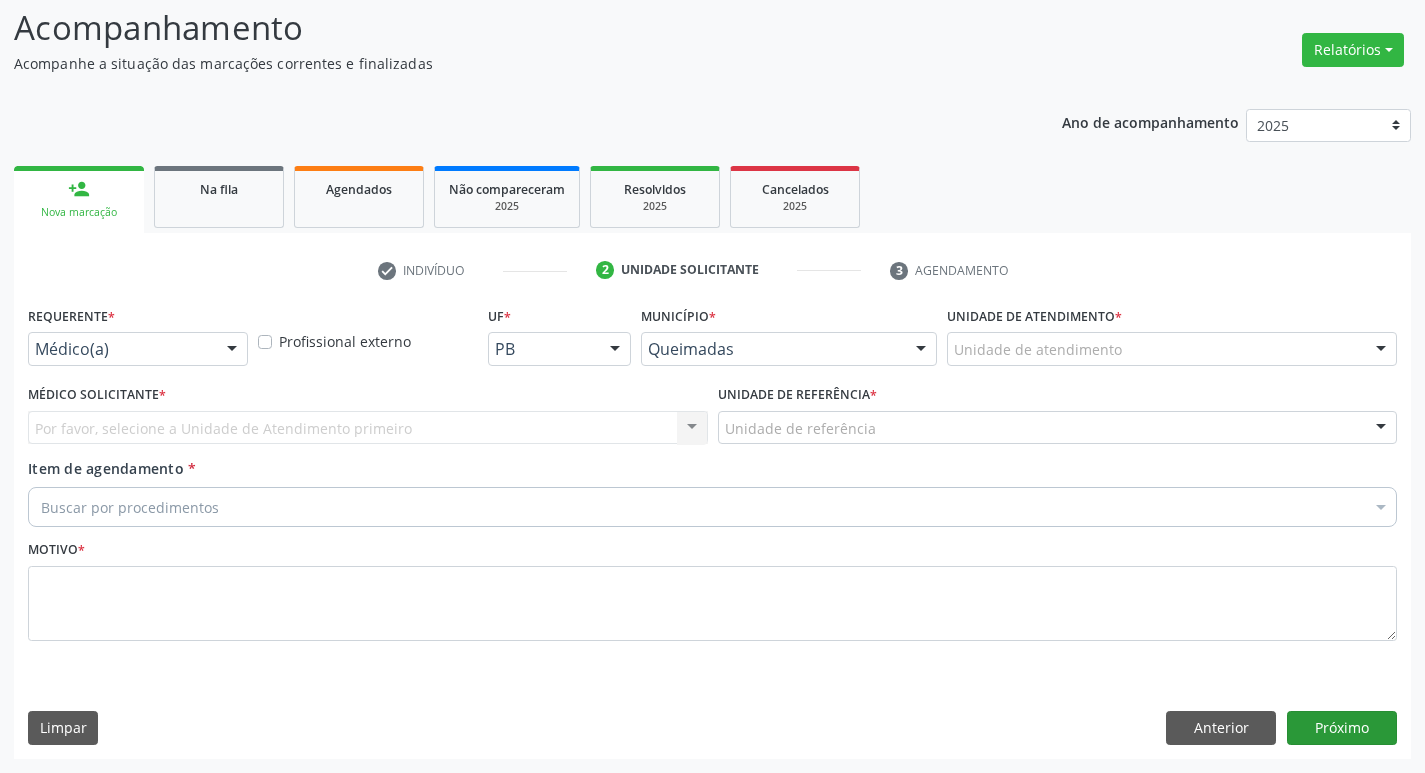 scroll, scrollTop: 133, scrollLeft: 0, axis: vertical 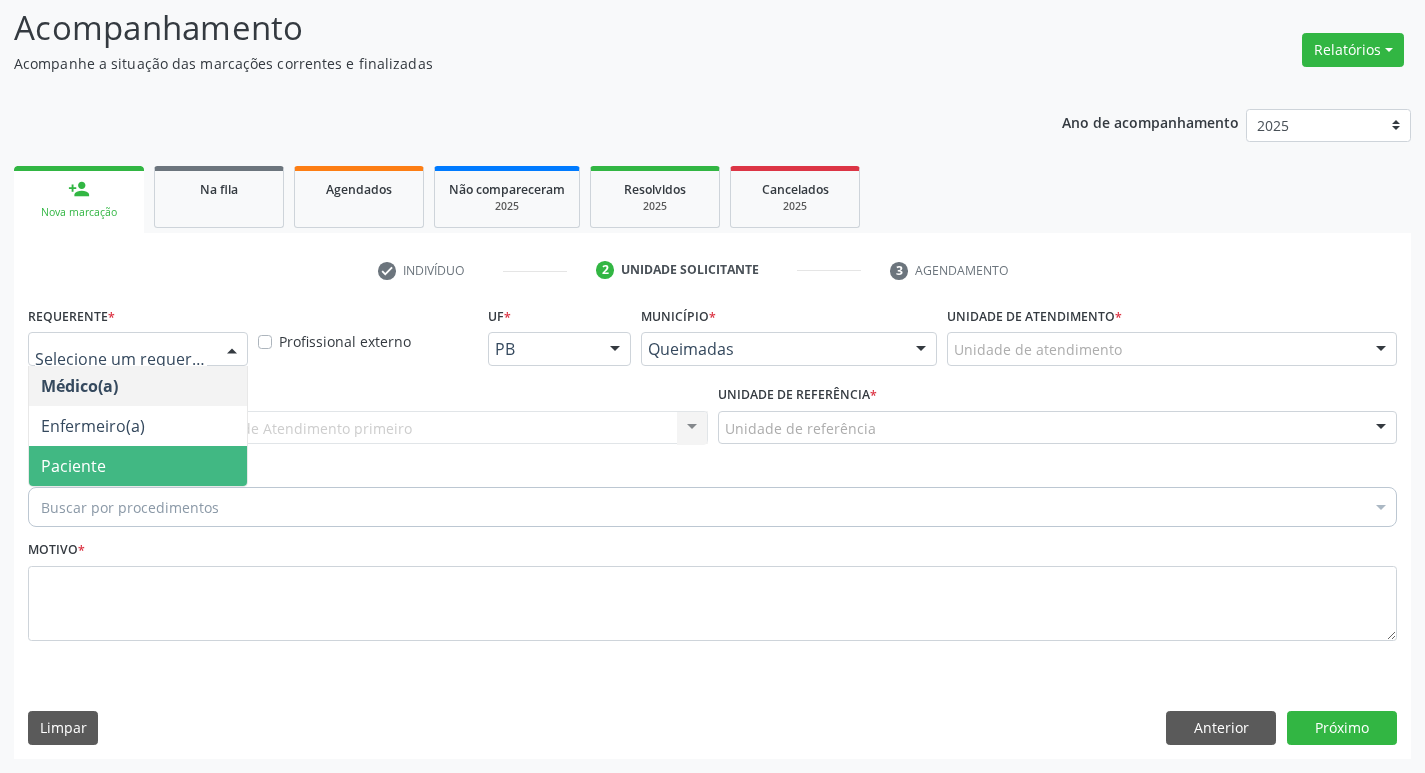 click on "Paciente" at bounding box center [138, 466] 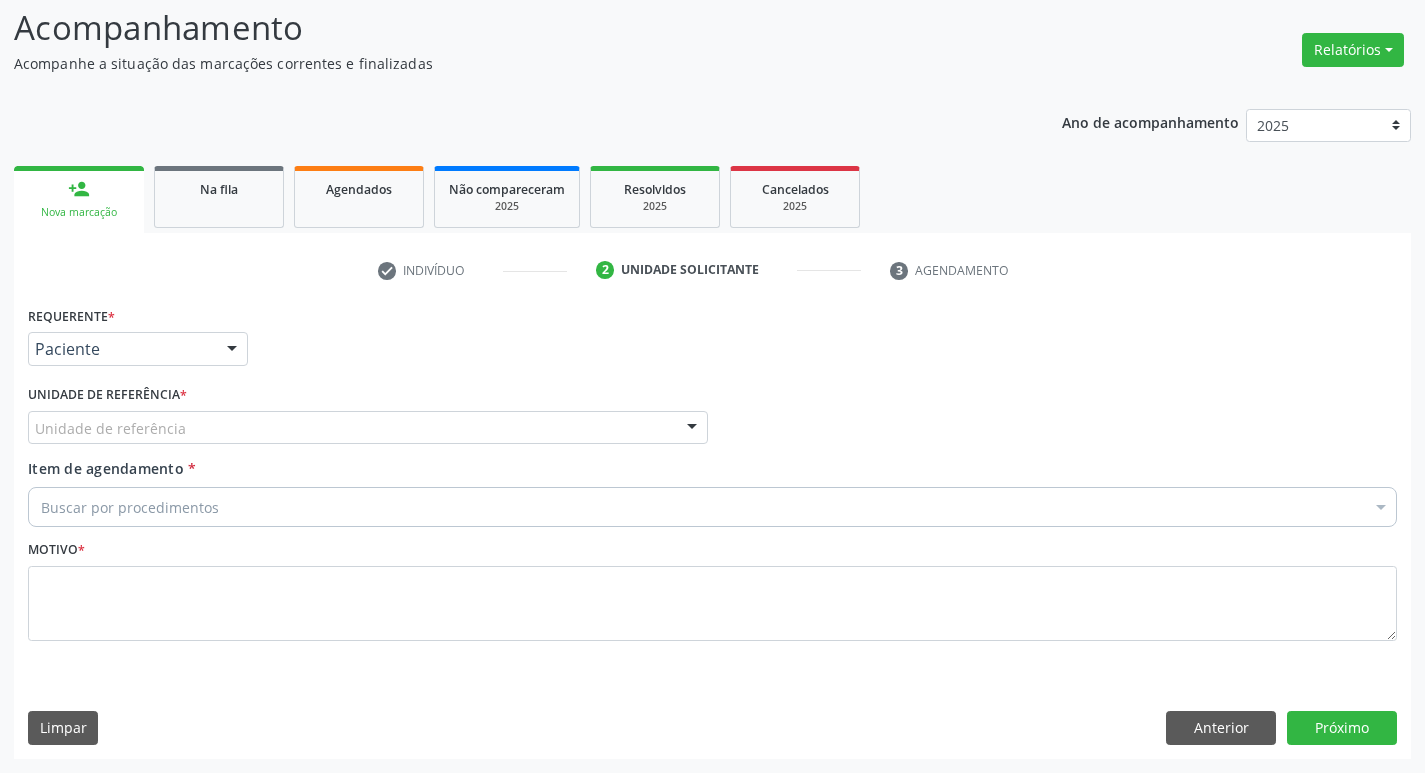 click on "Unidade de referência" at bounding box center [368, 428] 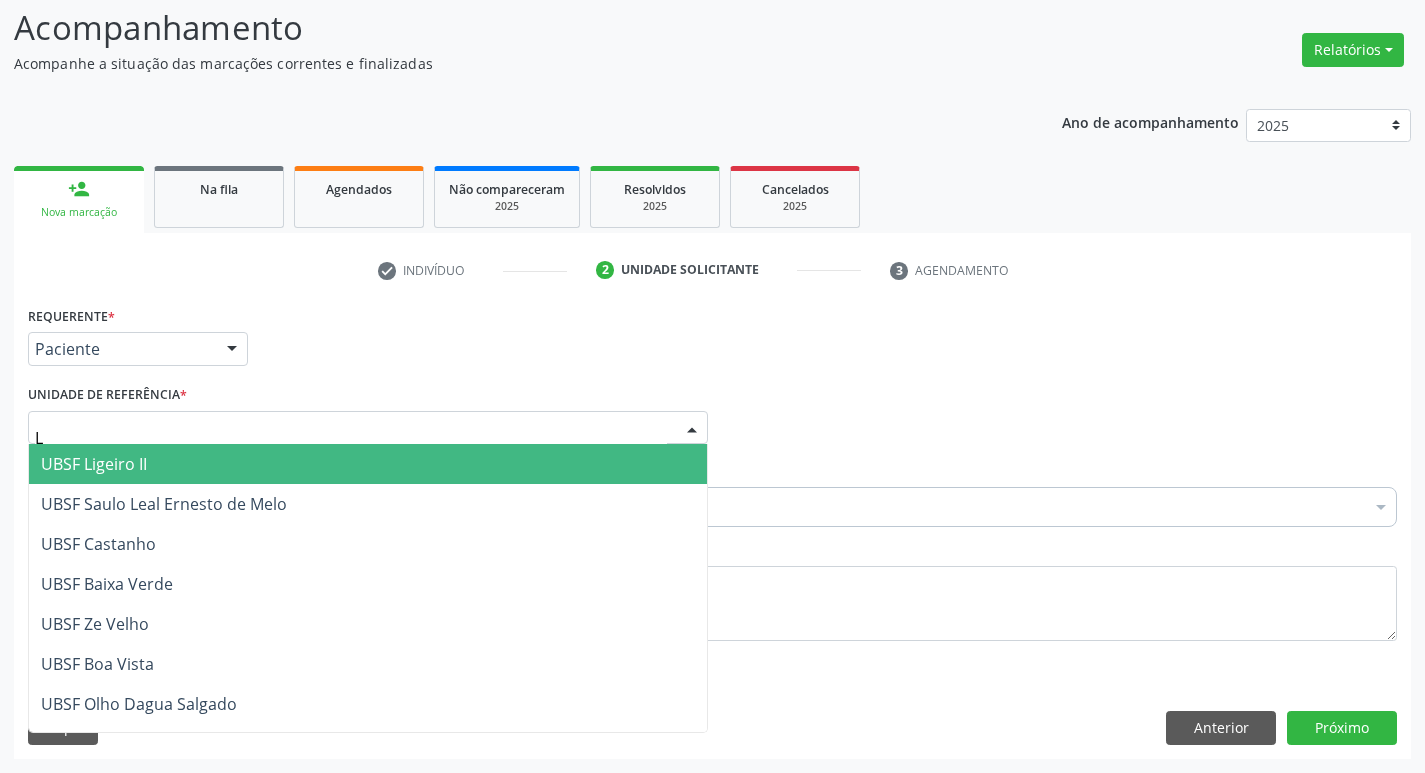 type on "LI" 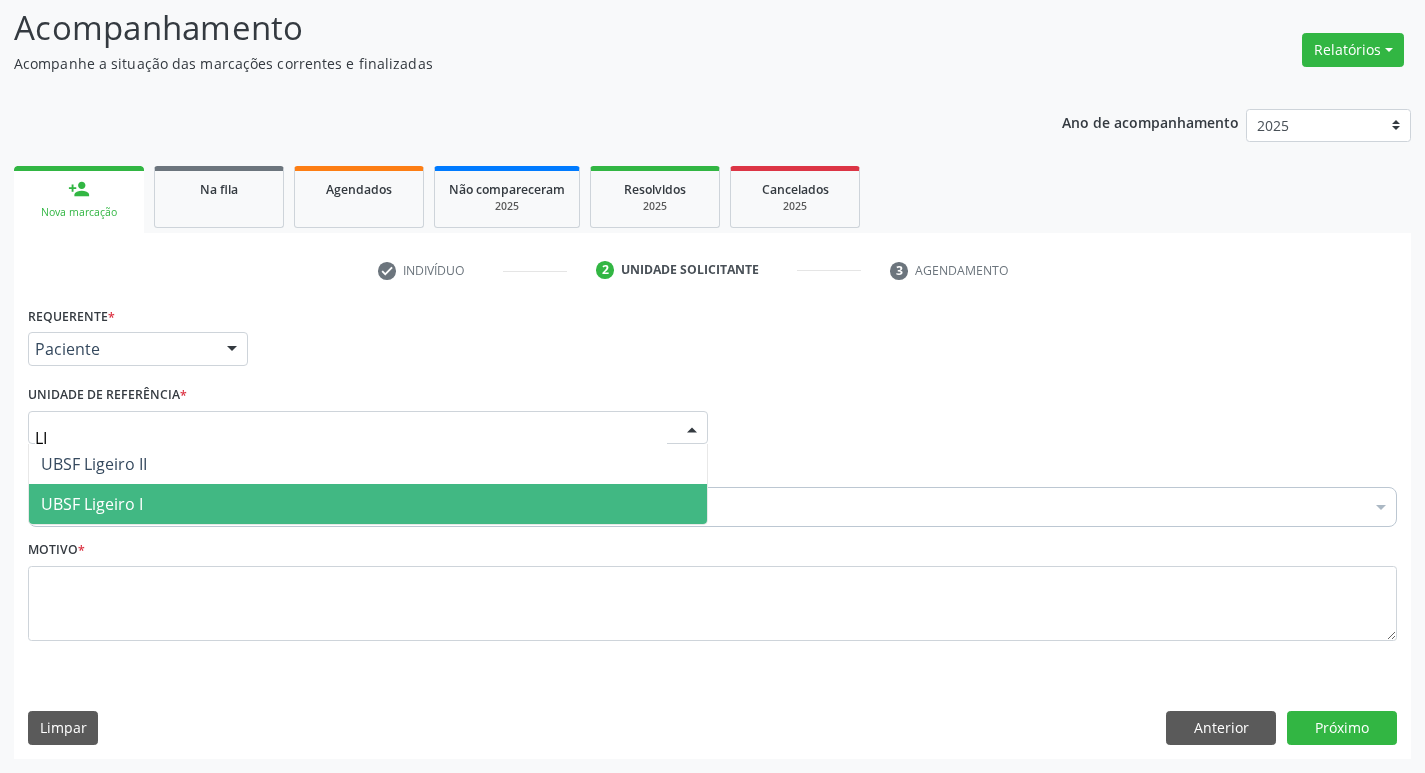 click on "UBSF Ligeiro I" at bounding box center (368, 504) 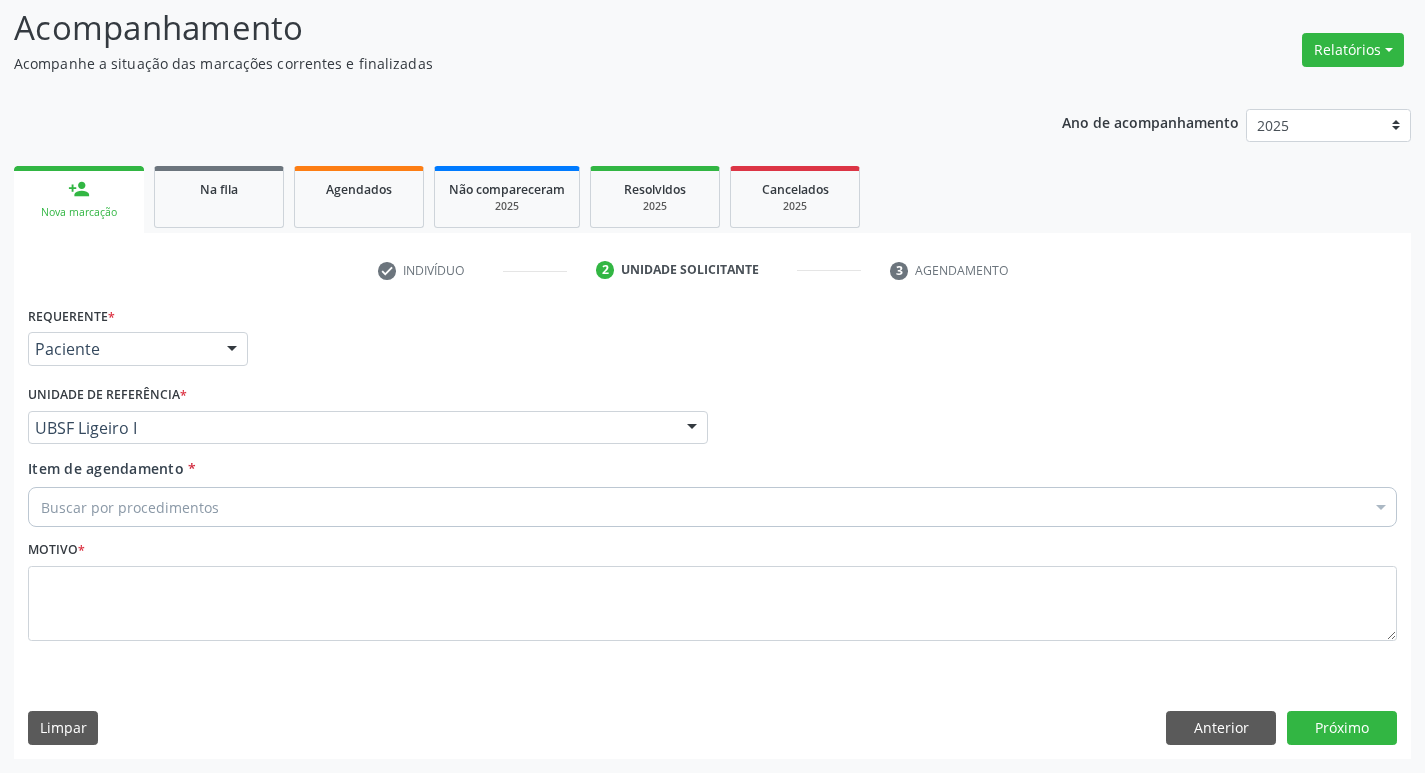 click on "Buscar por procedimentos" at bounding box center [712, 507] 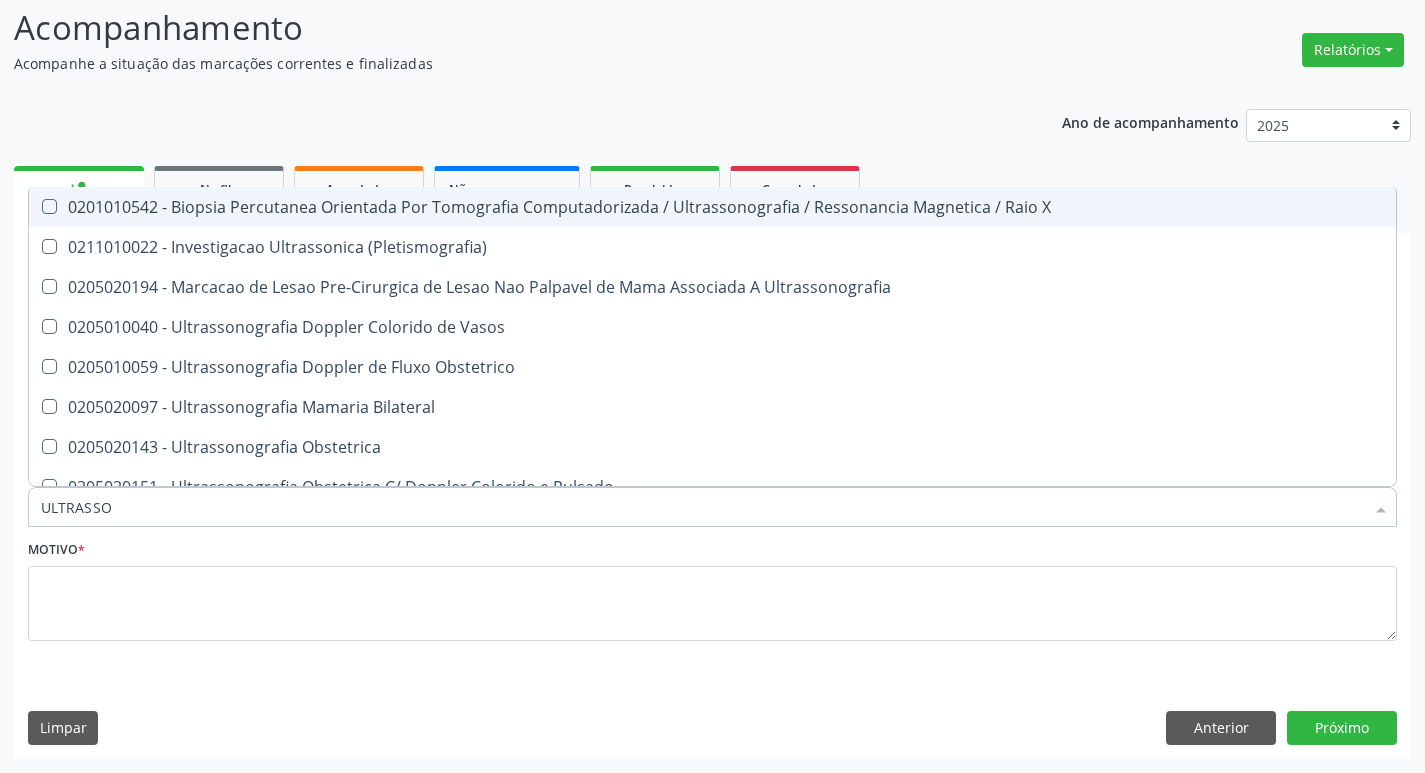 type on "ULTRASSON" 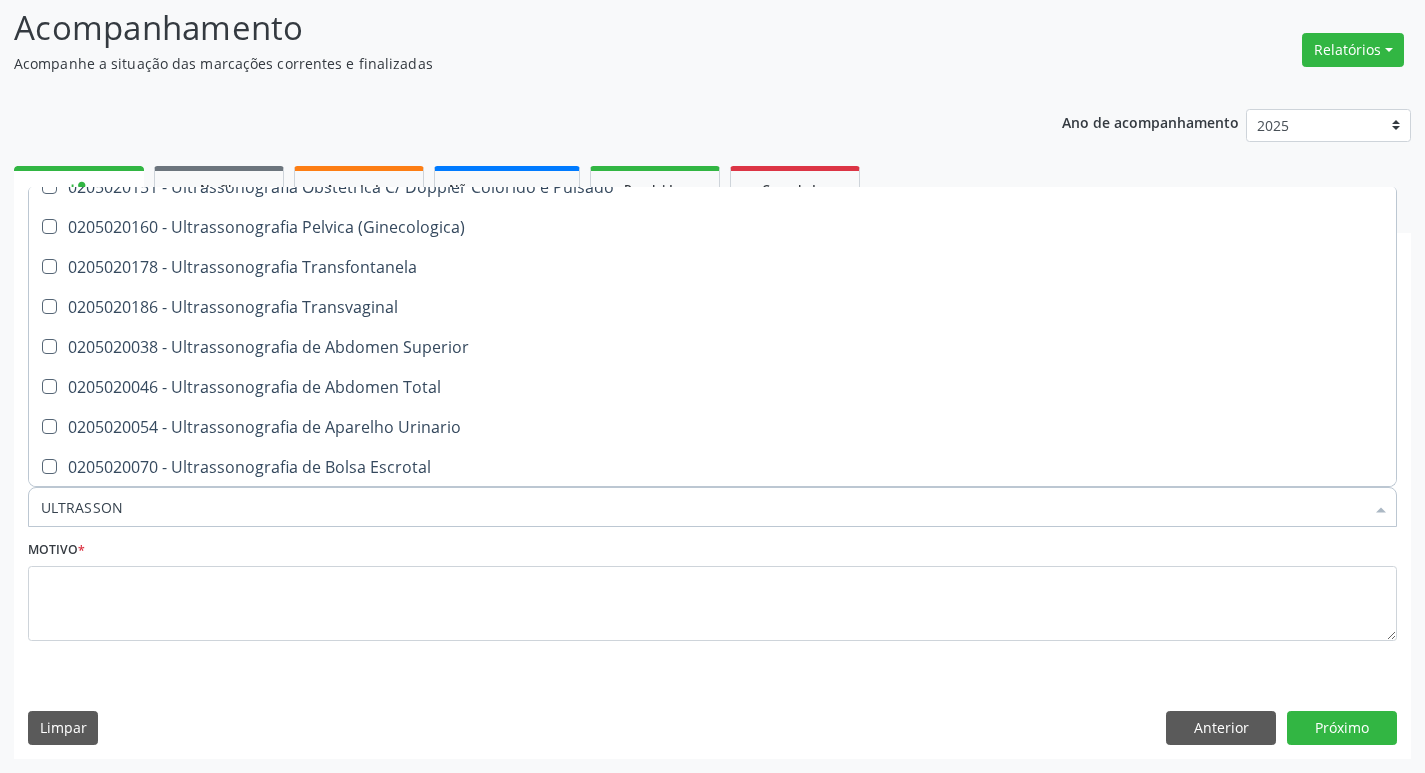 scroll, scrollTop: 541, scrollLeft: 0, axis: vertical 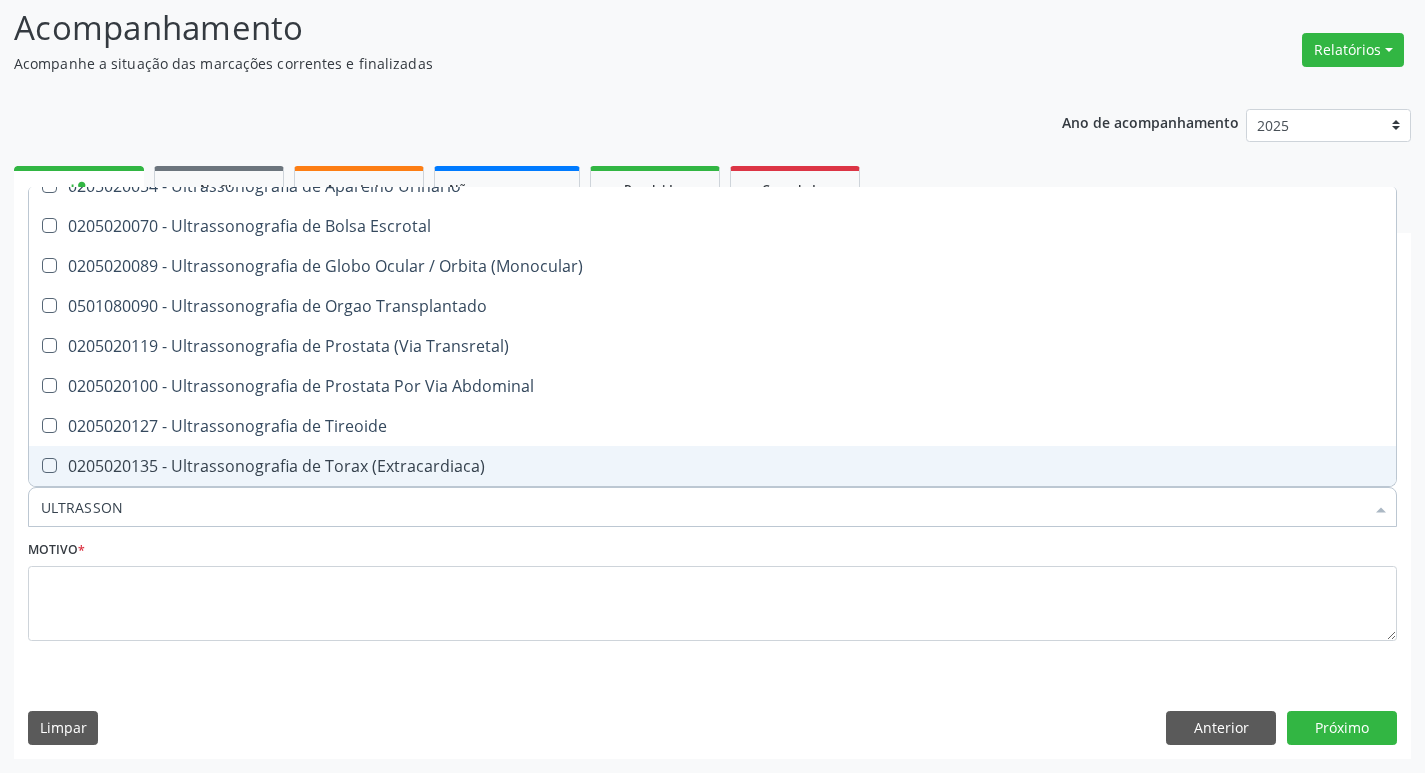 click on "0205020127 - Ultrassonografia de Tireoide" at bounding box center [712, 426] 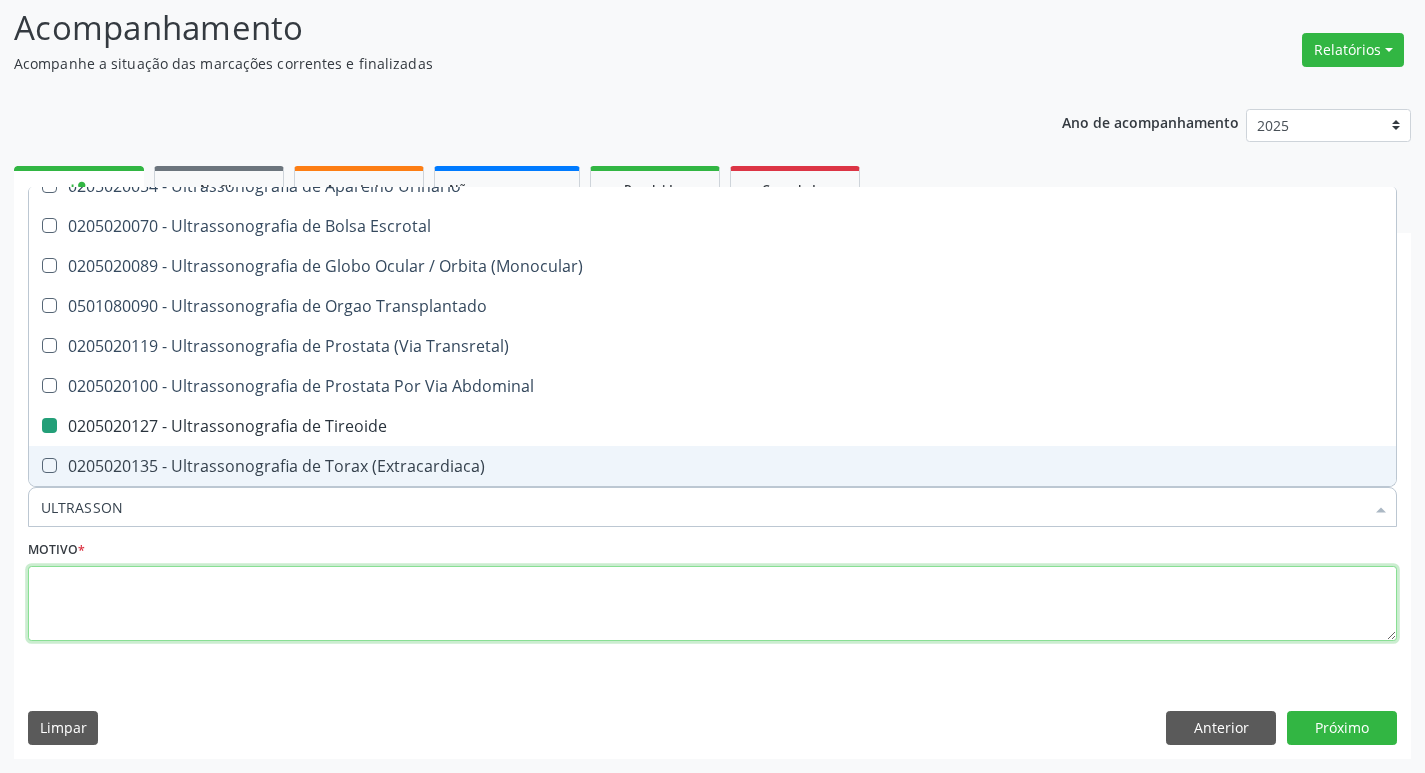 click at bounding box center (712, 604) 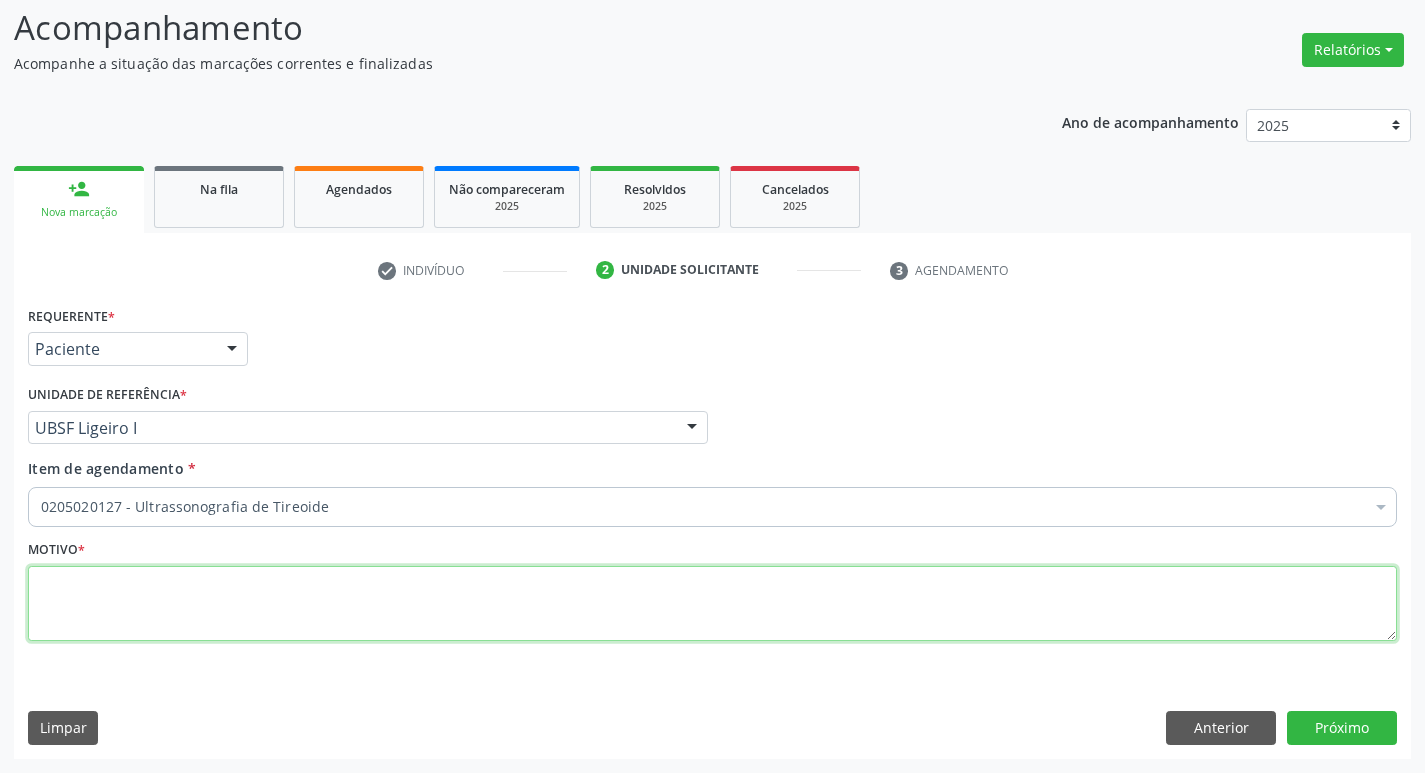 scroll, scrollTop: 0, scrollLeft: 0, axis: both 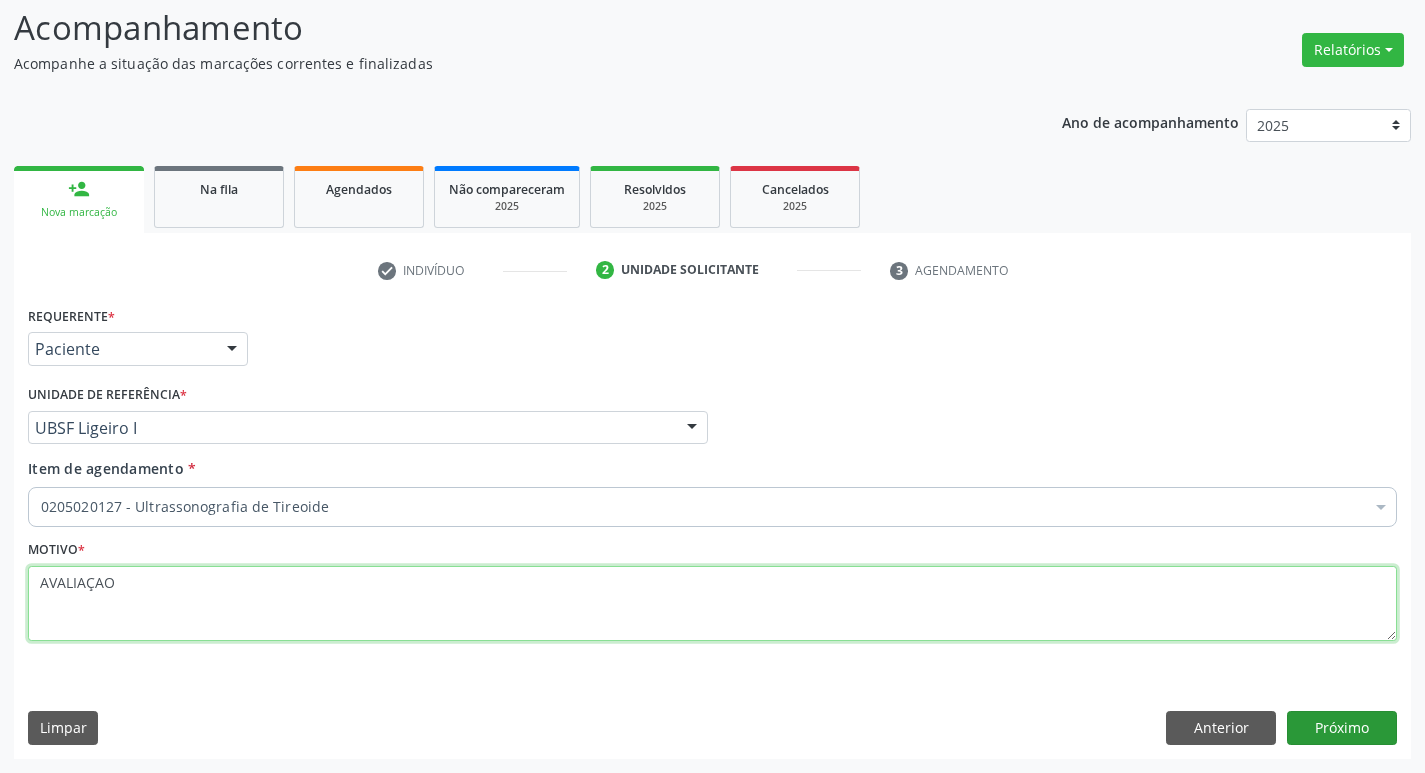 type on "AVALIAÇAO" 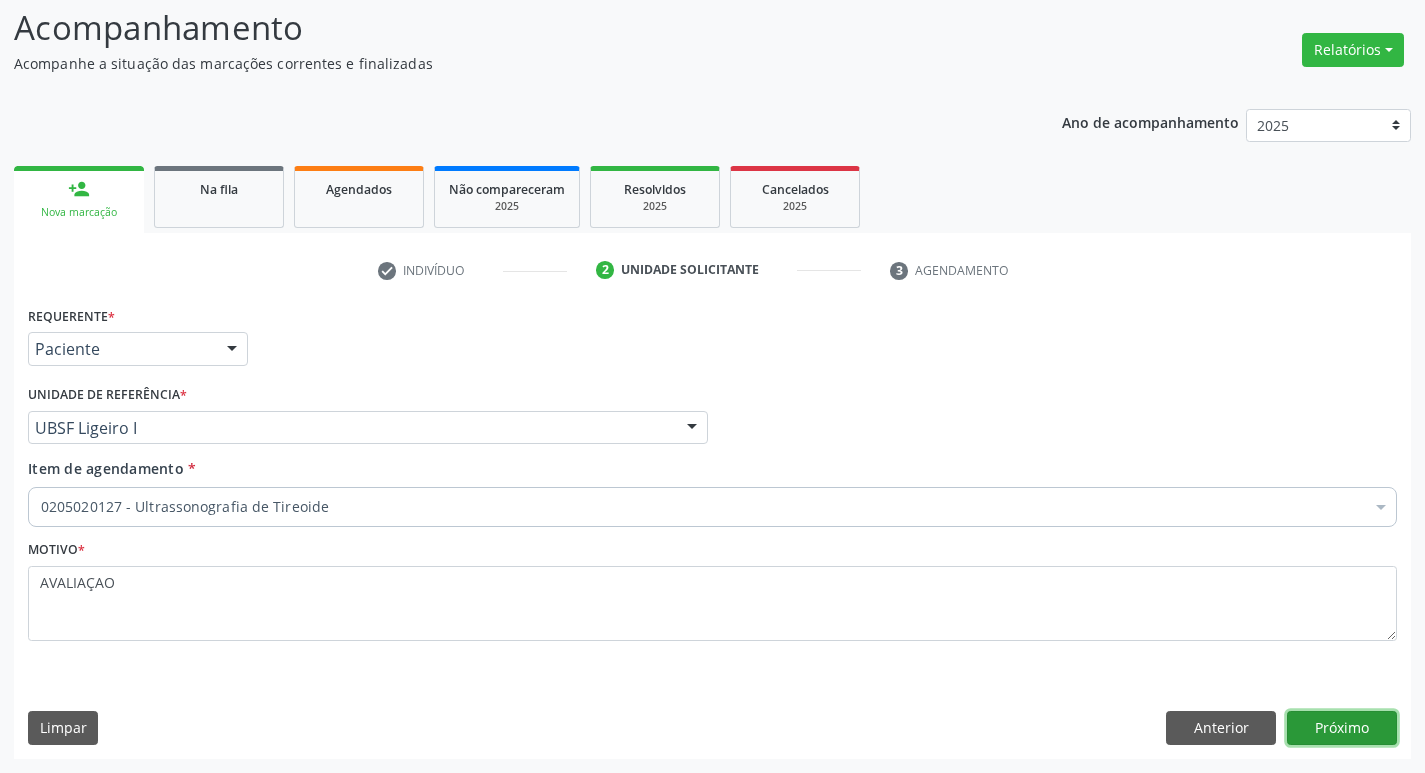 click on "Próximo" at bounding box center (1342, 728) 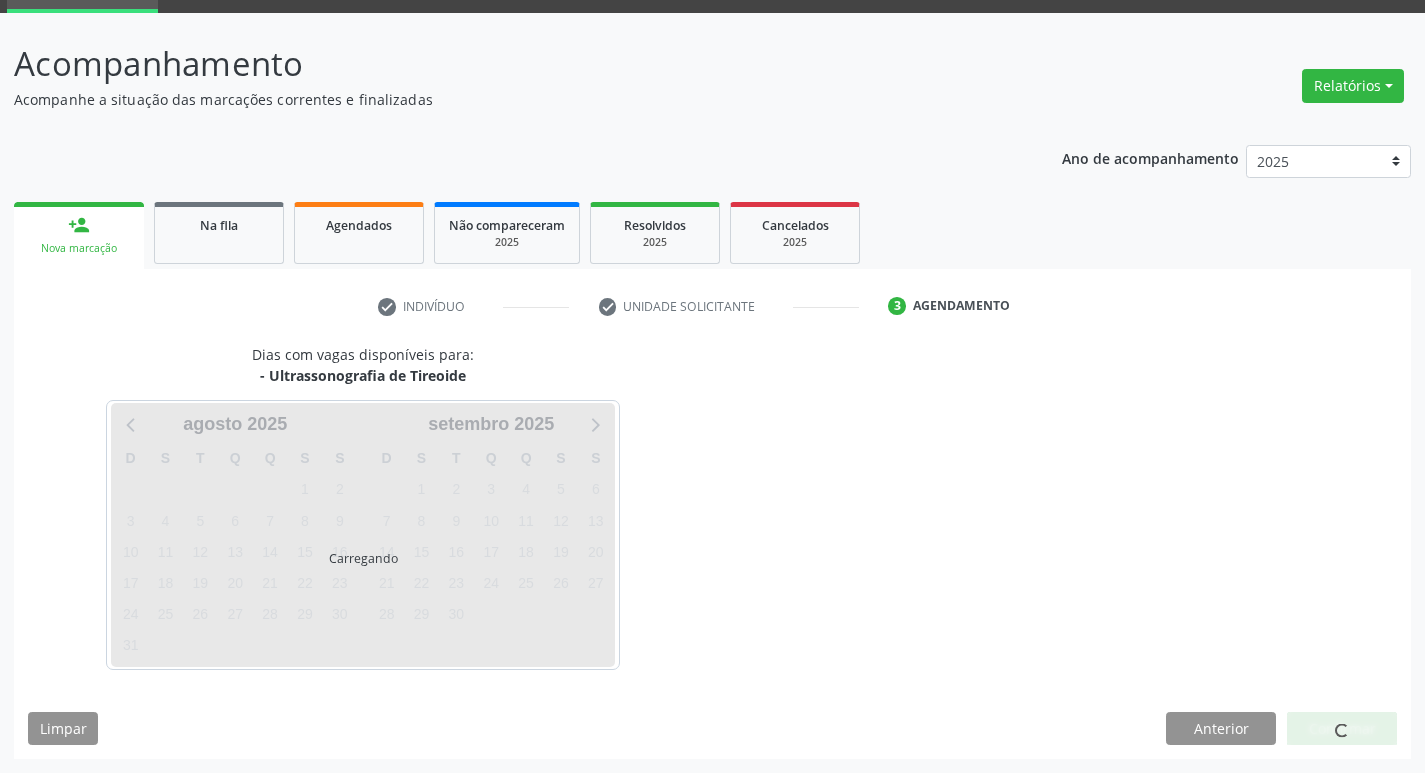 scroll, scrollTop: 97, scrollLeft: 0, axis: vertical 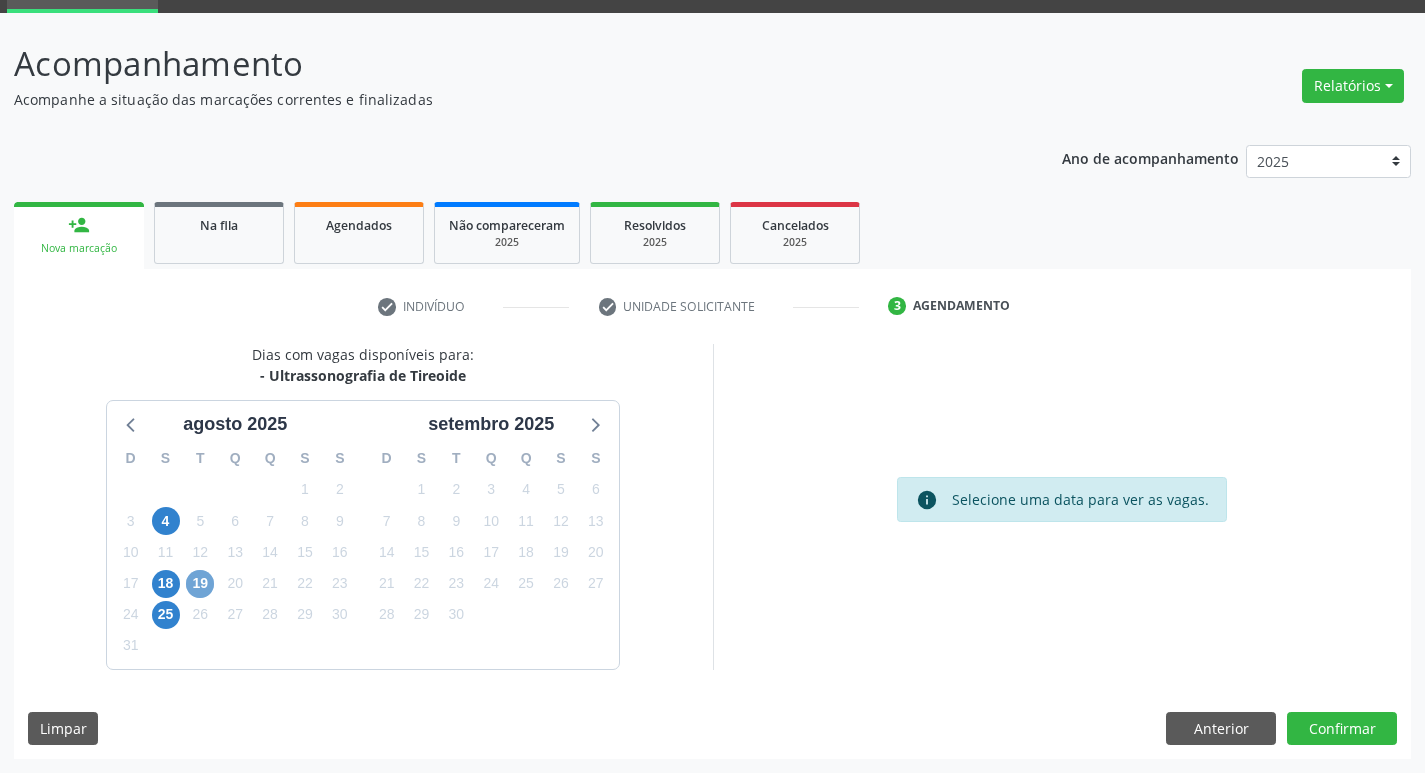 click on "19" at bounding box center (200, 584) 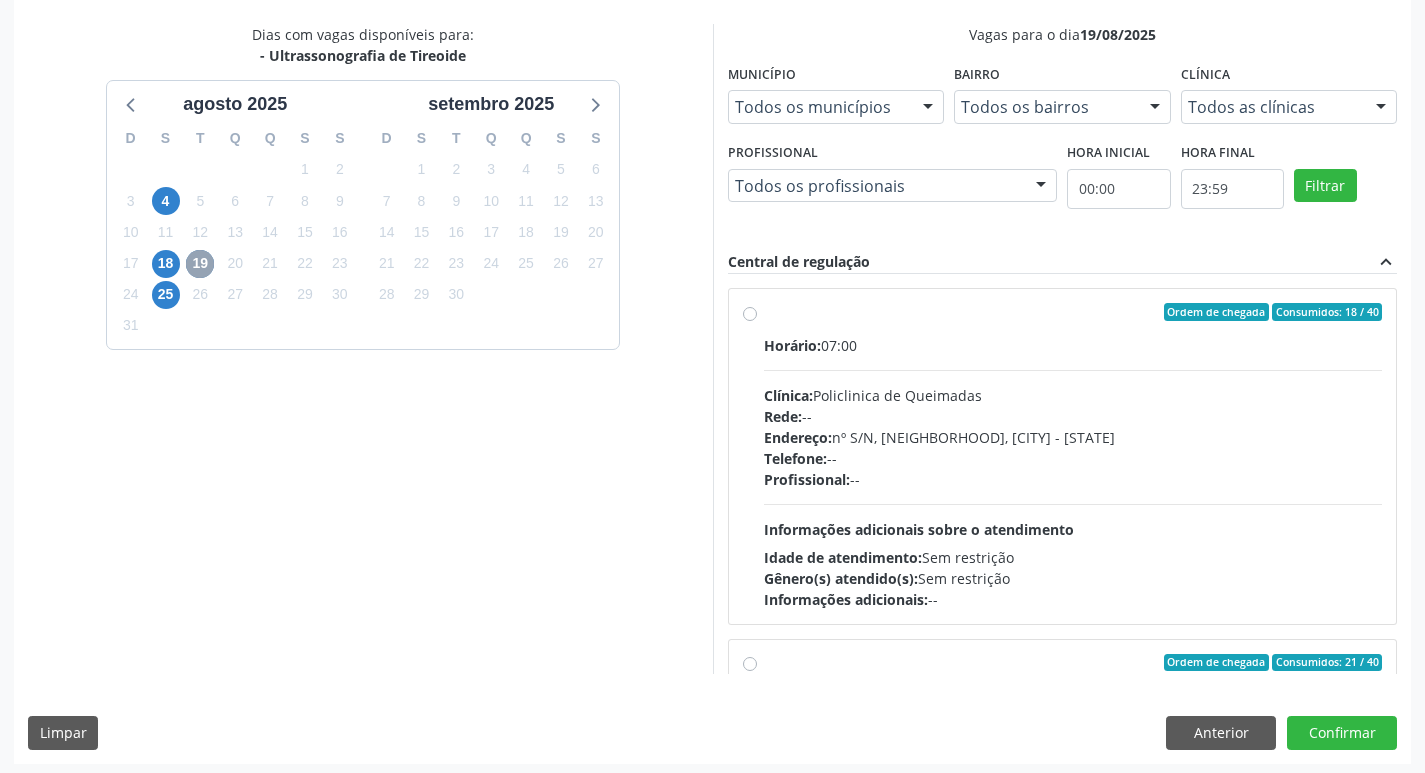 scroll, scrollTop: 422, scrollLeft: 0, axis: vertical 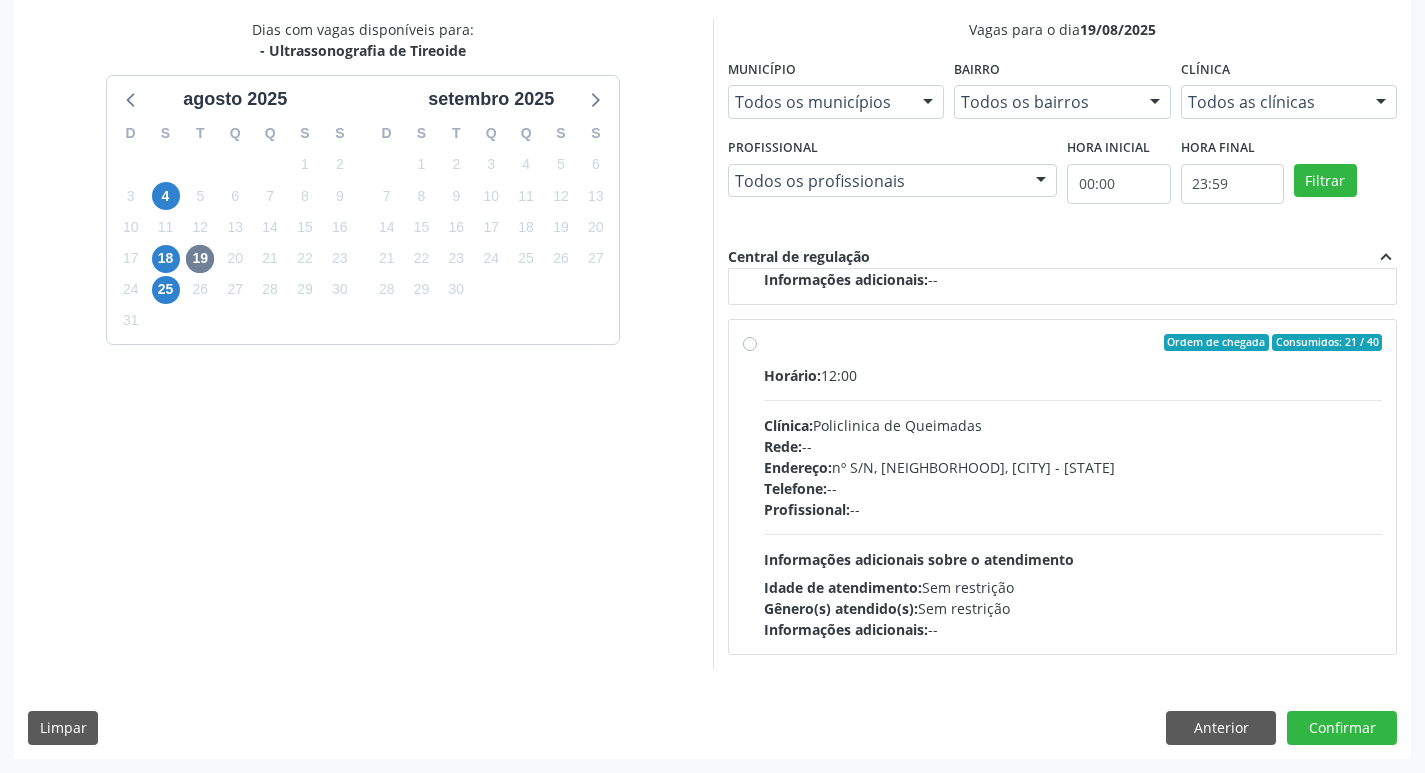 click on "Gênero(s) atendido(s):
Sem restrição" at bounding box center [1073, 608] 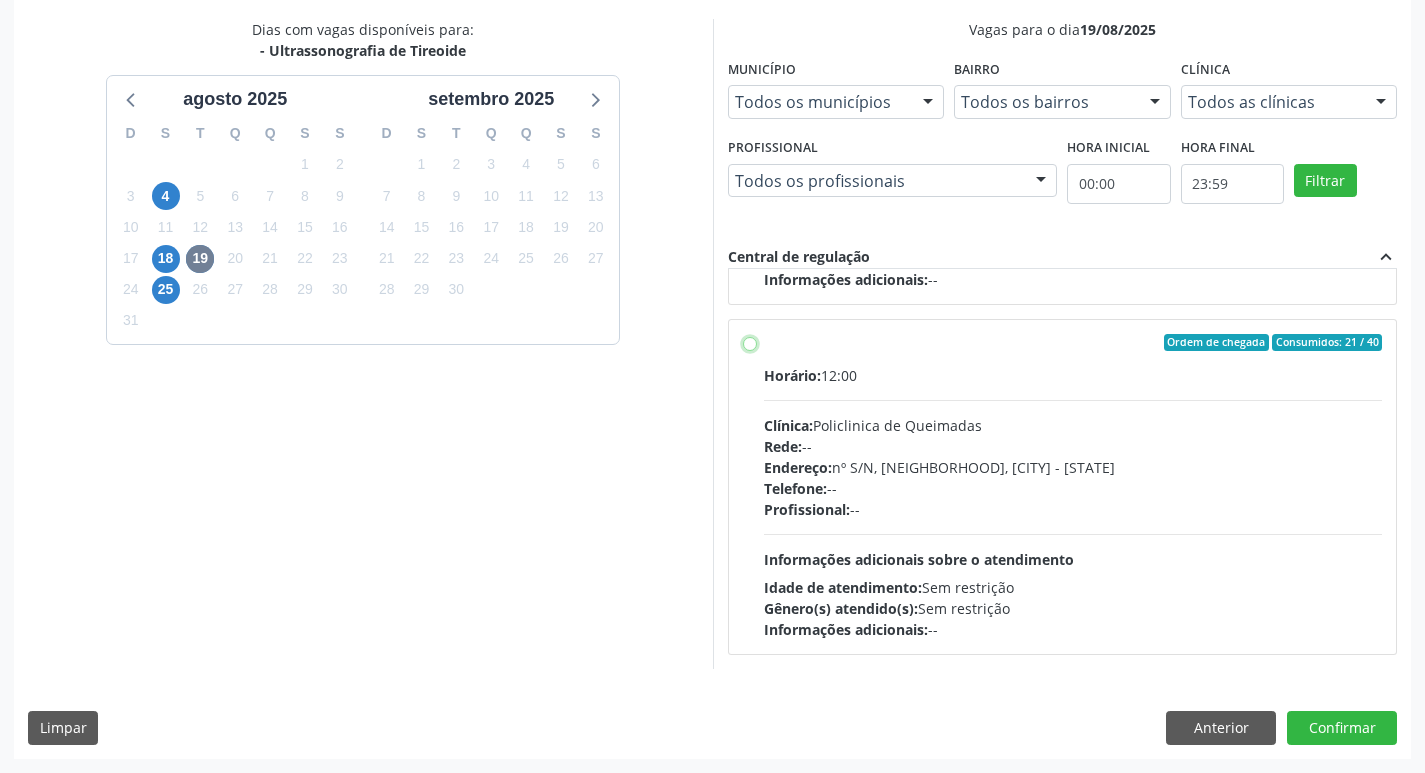 click on "Ordem de chegada
Consumidos: 21 / 40
Horário:   12:00
Clínica:  Policlinica de Queimadas
Rede:
--
Endereço:   nº S/N, Centro, Queimadas - PB
Telefone:   --
Profissional:
--
Informações adicionais sobre o atendimento
Idade de atendimento:
Sem restrição
Gênero(s) atendido(s):
Sem restrição
Informações adicionais:
--" at bounding box center (750, 343) 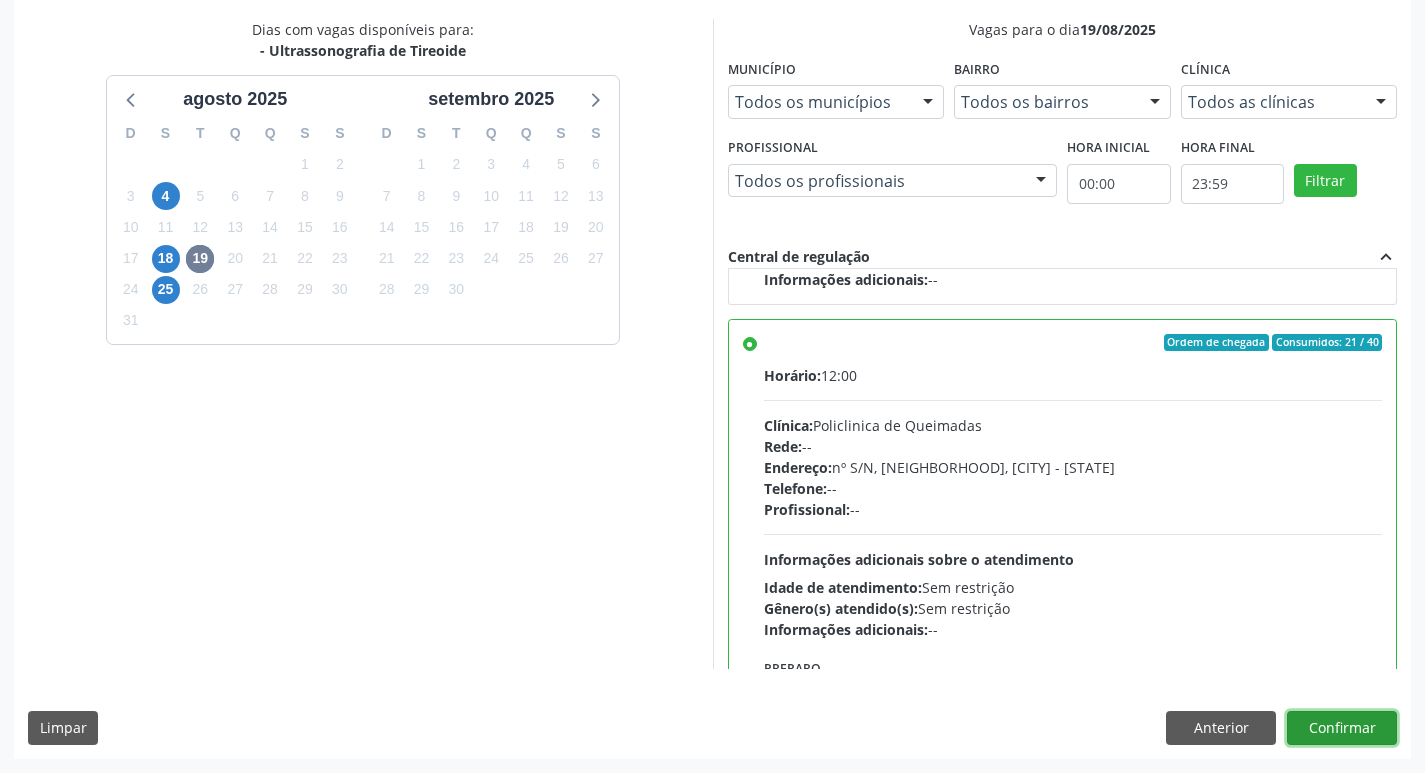 click on "Confirmar" at bounding box center (1342, 728) 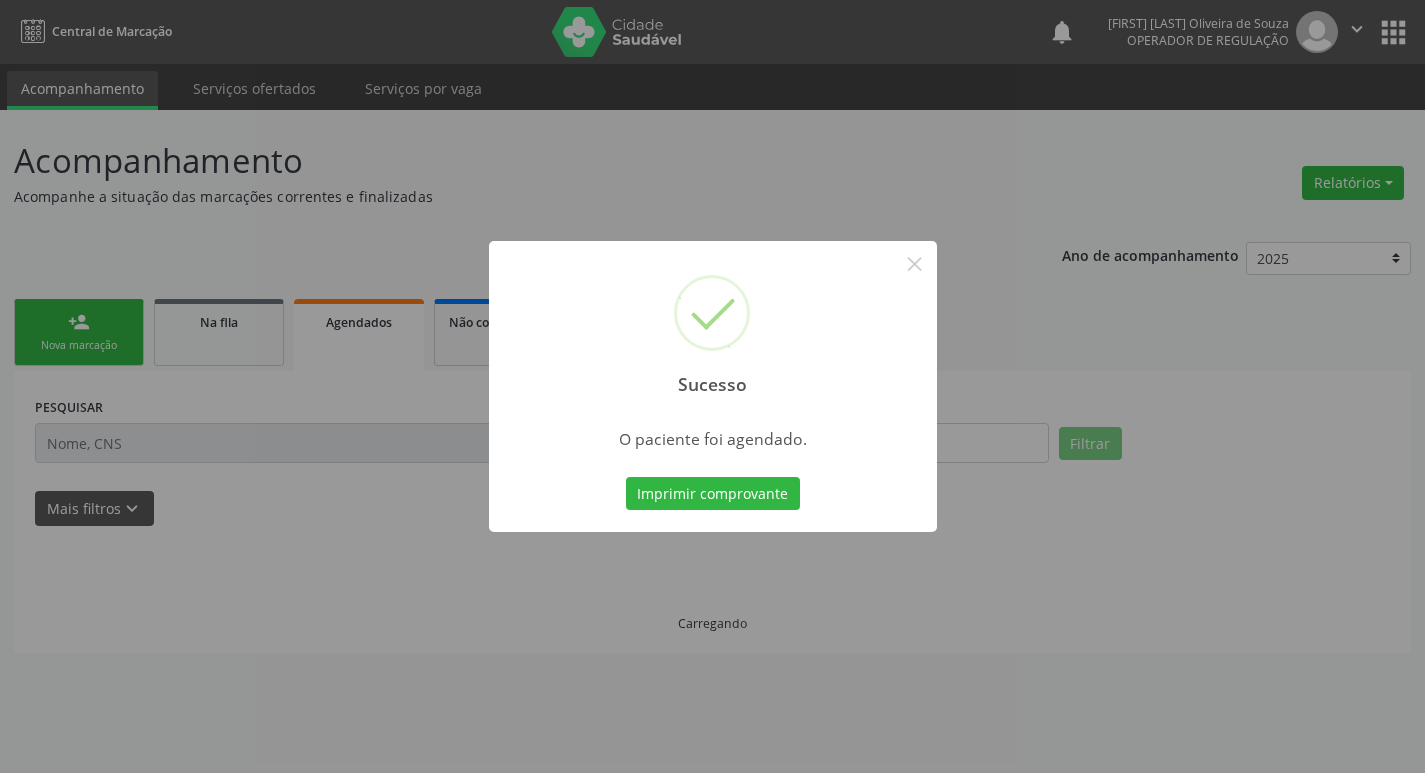 scroll, scrollTop: 0, scrollLeft: 0, axis: both 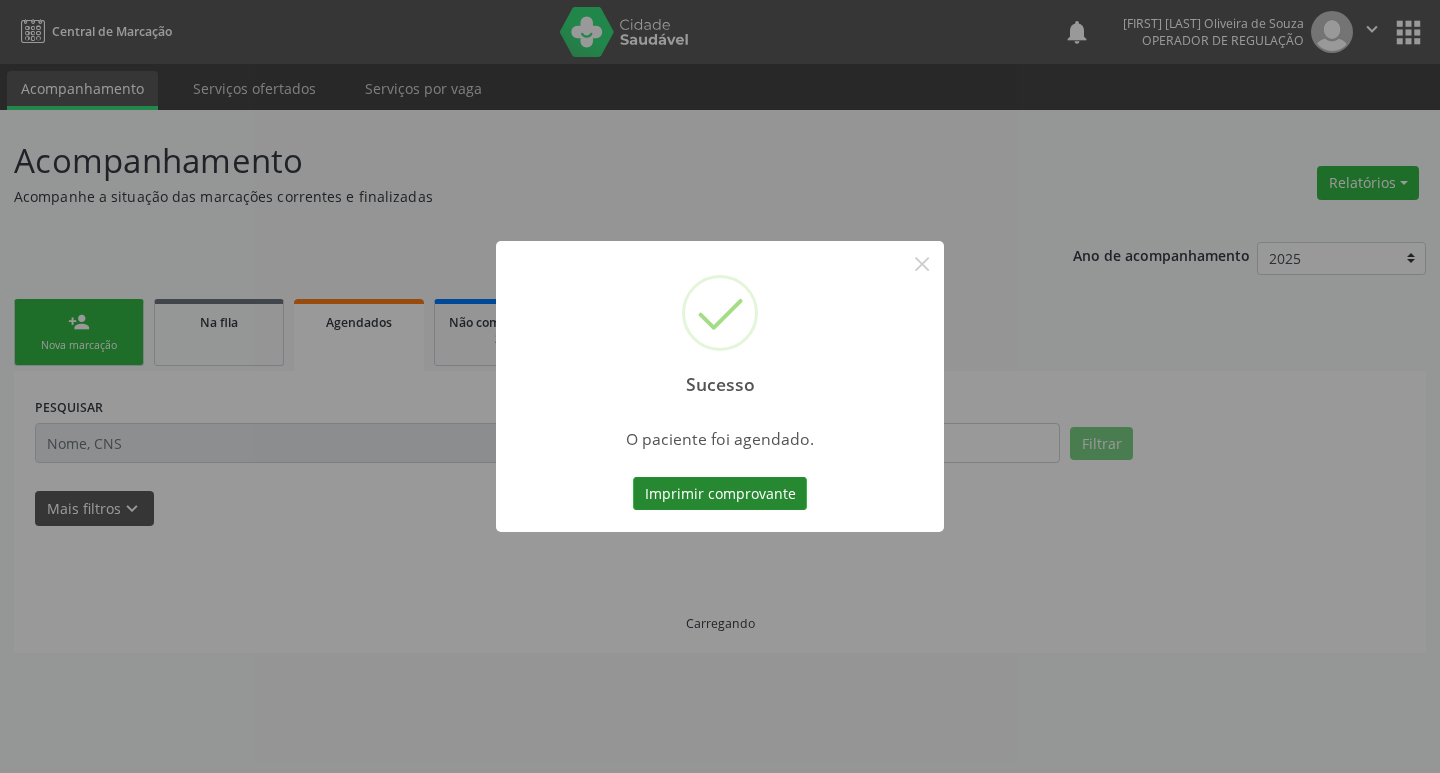 click on "Imprimir comprovante" at bounding box center (720, 494) 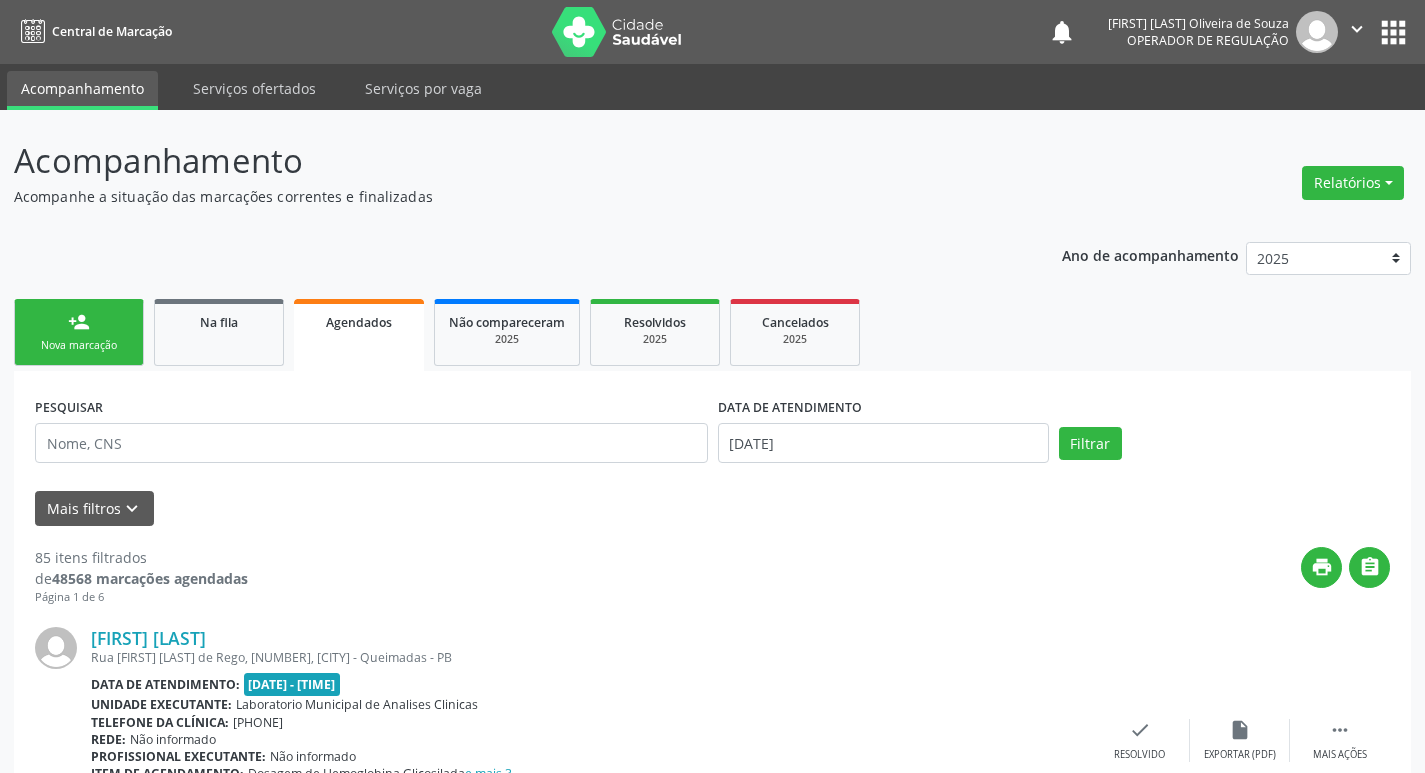 click on "person_add
Nova marcação" at bounding box center [79, 332] 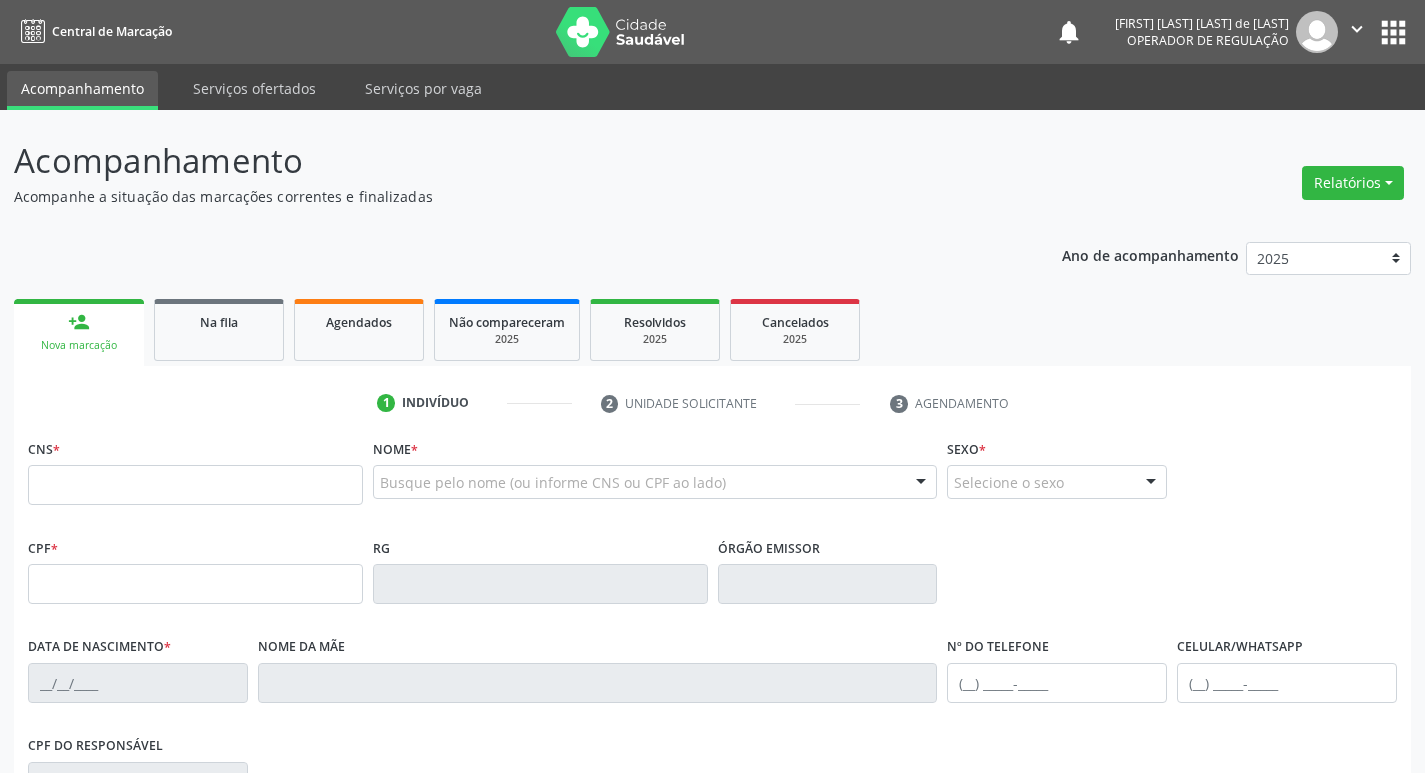 scroll, scrollTop: 0, scrollLeft: 0, axis: both 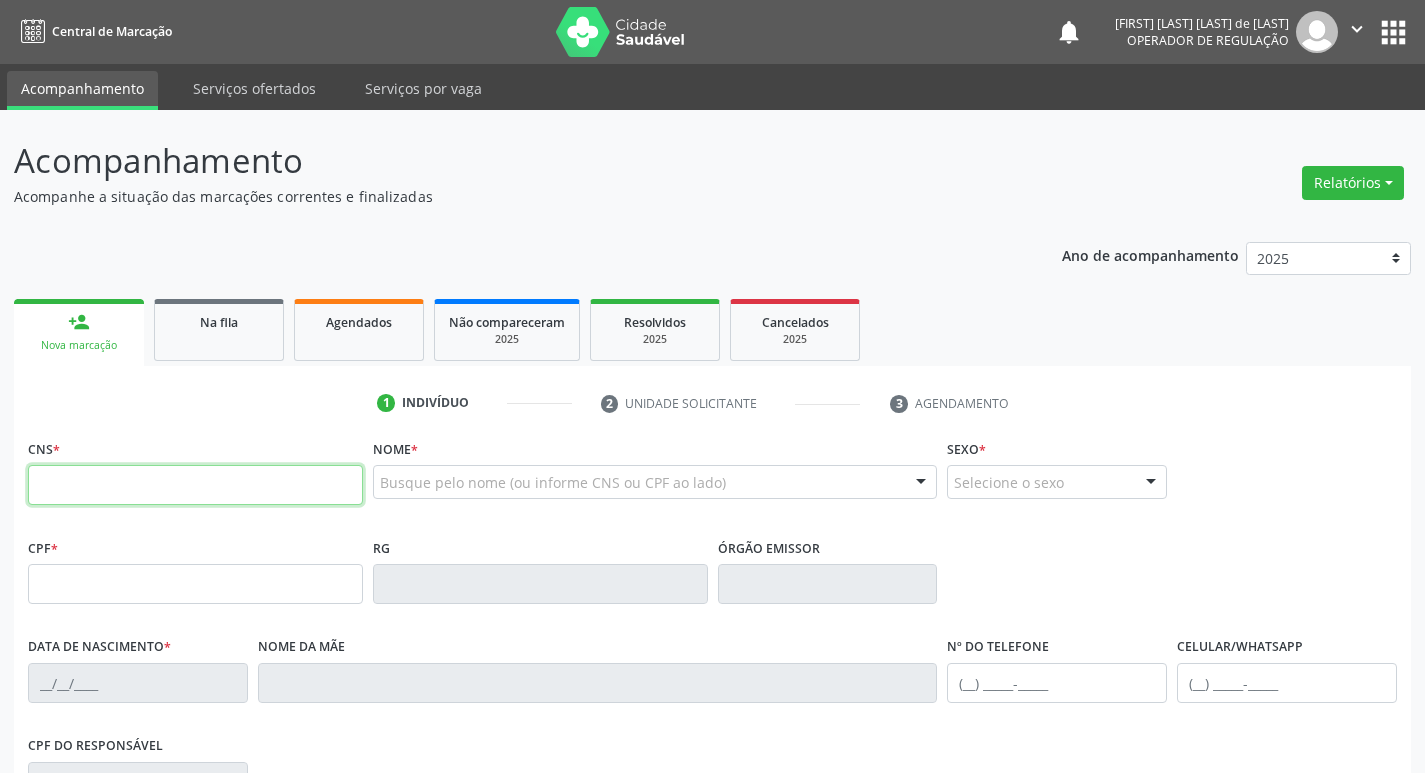 click at bounding box center [195, 485] 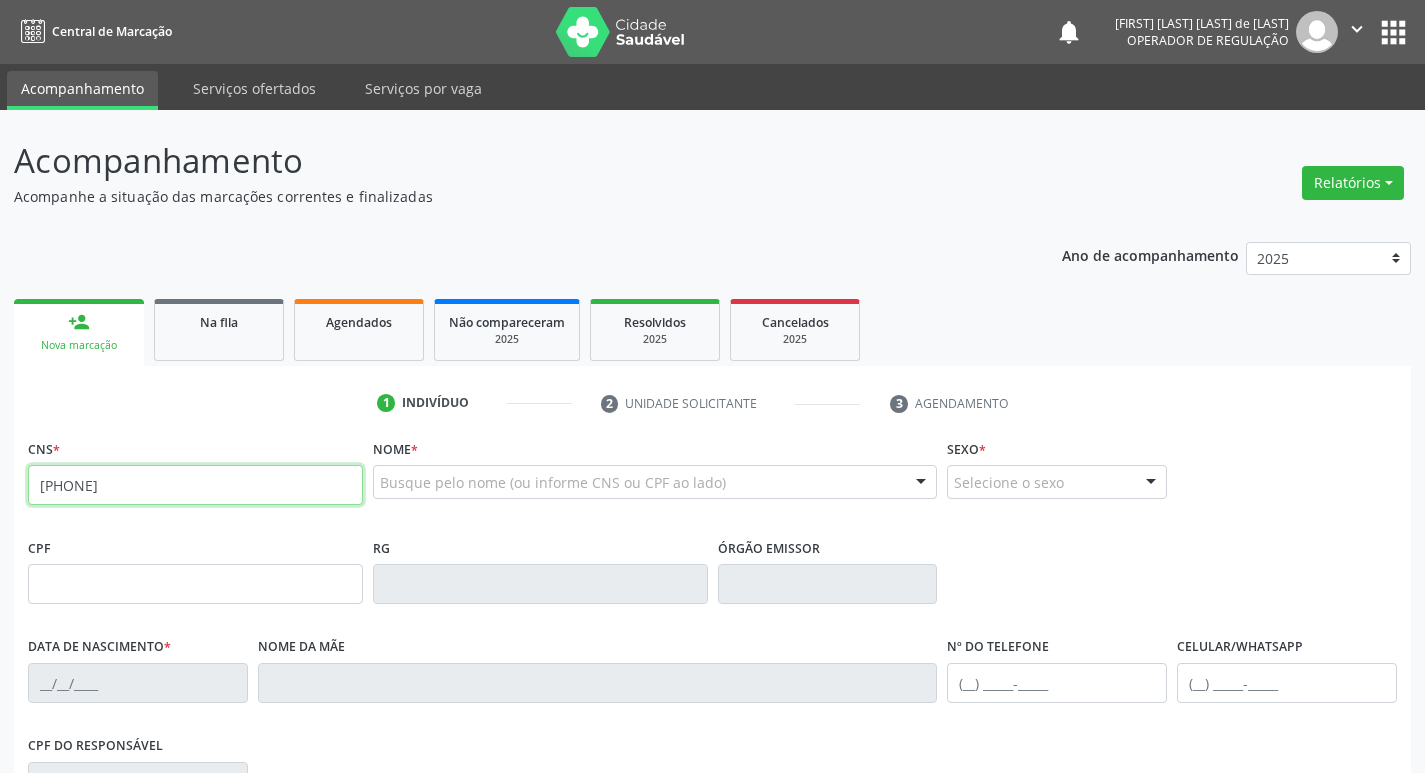 type on "[PHONE]" 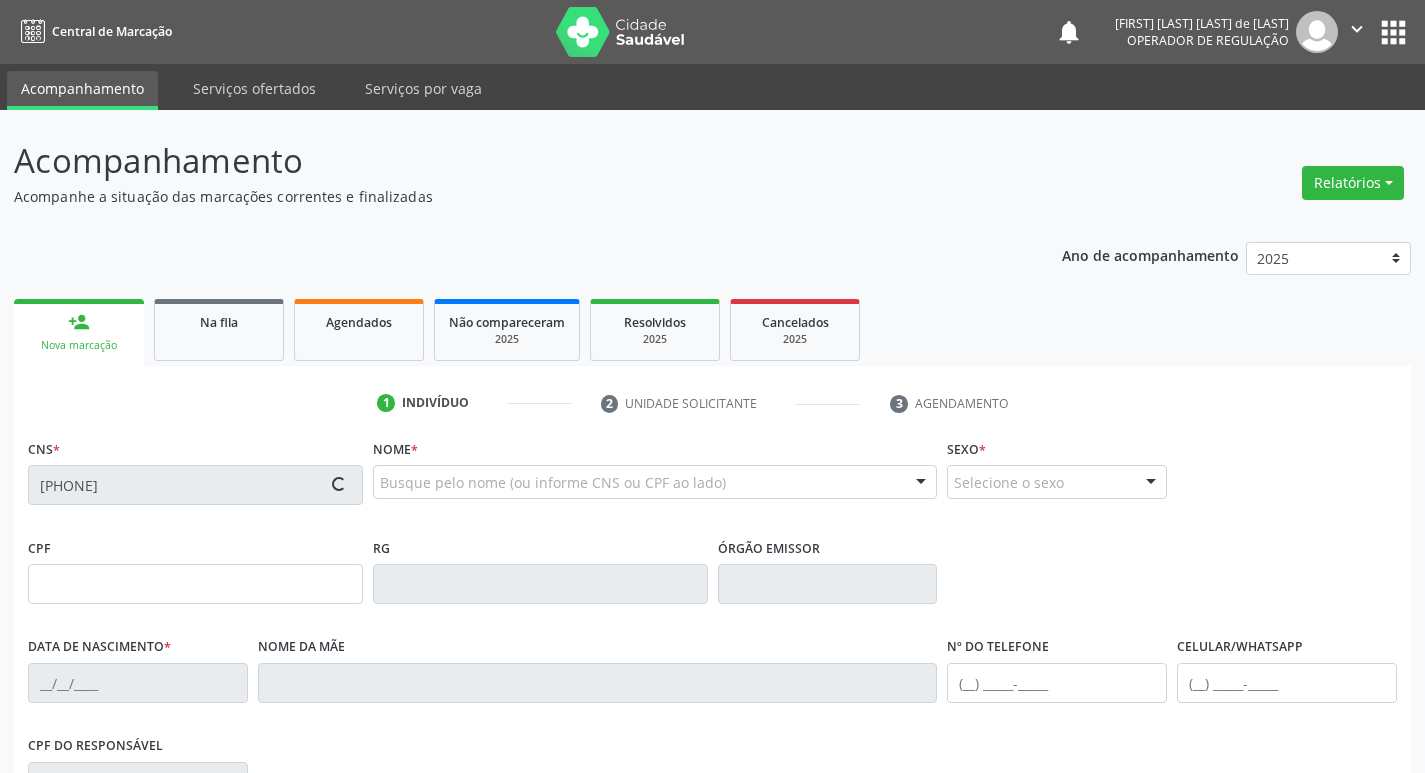 type on "[NUMBER]" 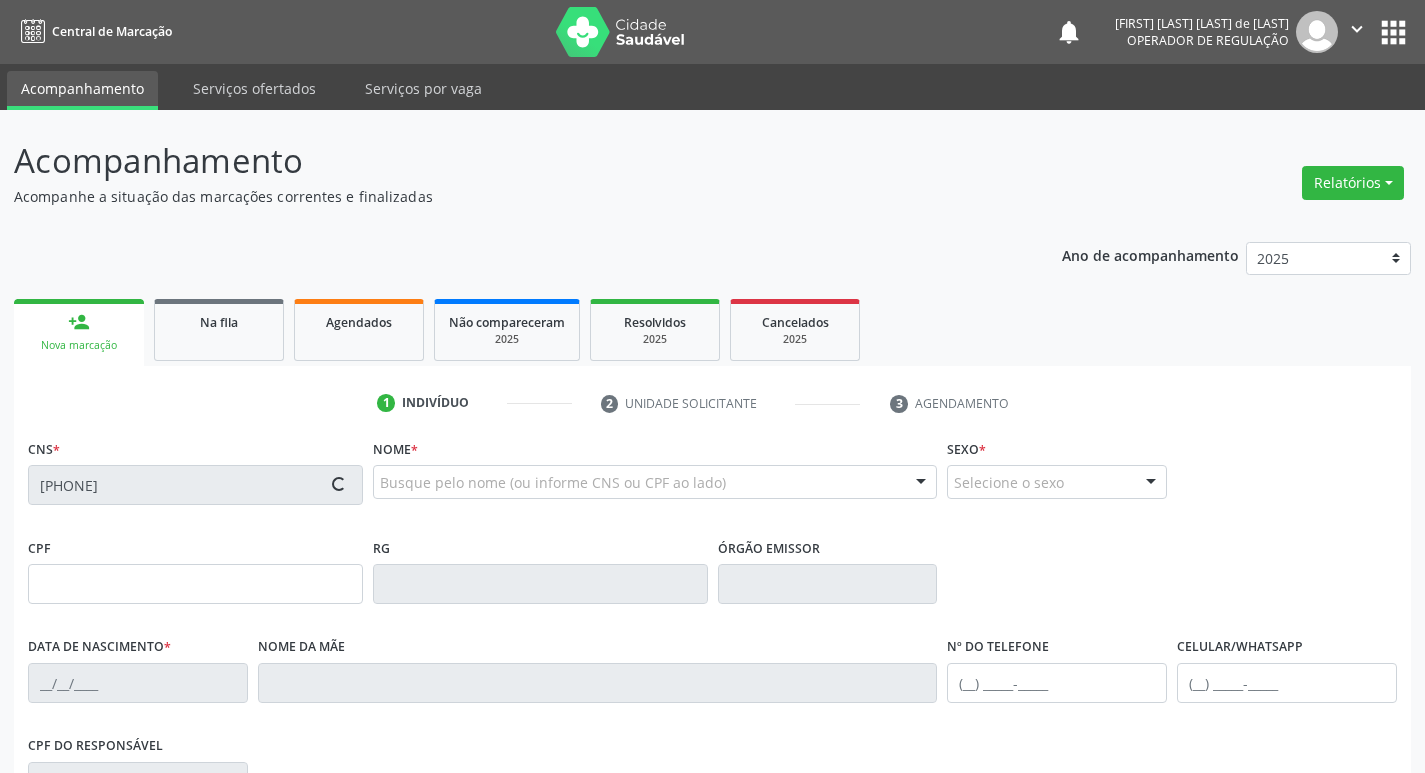 type on "[DATE]" 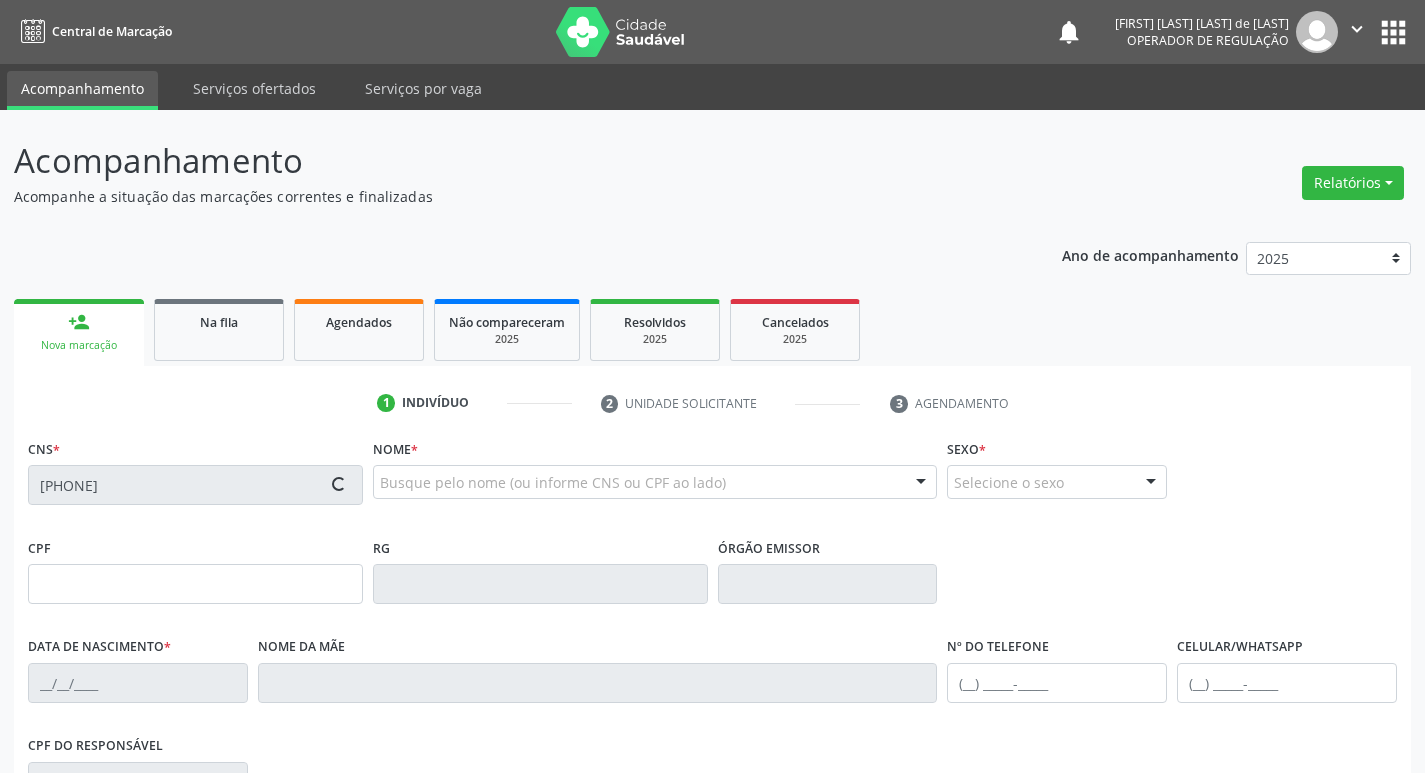 type on "30" 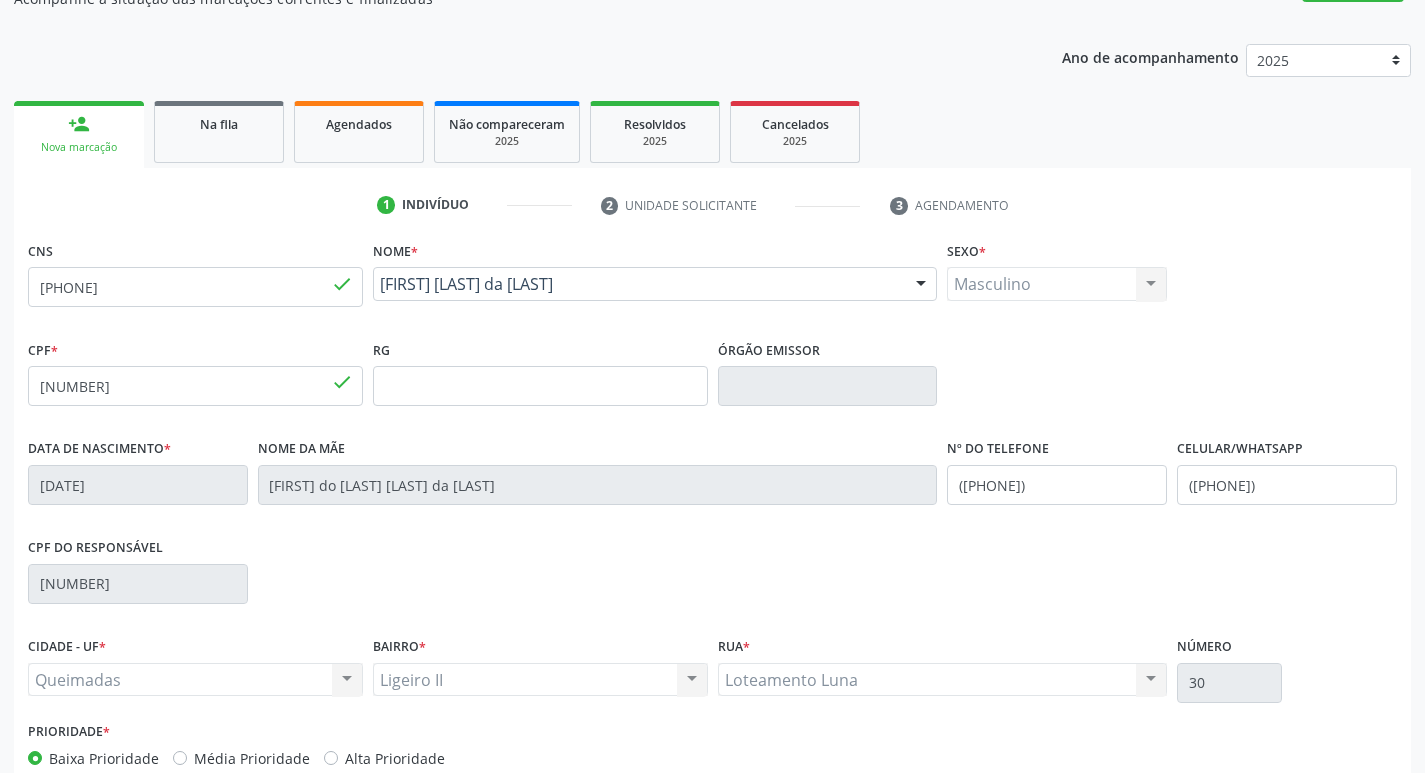 scroll, scrollTop: 300, scrollLeft: 0, axis: vertical 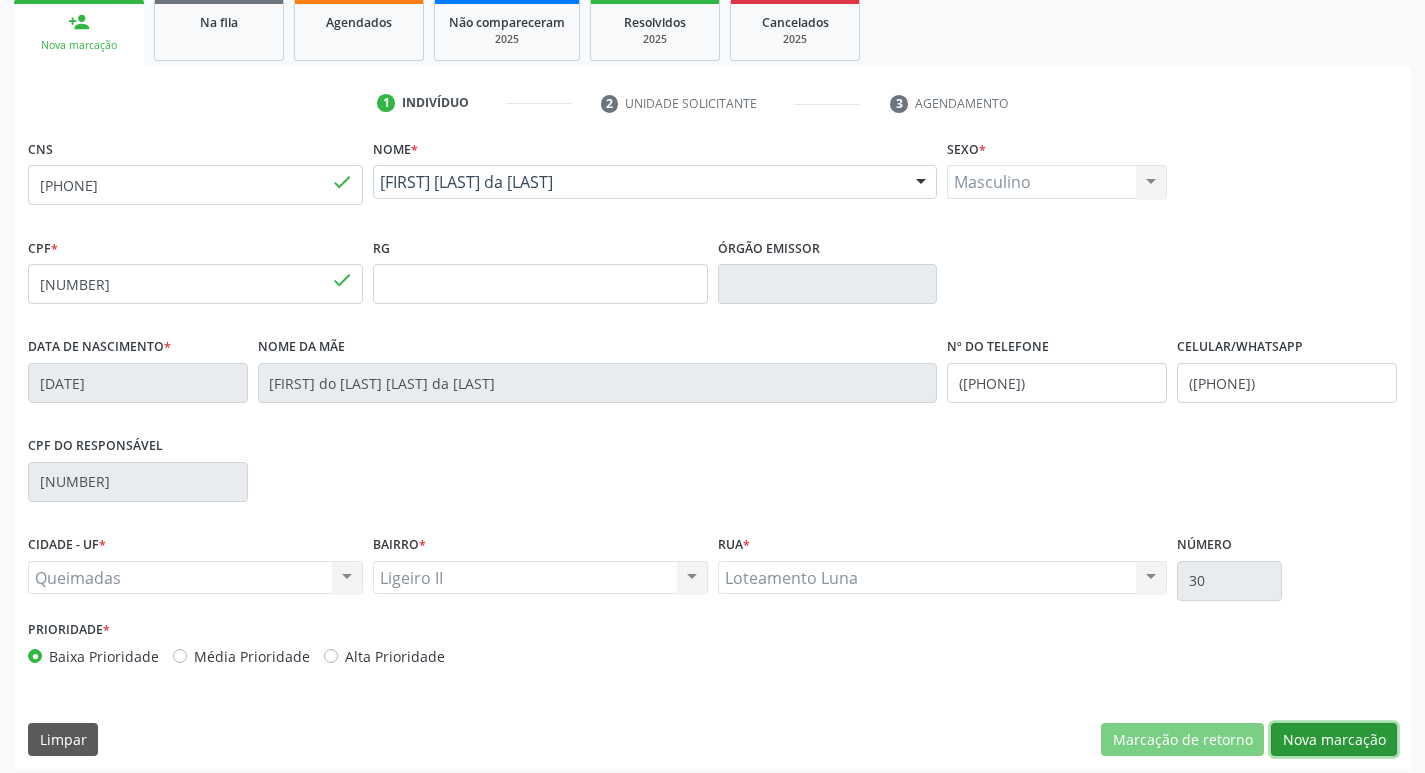 click on "Nova marcação" at bounding box center (1334, 740) 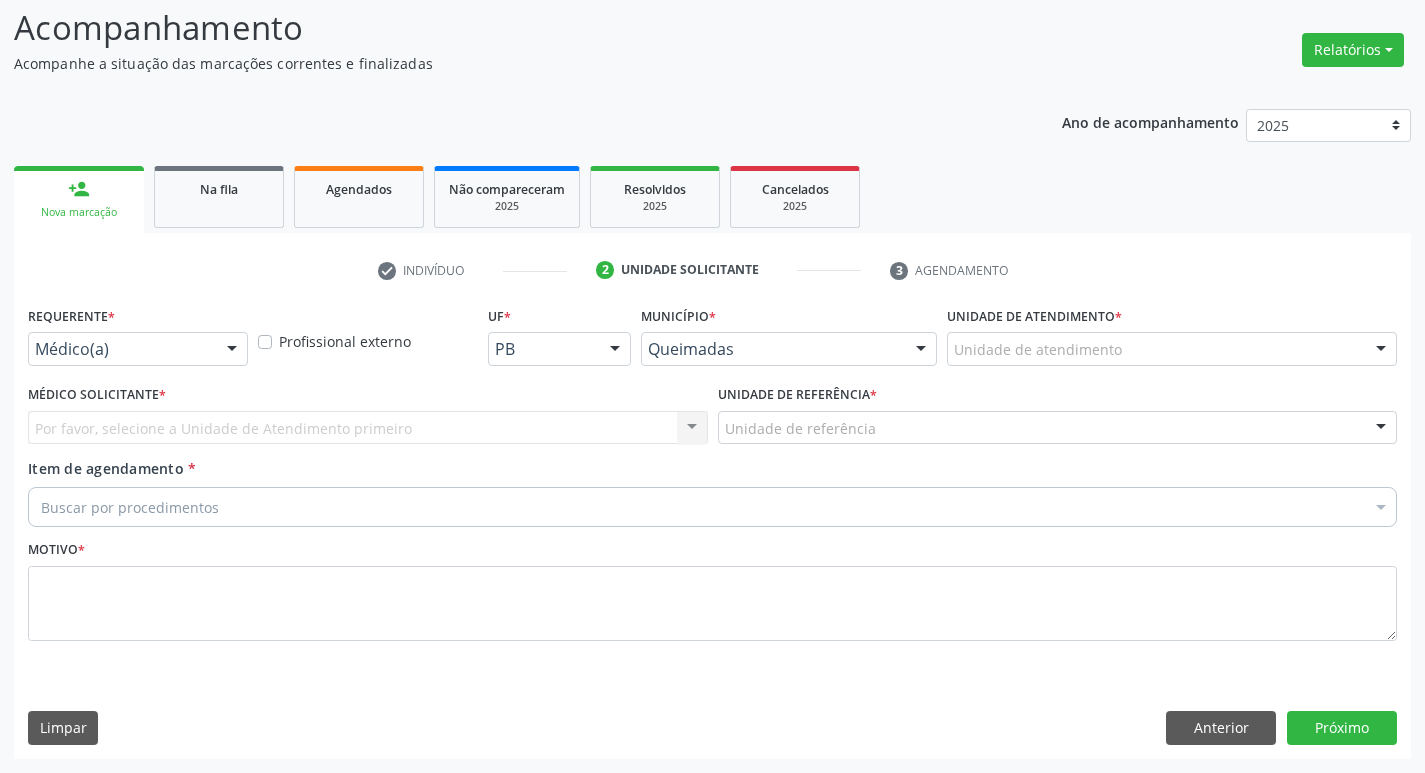 scroll, scrollTop: 133, scrollLeft: 0, axis: vertical 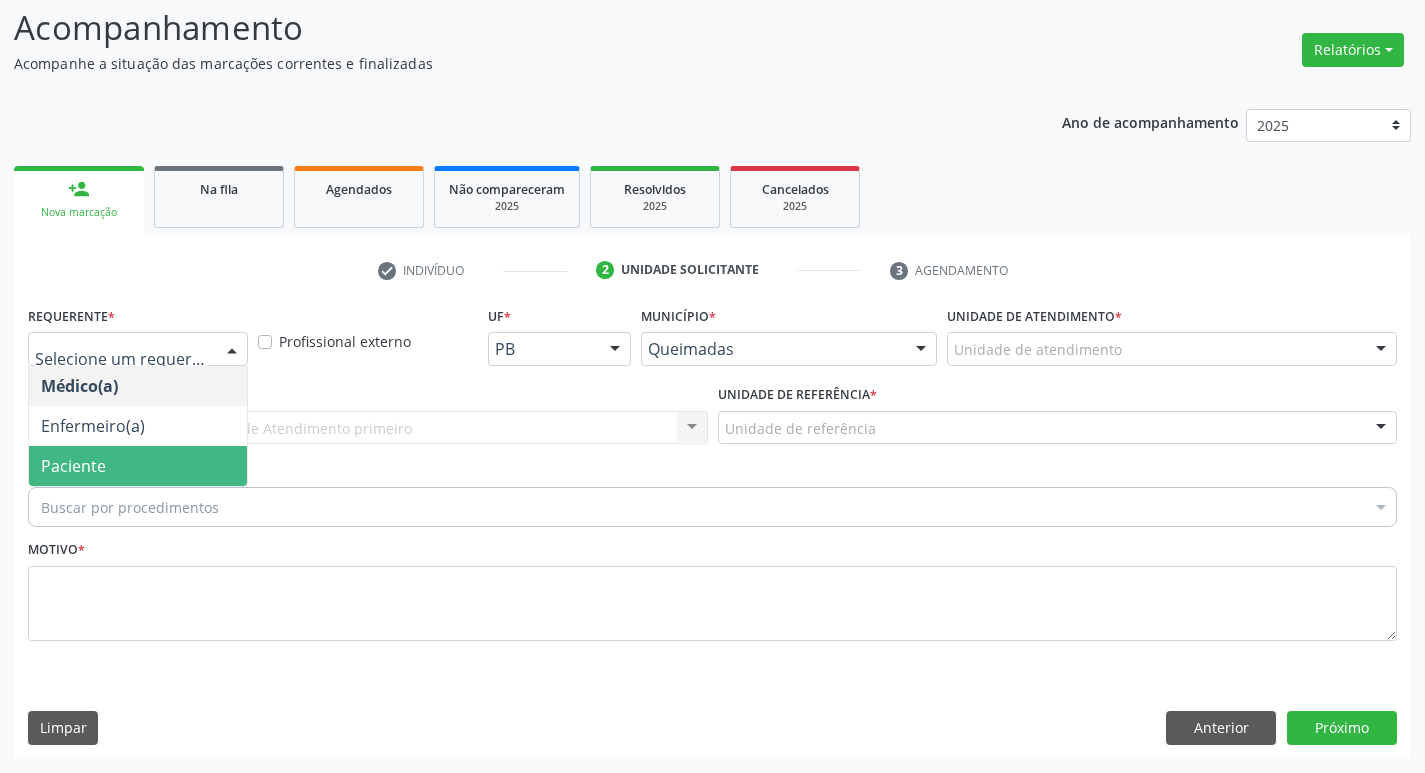 click on "Paciente" at bounding box center [138, 466] 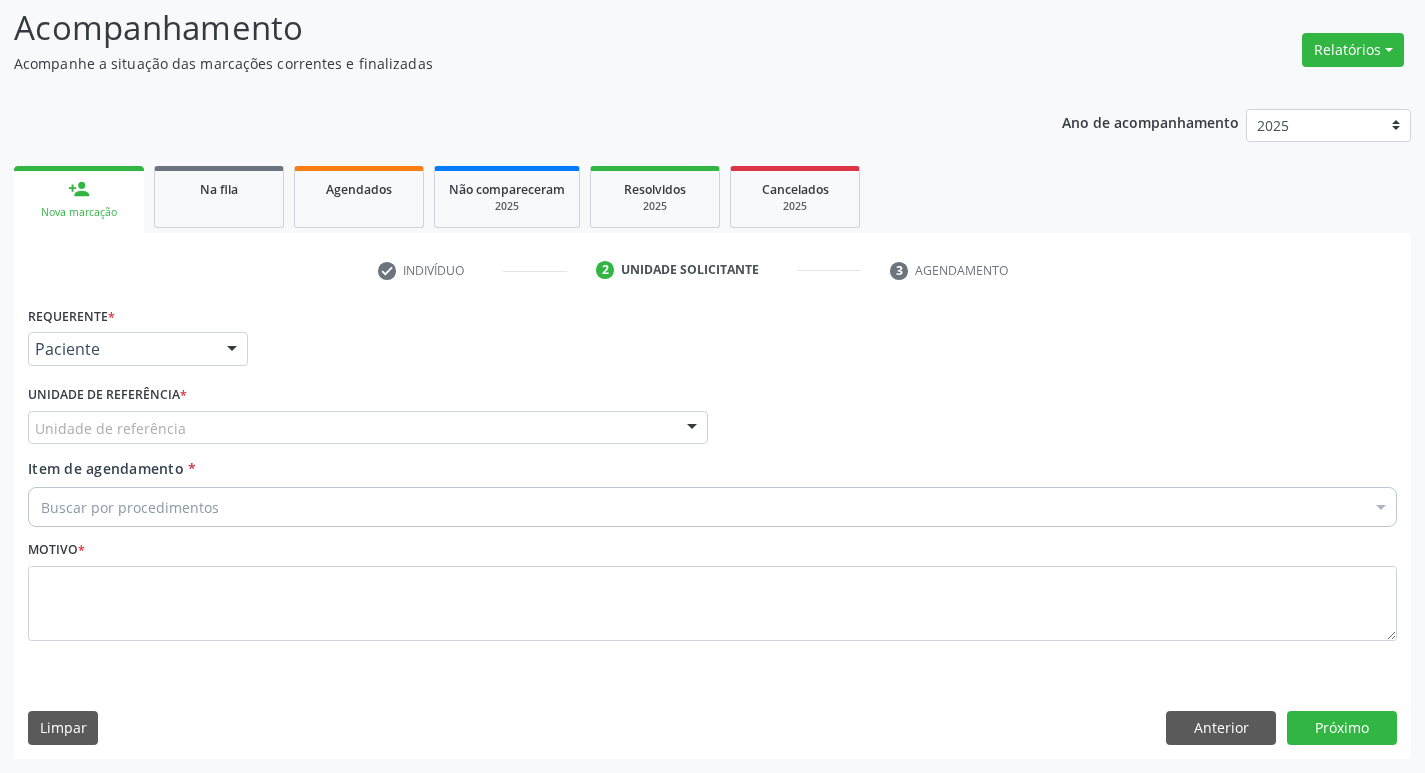 click on "Unidade de referência" at bounding box center (368, 428) 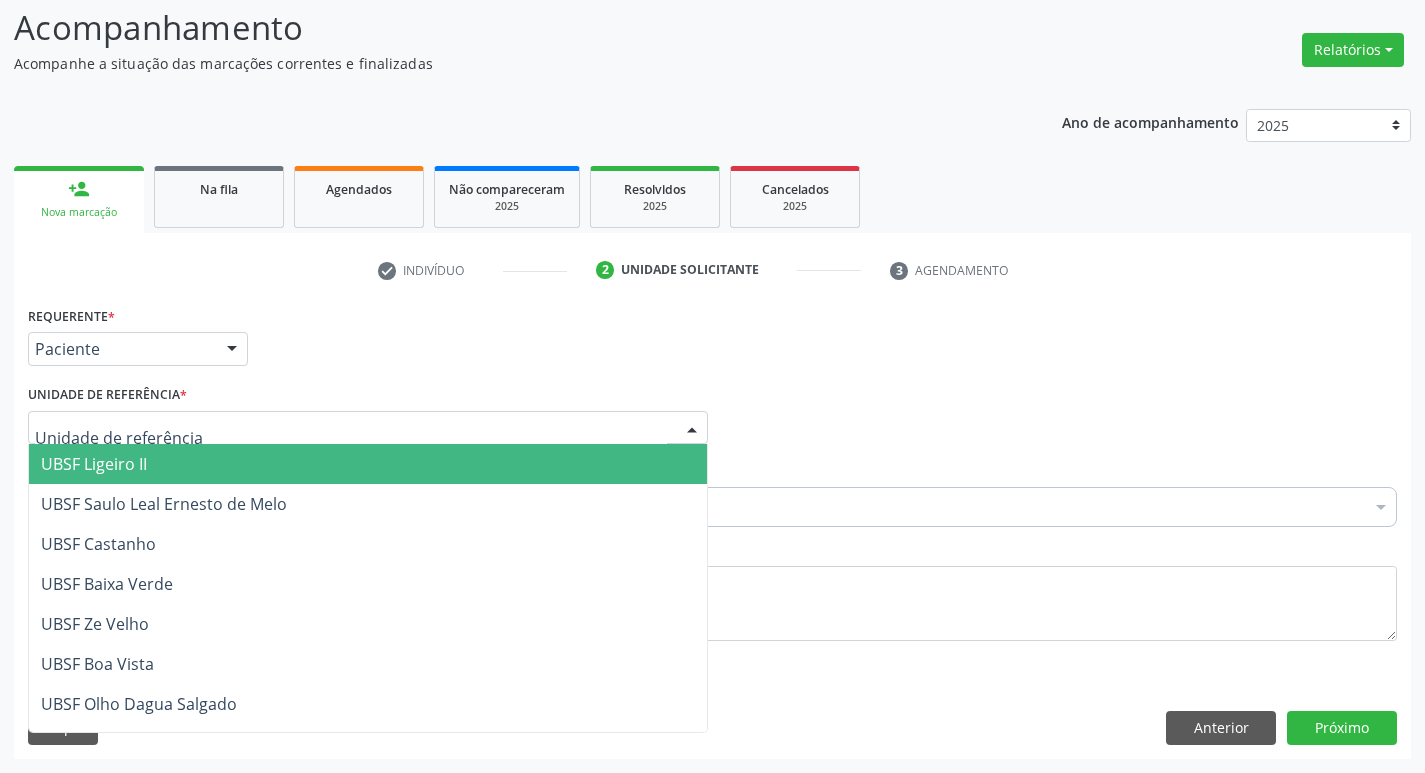 click on "UBSF Ligeiro II" at bounding box center [368, 464] 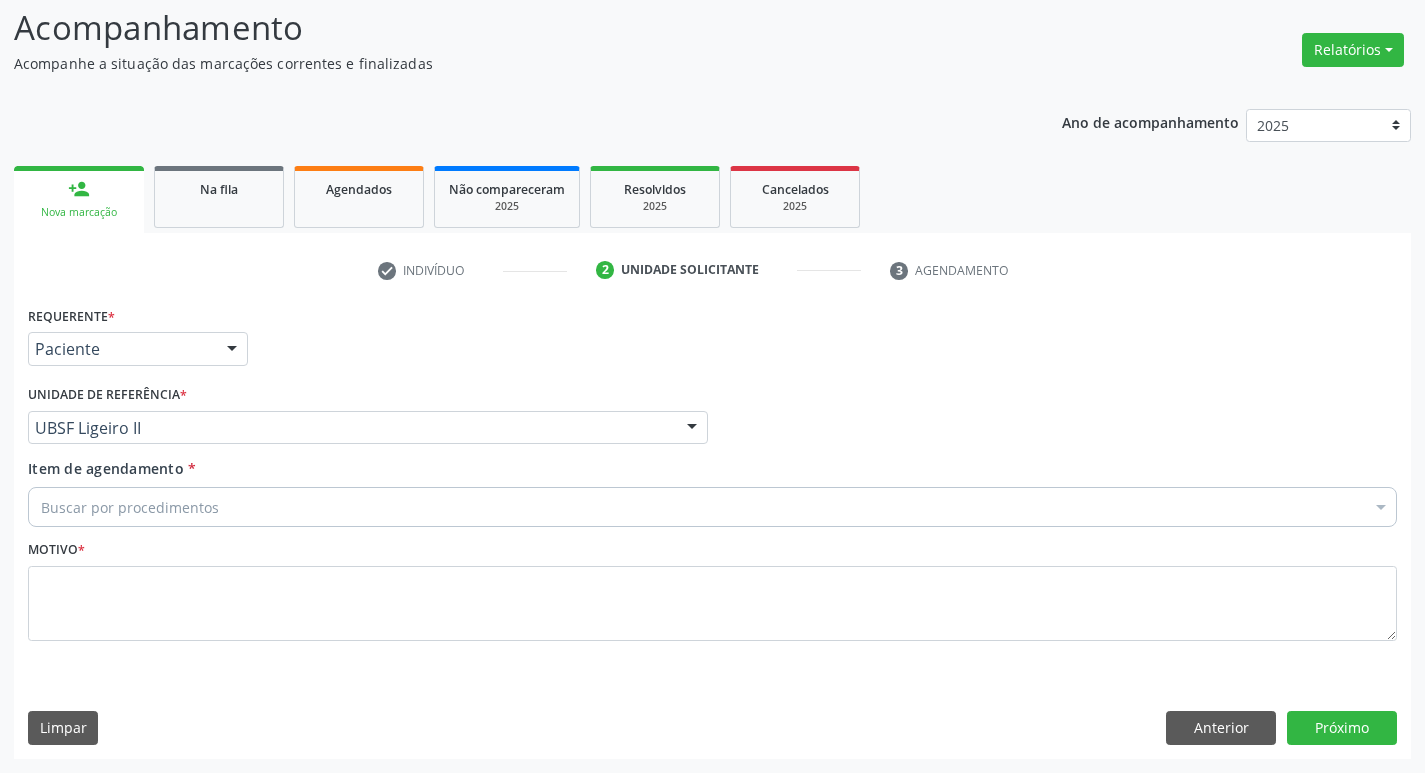 click on "Buscar por procedimentos" at bounding box center (712, 507) 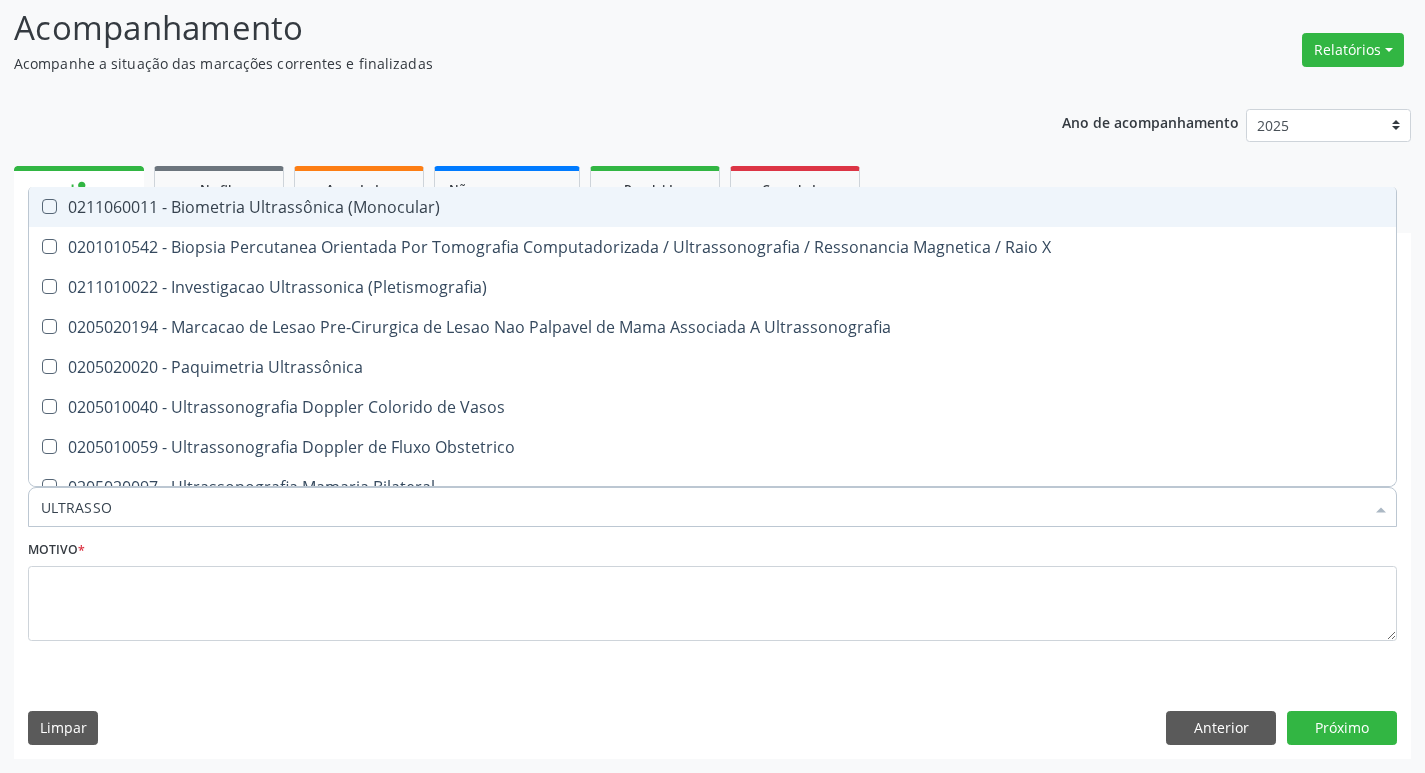 type on "ULTRASSON" 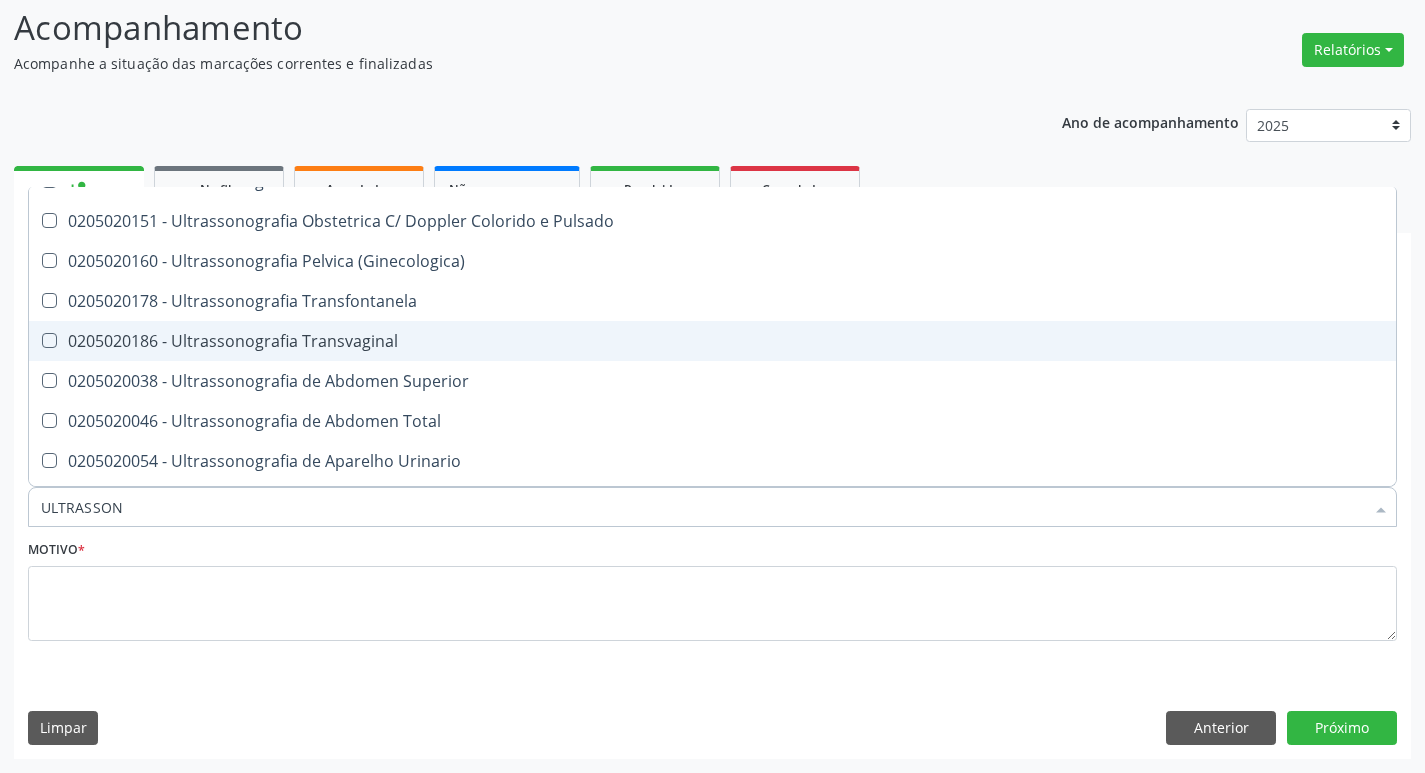 scroll, scrollTop: 300, scrollLeft: 0, axis: vertical 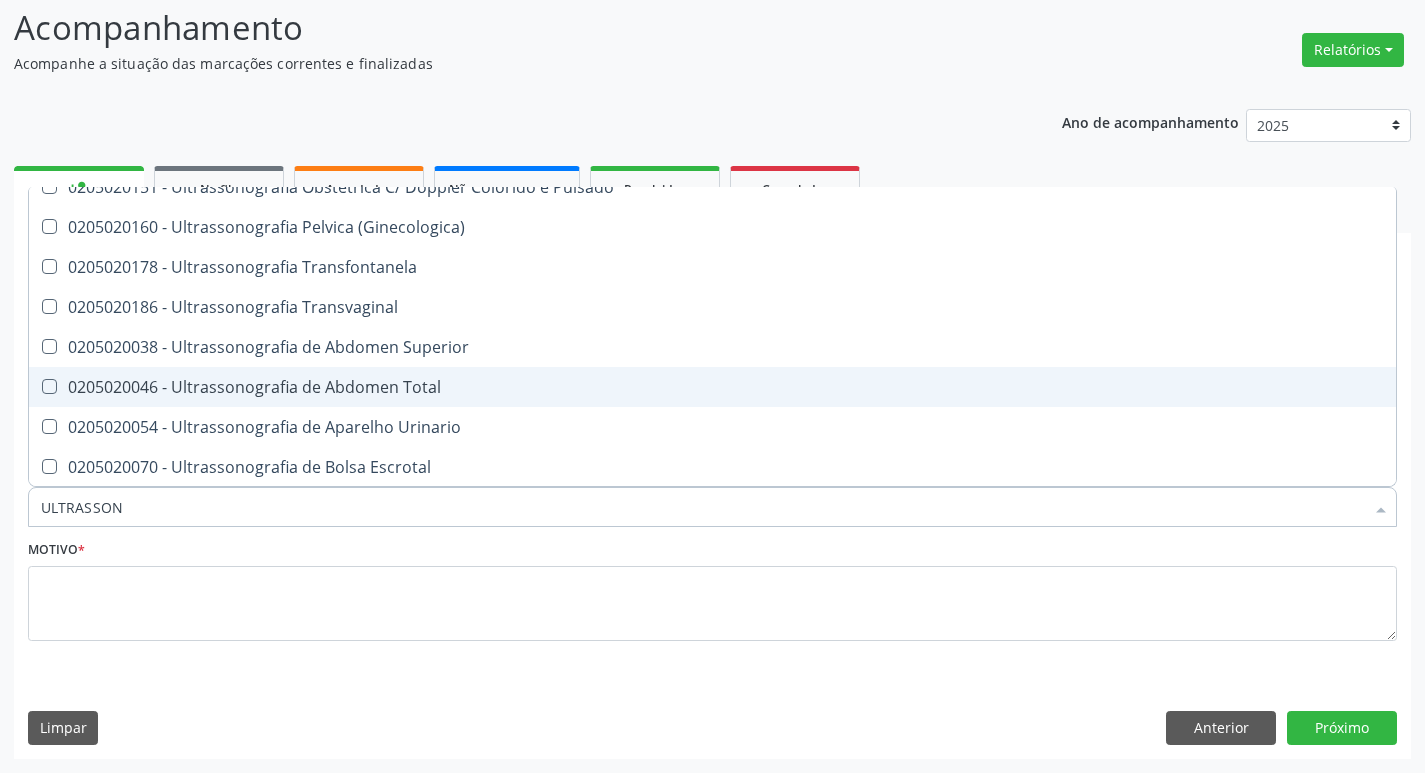 click on "0205020046 - Ultrassonografia de Abdomen Total" at bounding box center (712, 387) 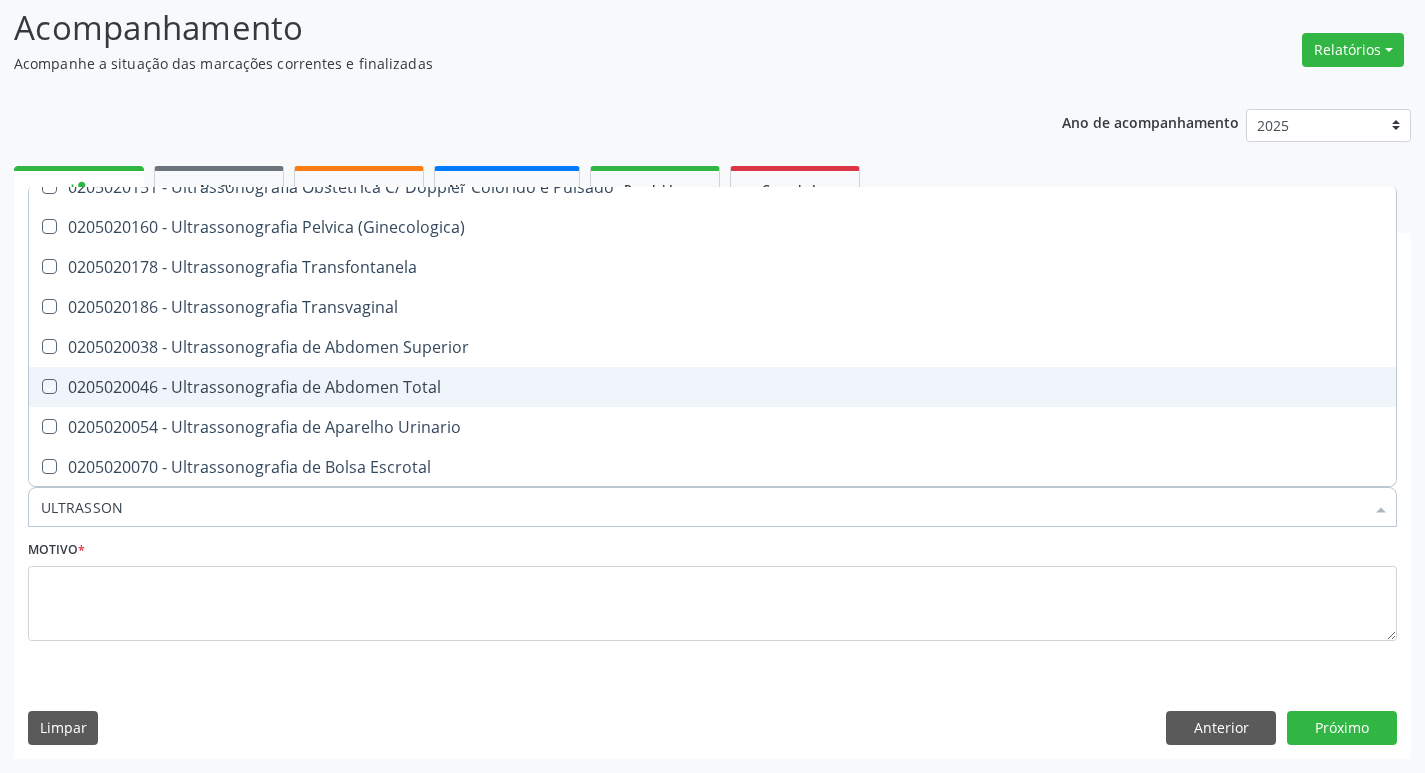 checkbox on "true" 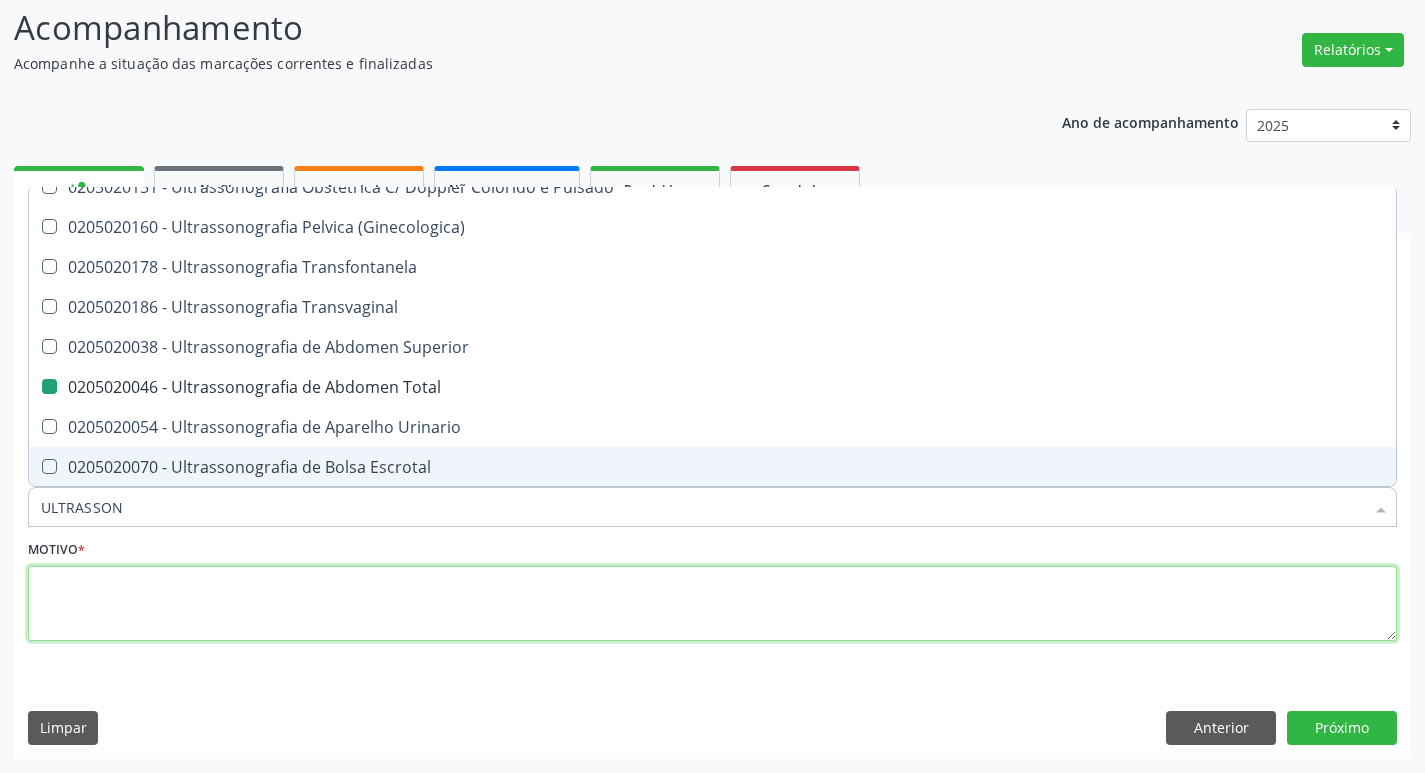 click at bounding box center (712, 604) 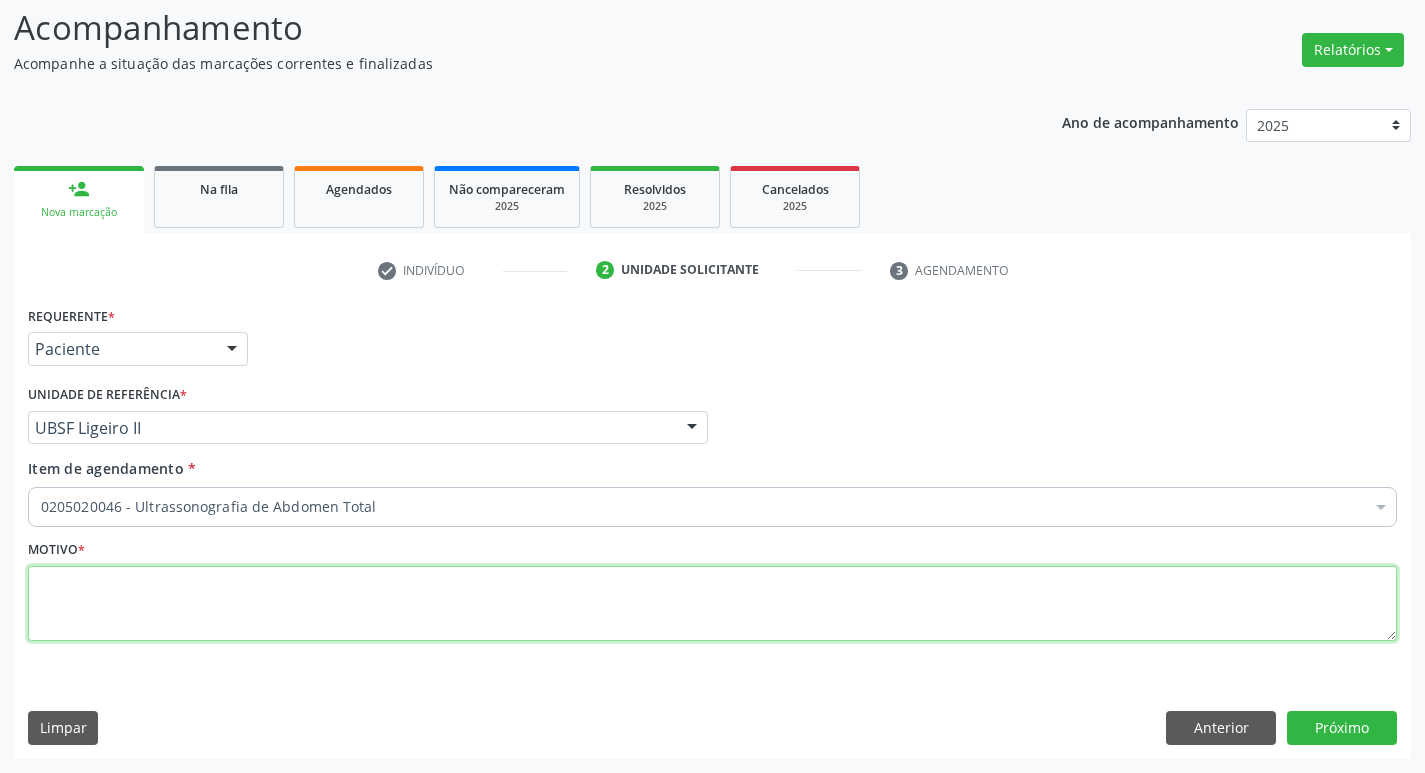 scroll, scrollTop: 0, scrollLeft: 0, axis: both 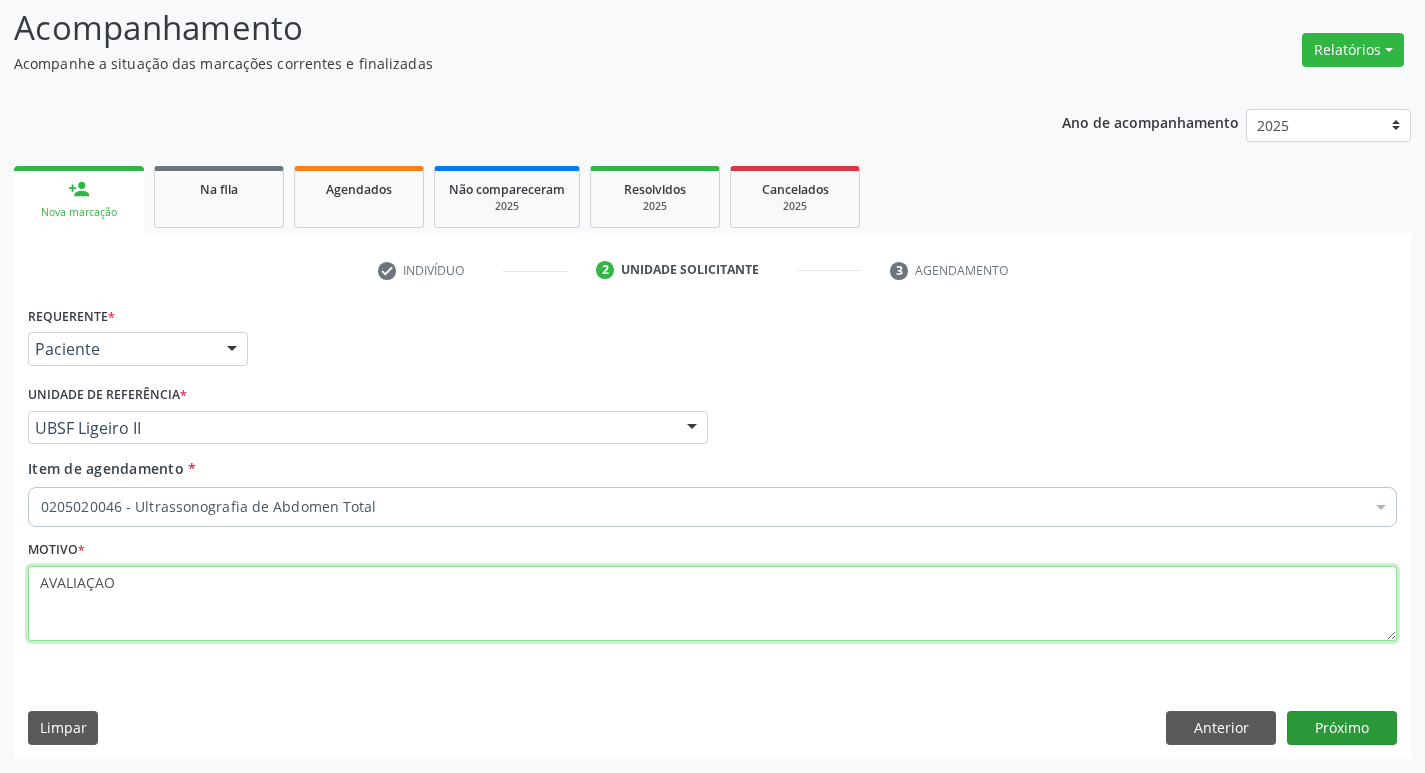 type on "AVALIAÇAO" 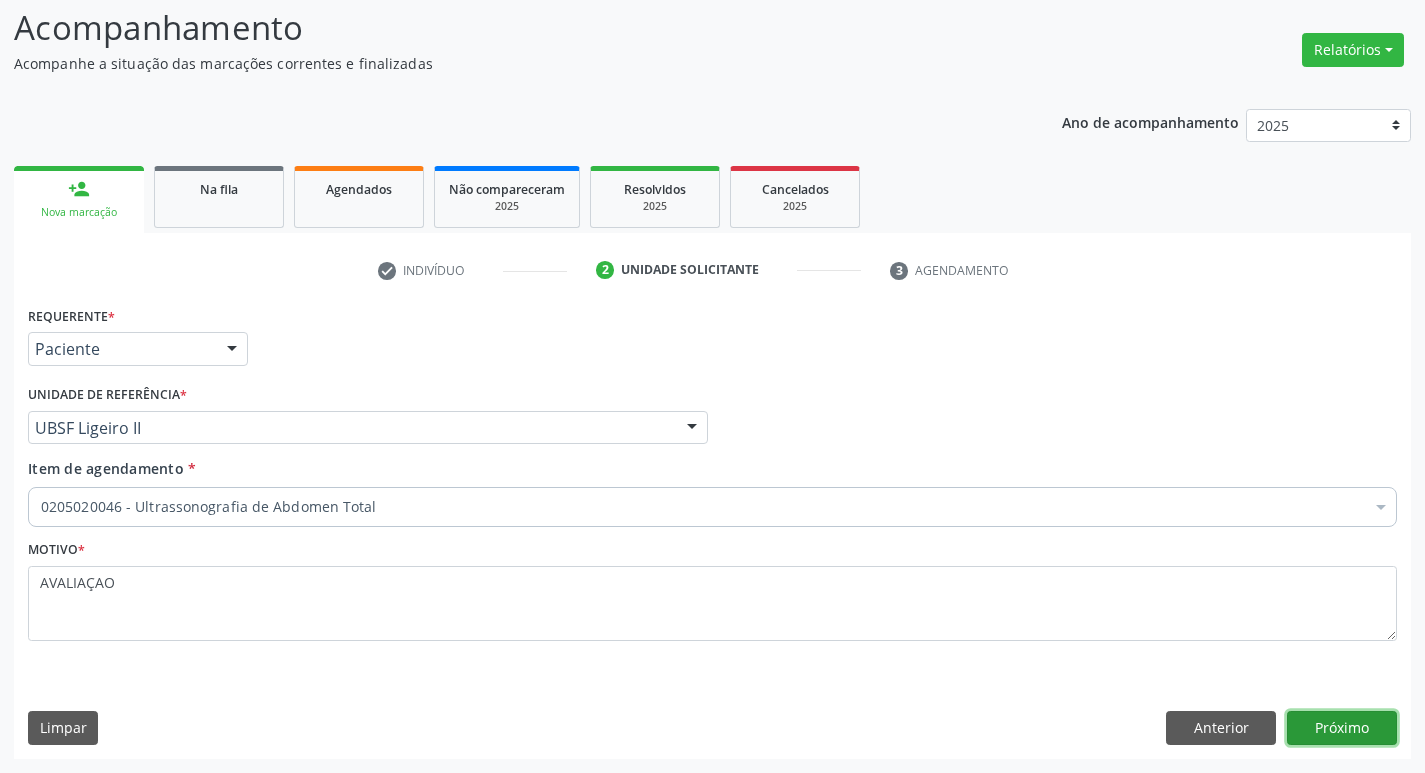 click on "Próximo" at bounding box center [1342, 728] 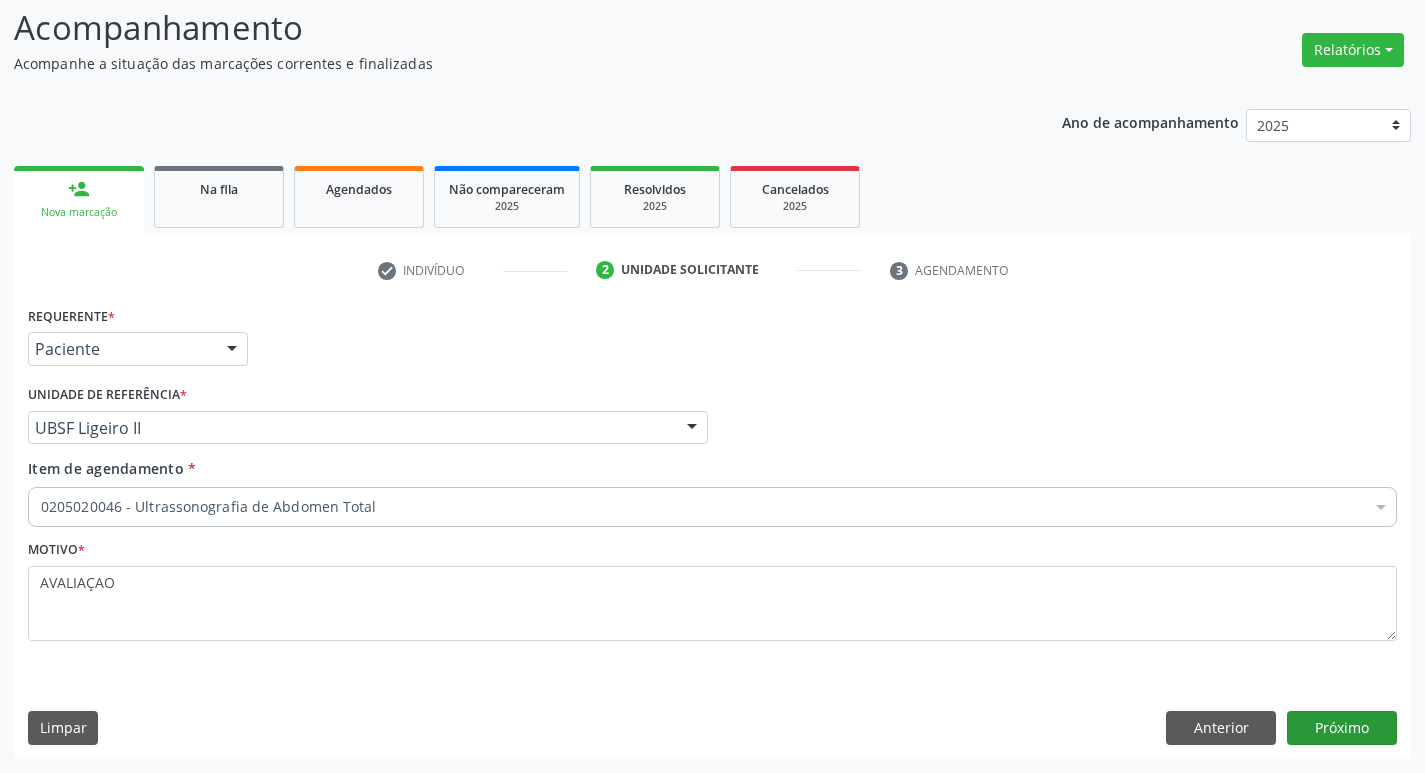 scroll, scrollTop: 97, scrollLeft: 0, axis: vertical 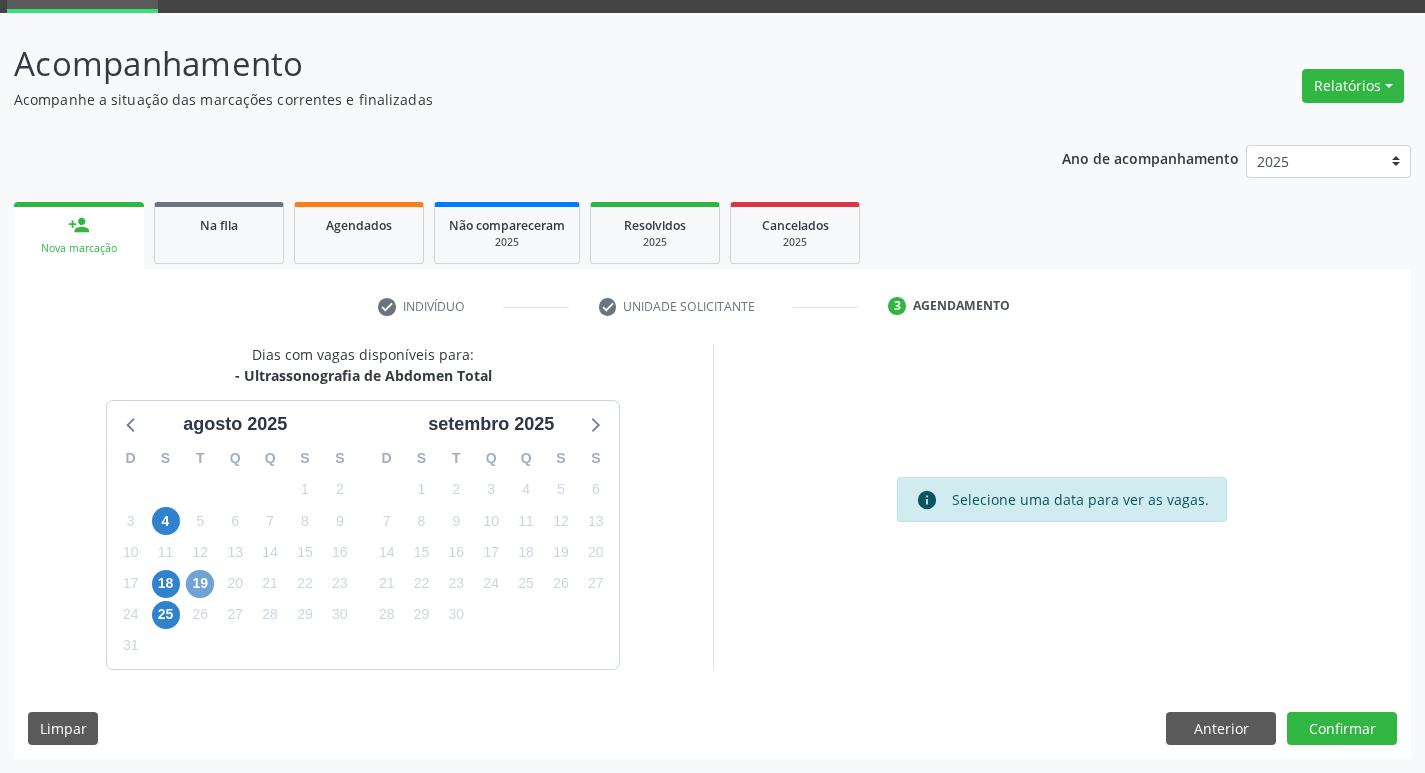 click on "19" at bounding box center (200, 584) 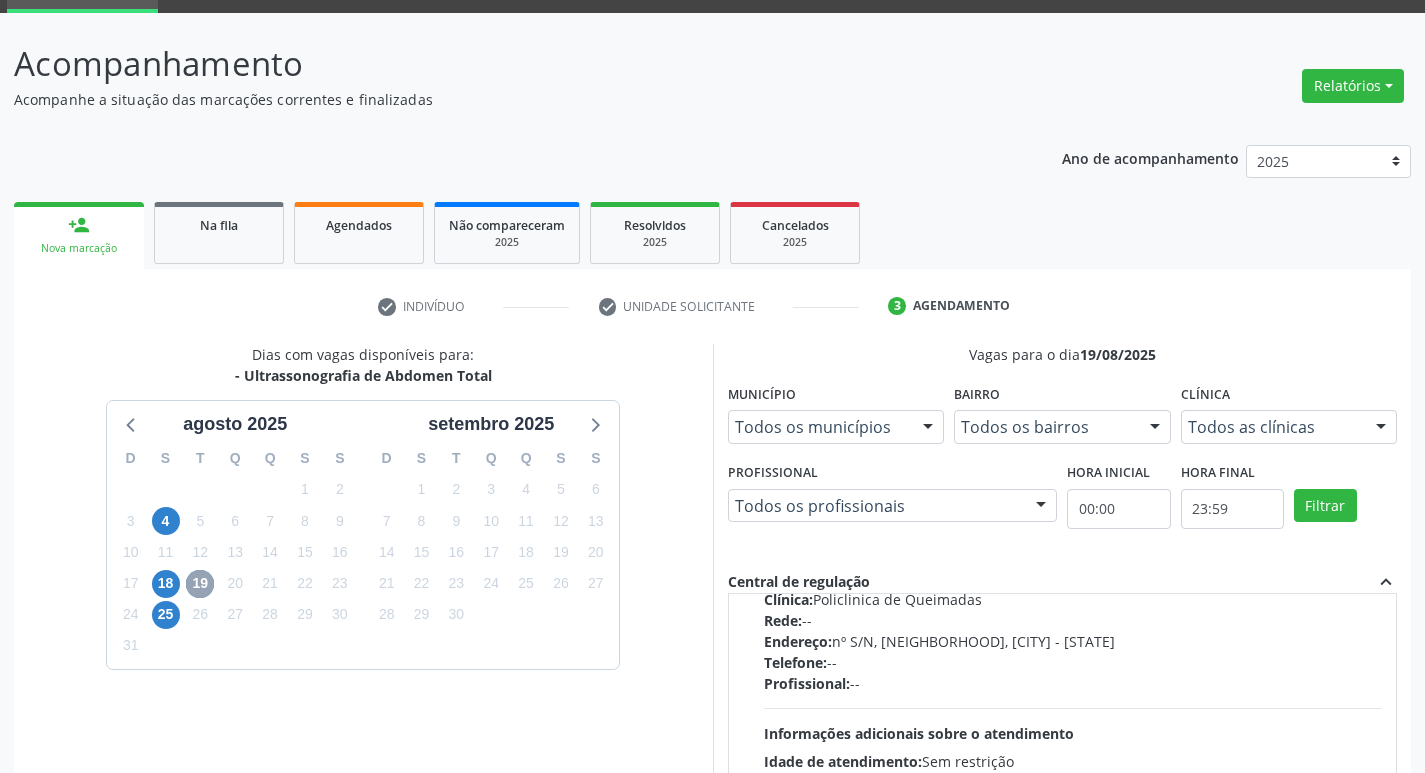 scroll, scrollTop: 100, scrollLeft: 0, axis: vertical 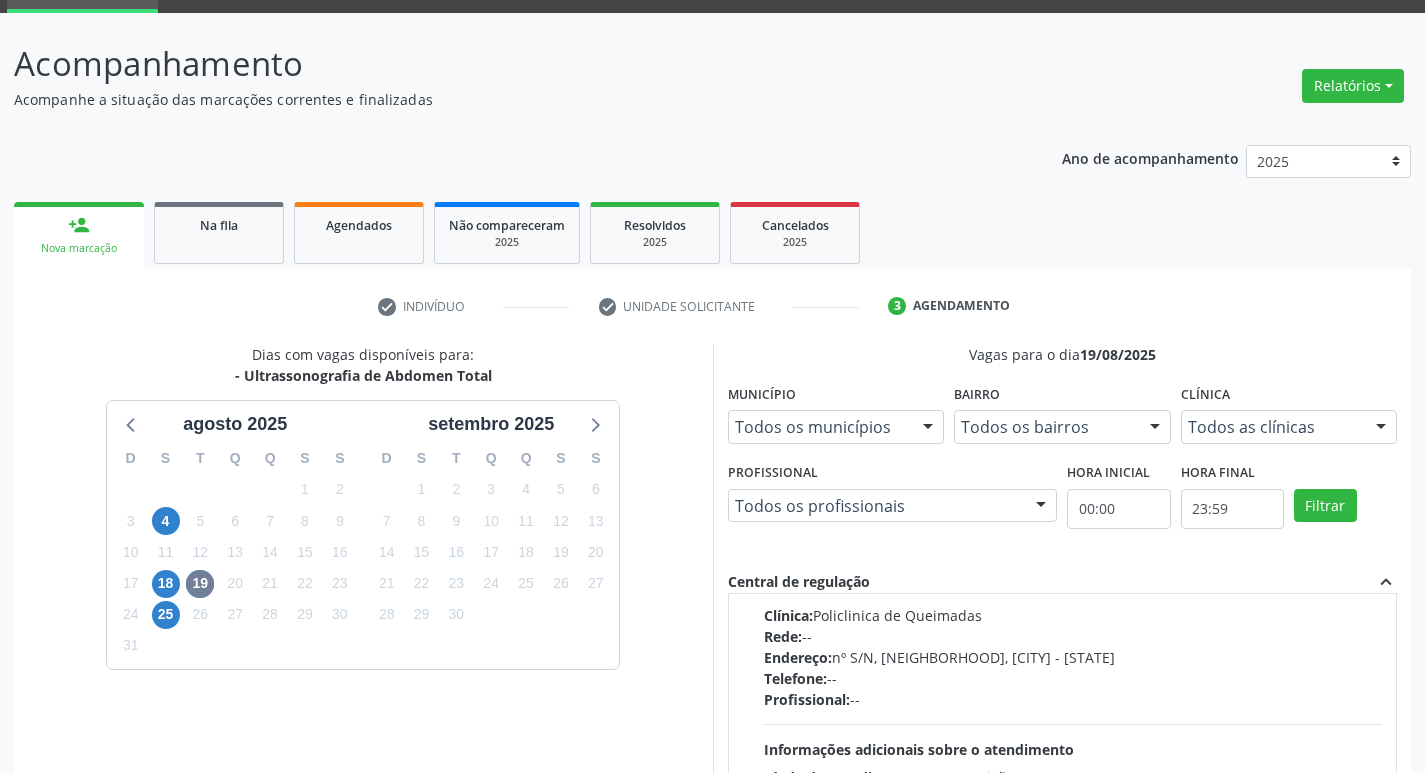 click on "Telefone:   --" at bounding box center (1073, 678) 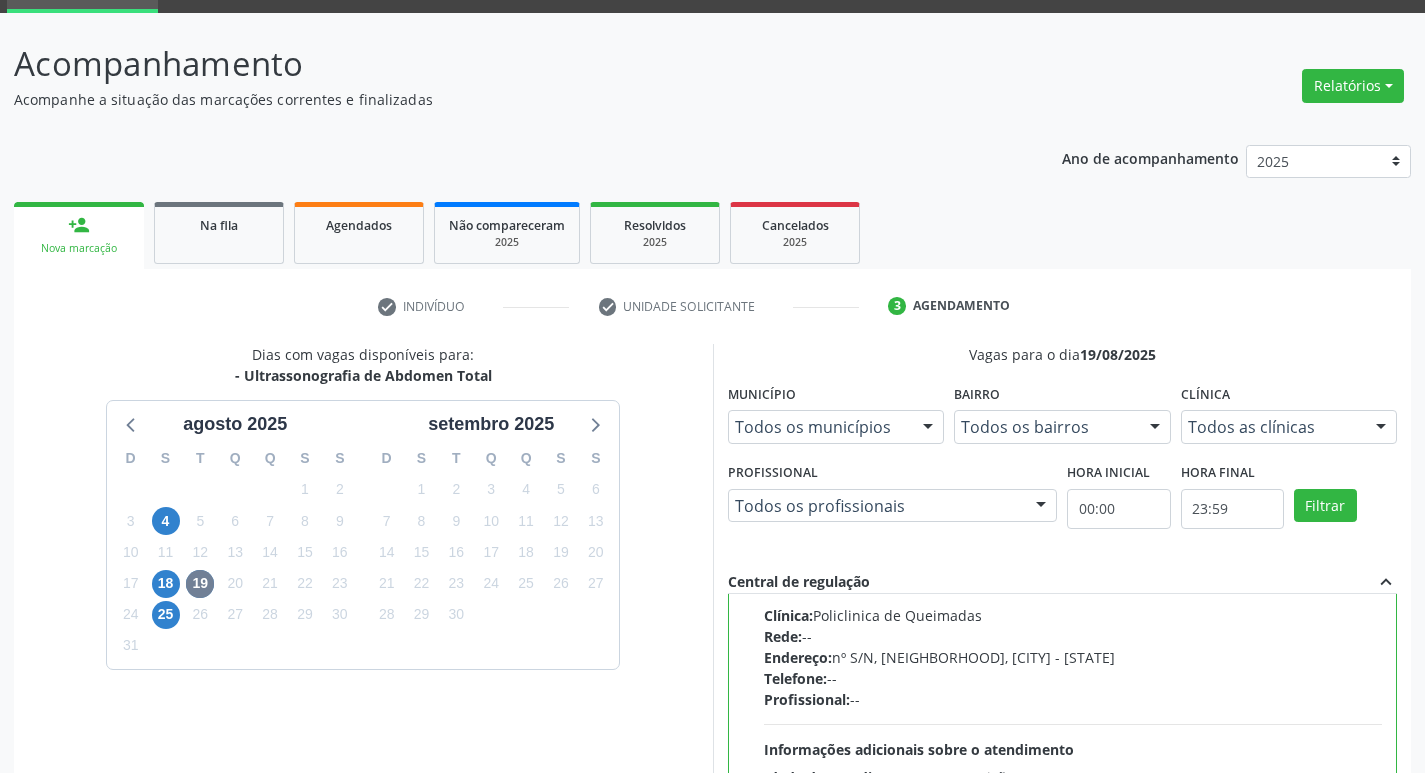 scroll, scrollTop: 0, scrollLeft: 0, axis: both 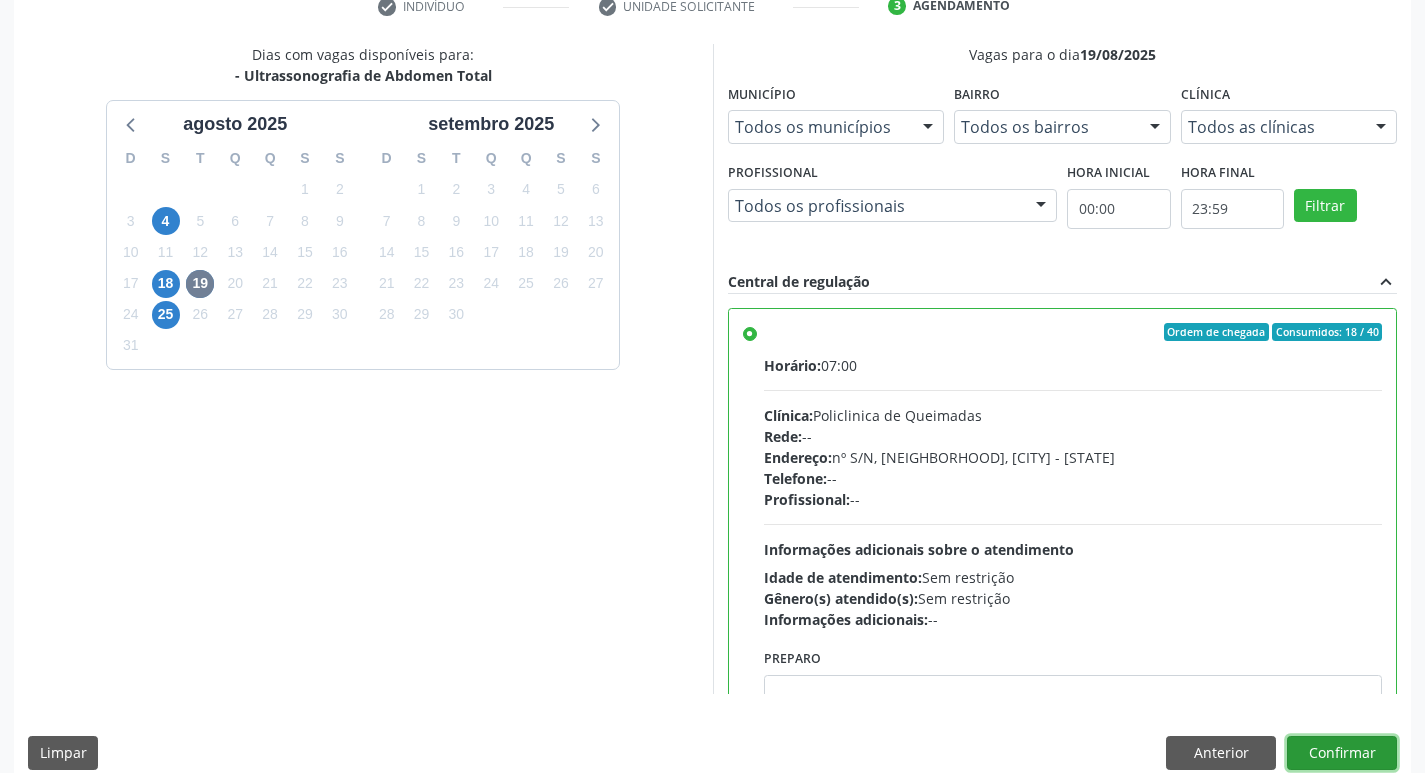 click on "Confirmar" at bounding box center [1342, 753] 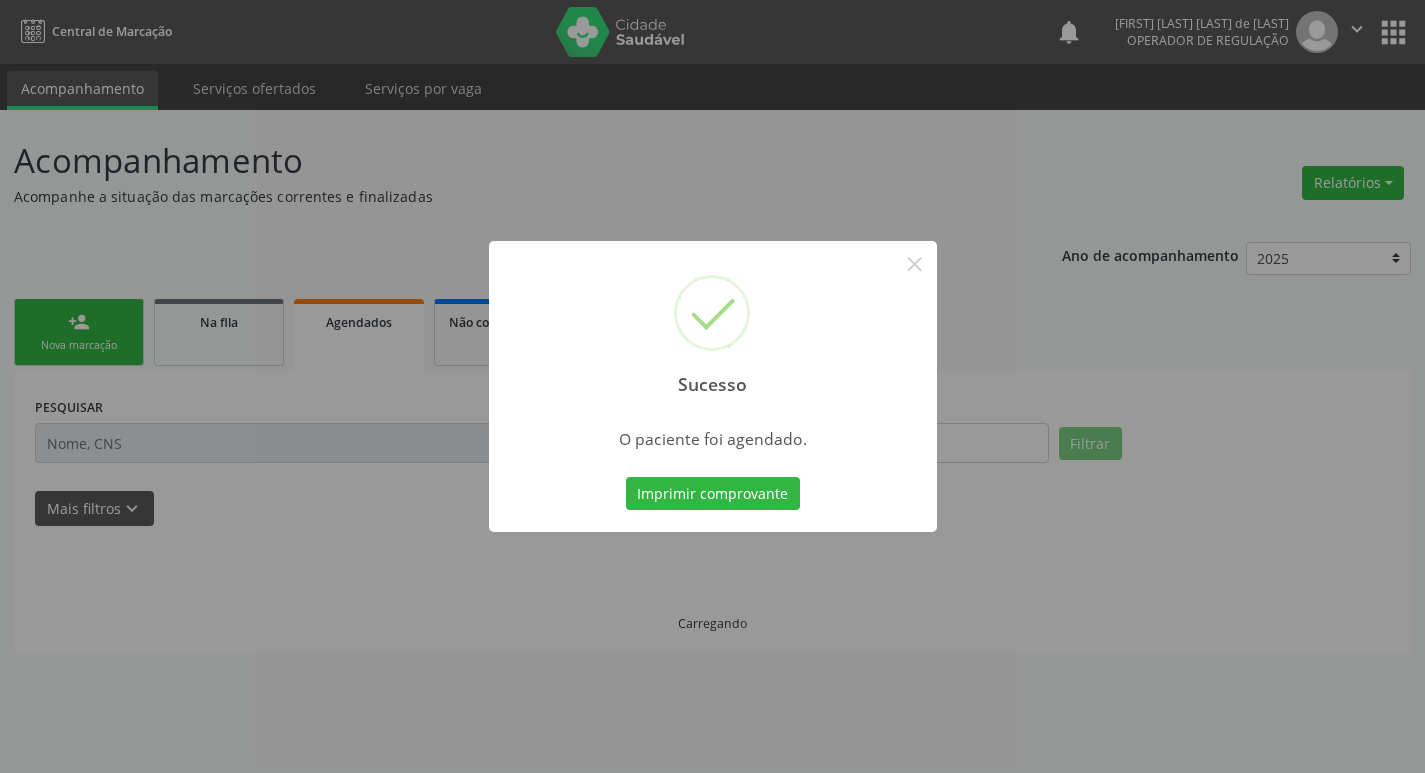scroll, scrollTop: 0, scrollLeft: 0, axis: both 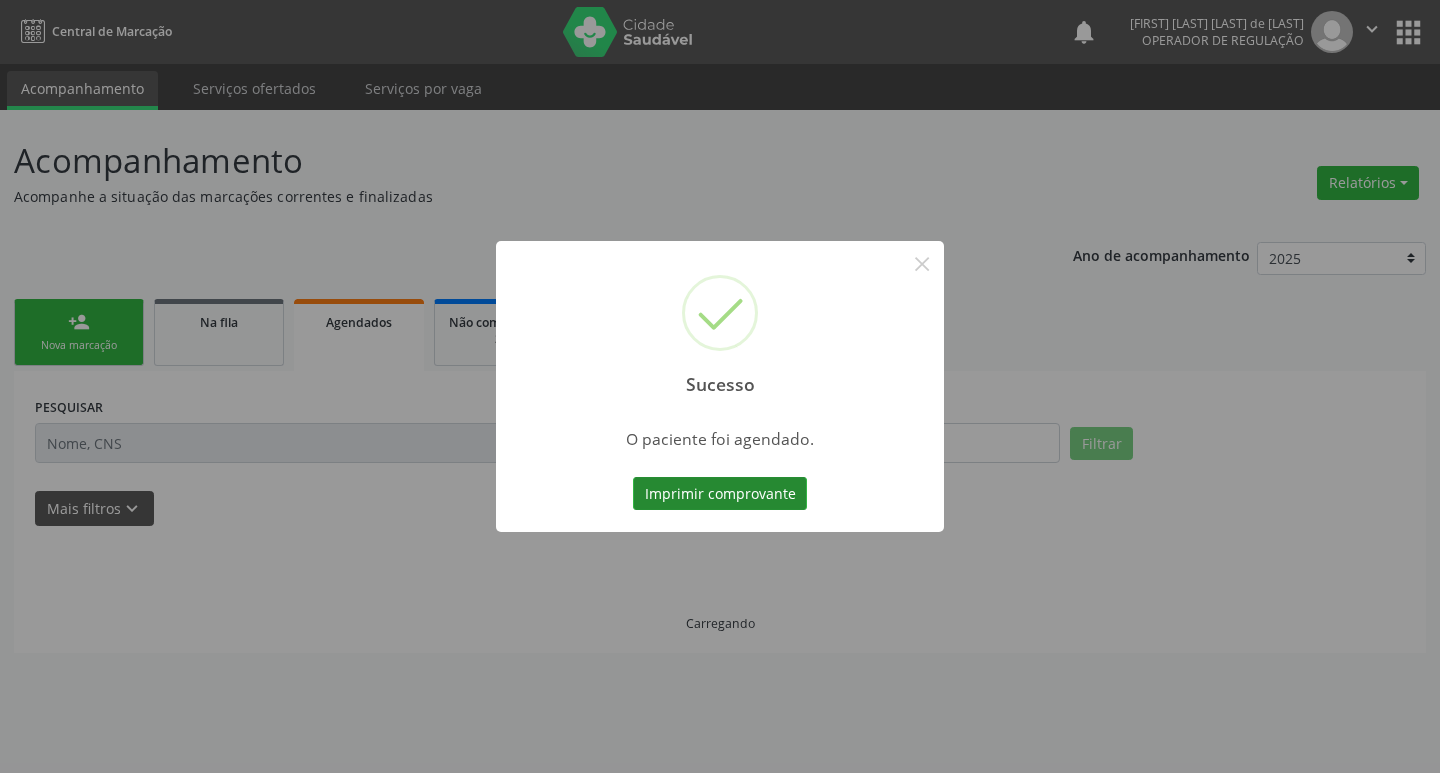 click on "Imprimir comprovante" at bounding box center (720, 494) 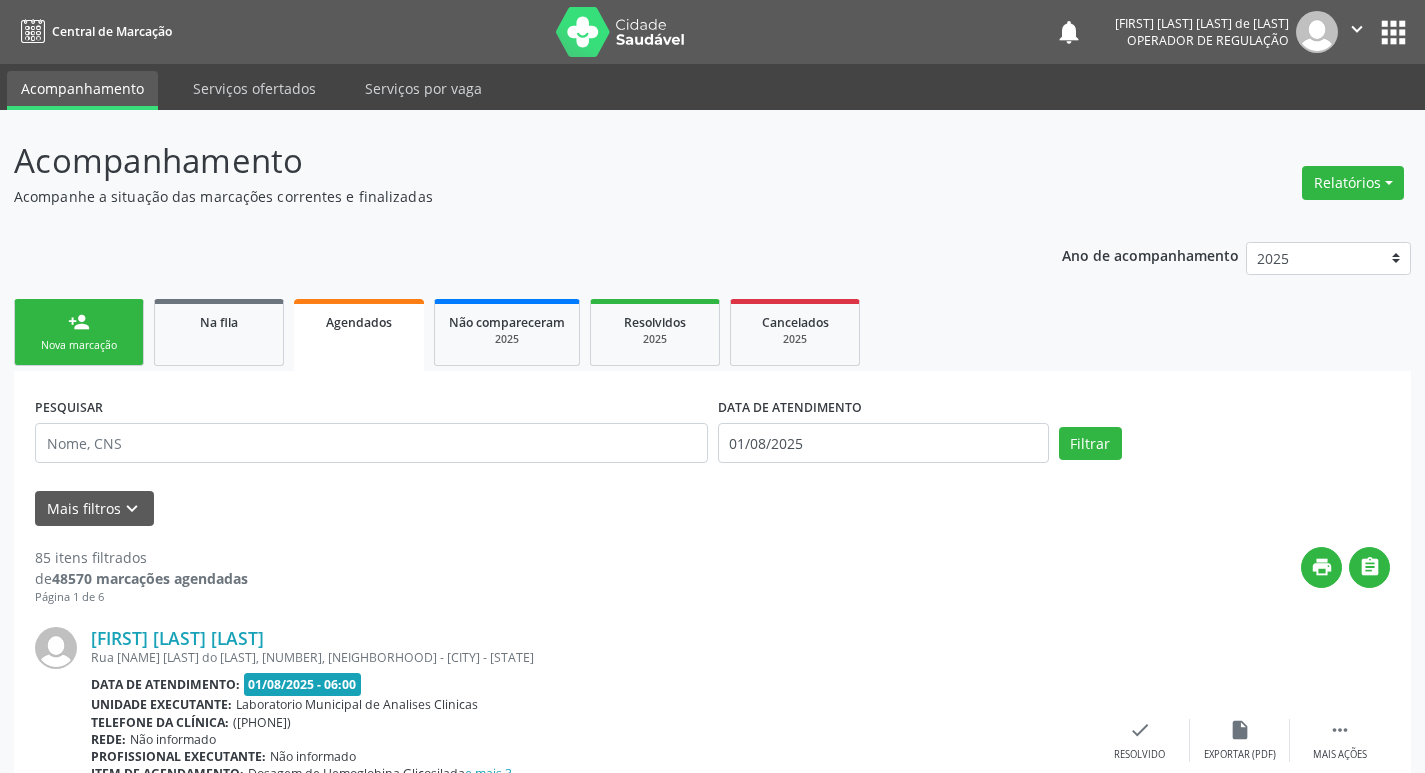 click on "person_add
Nova marcação" at bounding box center (79, 332) 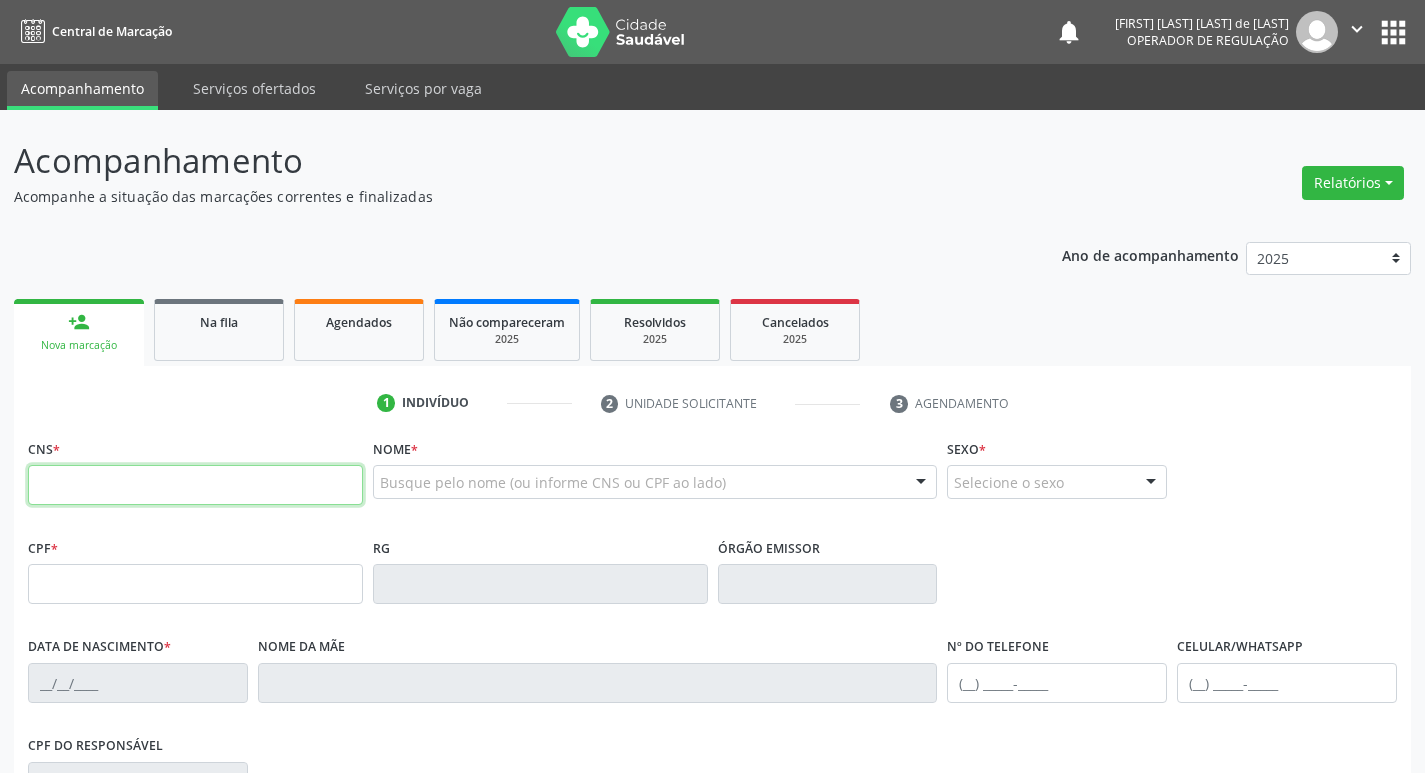 click at bounding box center [195, 485] 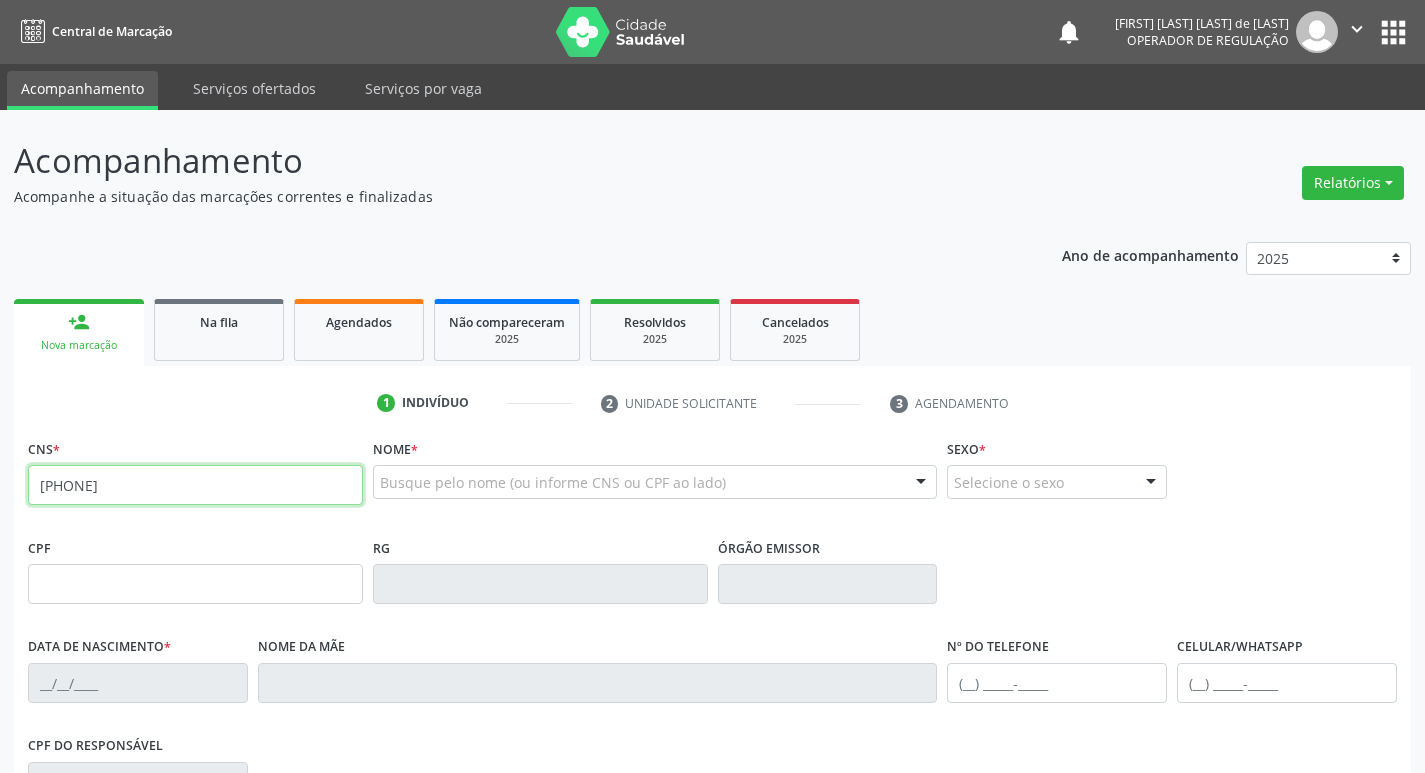 type on "[PHONE]" 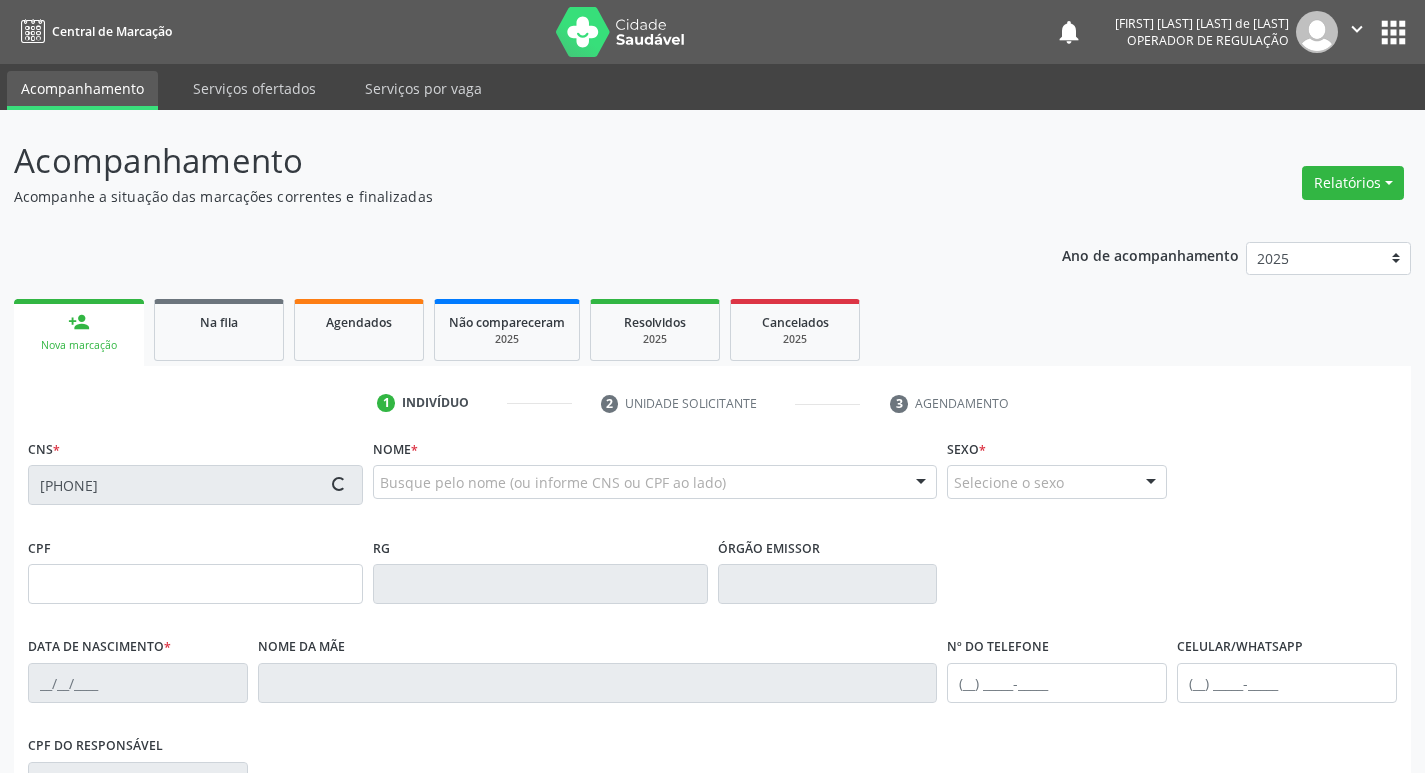 type on "[NUMBER]" 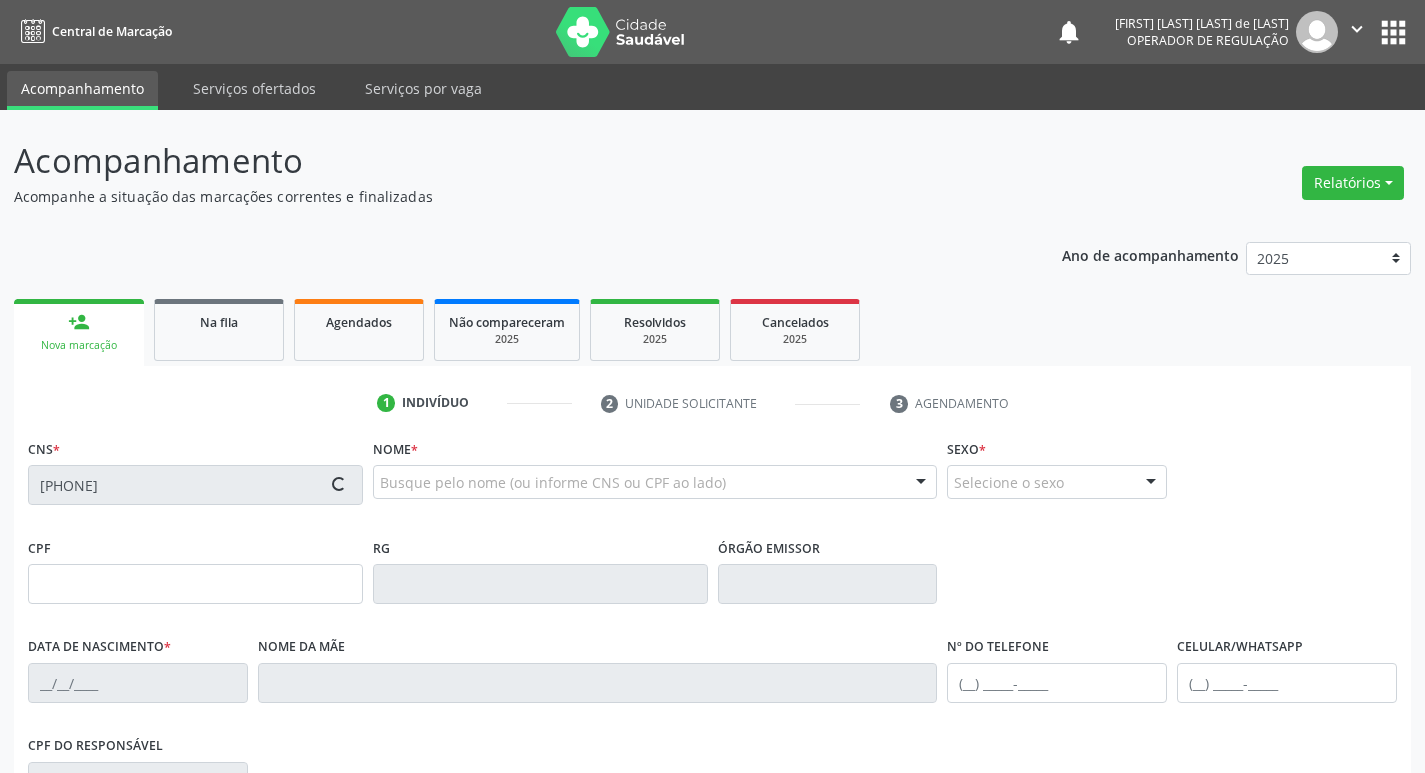 type on "[DATE]" 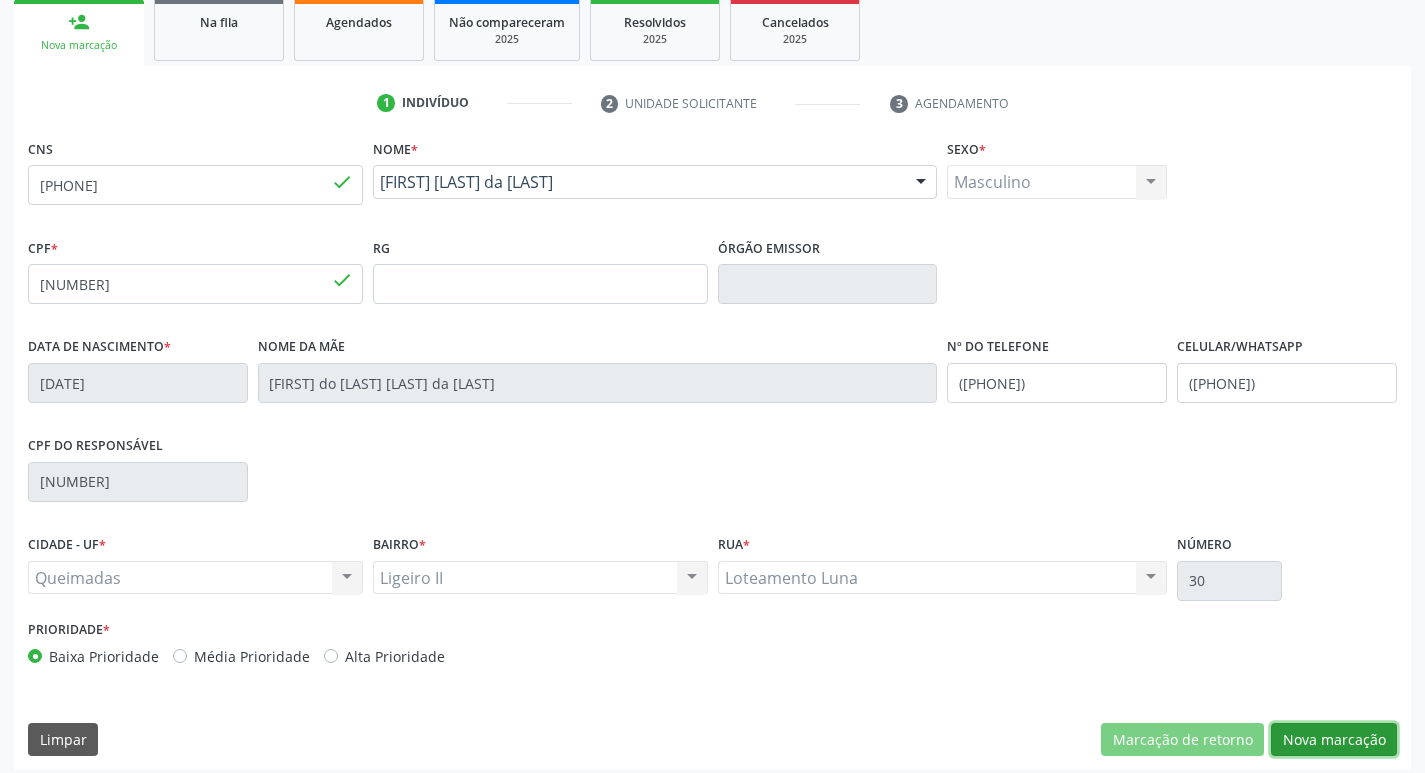 click on "Nova marcação" at bounding box center [1334, 740] 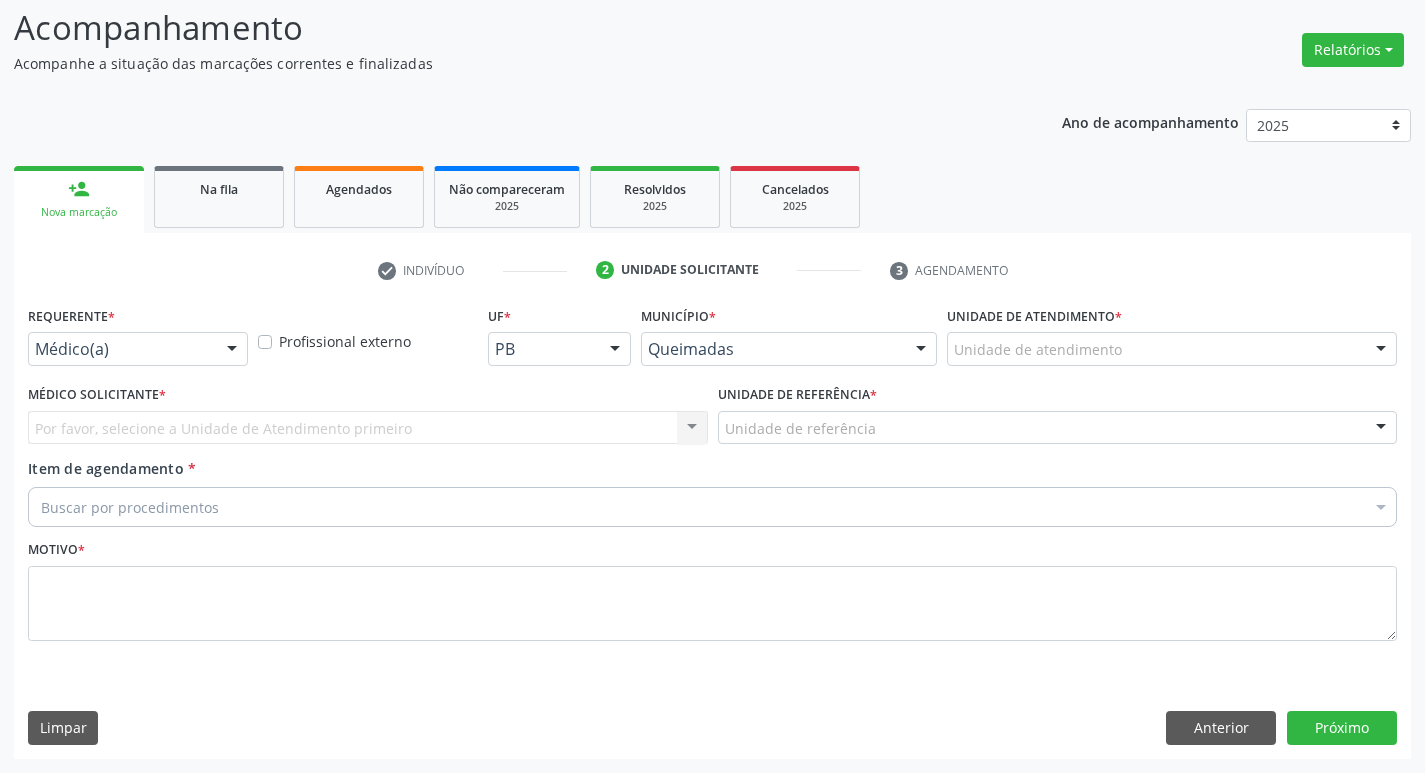 scroll, scrollTop: 133, scrollLeft: 0, axis: vertical 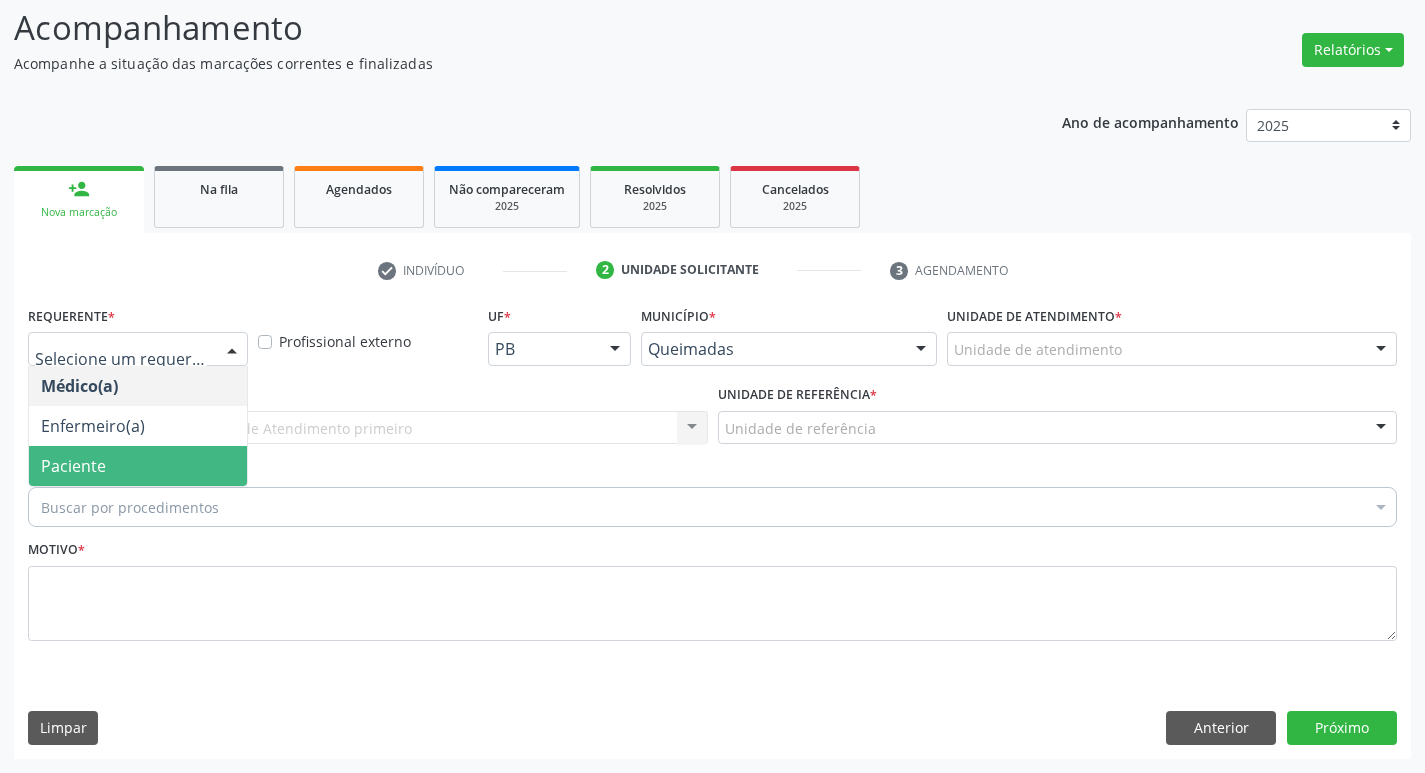 click on "Paciente" at bounding box center [138, 466] 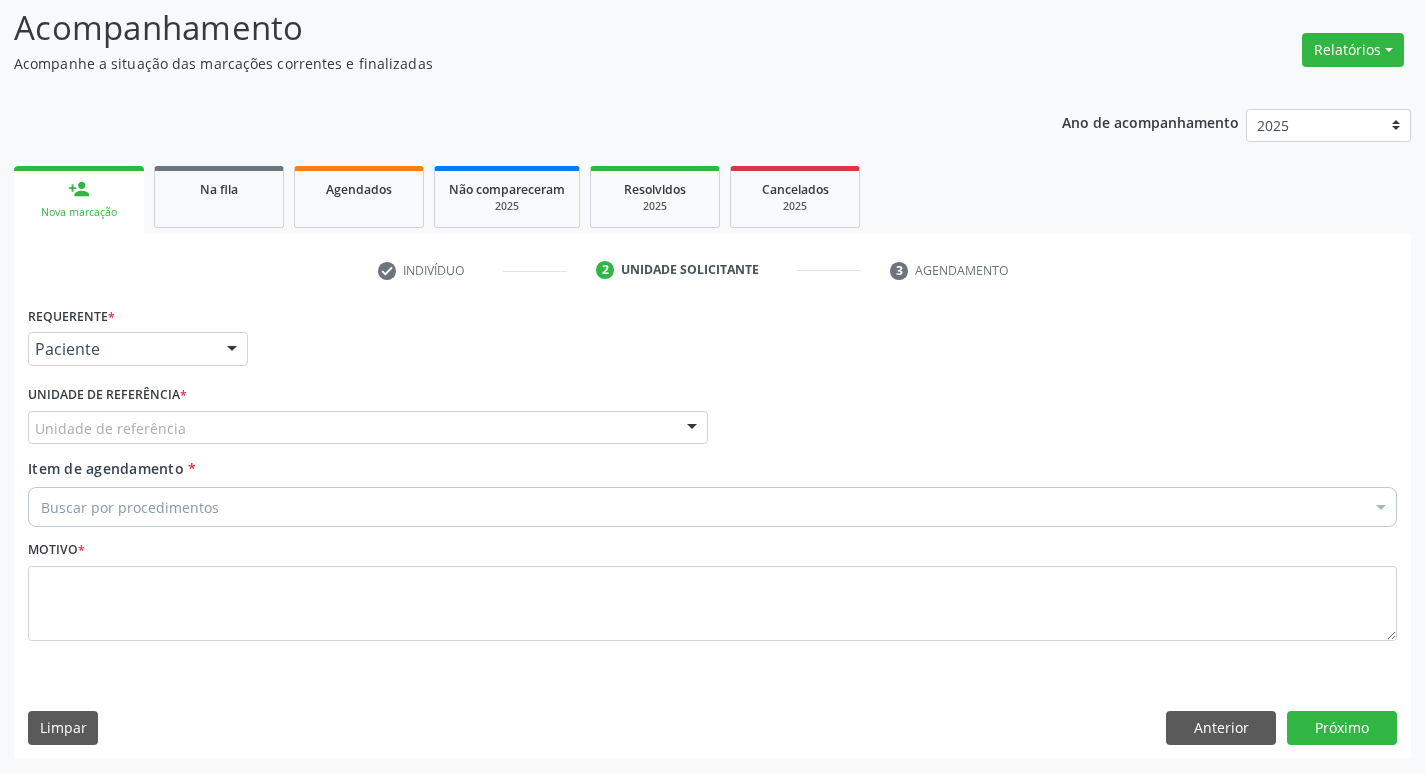 click on "Unidade de referência
UBSF Ligeiro II   UBSF Saulo Leal Ernesto de Melo   UBSF Castanho   UBSF Baixa Verde   UBSF Ze Velho   UBSF Boa Vista   UBSF Olho Dagua Salgado   UBSF Zumbi   NASF Pedra do Touro   UBSF Lutador   UBSF Anibal Teixeira   UBSF Central   UBSF Riacho do Meio   UBSF Caixa Dagua   UBSF Ligeiro I   UBSF Malhada Grande   UBSF Vila   UBSF Guritiba   NASF Tataguassu   UBSF Cidade Tiao do Rego
Nenhum resultado encontrado para: "   "
Não há nenhuma opção para ser exibida." at bounding box center (368, 428) 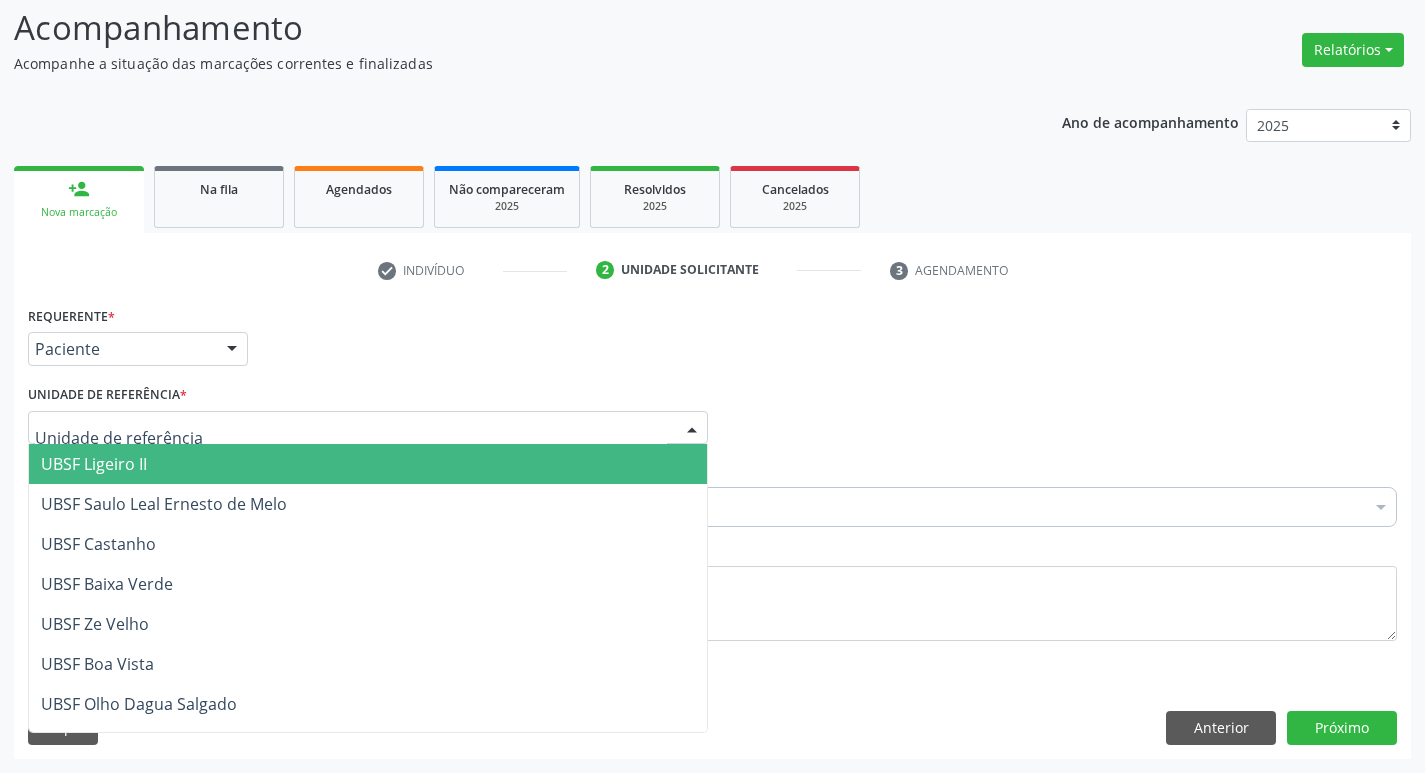 click on "UBSF Ligeiro II" at bounding box center (368, 464) 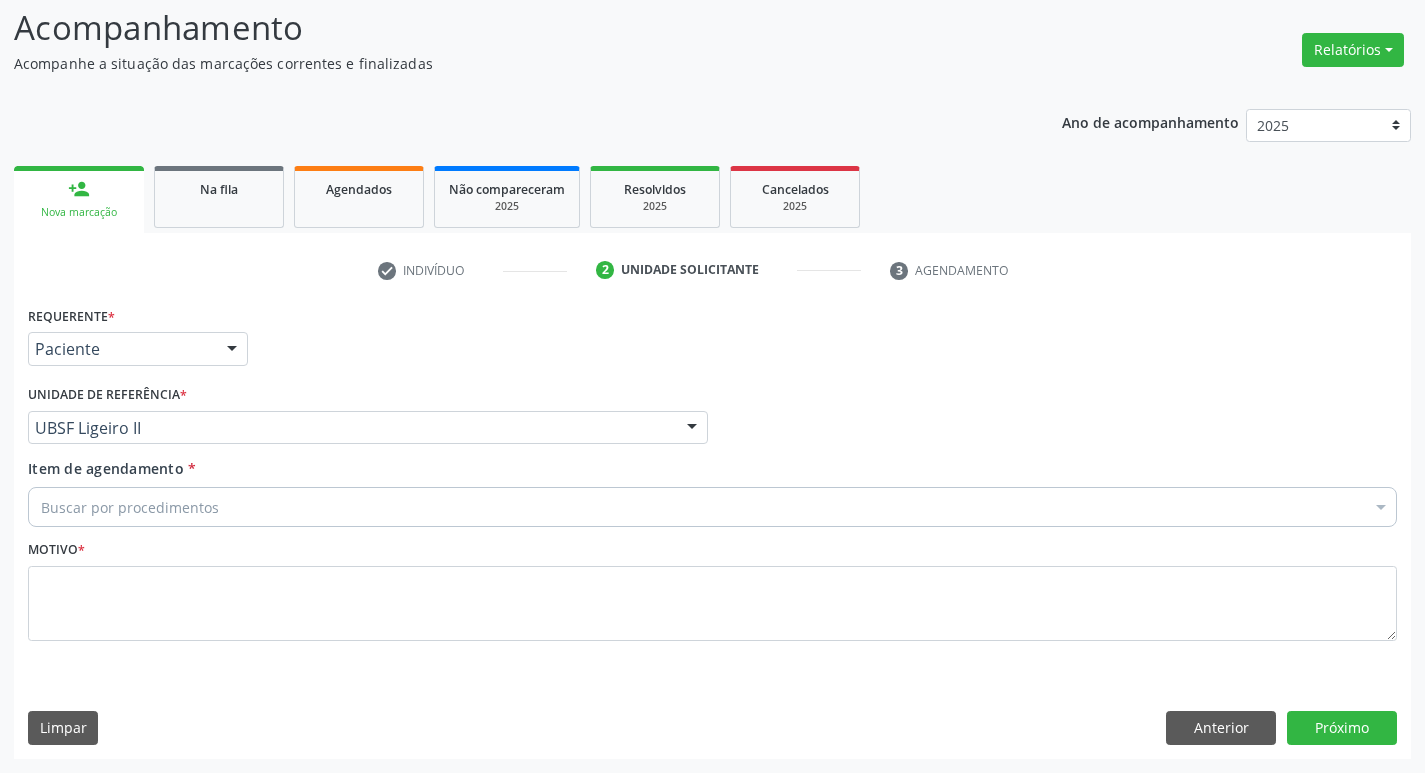 click on "Buscar por procedimentos" at bounding box center (712, 507) 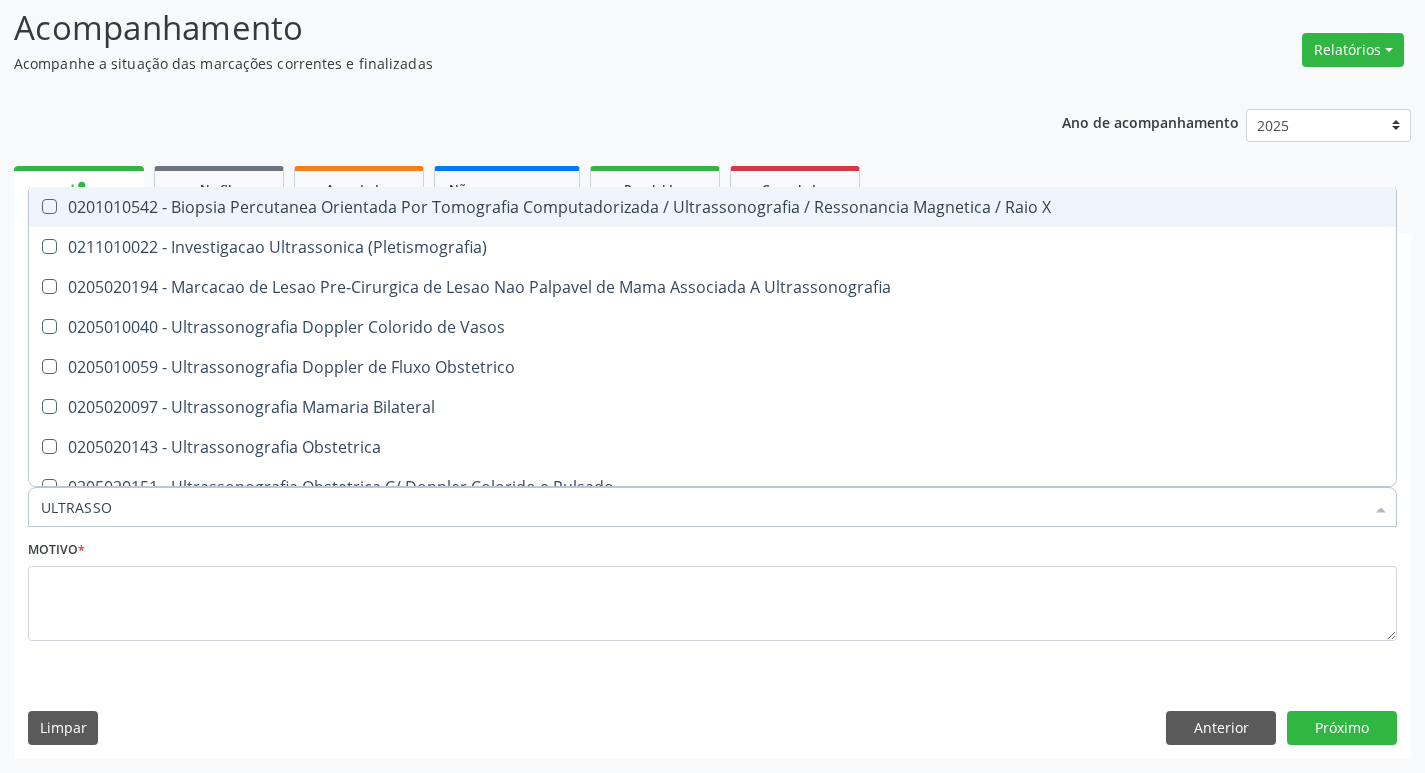 type on "ULTRASSON" 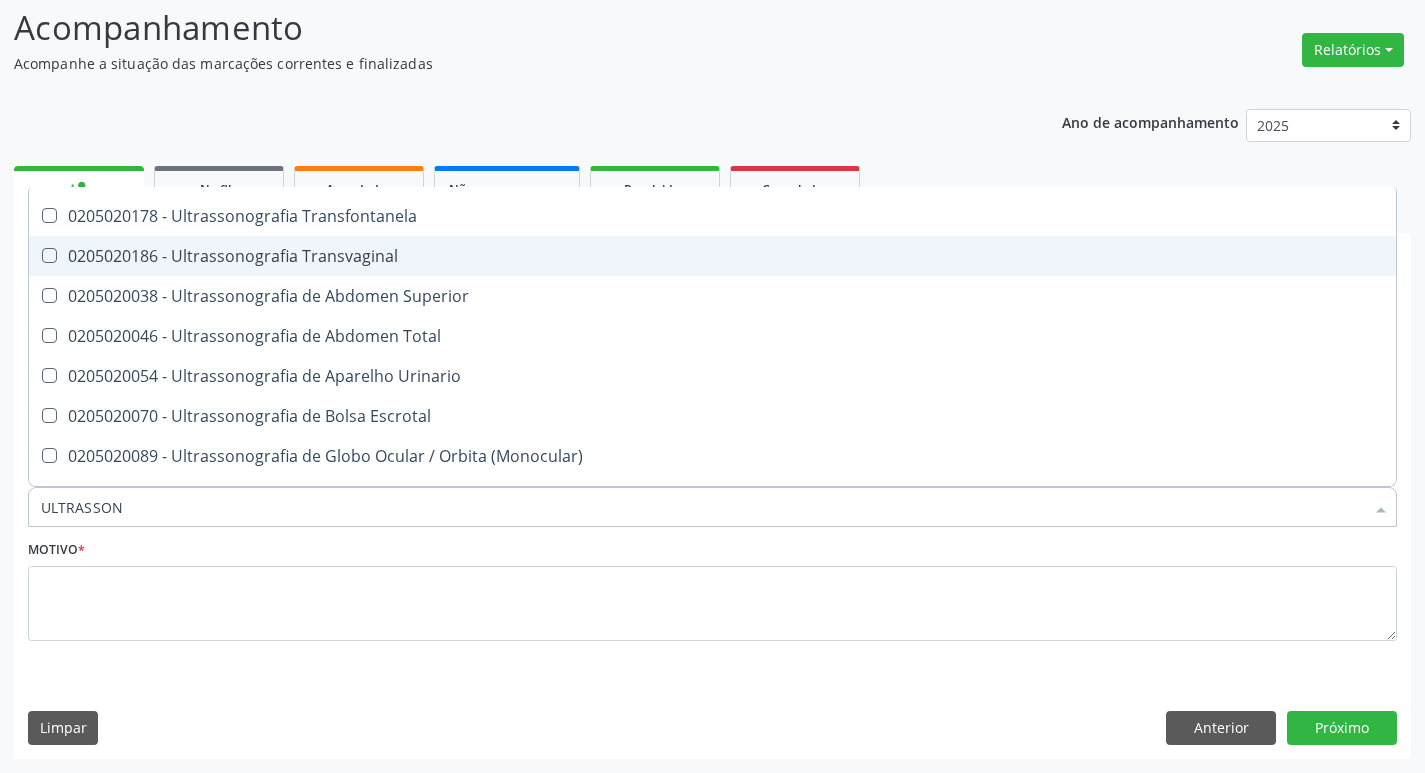 scroll, scrollTop: 400, scrollLeft: 0, axis: vertical 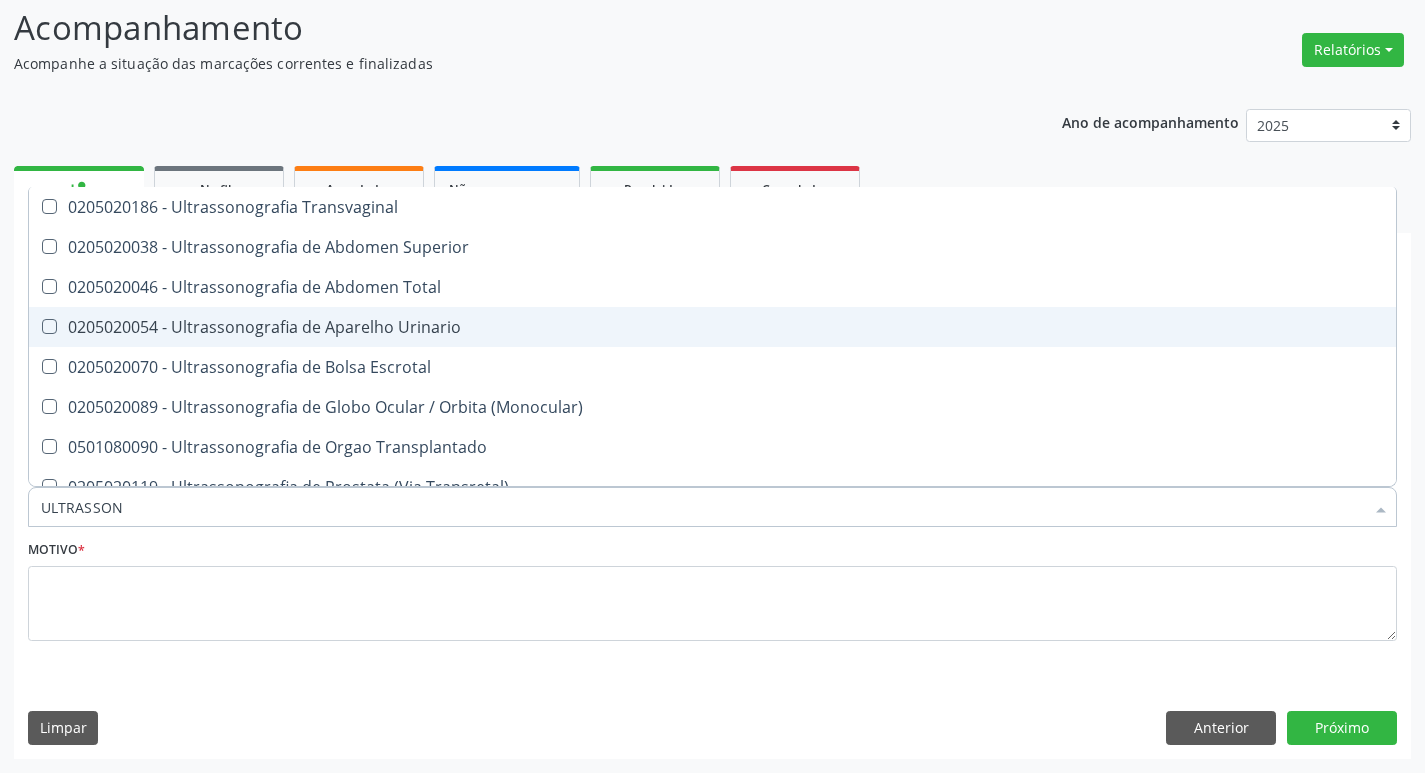 click on "0205020054 - Ultrassonografia de Aparelho Urinario" at bounding box center [712, 327] 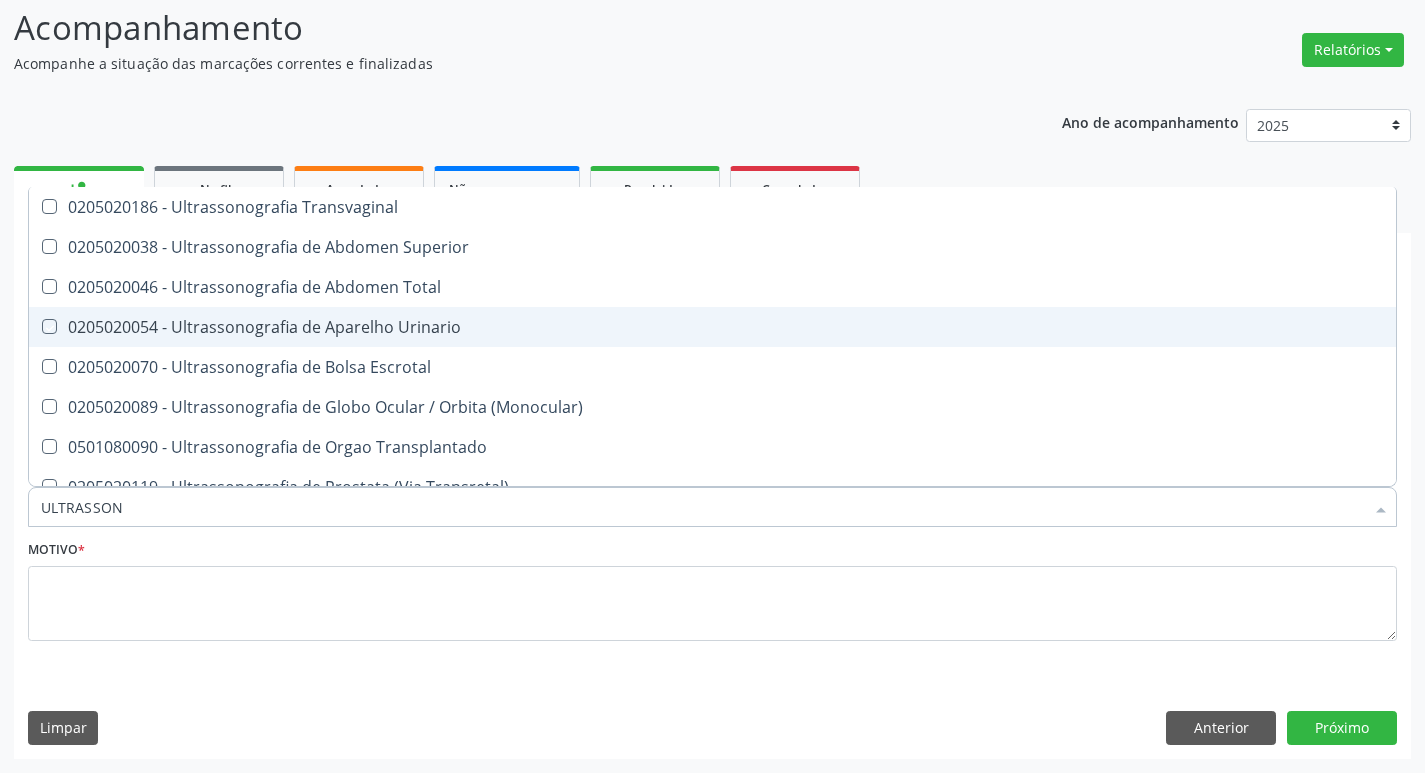 checkbox on "true" 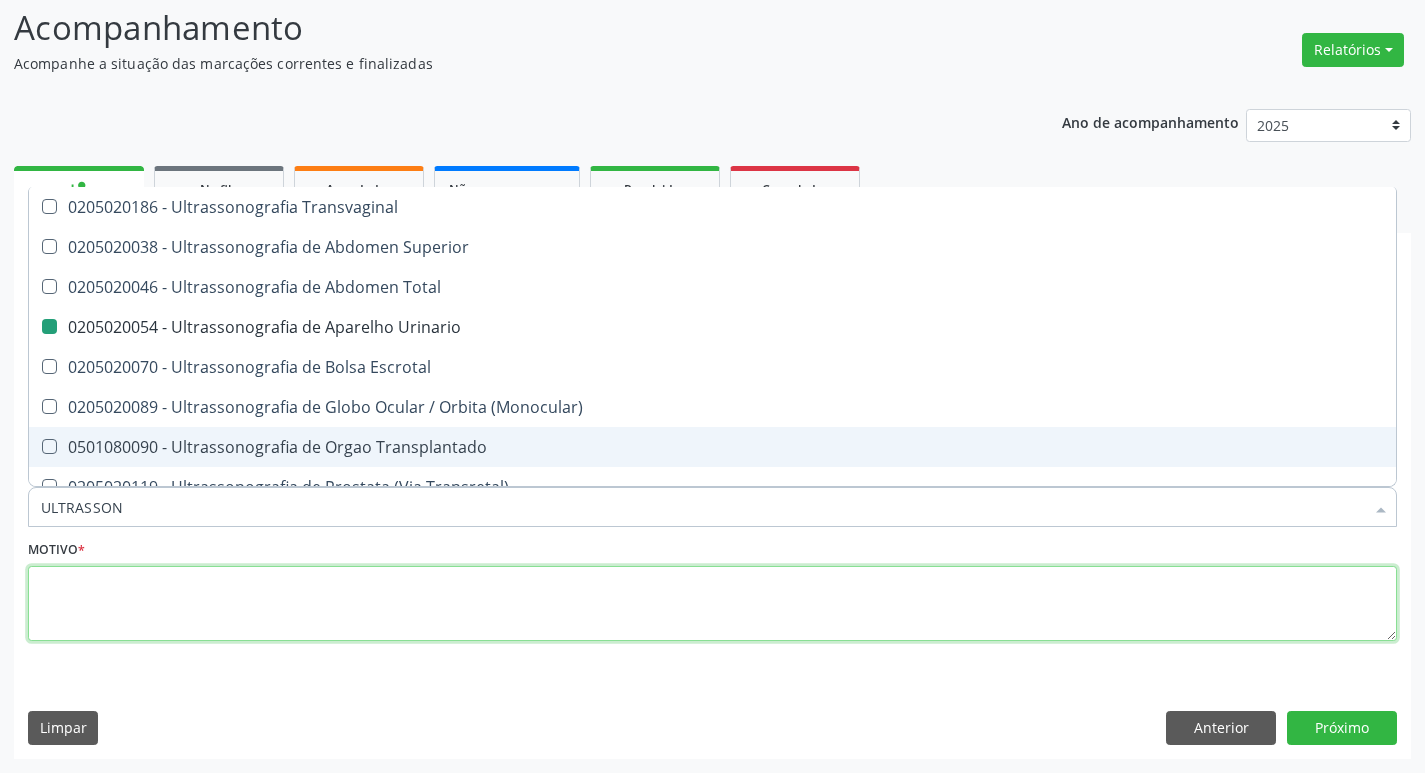 click at bounding box center (712, 604) 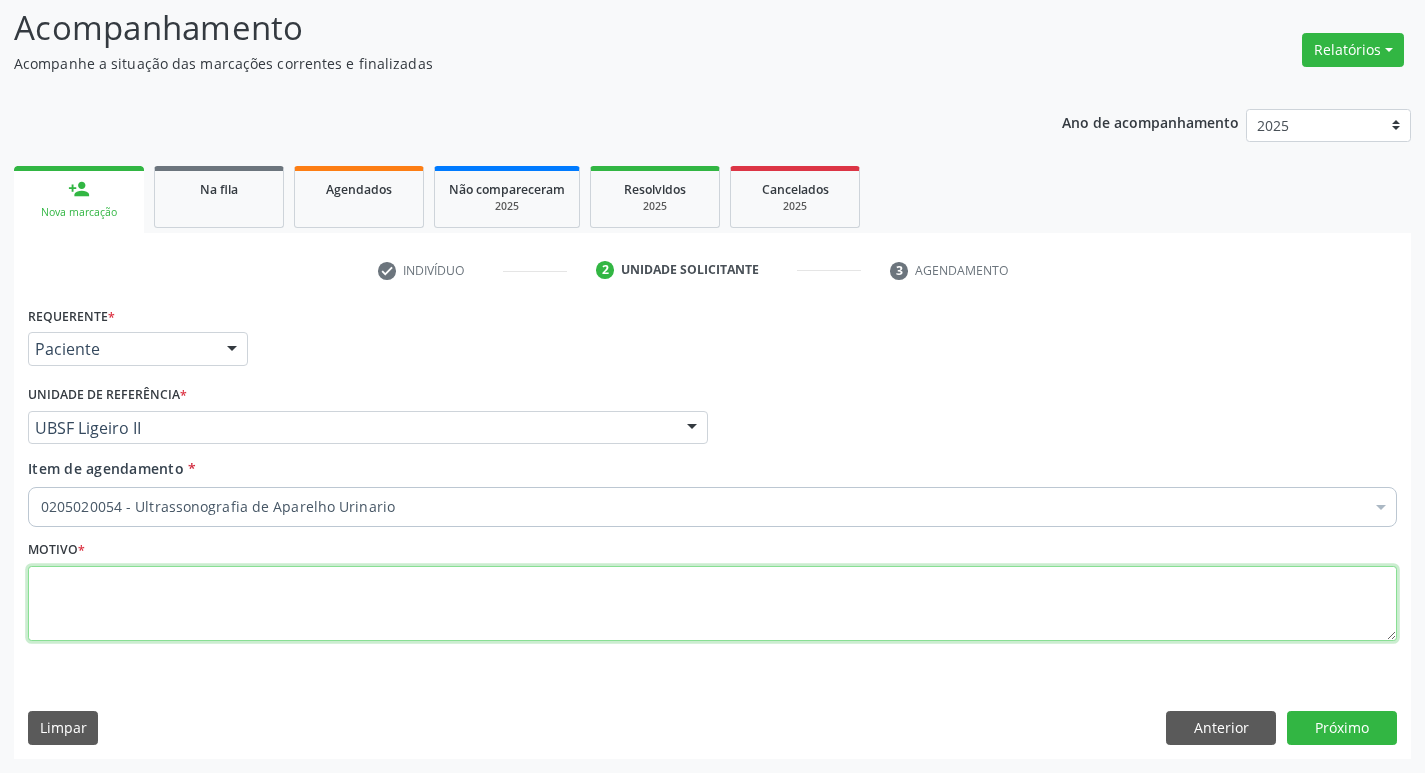 scroll, scrollTop: 0, scrollLeft: 0, axis: both 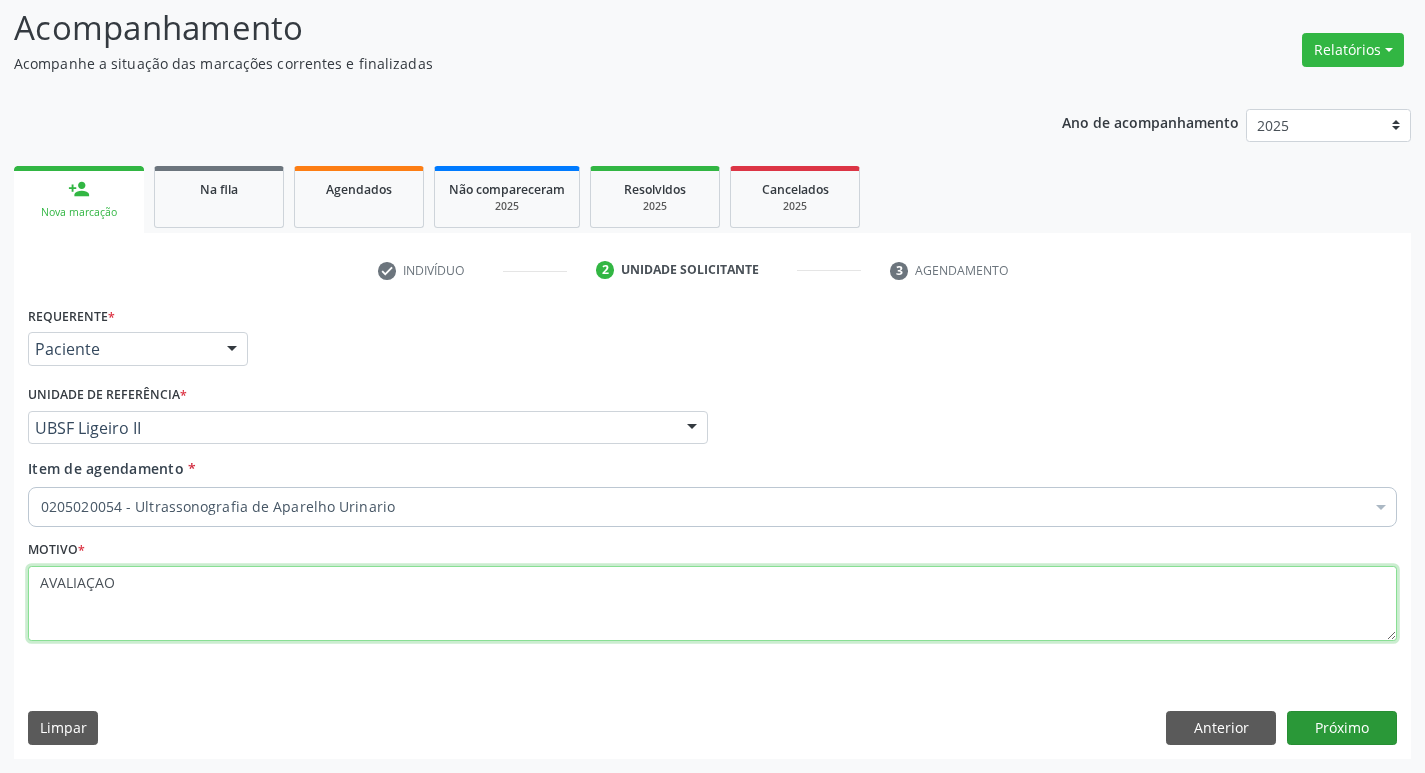 type on "AVALIAÇAO" 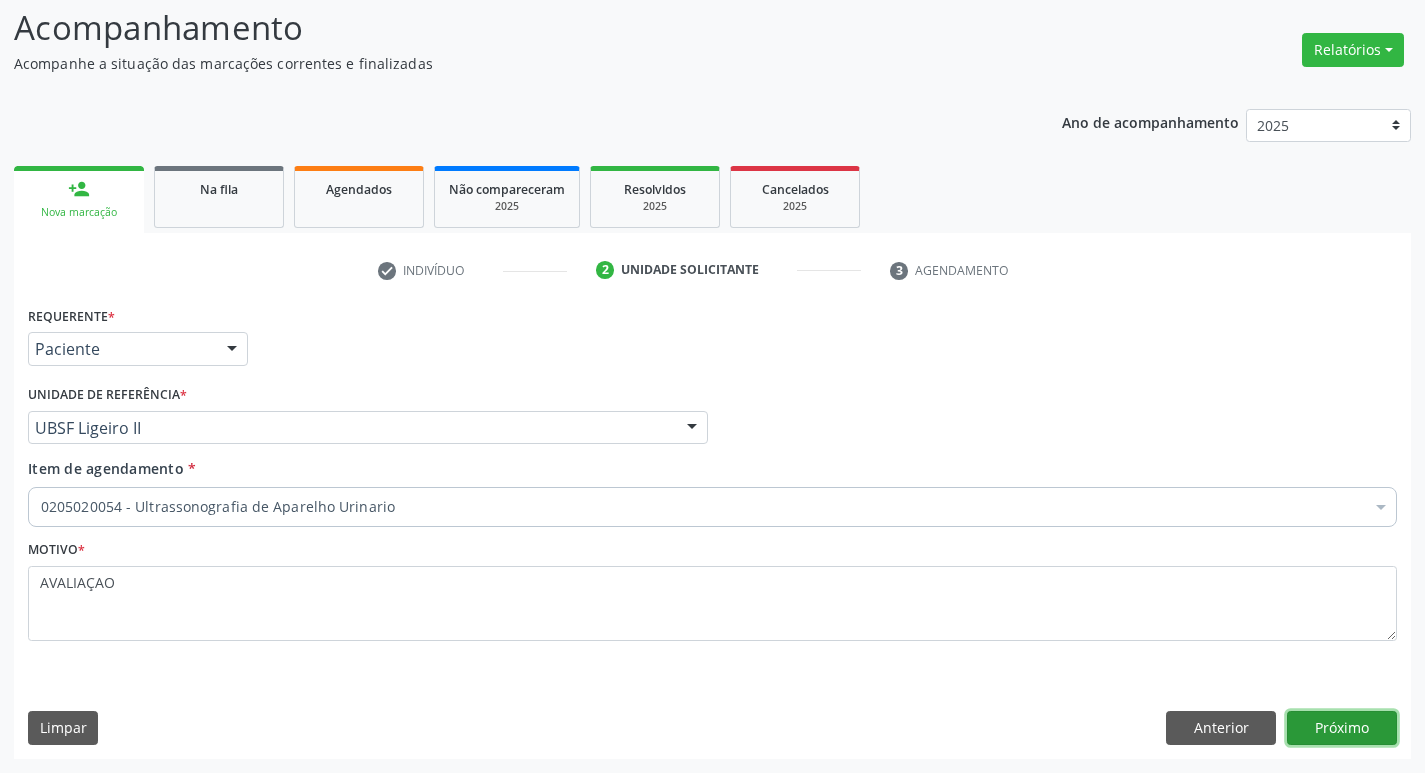 click on "Próximo" at bounding box center (1342, 728) 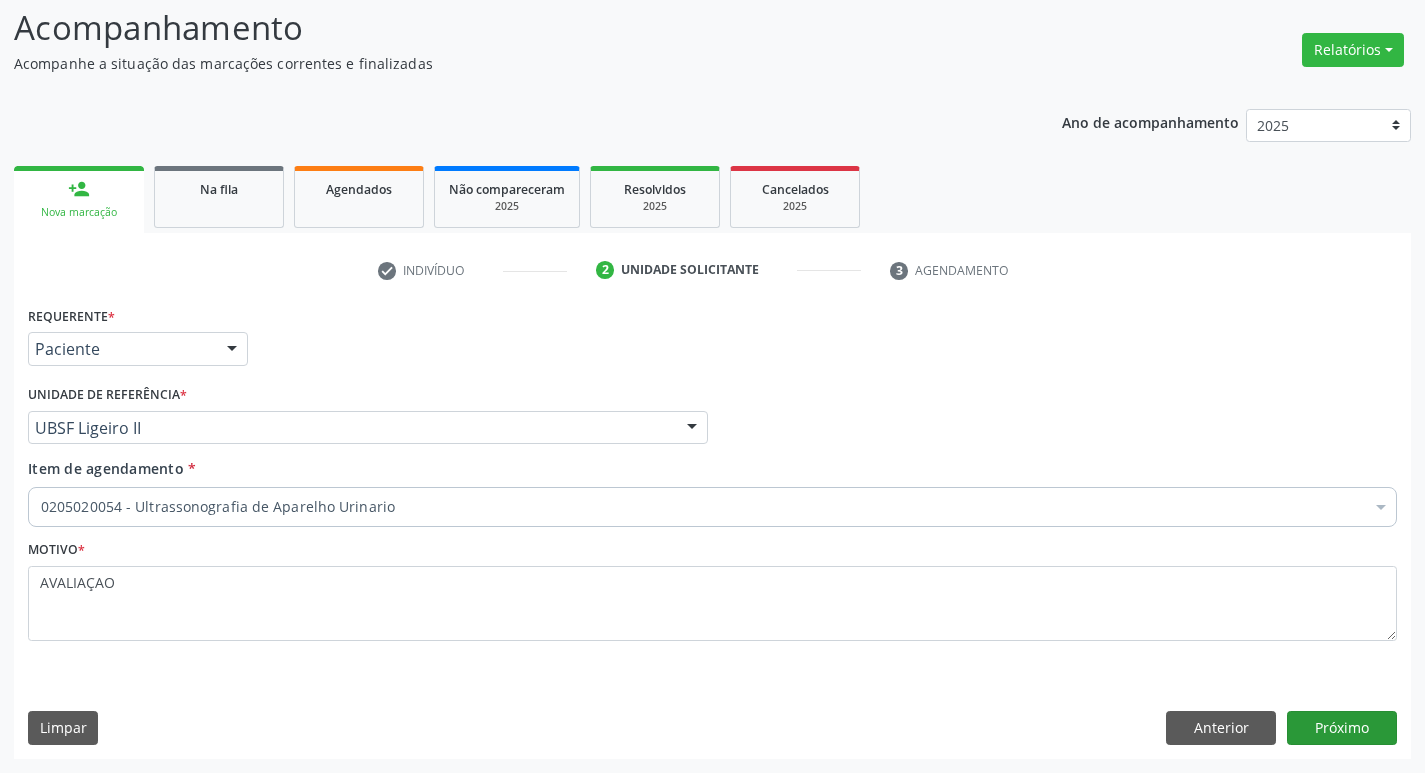 scroll, scrollTop: 97, scrollLeft: 0, axis: vertical 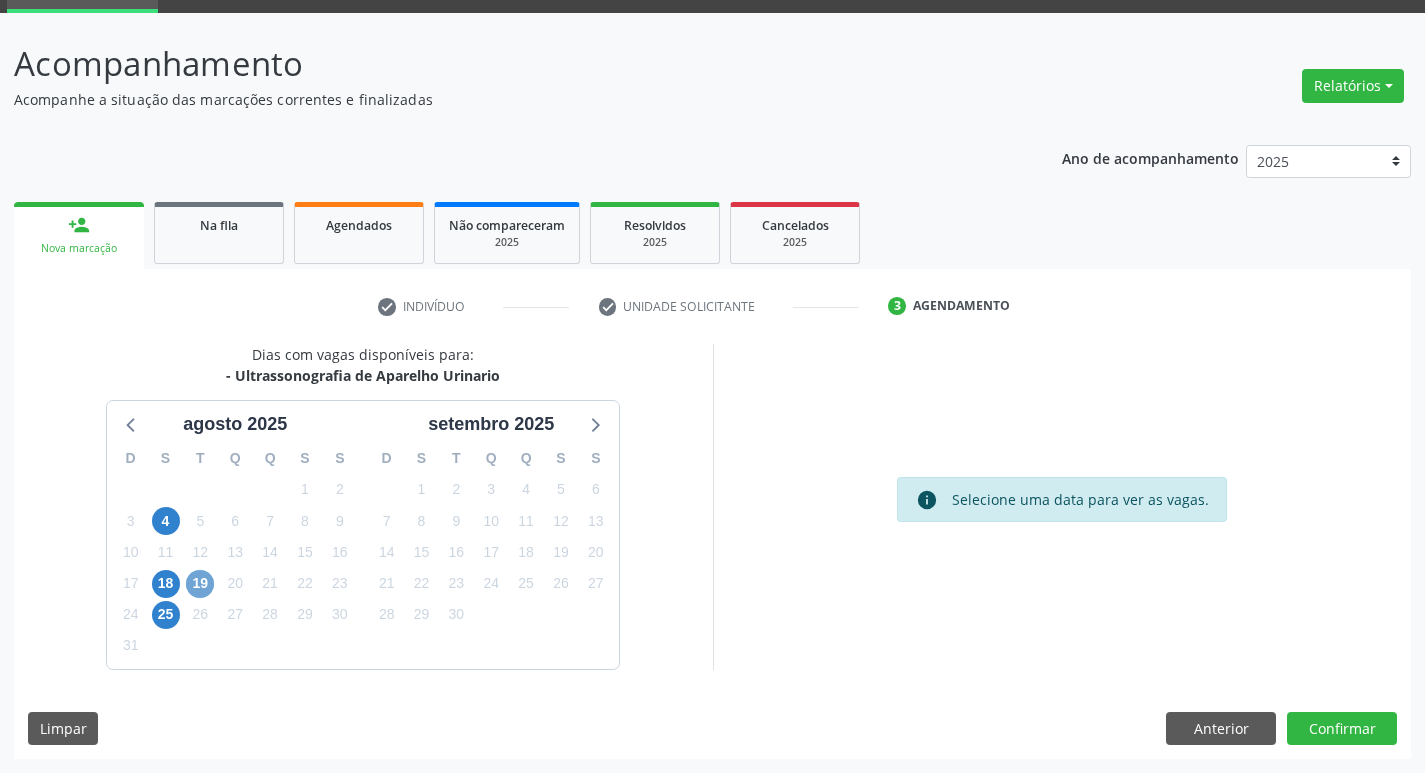 click on "19" at bounding box center (200, 584) 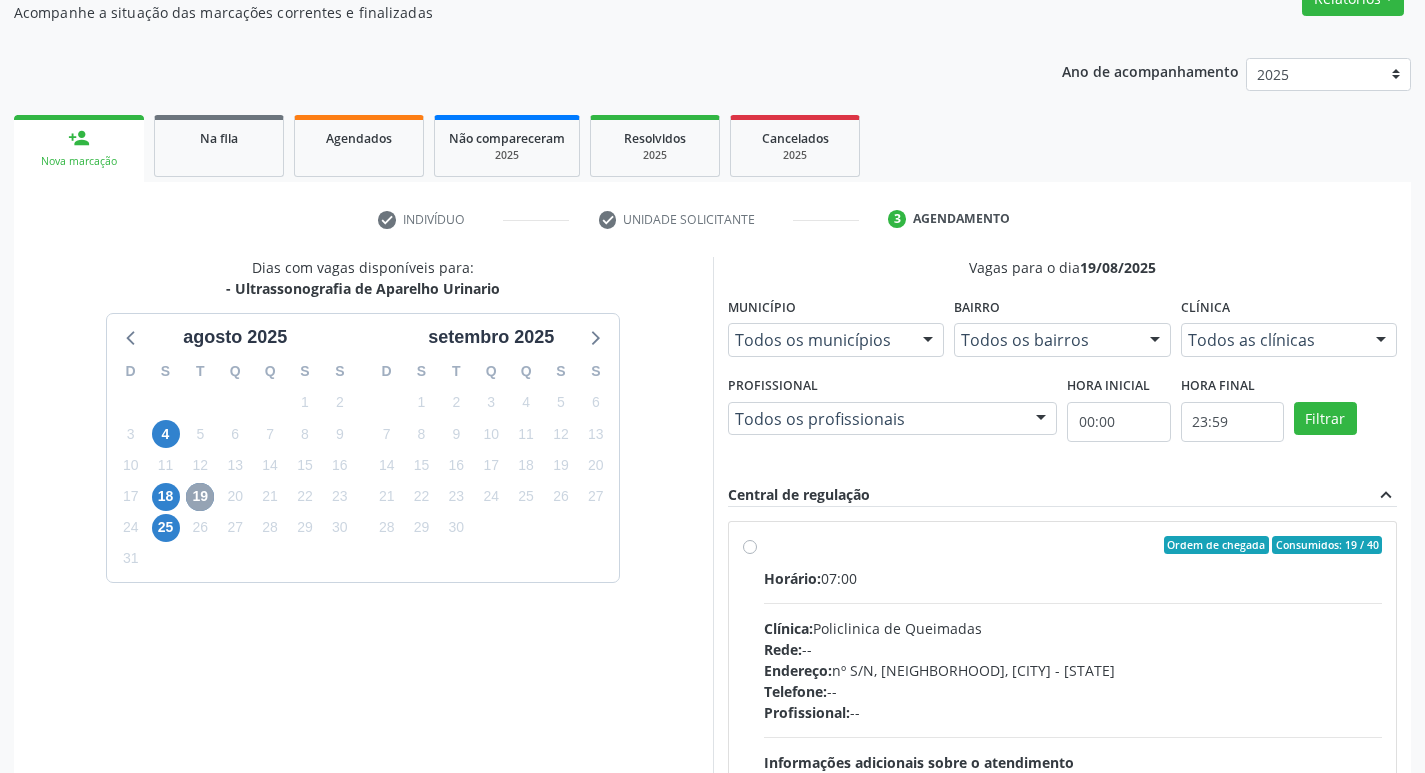 scroll, scrollTop: 397, scrollLeft: 0, axis: vertical 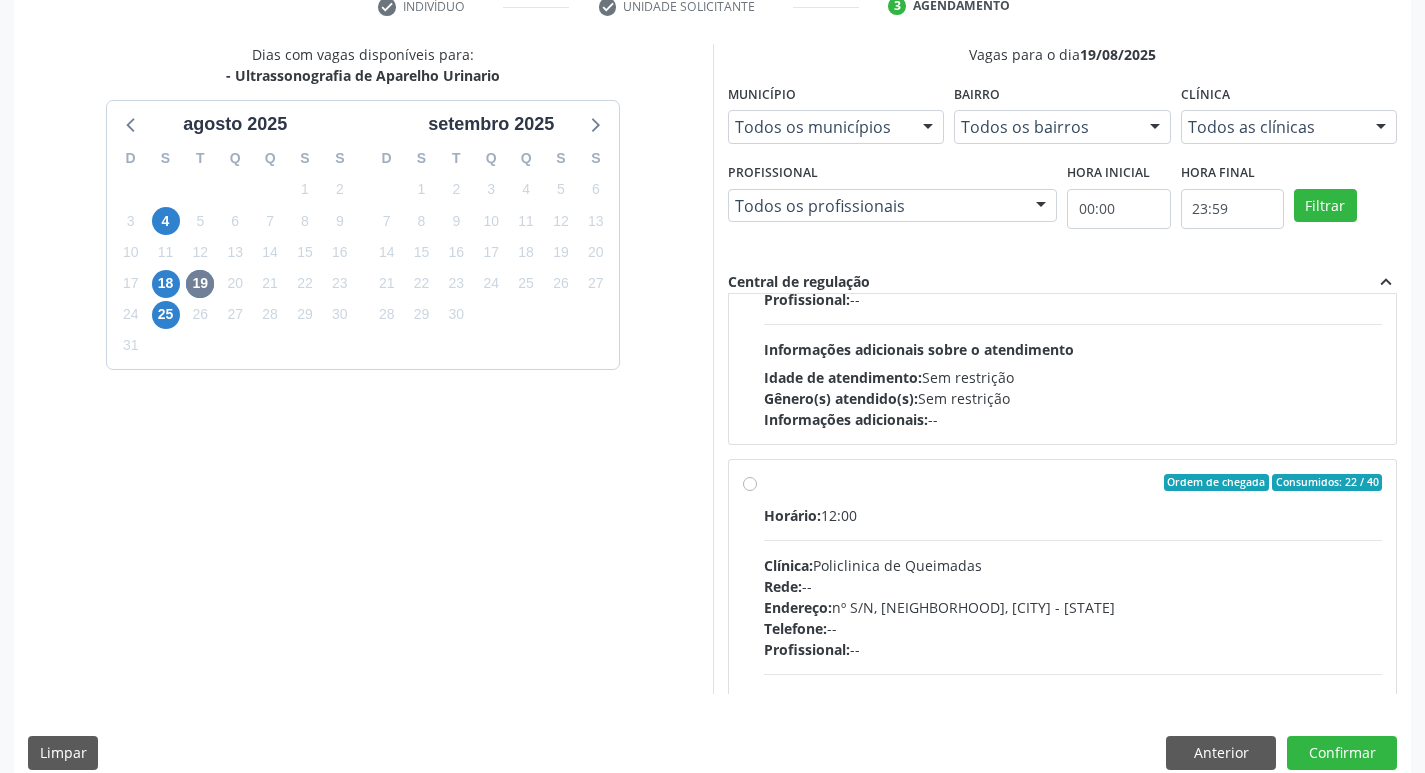 click on "[STREET]:   nº S/N, [CITY], [CITY] - [PB]" at bounding box center [1073, 607] 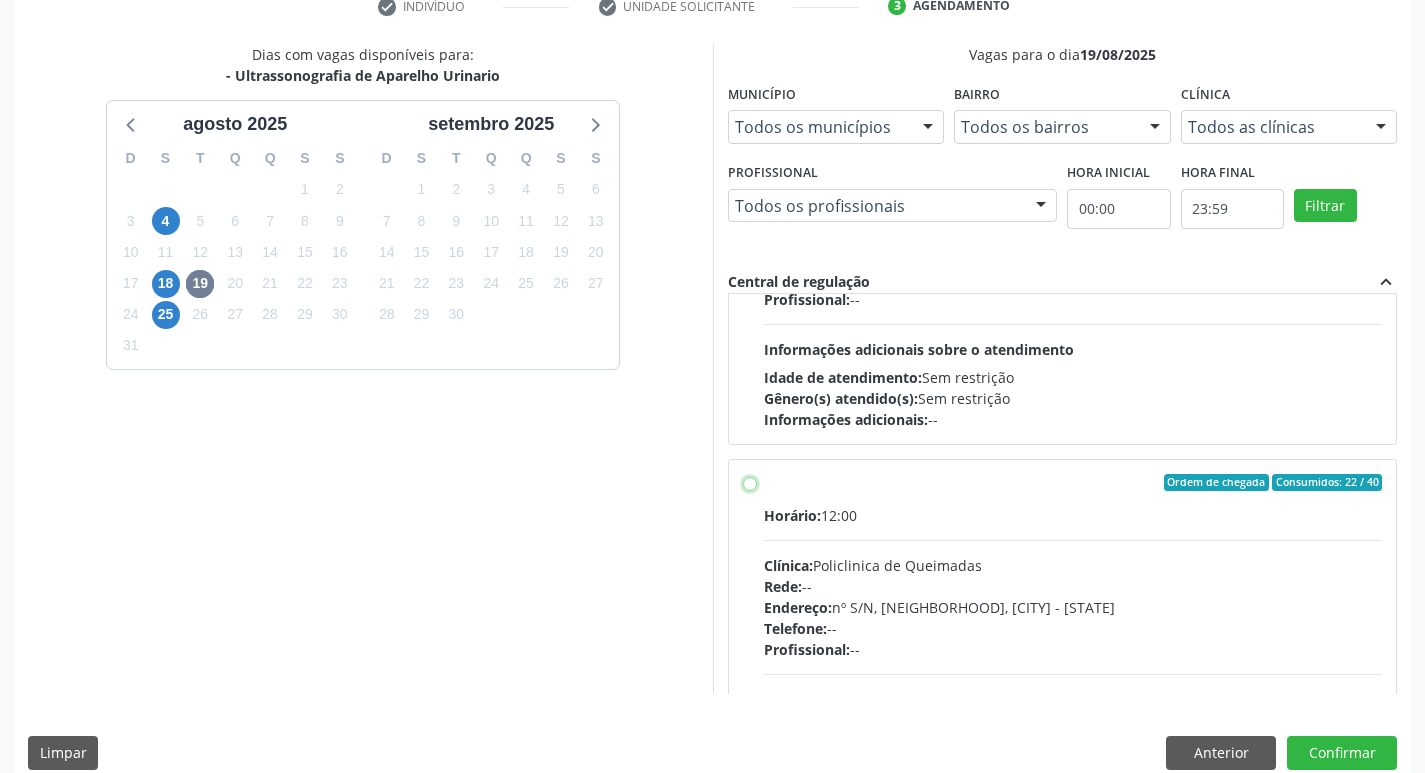 click on "Ordem de chegada
Consumidos: 22 / 40
Horário:   12:00
Clínica:  Policlinica de Queimadas
Rede:
--
Endereço:   nº S/N, Centro, [CITY] - PB
Telefone:   --
Profissional:
--
Informações adicionais sobre o atendimento
Idade de atendimento:
Sem restrição
Gênero(s) atendido(s):
Sem restrição
Informações adicionais:
--" at bounding box center (750, 483) 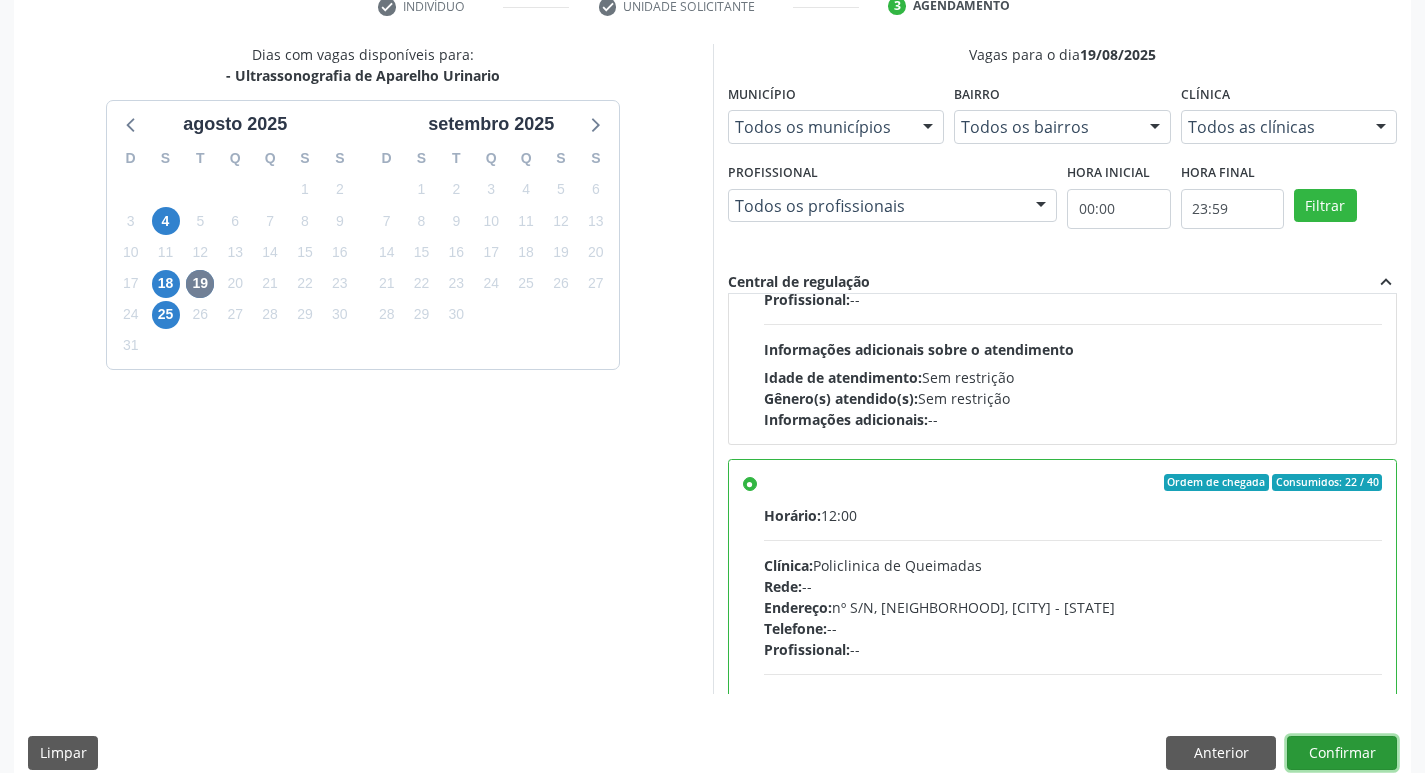 click on "Confirmar" at bounding box center (1342, 753) 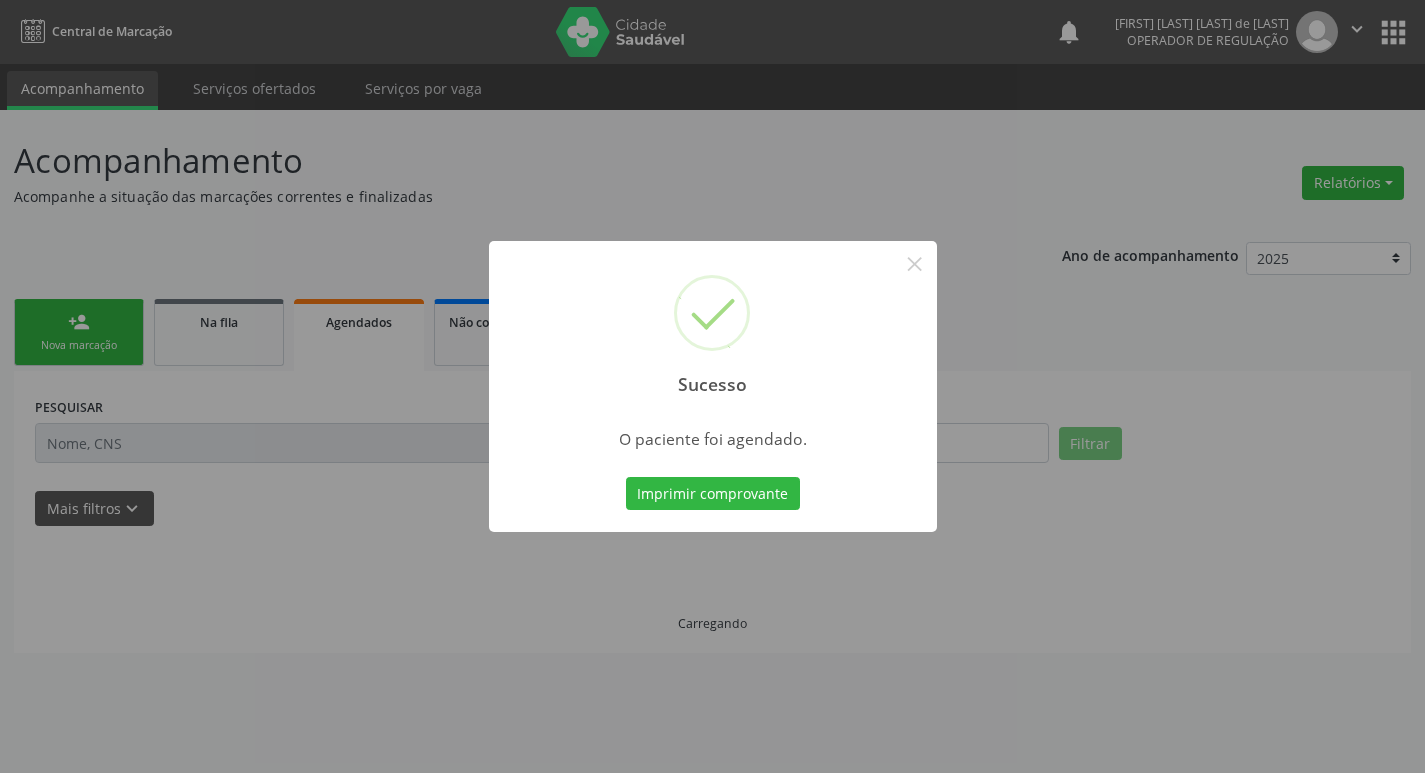 scroll, scrollTop: 0, scrollLeft: 0, axis: both 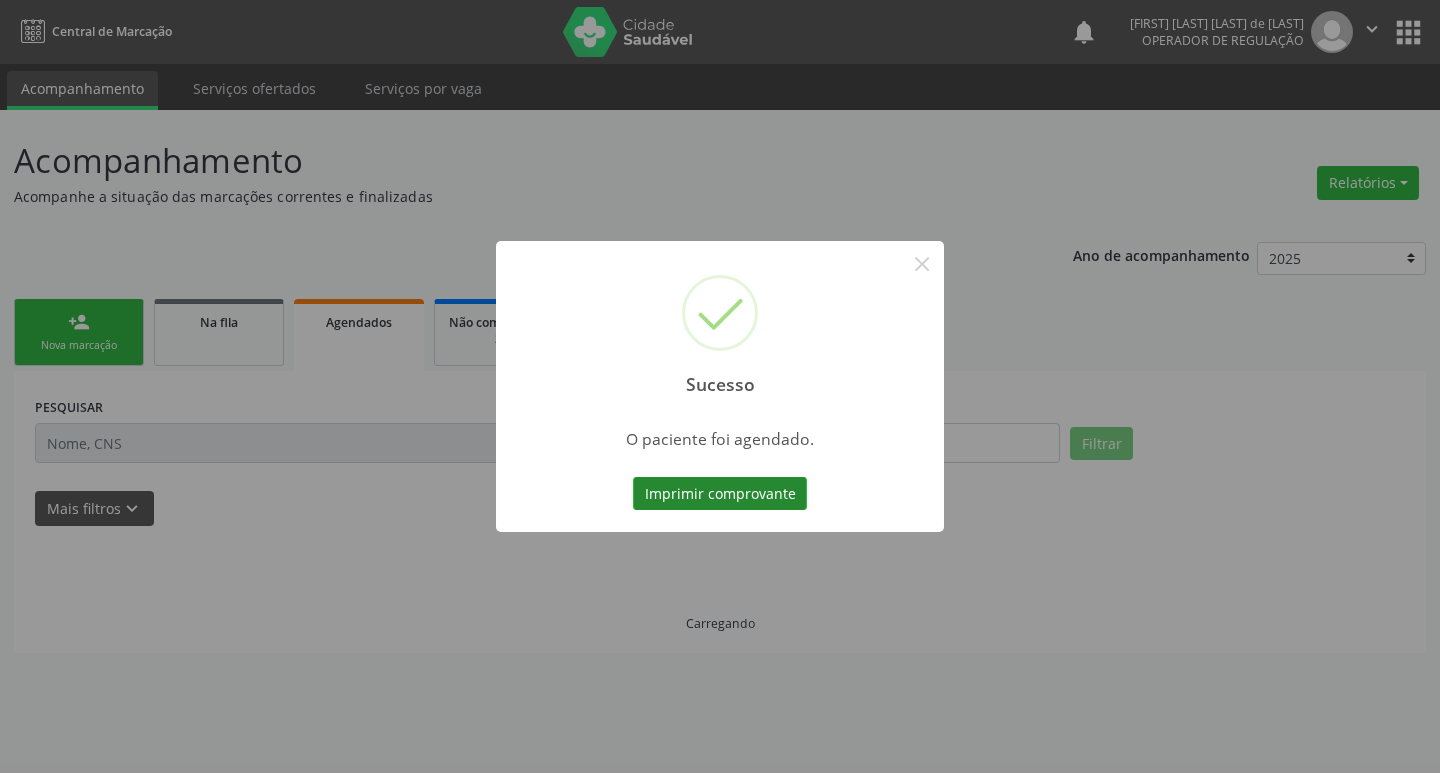 click on "Imprimir comprovante" at bounding box center (720, 494) 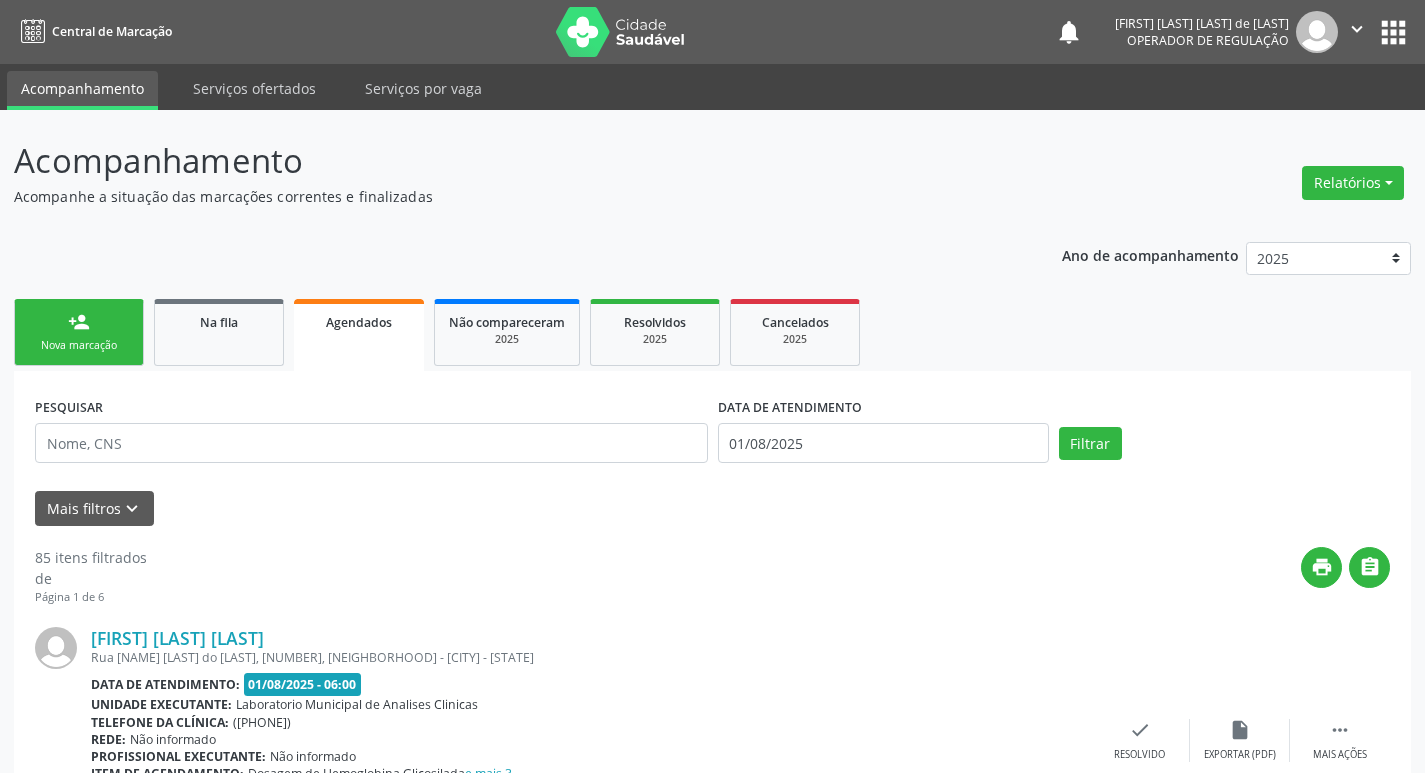 click on "person_add
Nova marcação" at bounding box center [79, 332] 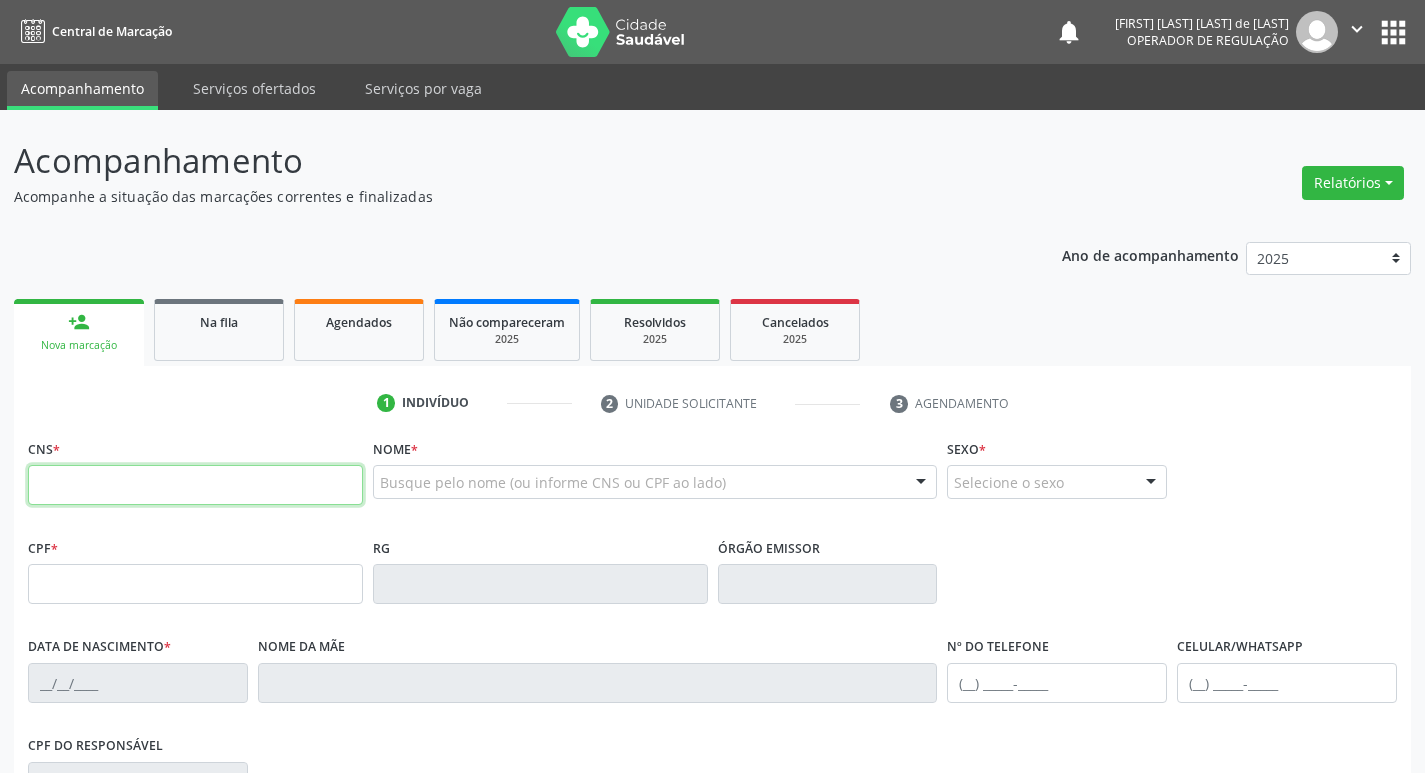 click at bounding box center [195, 485] 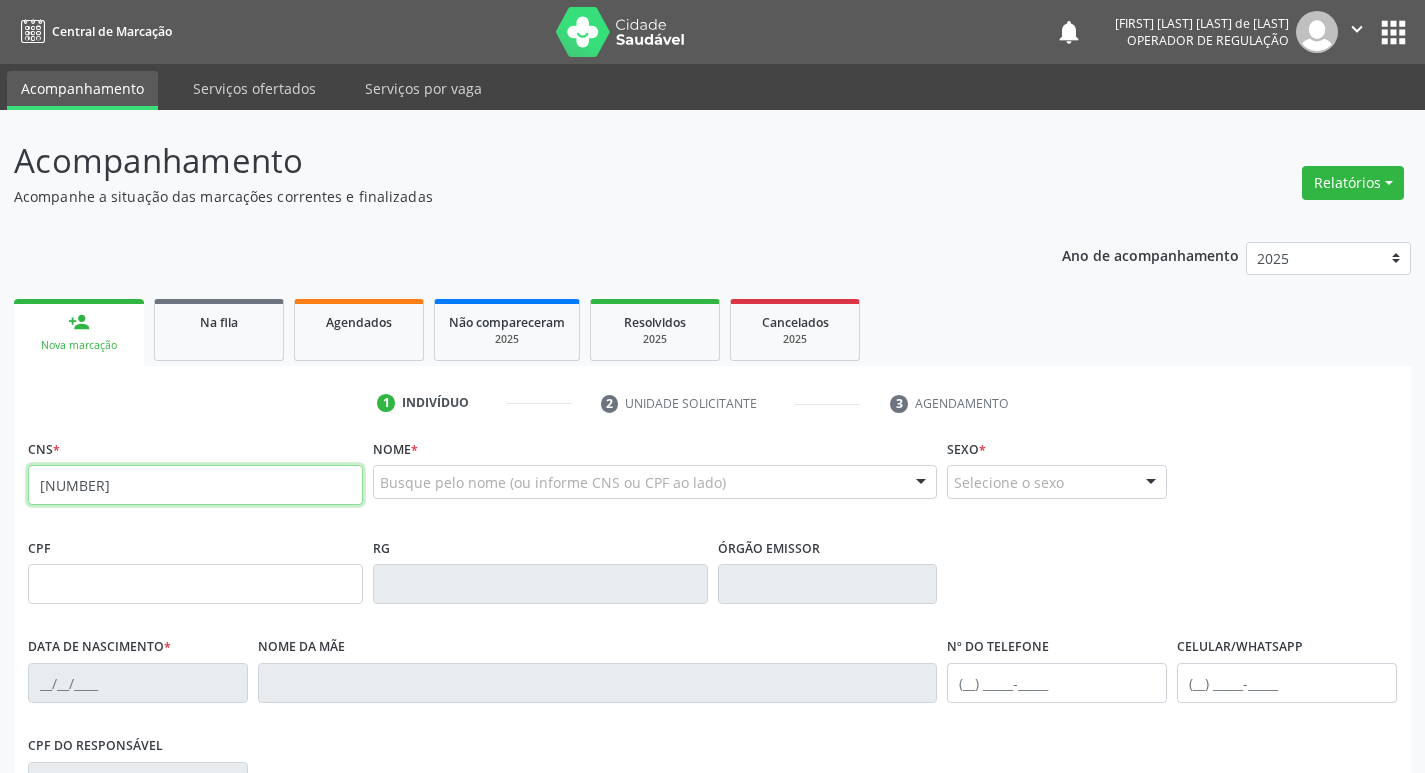 type on "[NUMBER]" 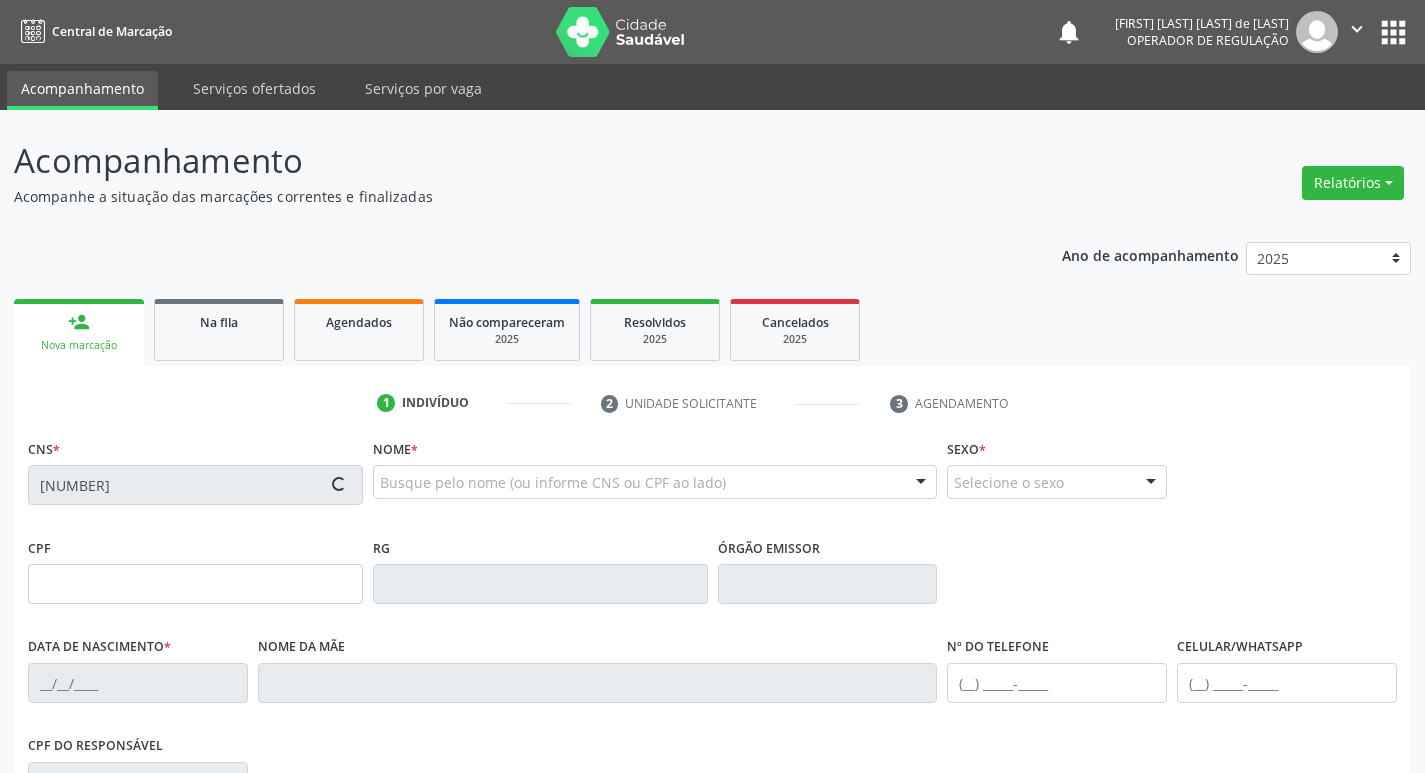 type on "[NUMBER]" 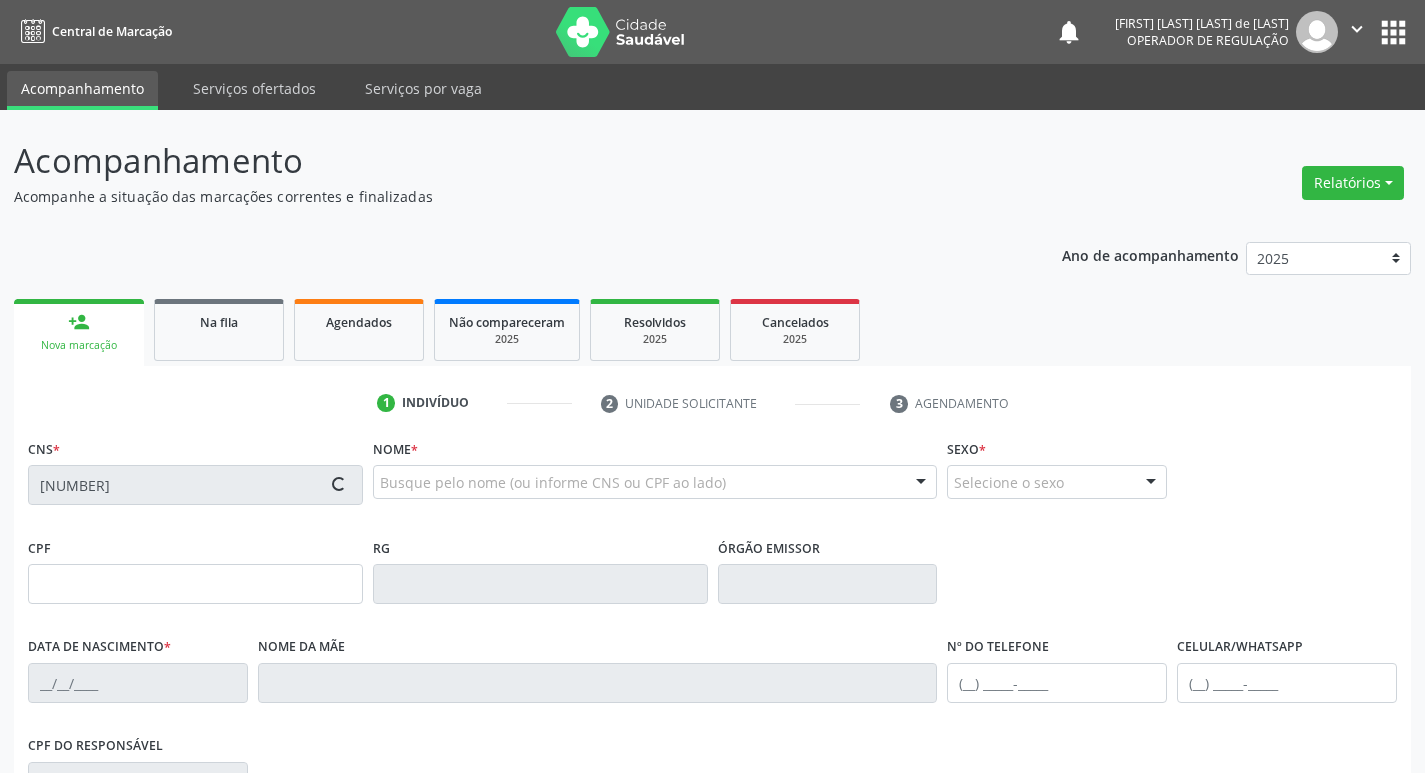 type on "[DATE]" 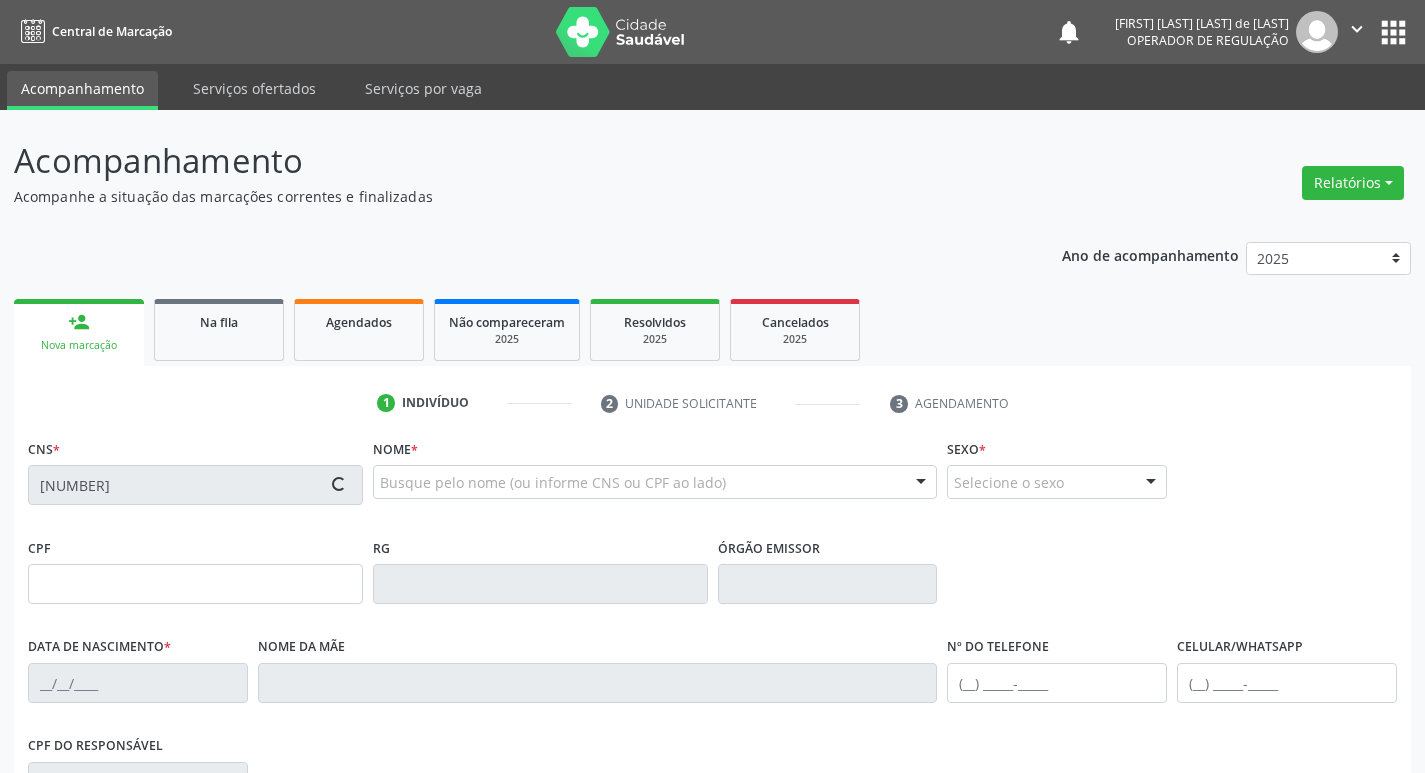 type on "([PHONE])" 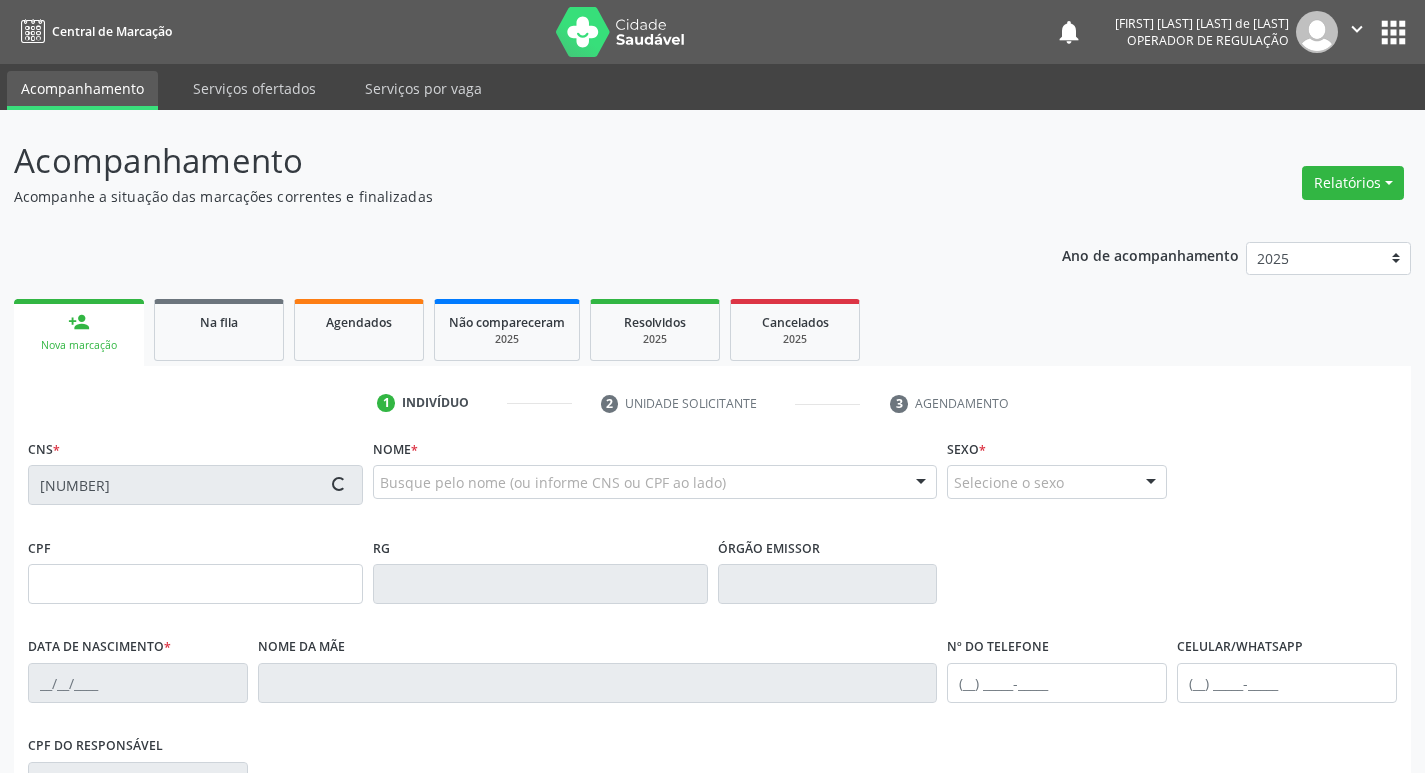 type on "[CPF]" 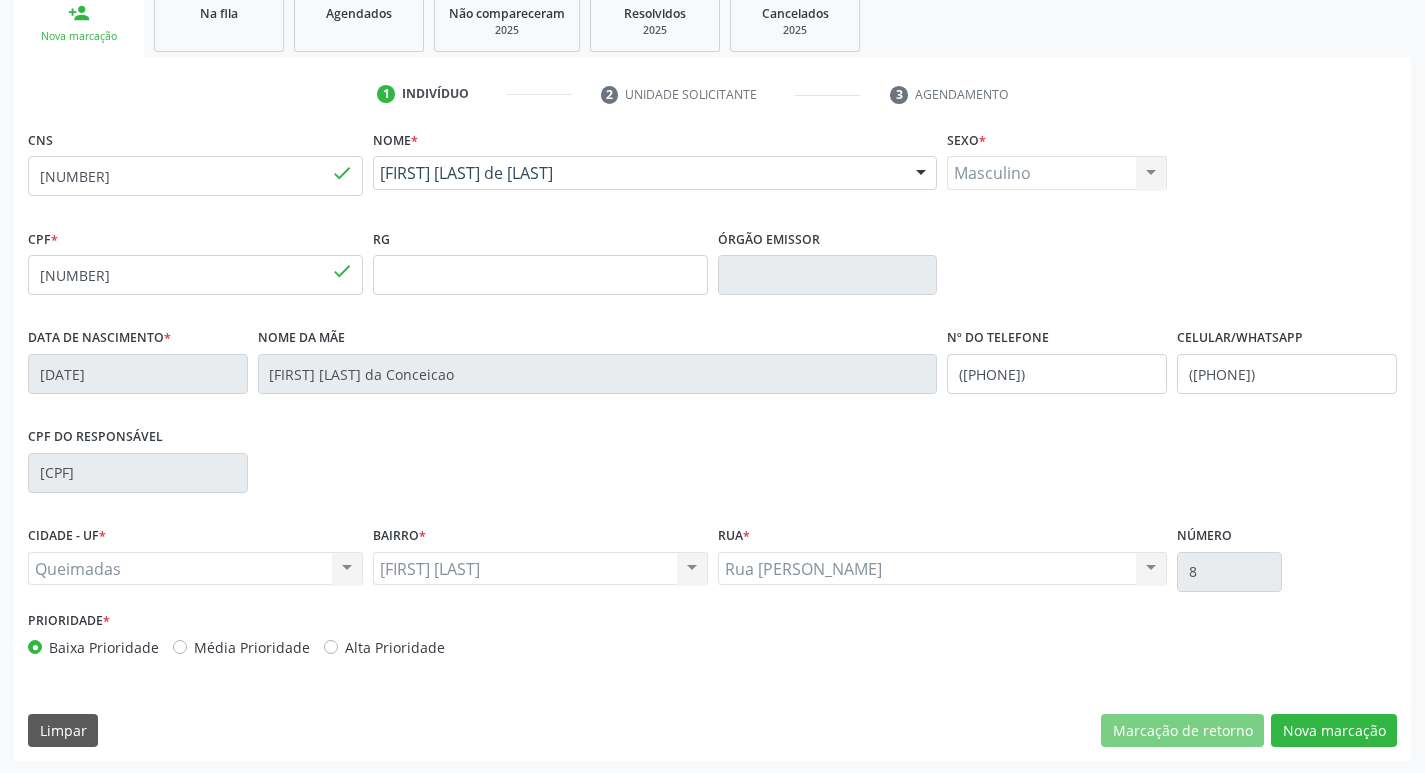 scroll, scrollTop: 311, scrollLeft: 0, axis: vertical 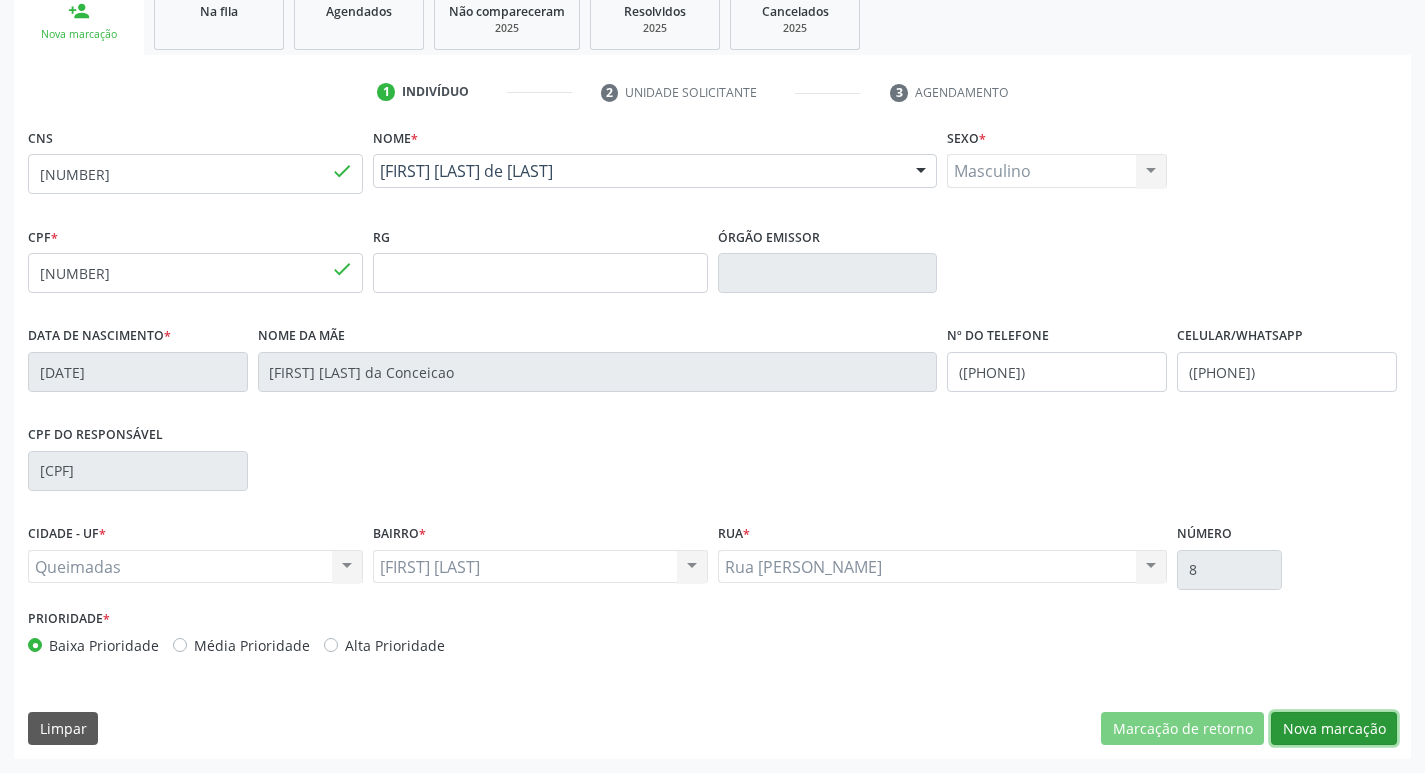 click on "Nova marcação" at bounding box center [1334, 729] 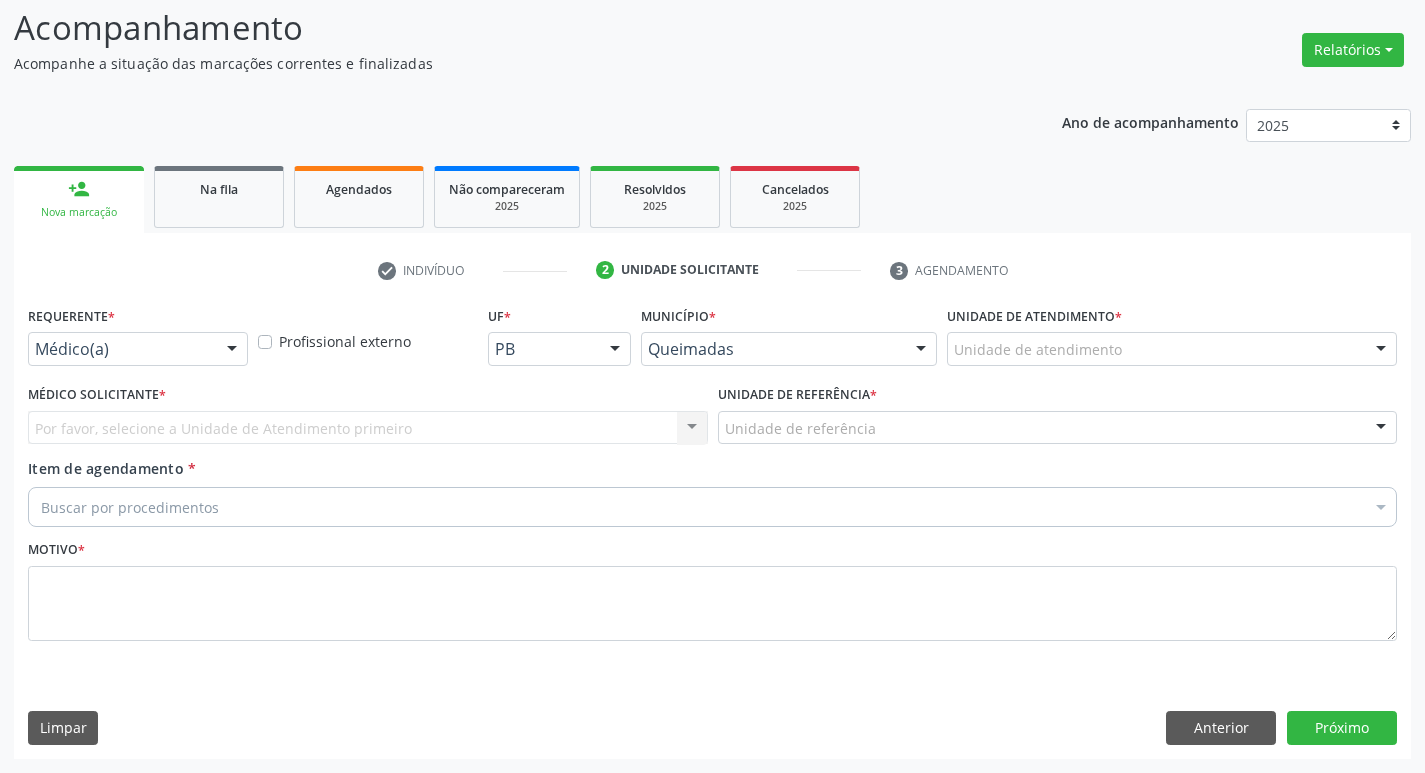 scroll, scrollTop: 133, scrollLeft: 0, axis: vertical 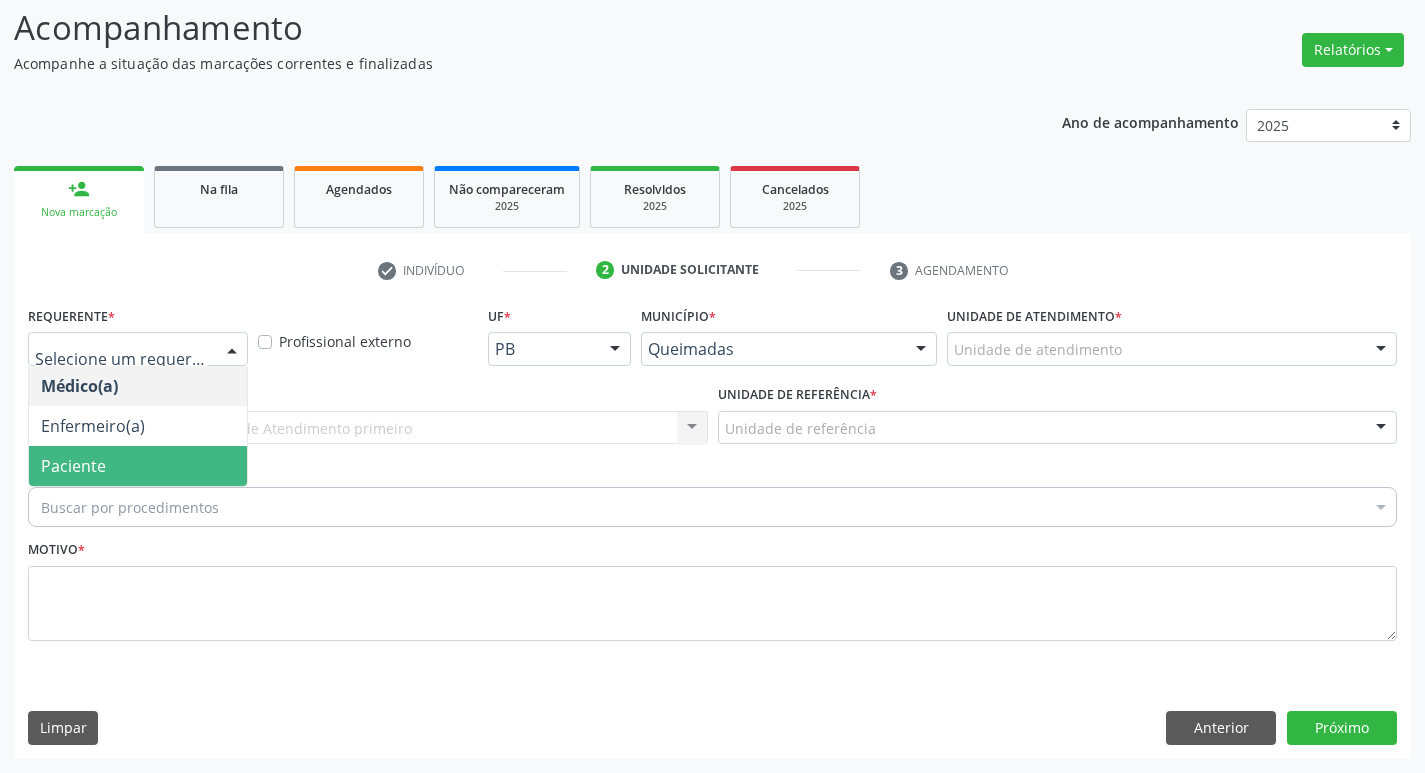click on "Paciente" at bounding box center [138, 466] 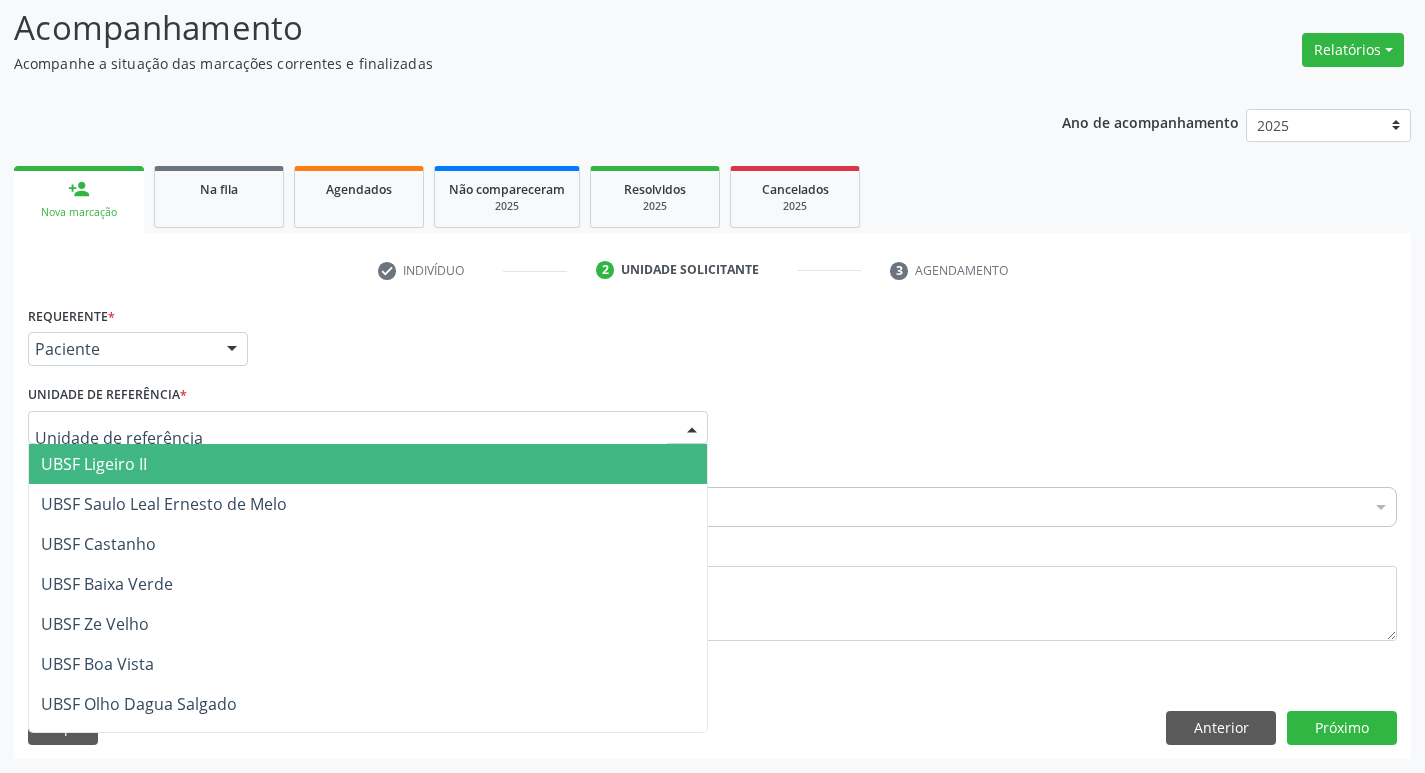 click at bounding box center [368, 428] 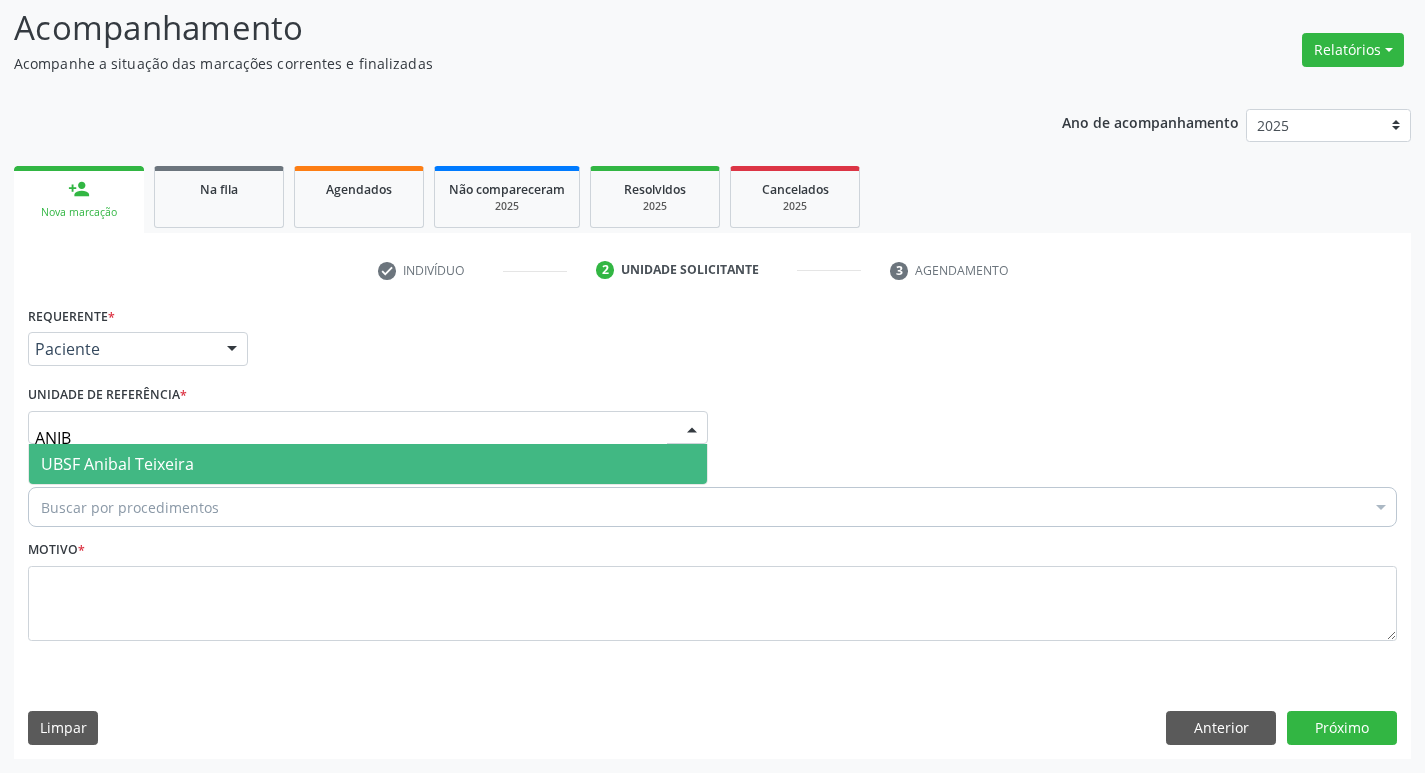 type on "ANIBA" 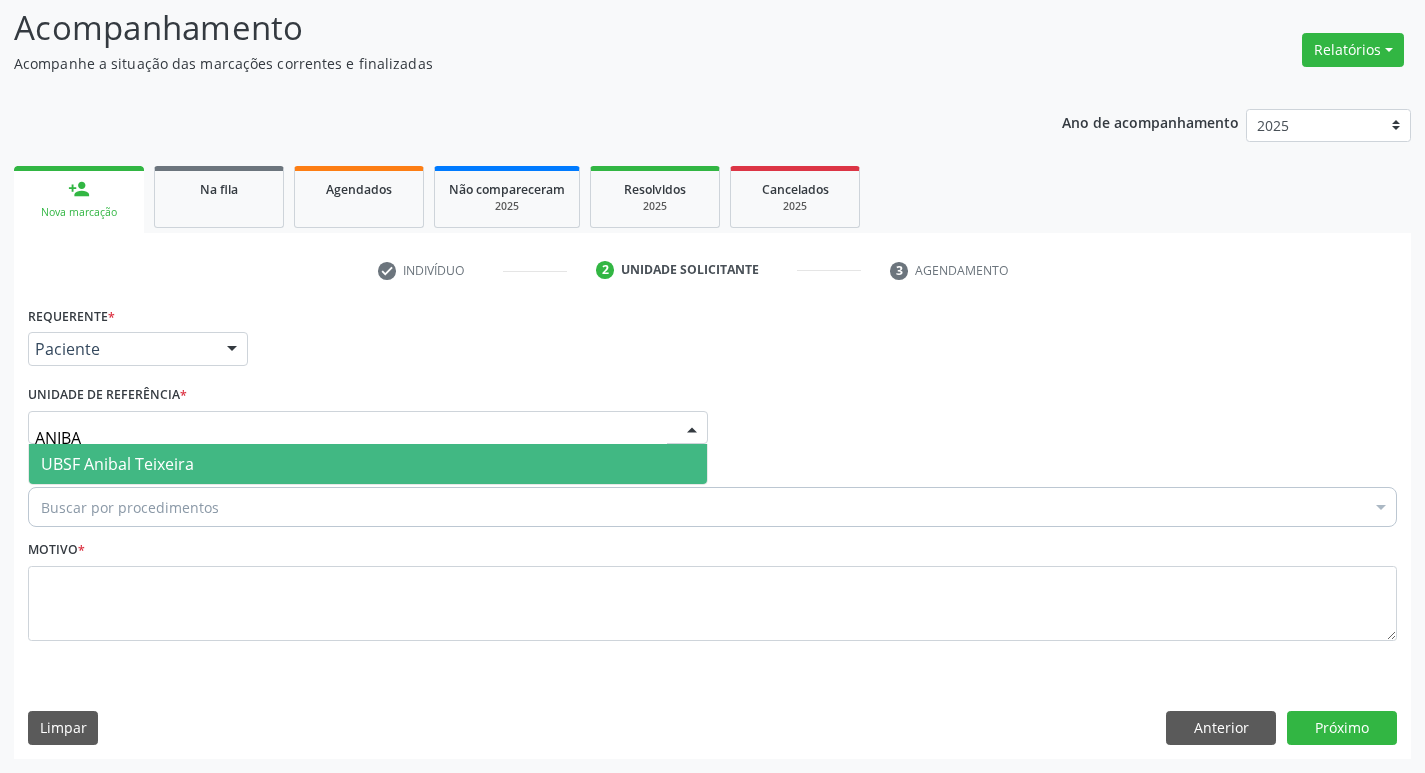 click on "UBSF Anibal Teixeira" at bounding box center (368, 464) 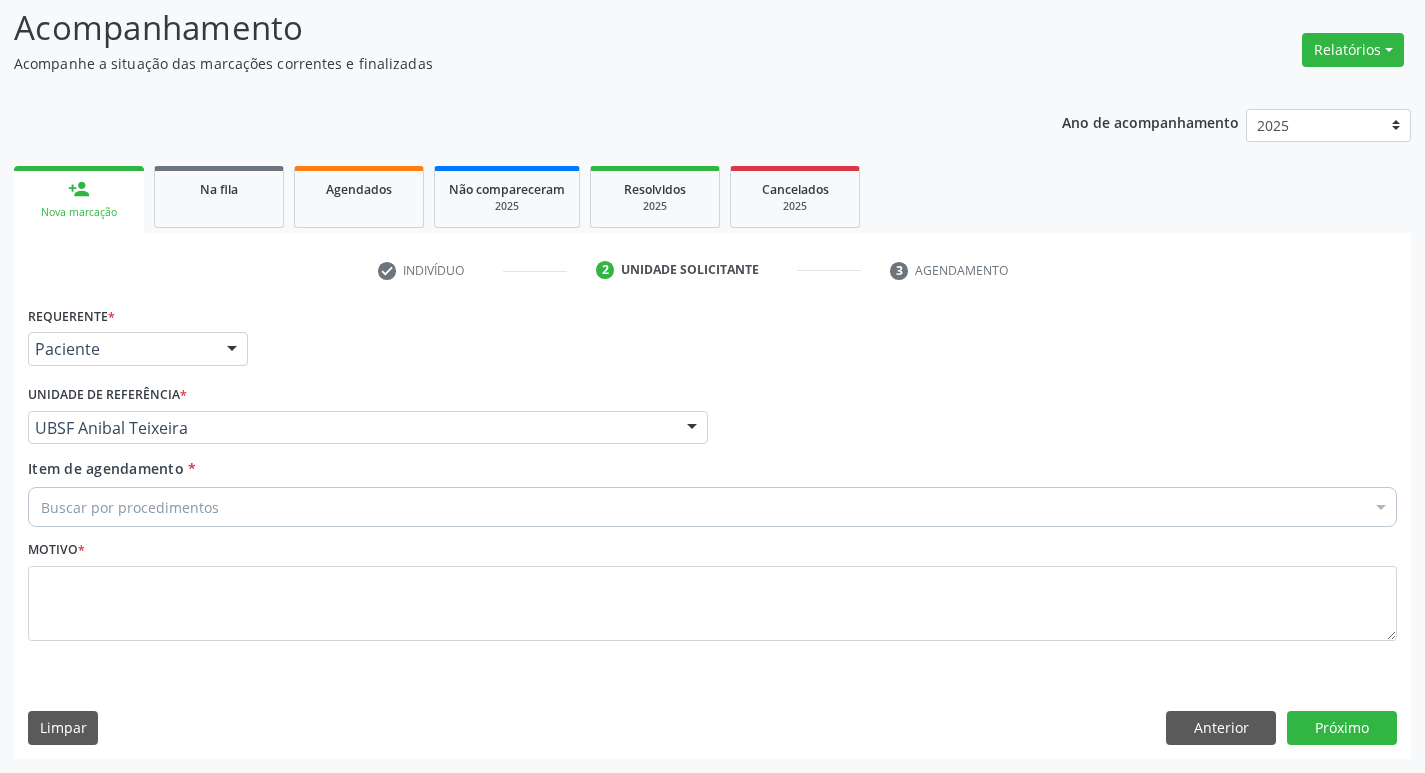 click on "Buscar por procedimentos" at bounding box center [712, 507] 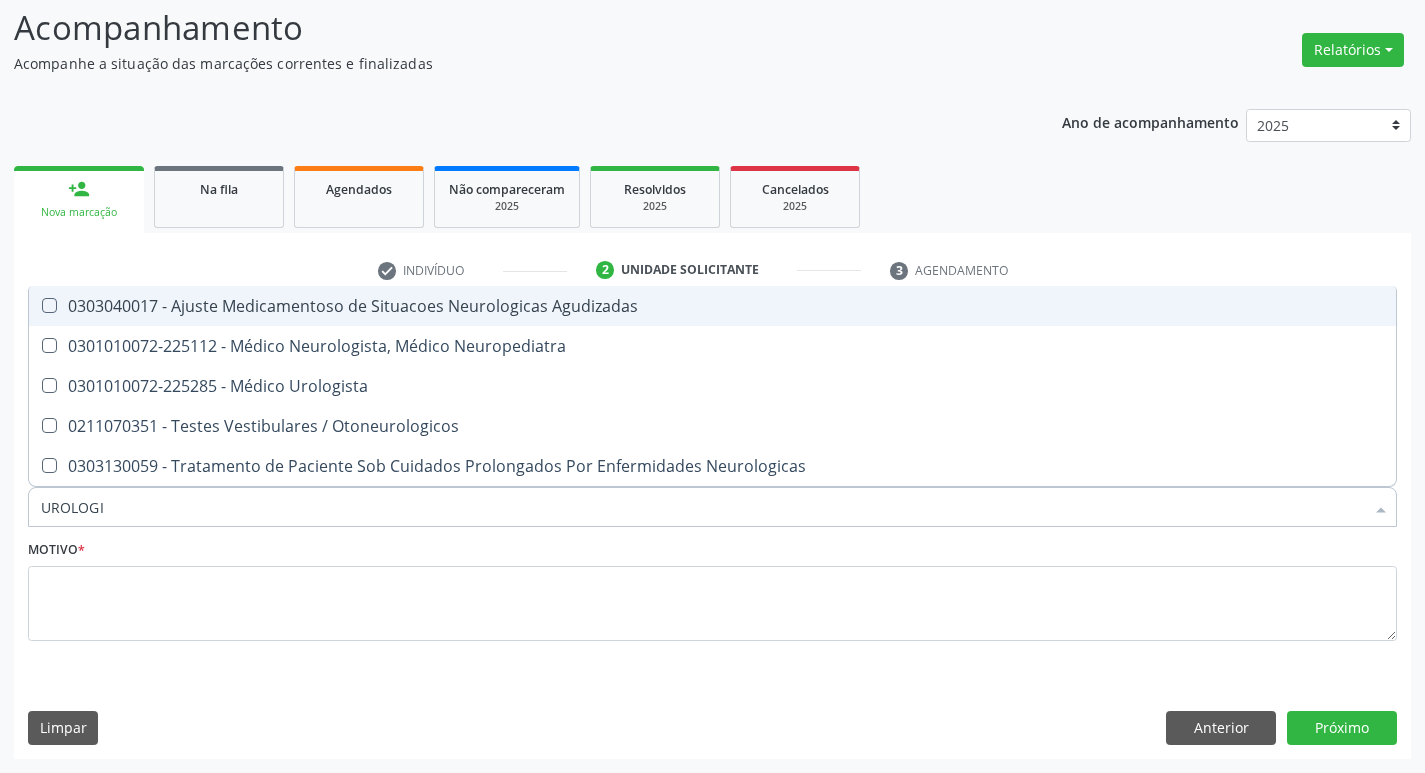 type on "UROLOGIS" 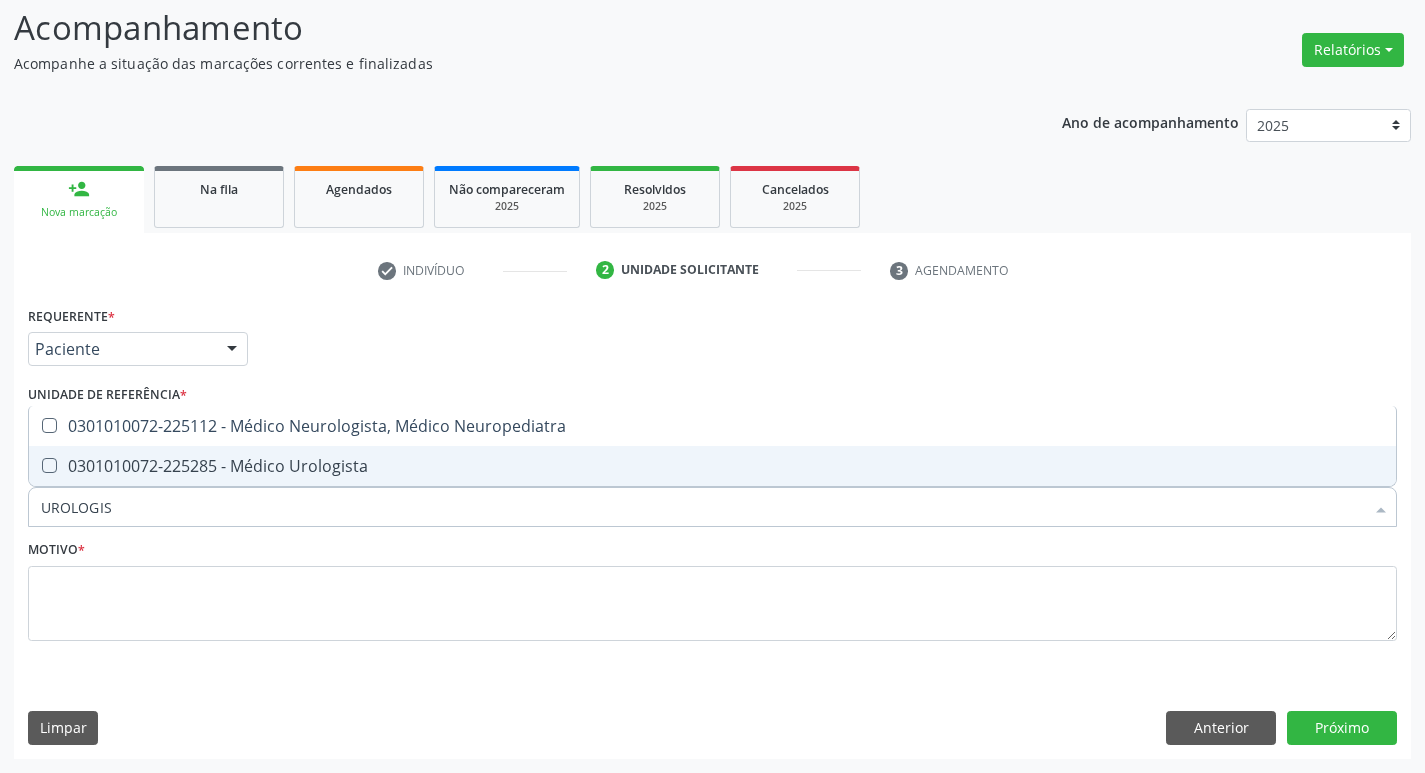 click on "0301010072-225285 - Médico Urologista" at bounding box center [712, 466] 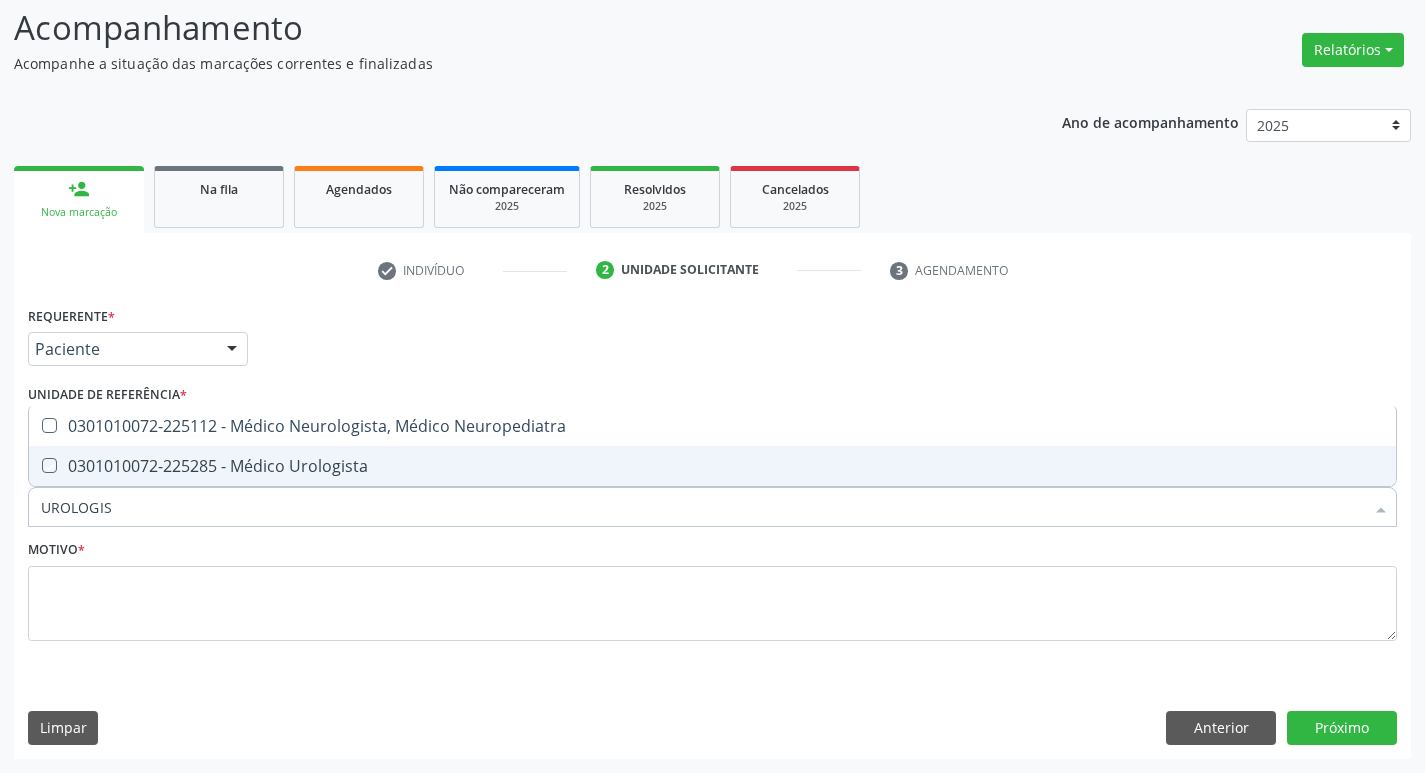 checkbox on "true" 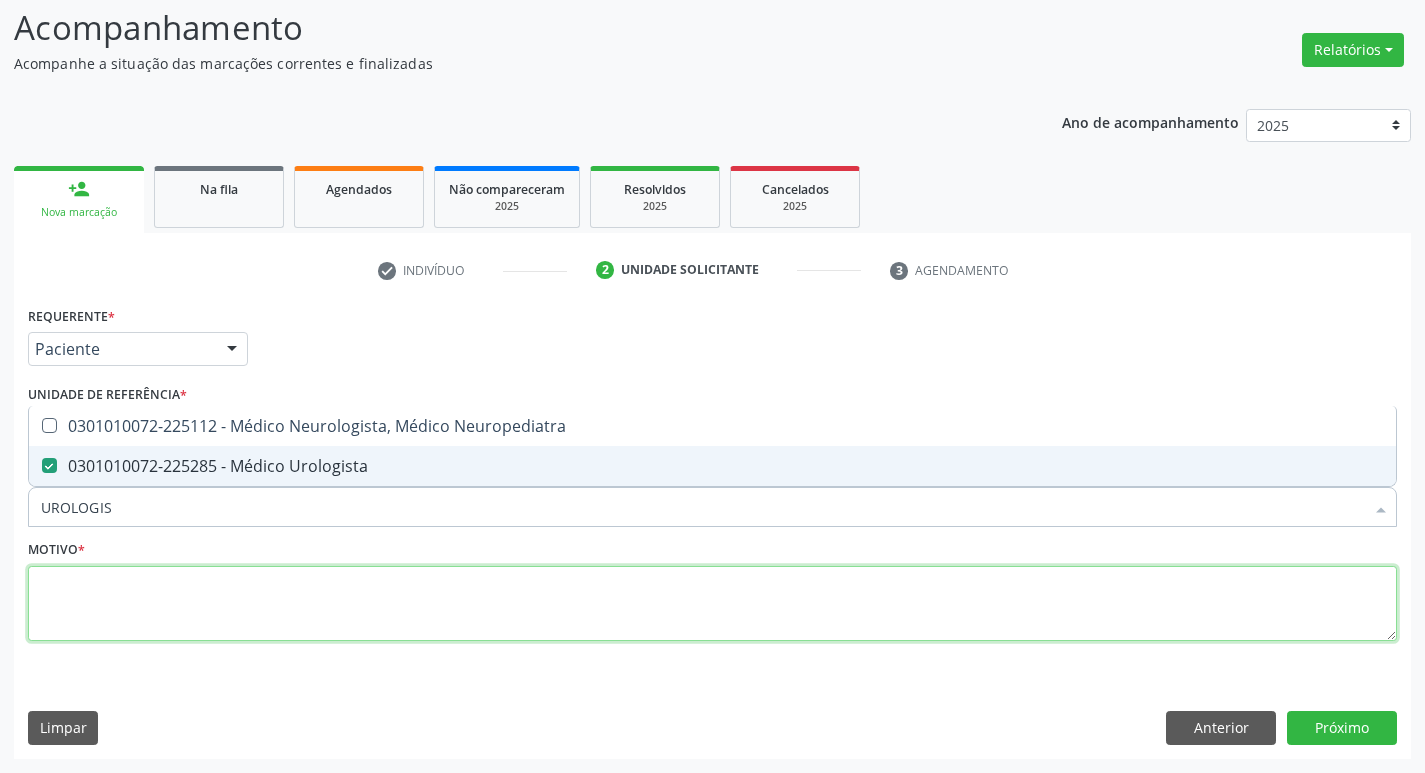 click at bounding box center [712, 604] 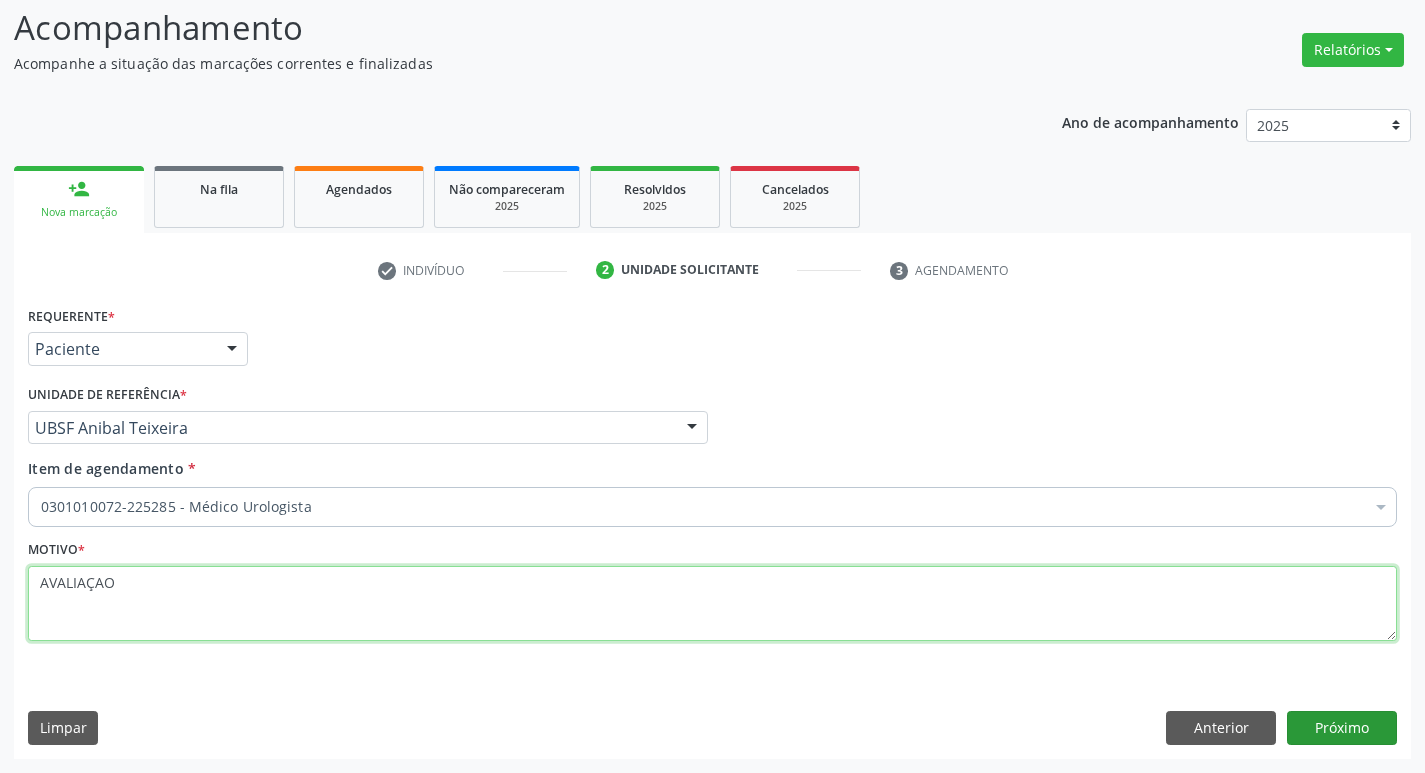 type on "AVALIAÇAO" 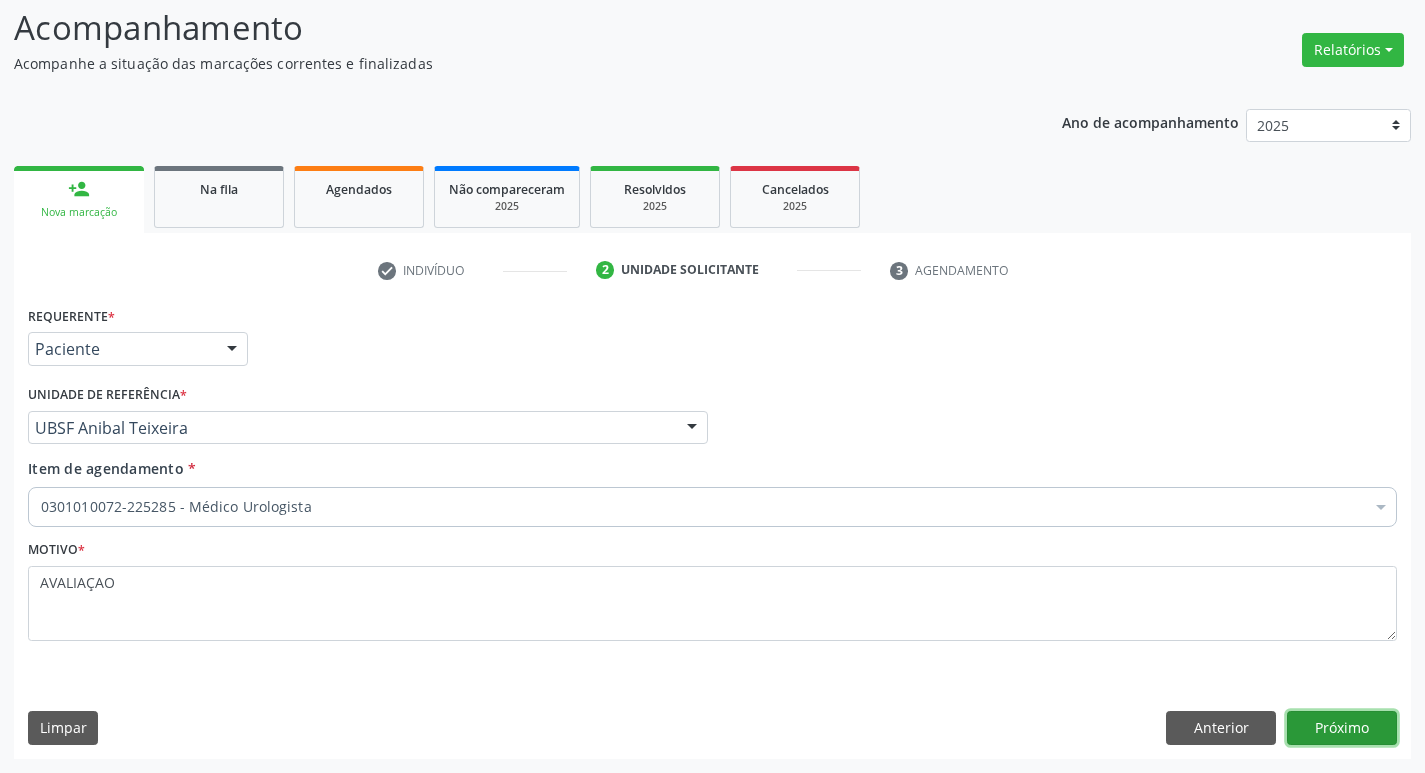 click on "Próximo" at bounding box center (1342, 728) 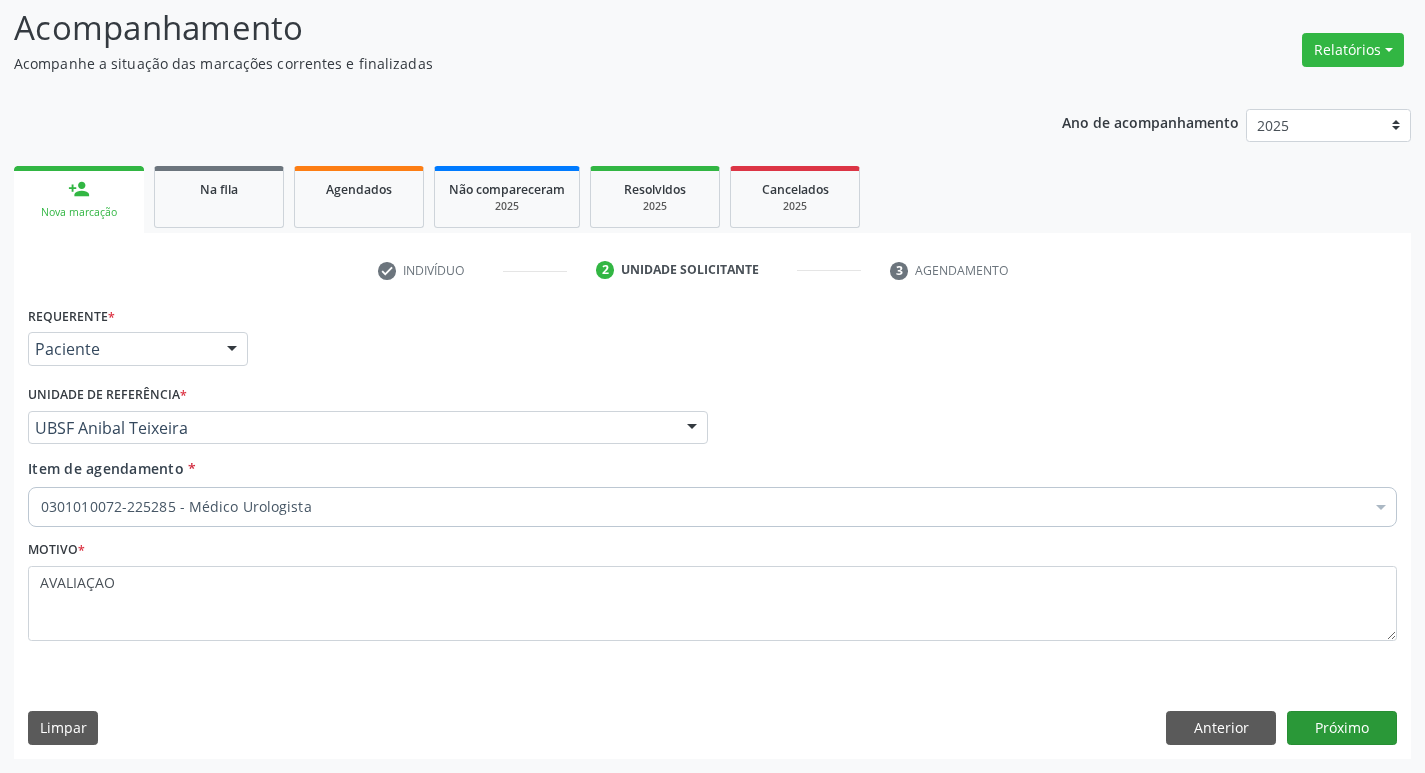 scroll, scrollTop: 97, scrollLeft: 0, axis: vertical 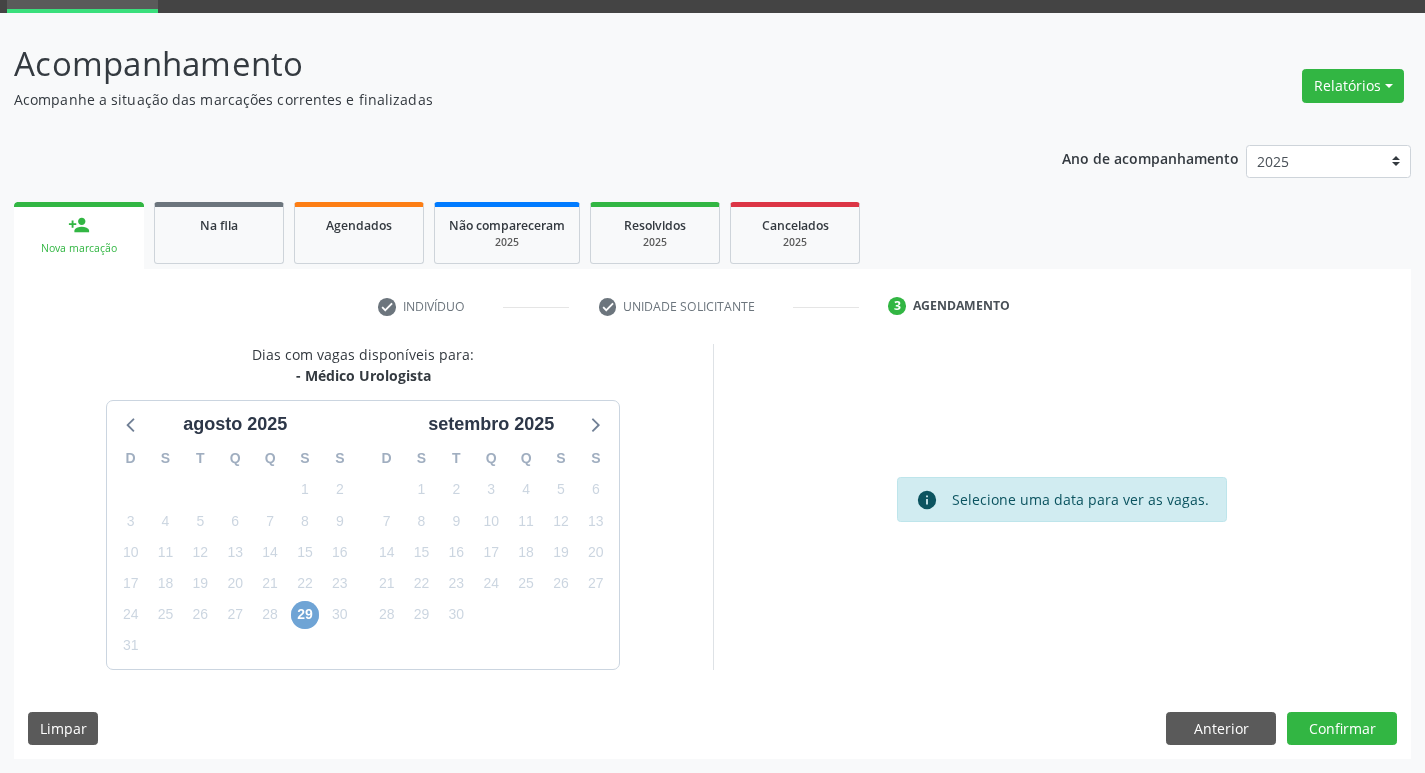 click on "29" at bounding box center (305, 615) 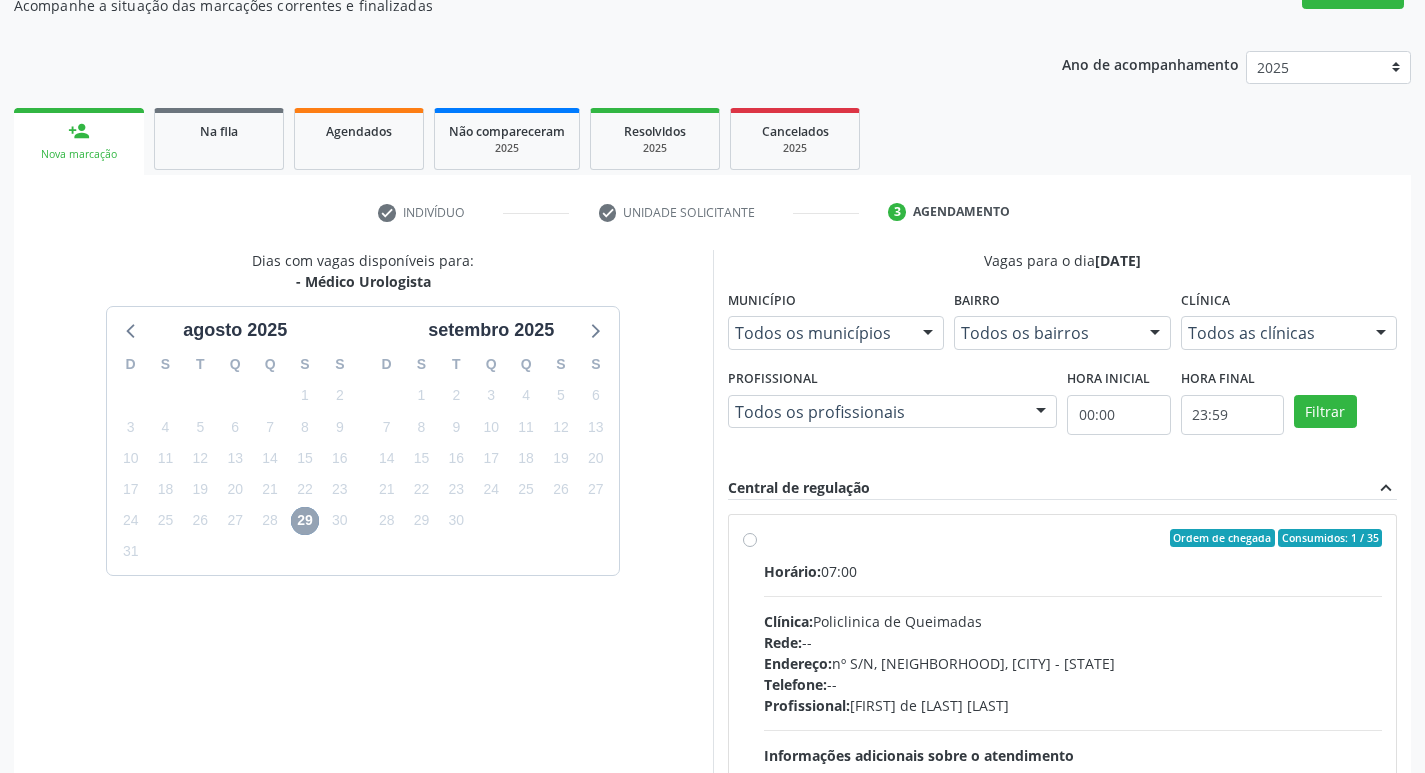 scroll, scrollTop: 386, scrollLeft: 0, axis: vertical 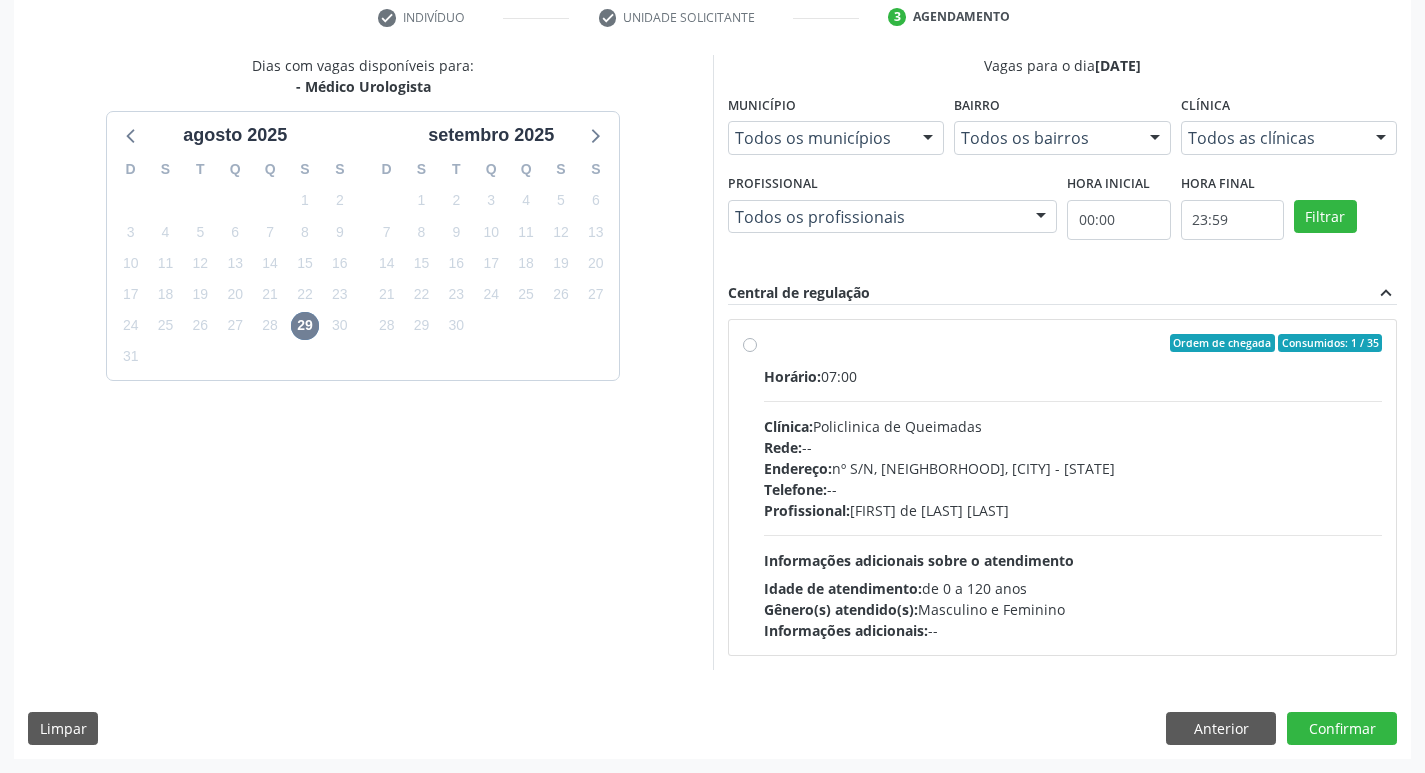 click on "Horário:   07:00
Clínica:  [INSTITUTION] de [CITY]
Rede:
--
Endereço:   nº S/N, [CITY], [CITY] - [PB]
Telefone:   --
Profissional:
[FIRST] de [LAST] [LAST]
Informações adicionais sobre o atendimento
Idade de atendimento:
de 0 a 120 anos
Gênero(s) atendido(s):
Masculino e Feminino
Informações adicionais:
--" at bounding box center [1073, 503] 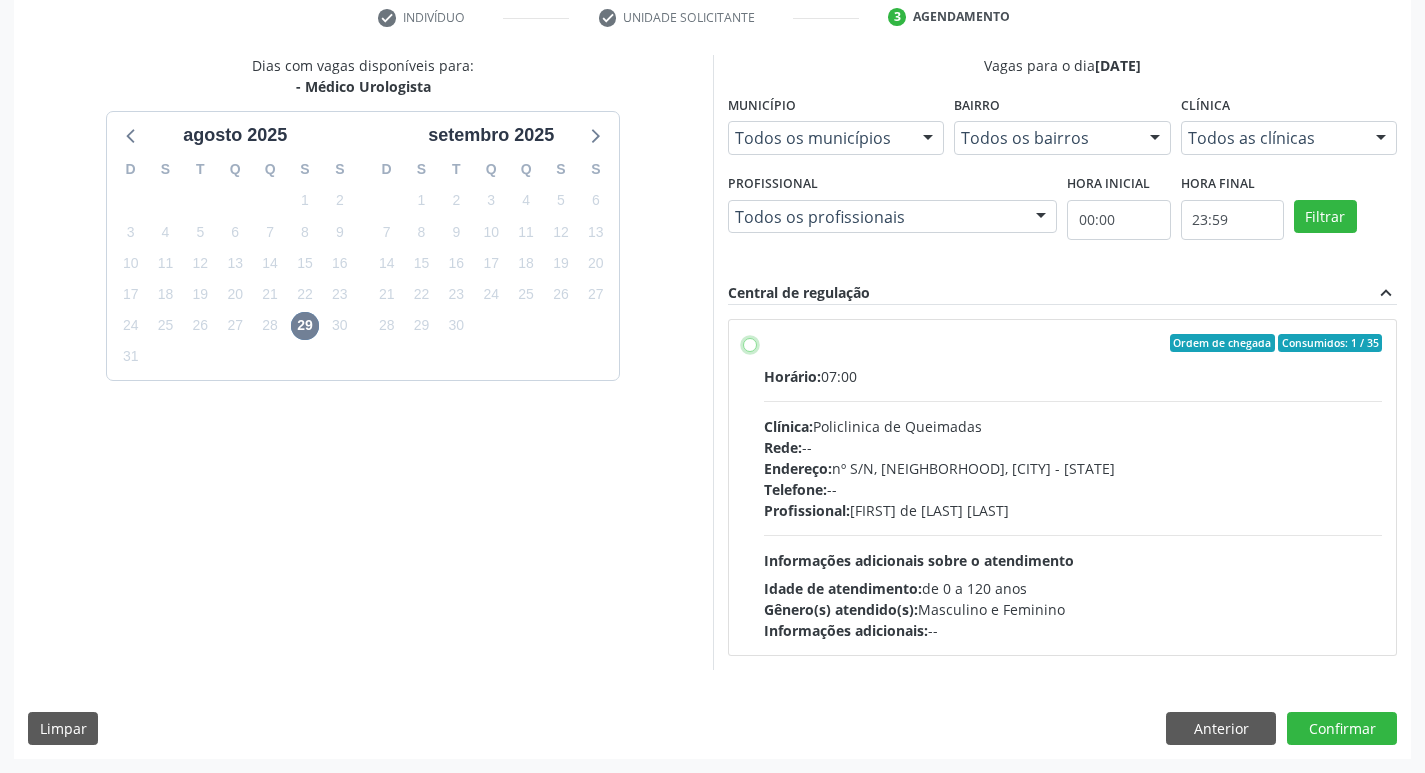 click on "Endereço:   nº S/N, [NEIGHBORHOOD], [CITY] - [STATE]
Telefone:   --
Profissional:
Idade de atendimento:
de 0 a 120 anos
Gênero(s) atendido(s):
Masculino e Feminino
Informações adicionais:
--" at bounding box center [750, 343] 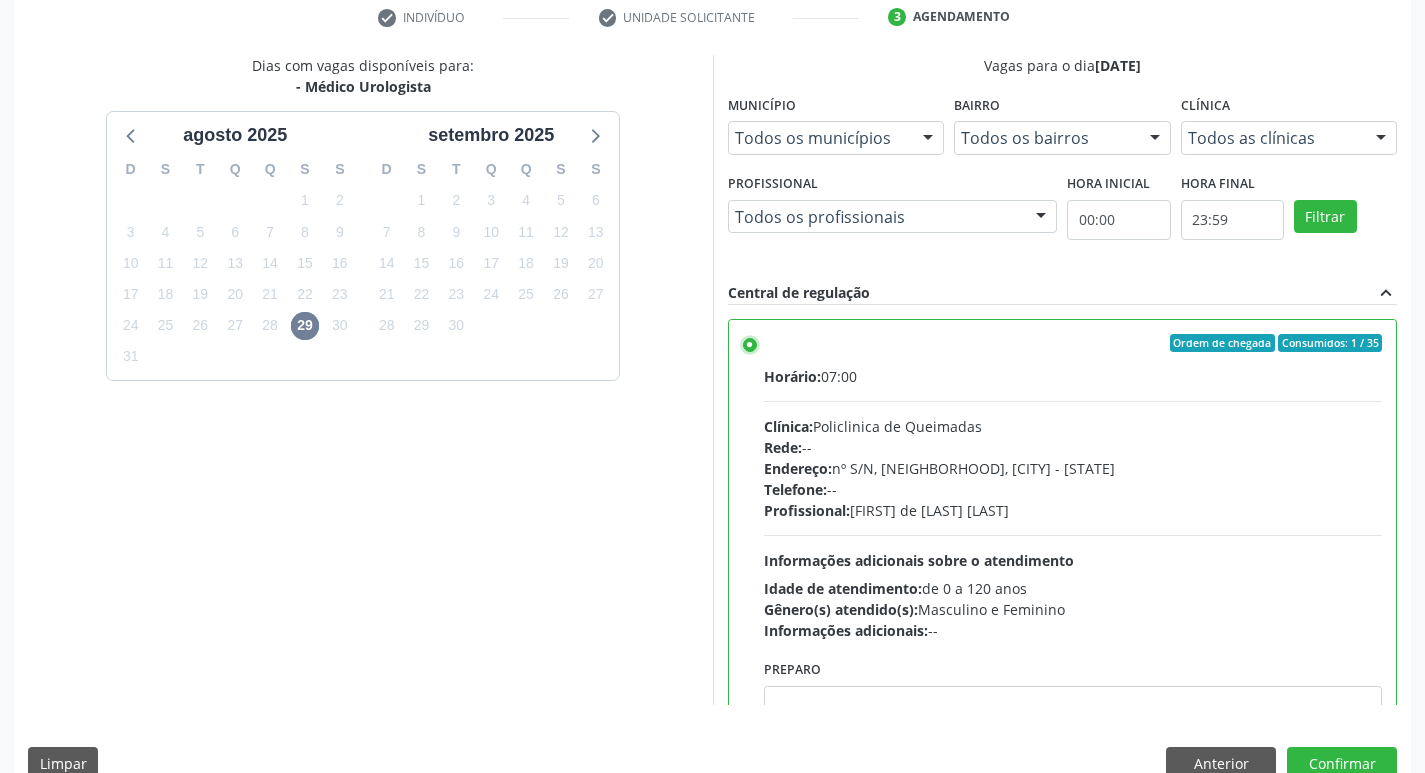 scroll, scrollTop: 422, scrollLeft: 0, axis: vertical 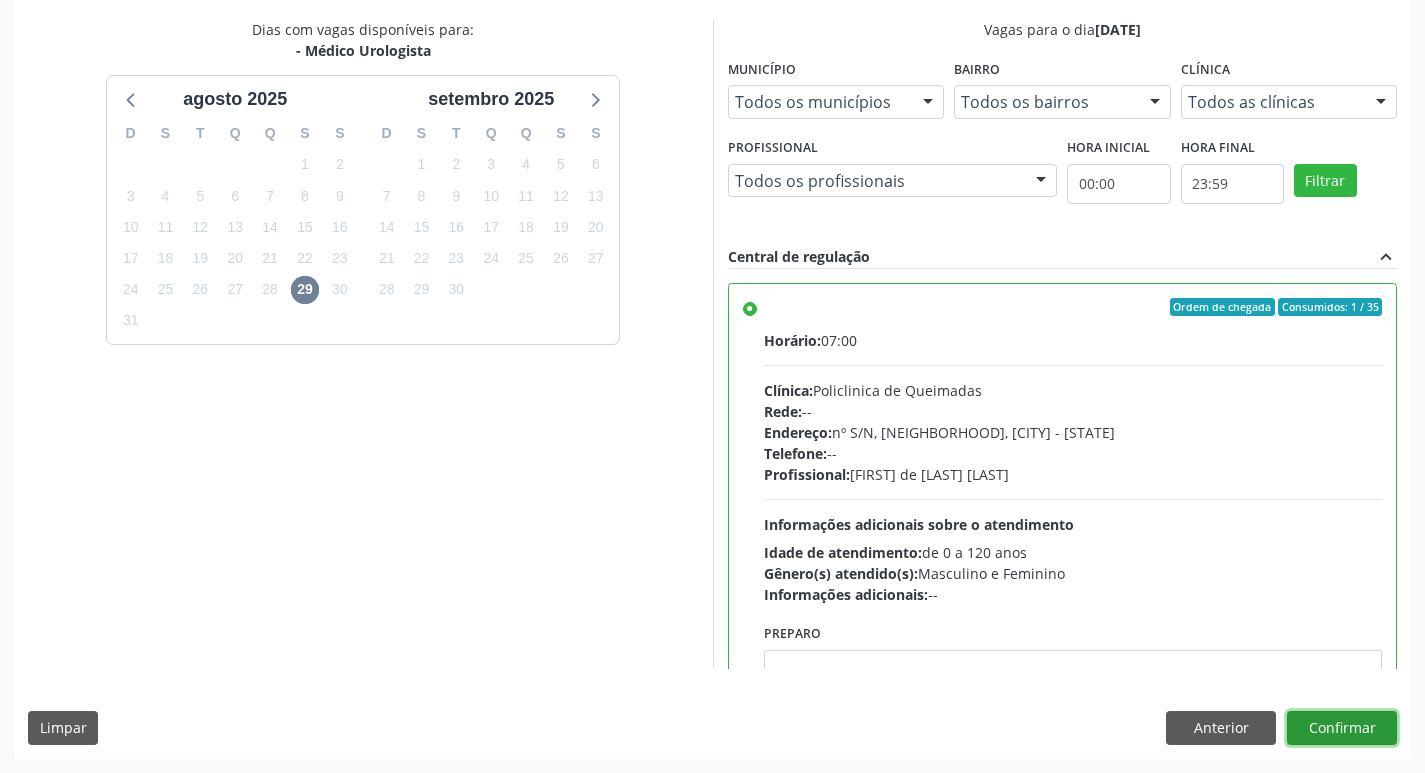 click on "Confirmar" at bounding box center (1342, 728) 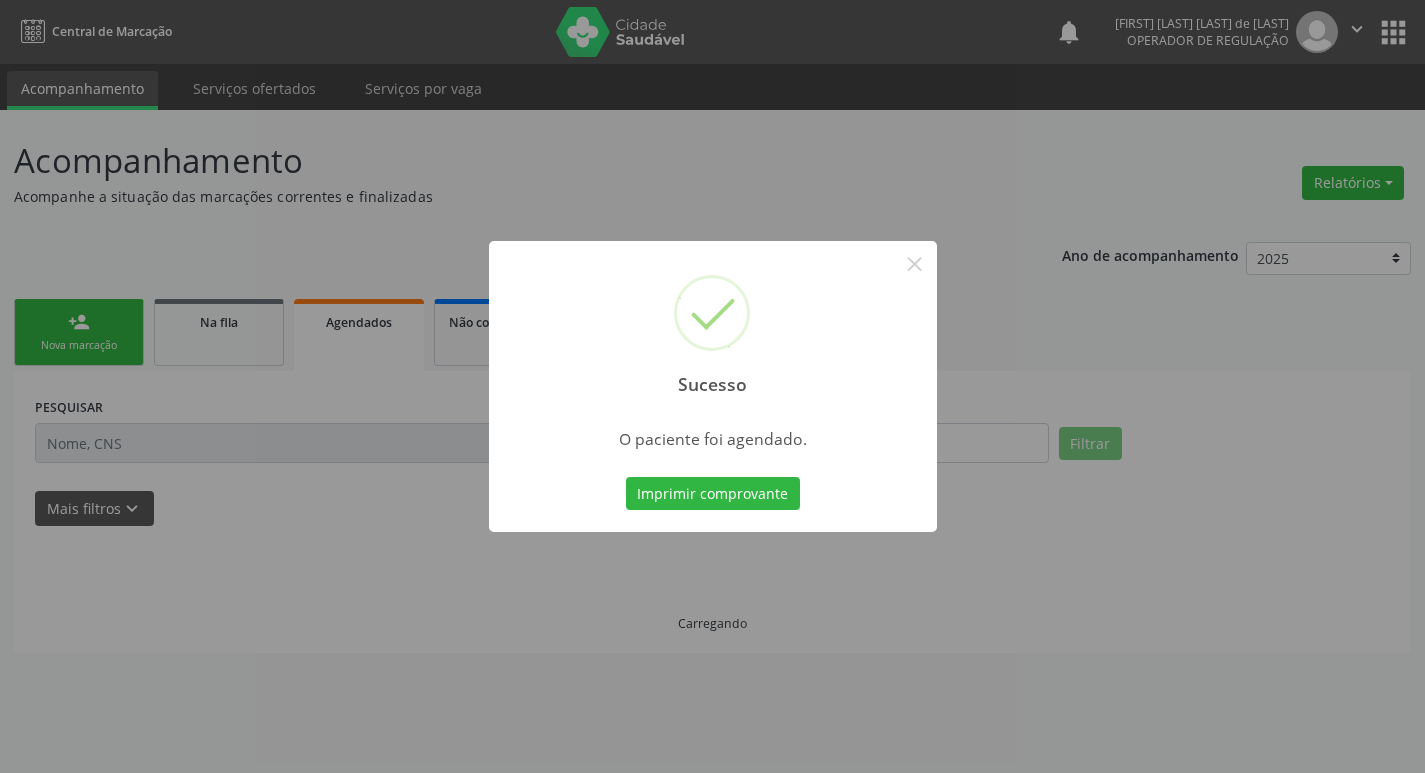 scroll, scrollTop: 0, scrollLeft: 0, axis: both 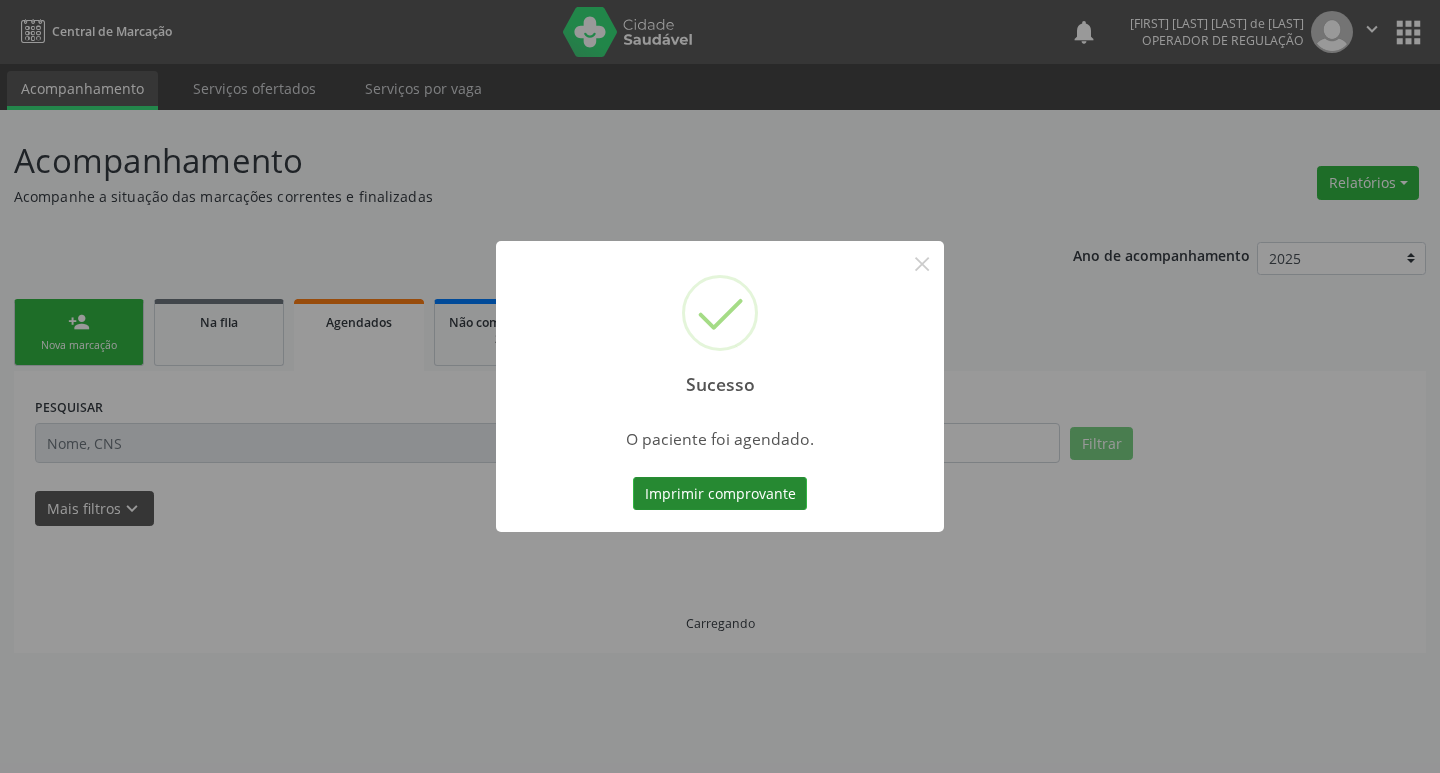 click on "Imprimir comprovante" at bounding box center (720, 494) 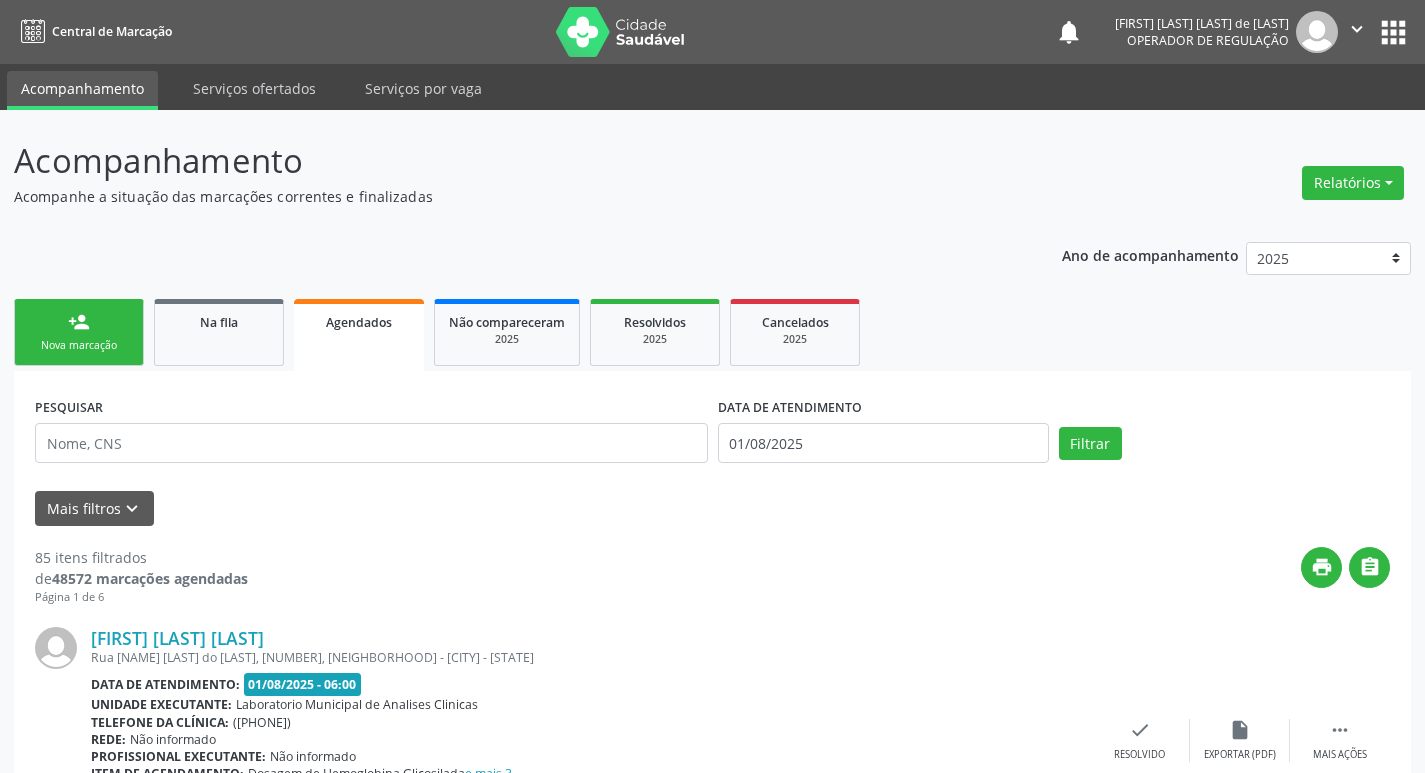 click on "PESQUISAR
DATA DE ATENDIMENTO
[DATE]
Filtrar
UNIDADE DE REFERÊNCIA
Selecione uma UBS
Todas as UBS   UBSF Ligeiro II   UBSF Saulo Leal Ernesto de Melo   UBSF Castanho   UBSF Baixa Verde   UBSF Ze Velho   UBSF Boa Vista   UBSF Olho Dagua Salgado   UBSF Zumbi   NASF Pedra do Touro   UBSF Lutador   UBSF Anibal Teixeira   UBSF Central   UBSF Riacho do Meio   UBSF Caixa Dagua   UBSF Ligeiro I   UBSF Malhada Grande   UBSF Vila   UBSF Guritiba   NASF Tataguassu   UBSF Cidade Tiao do Rego
Nenhum resultado encontrado para: "   "
Não há nenhuma opção para ser exibida.
UNIDADE EXECUTANTE
Selecione uma unidade
Todos as unidades   2 Secao de Cambate A Incendio Aa32   2 Secao de Combate A Incendio Aa33   2 Secao de Combate A Incendio Ar03   Acadamia da Saude do Sitio Guritiba     Academia da Saude do Ligeiro" at bounding box center [712, 2560] 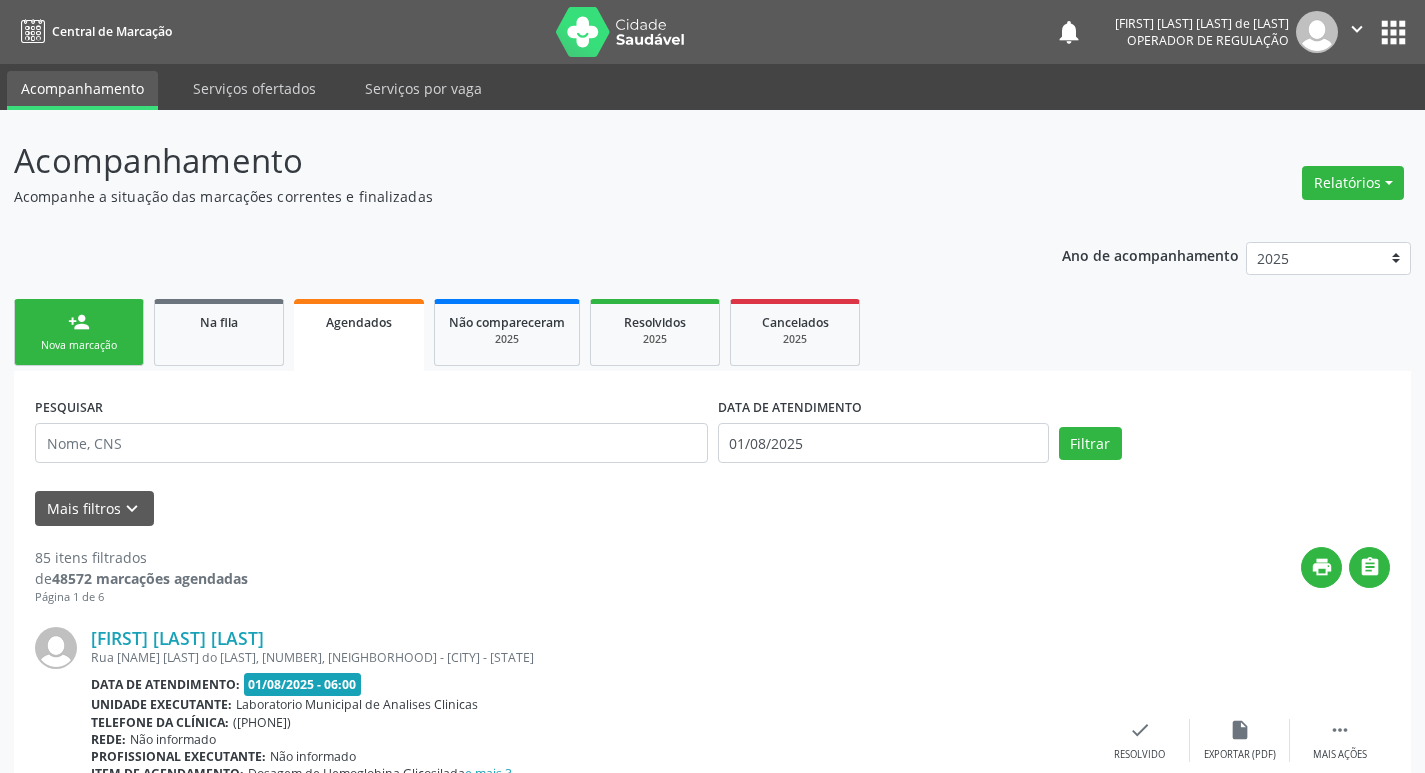click on "person_add
Nova marcação" at bounding box center [79, 332] 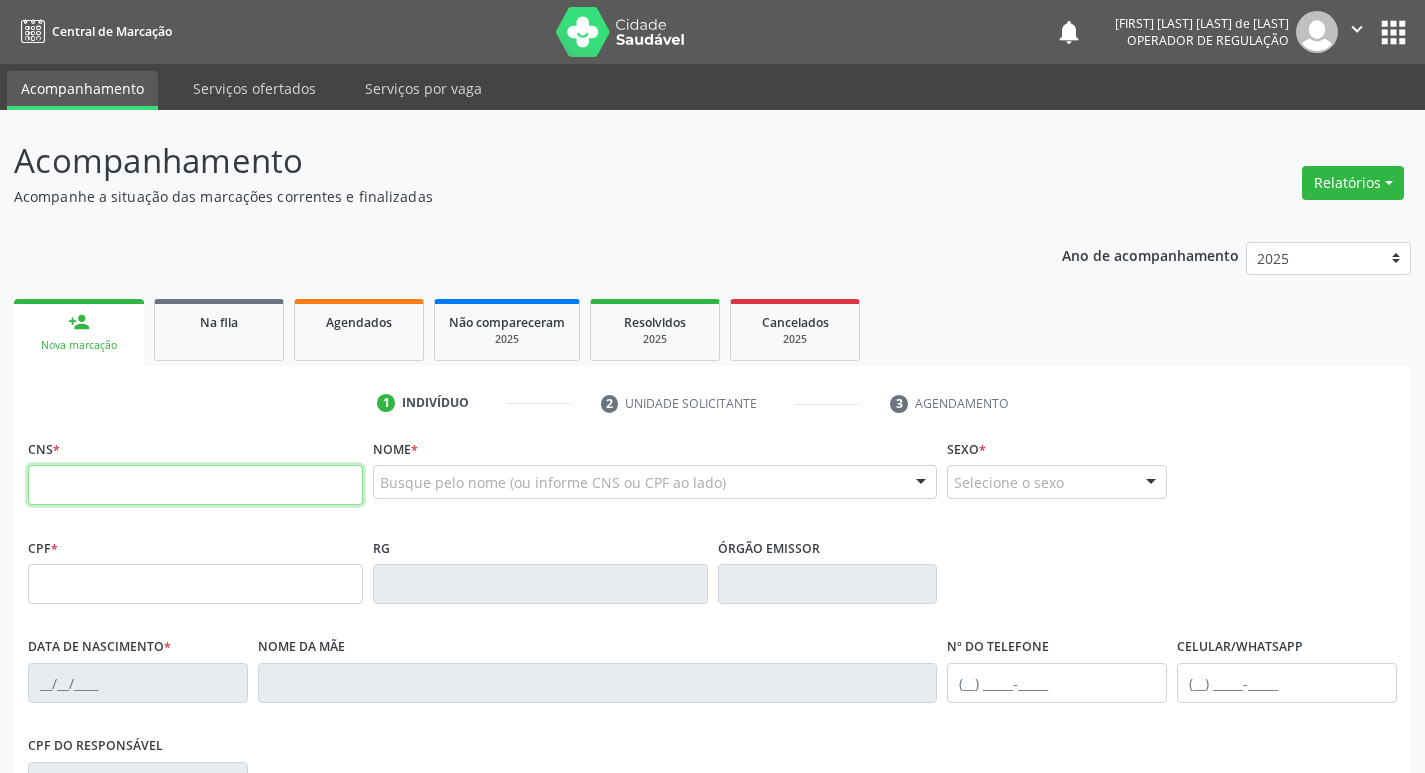 click at bounding box center [195, 485] 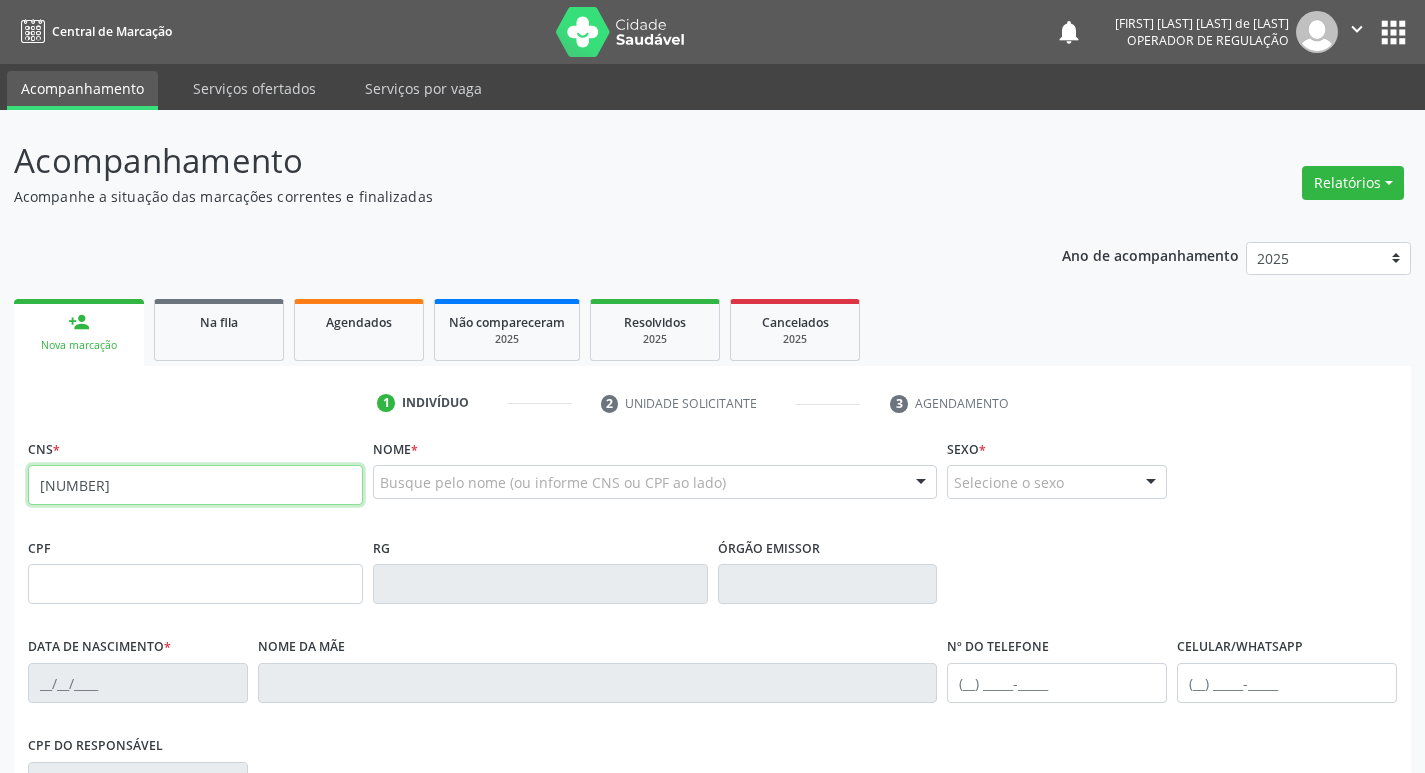 type on "[NUMBER]" 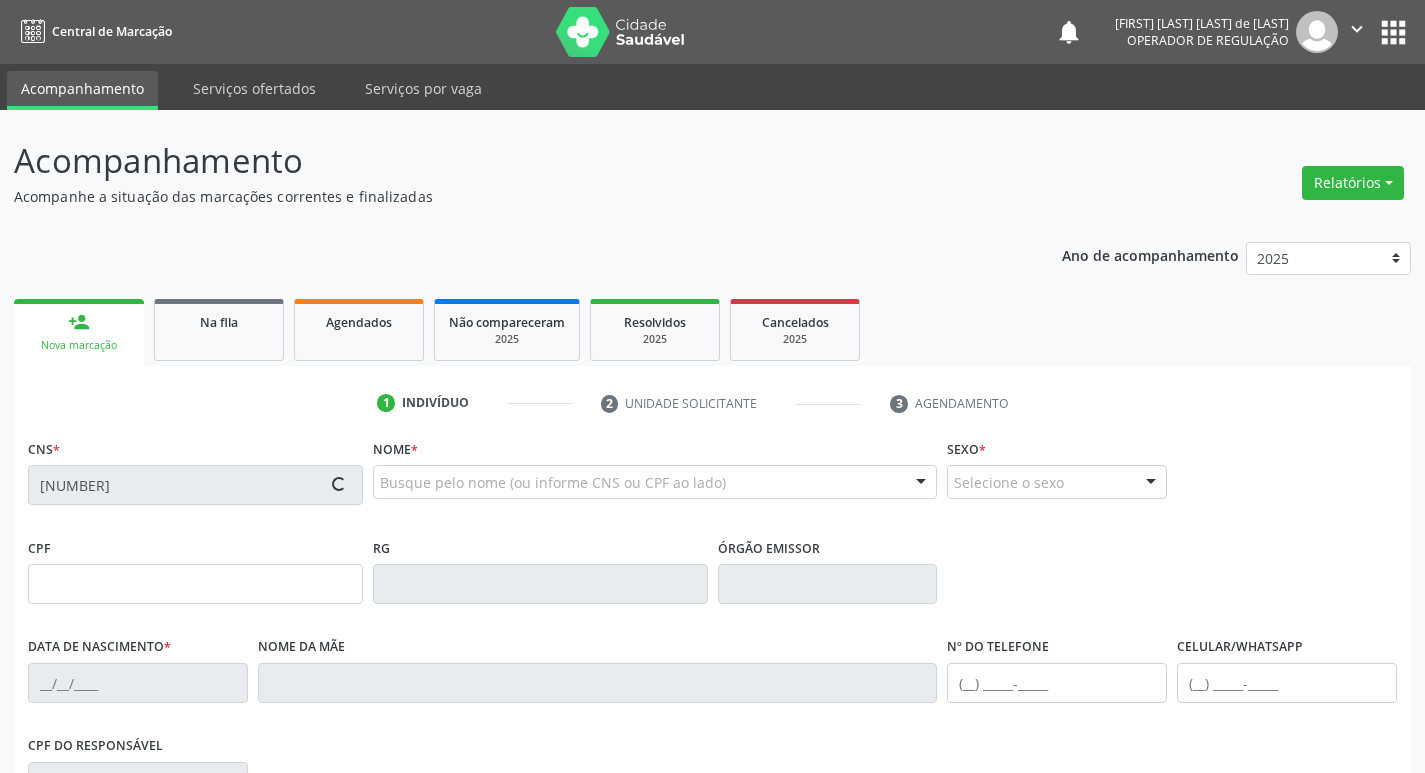 type on "[NUMBER]" 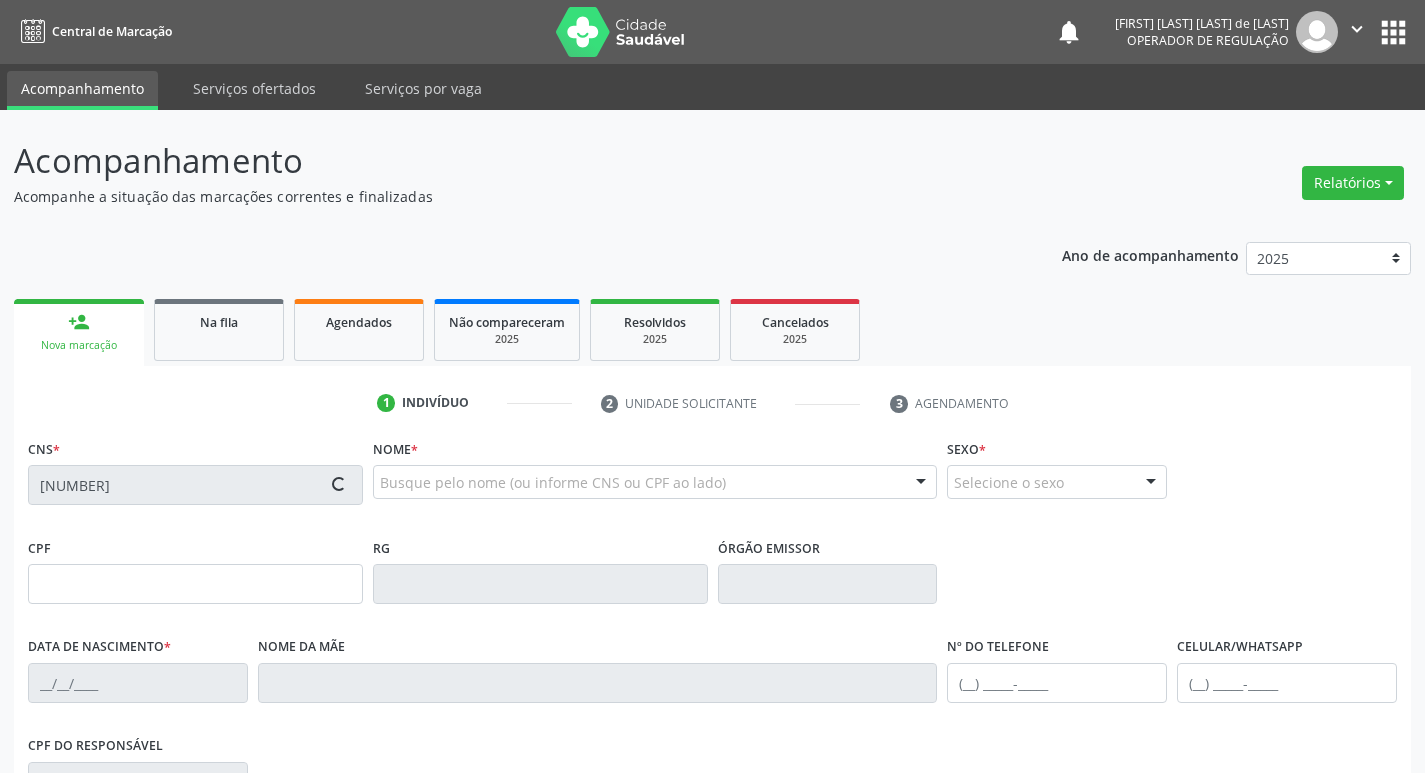 type on "[DATE]" 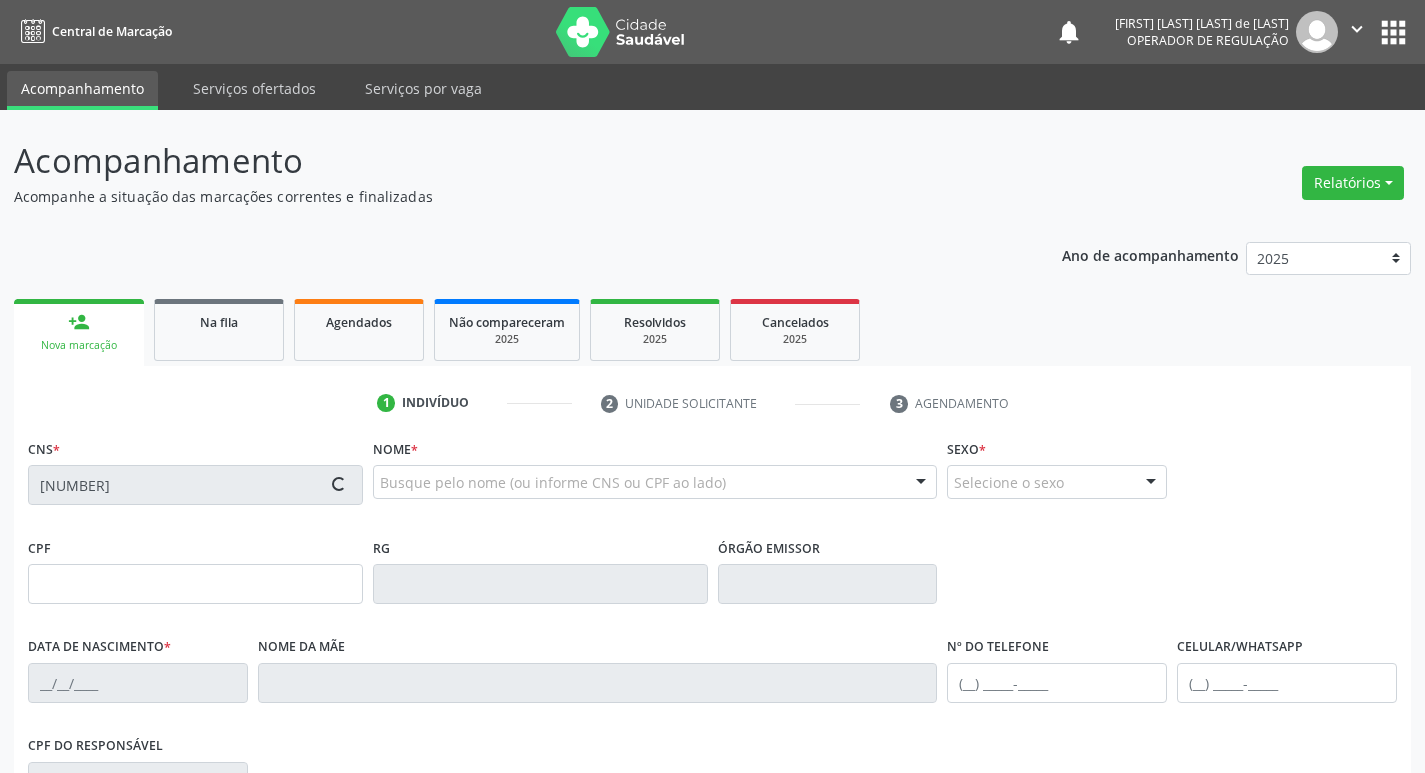 type on "[FIRST] [LAST] da [LAST]" 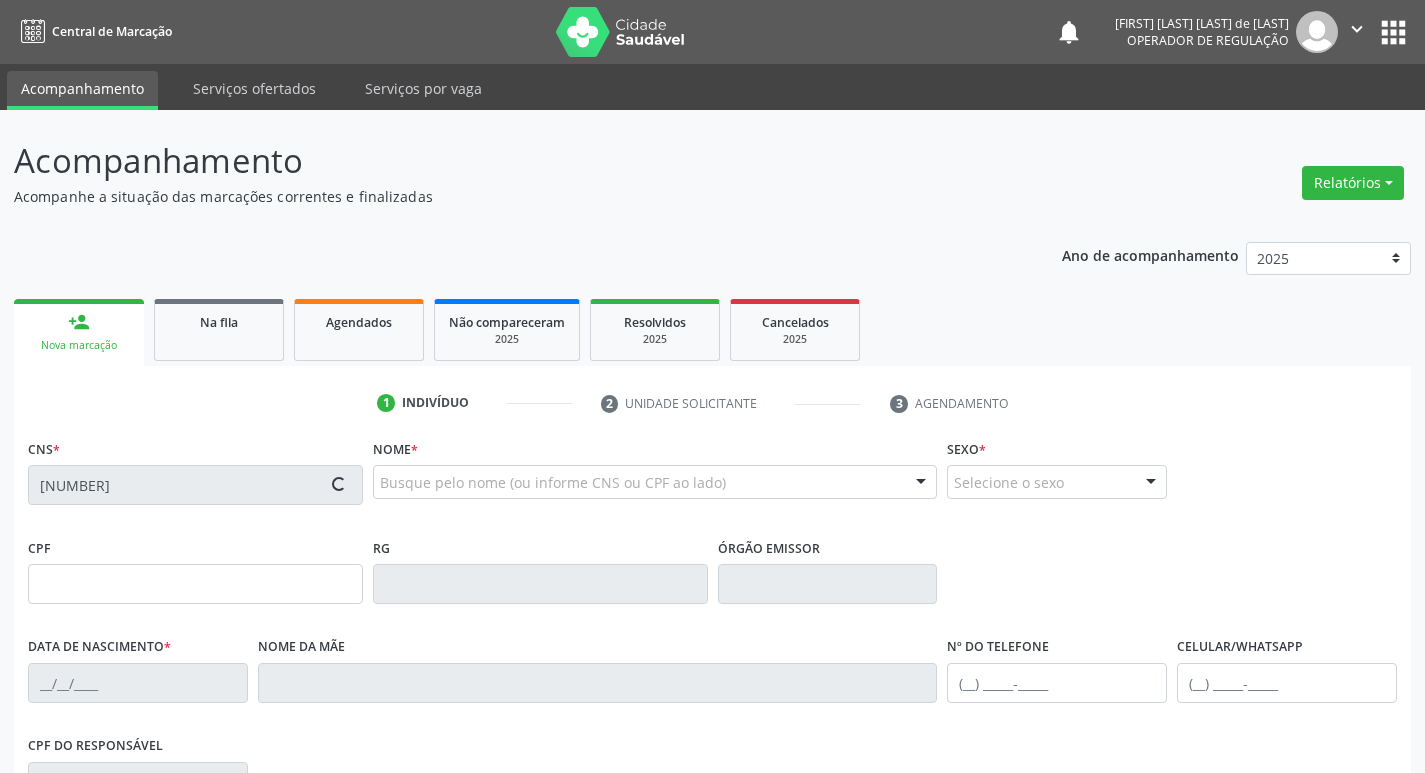 type on "([DDD]) [PHONE]" 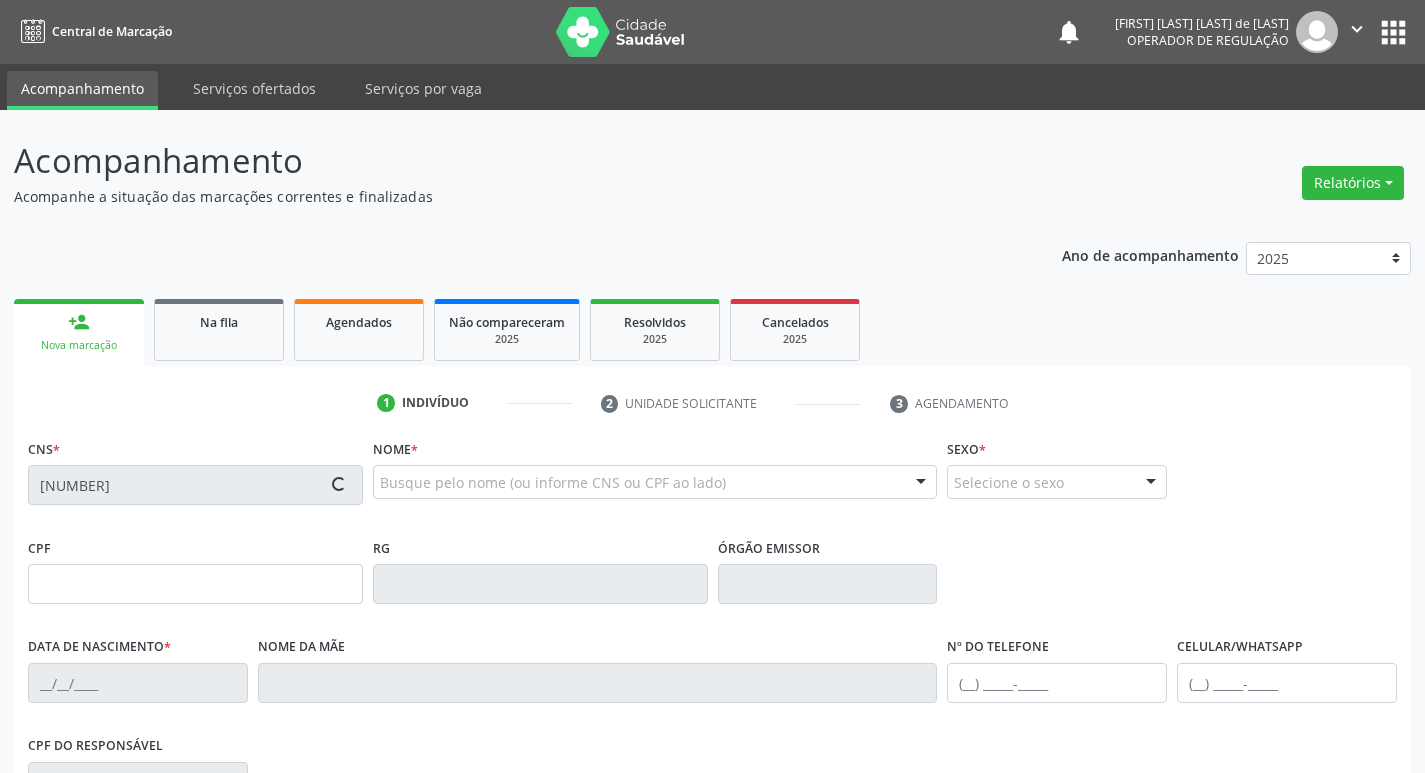 type on "([DDD]) [PHONE]" 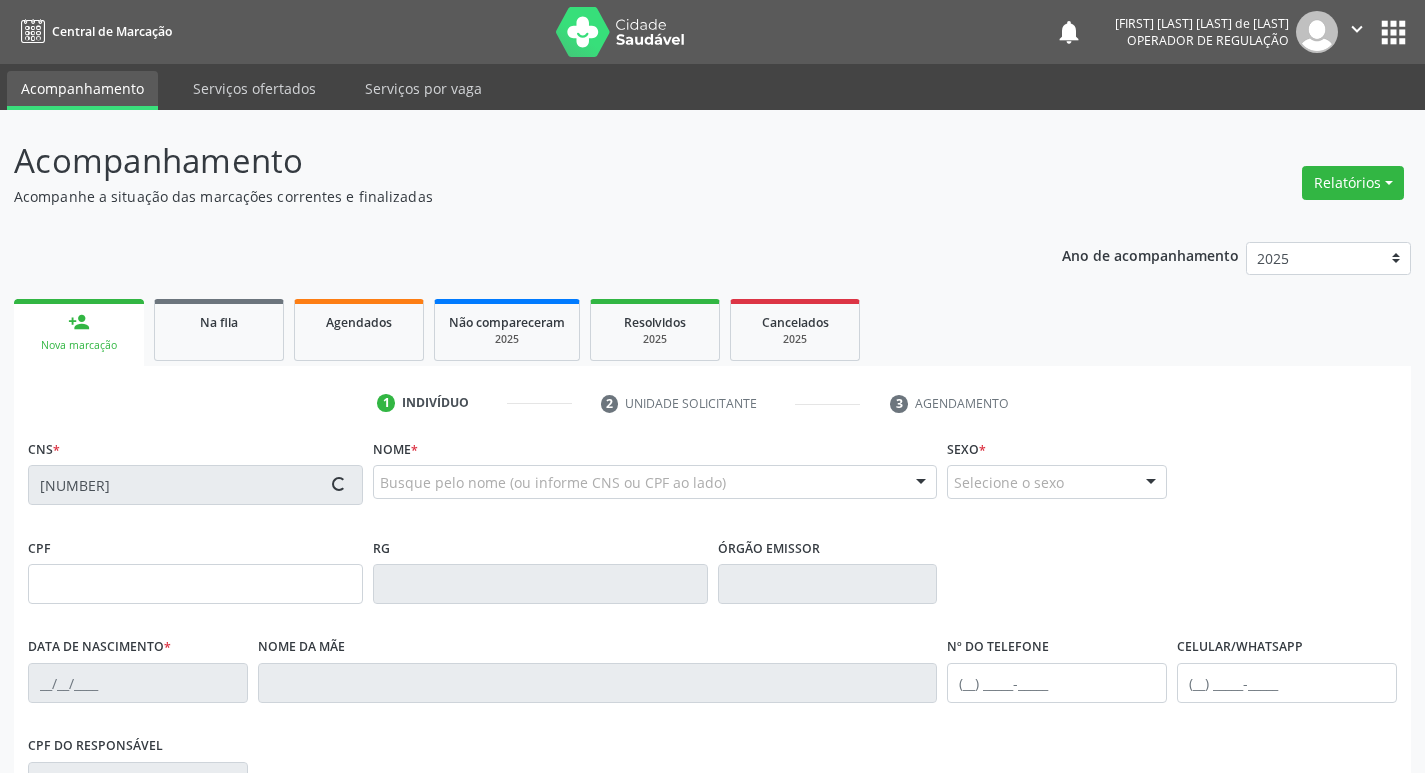 type on "[CPF]" 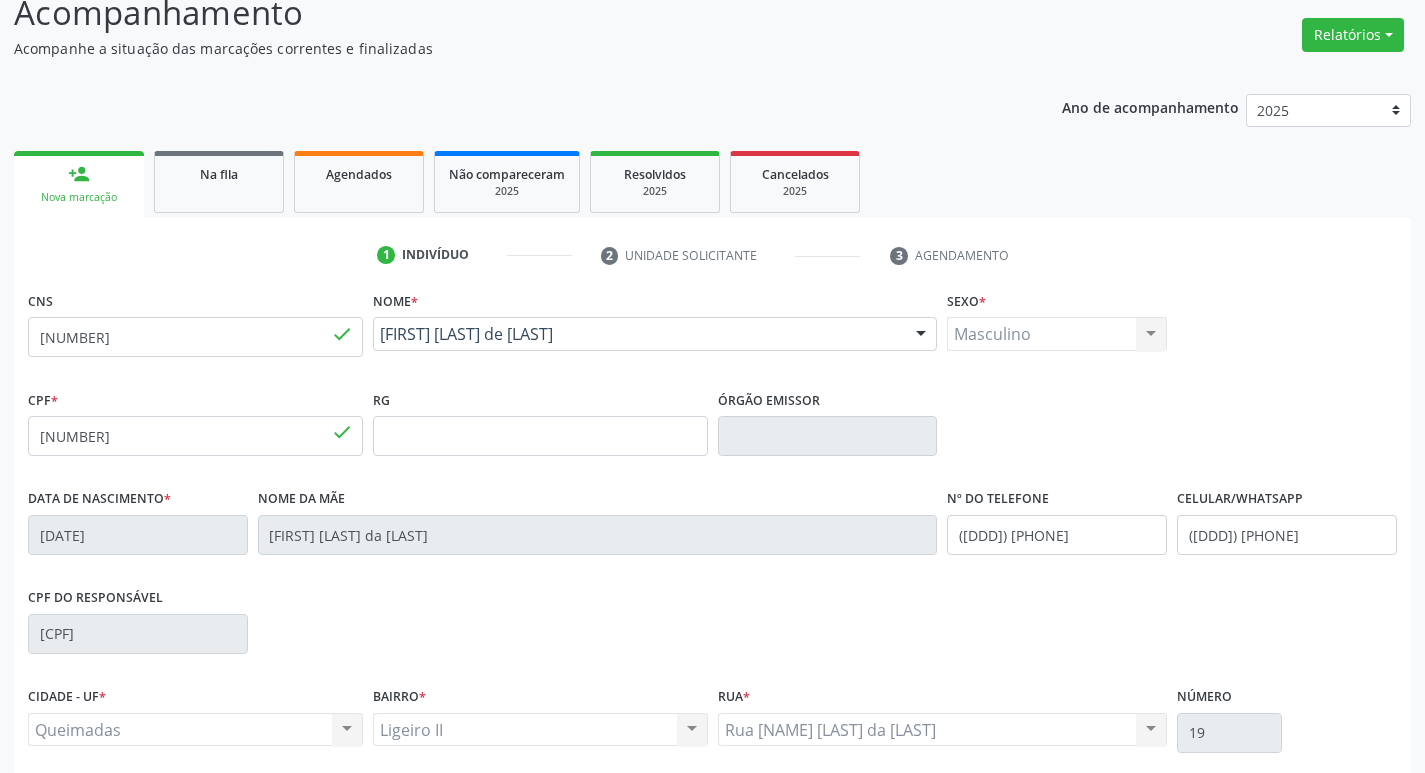 scroll, scrollTop: 311, scrollLeft: 0, axis: vertical 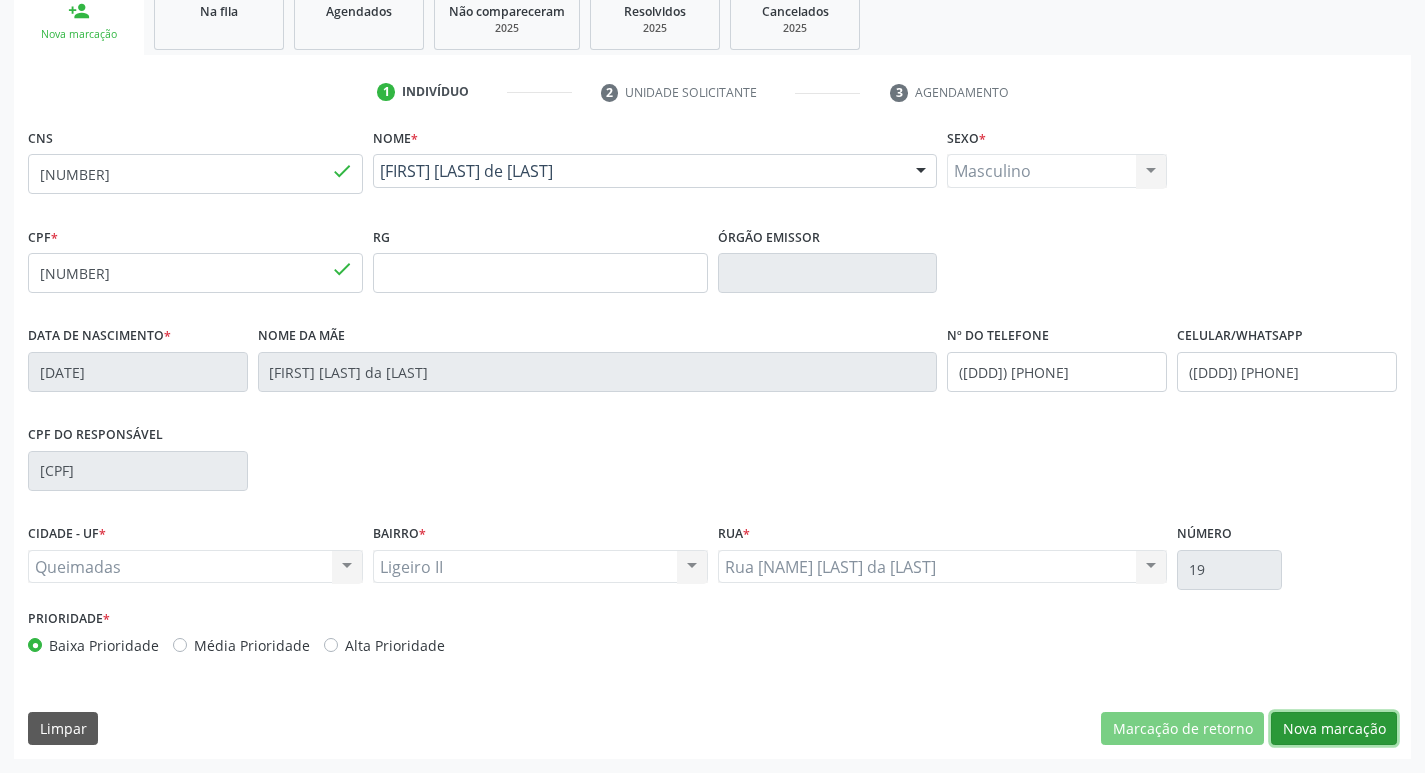 click on "Nova marcação" at bounding box center (1334, 729) 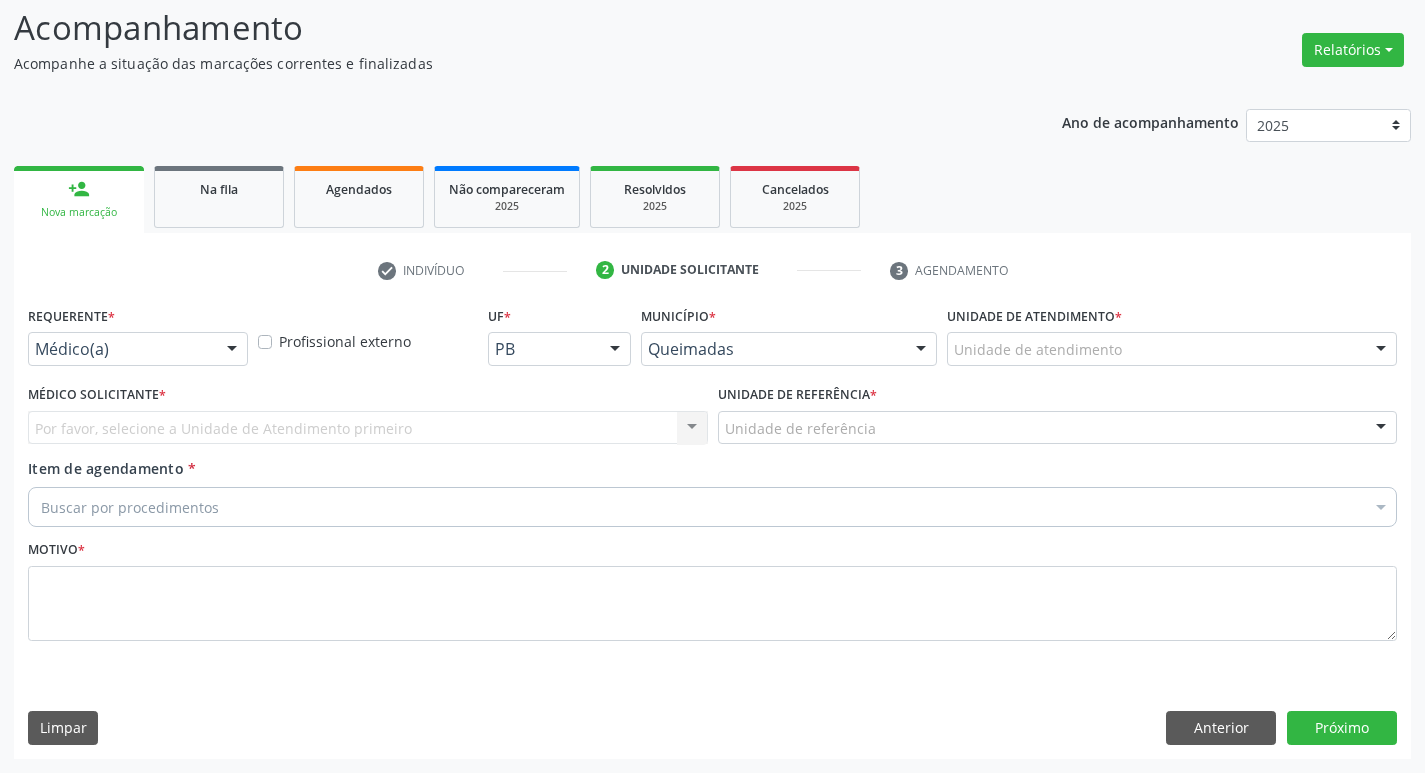 scroll, scrollTop: 133, scrollLeft: 0, axis: vertical 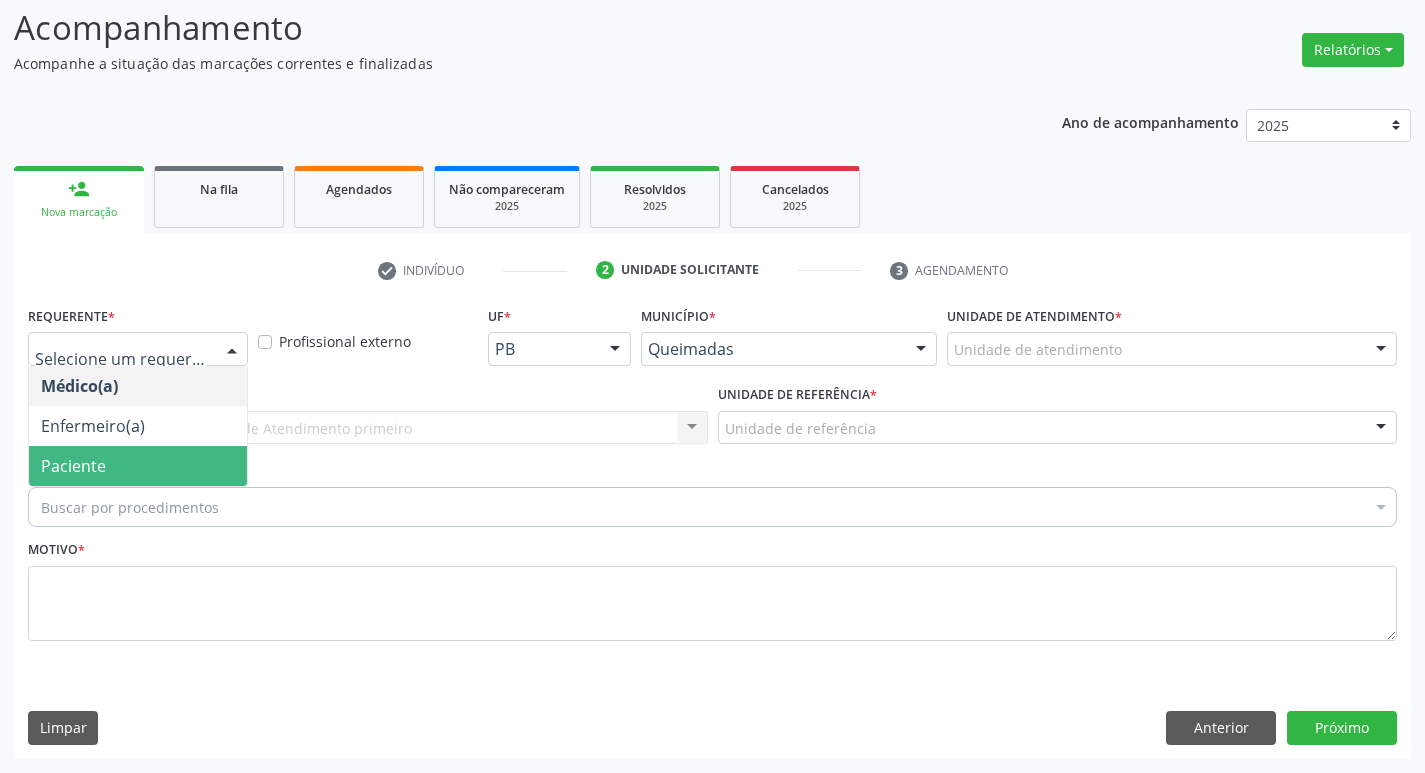 click on "Paciente" at bounding box center (138, 466) 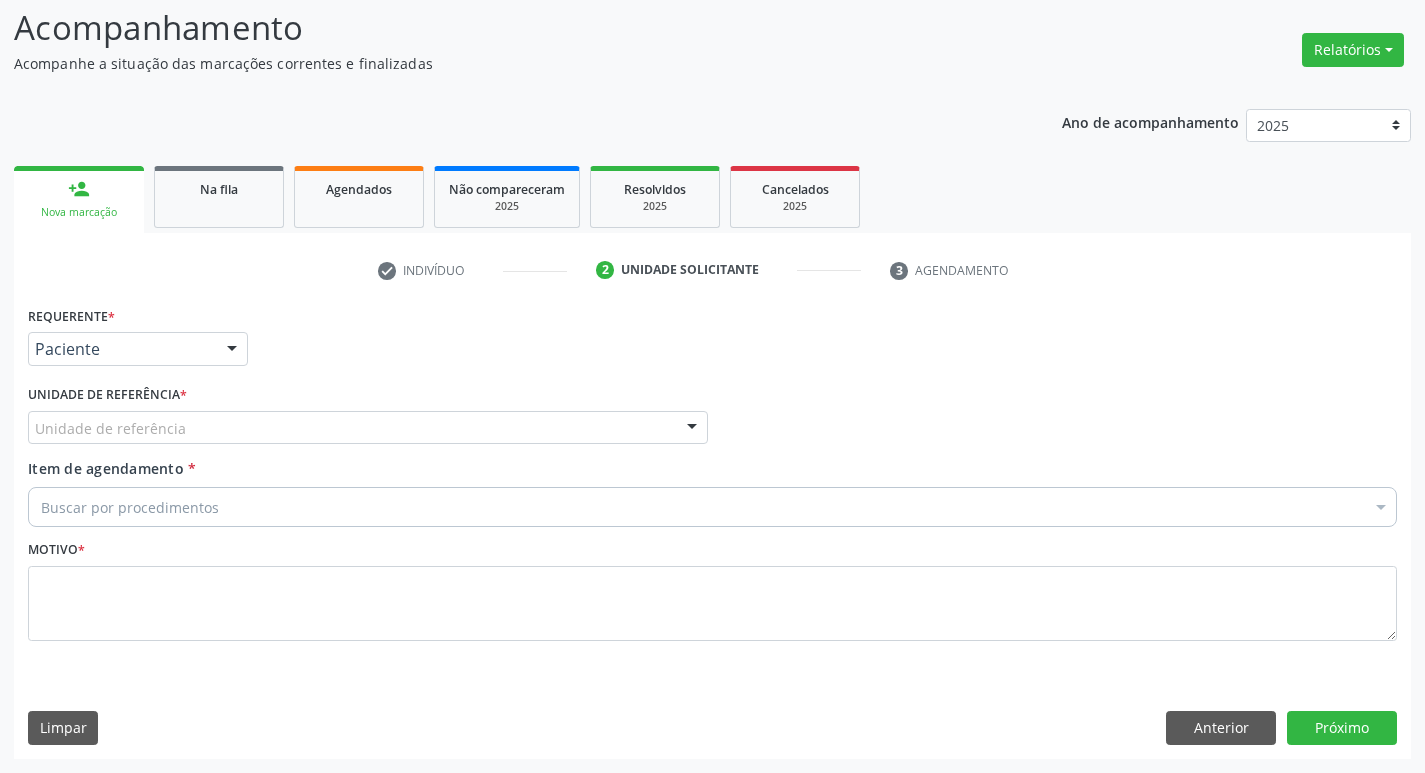 click on "Unidade de referência" at bounding box center [368, 428] 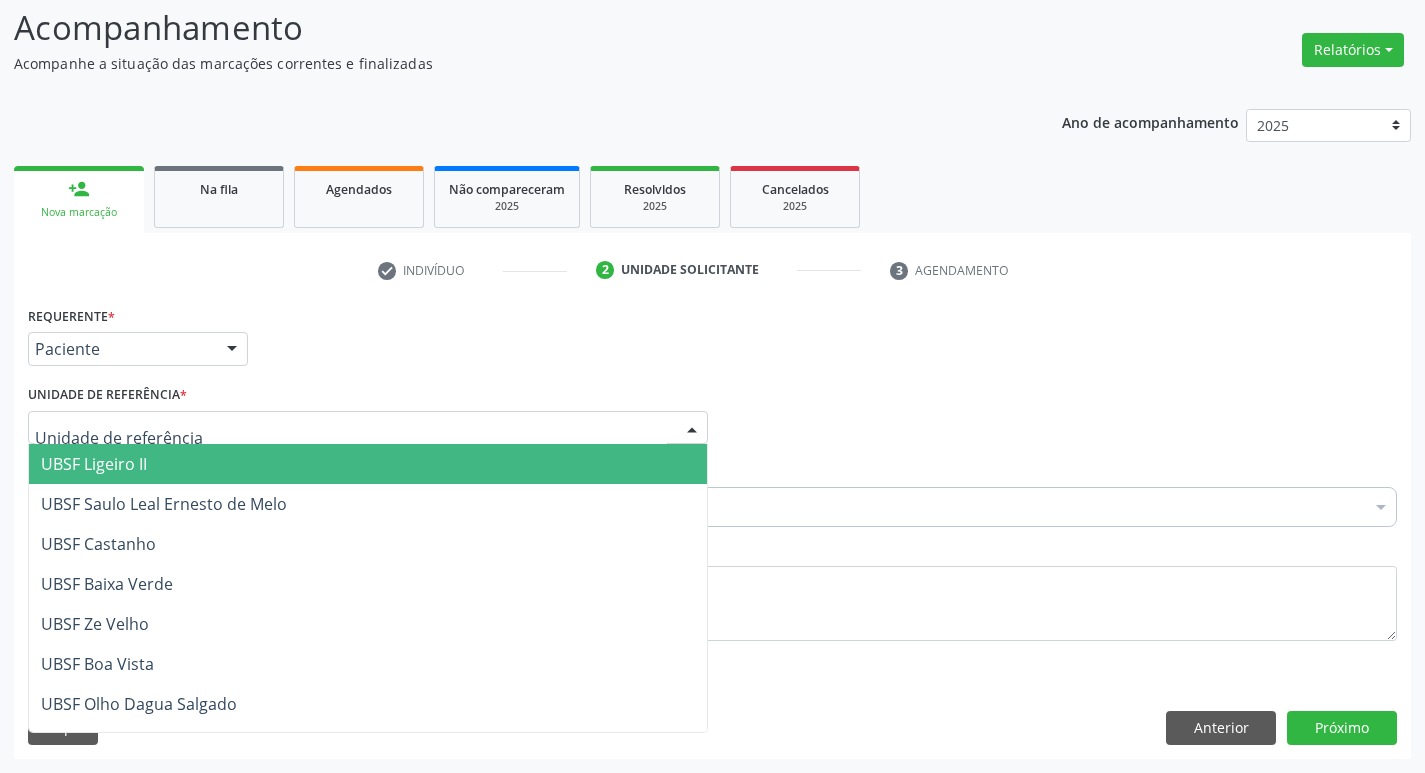 click on "UBSF Ligeiro II" at bounding box center (368, 464) 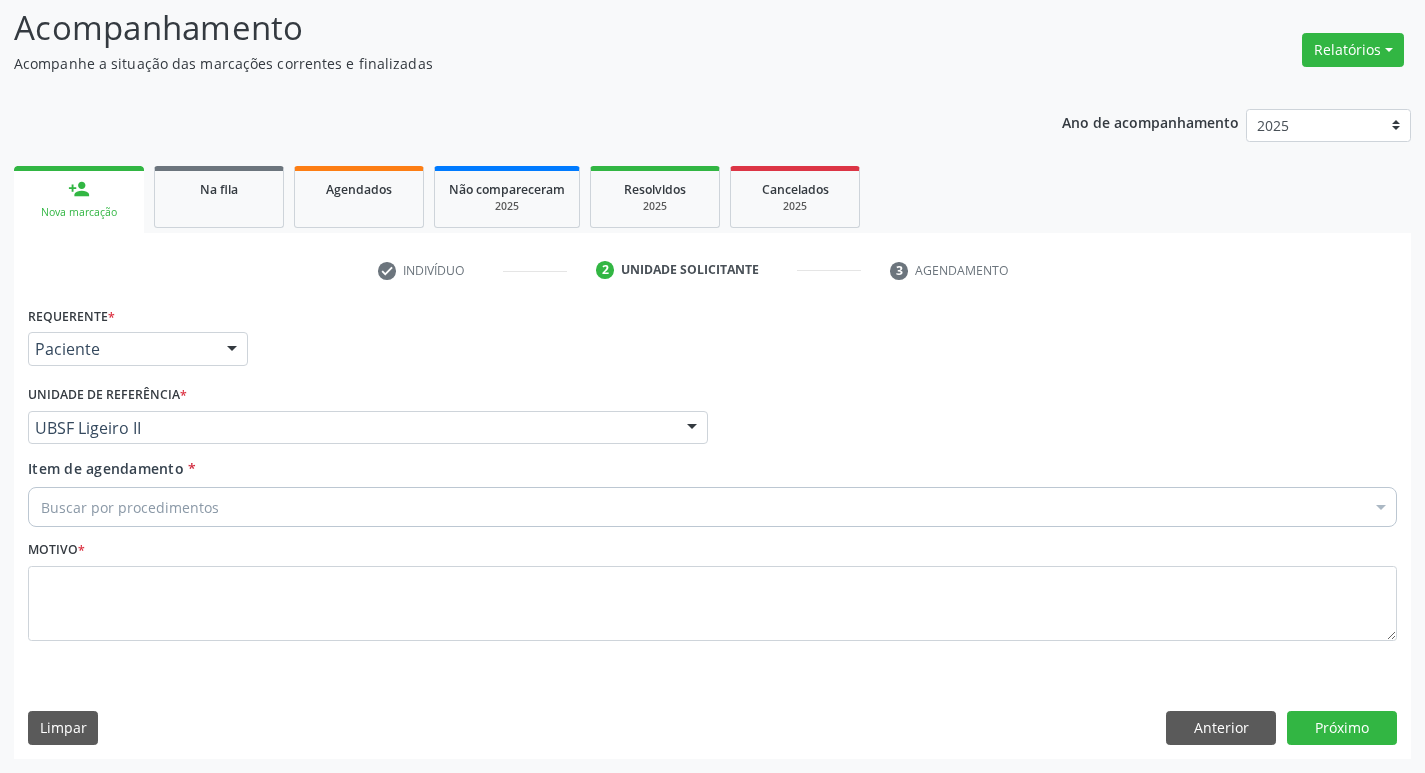 click on "Buscar por procedimentos" at bounding box center (712, 507) 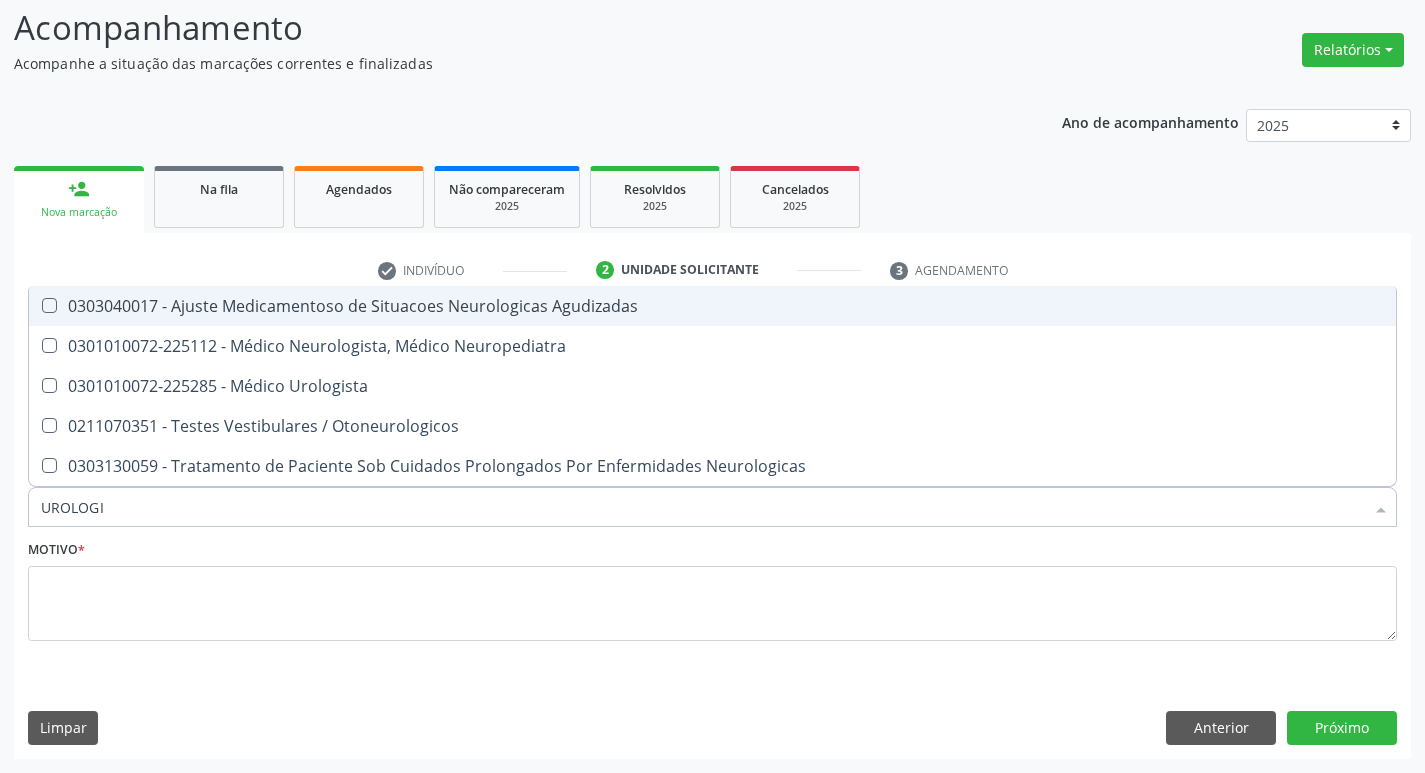 type on "UROLOGIS" 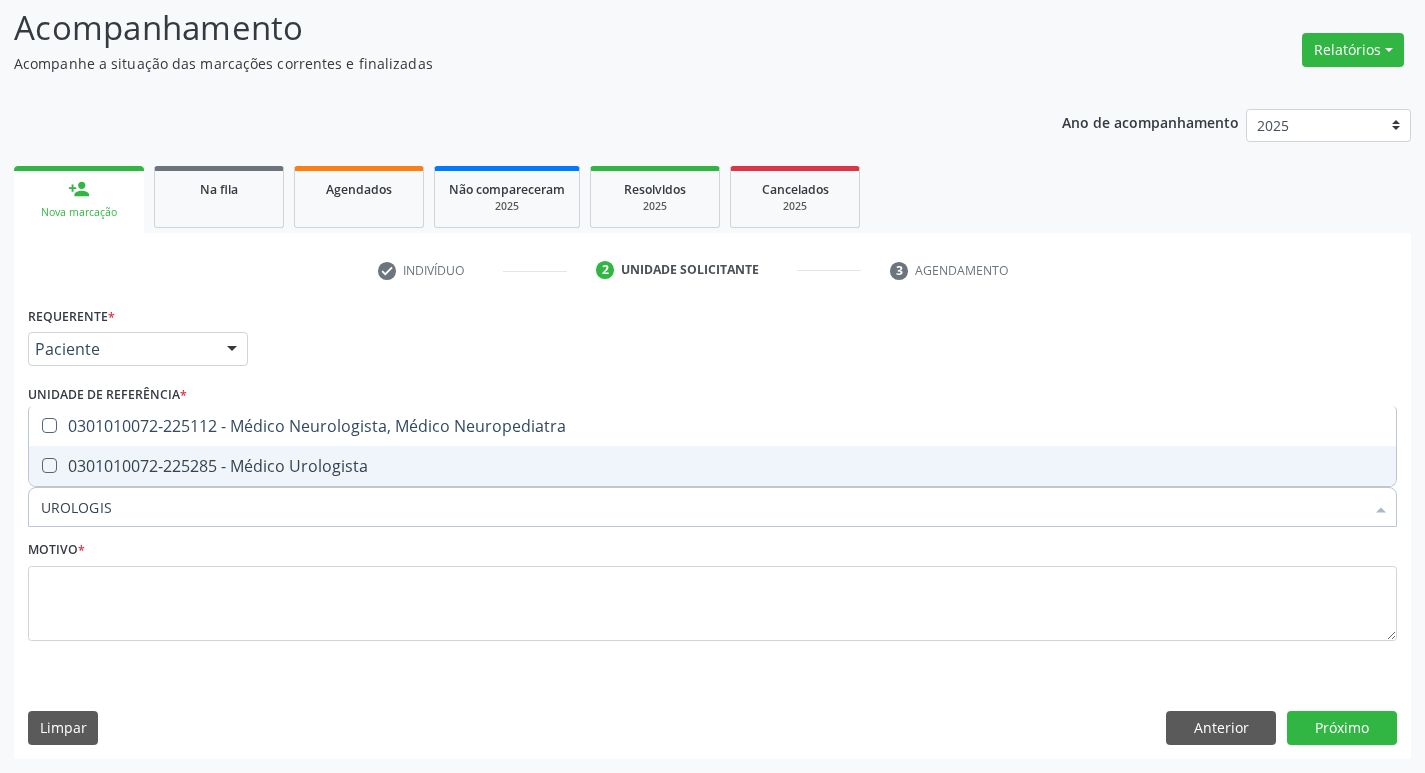 click on "0301010072-225285 - Médico Urologista" at bounding box center [712, 466] 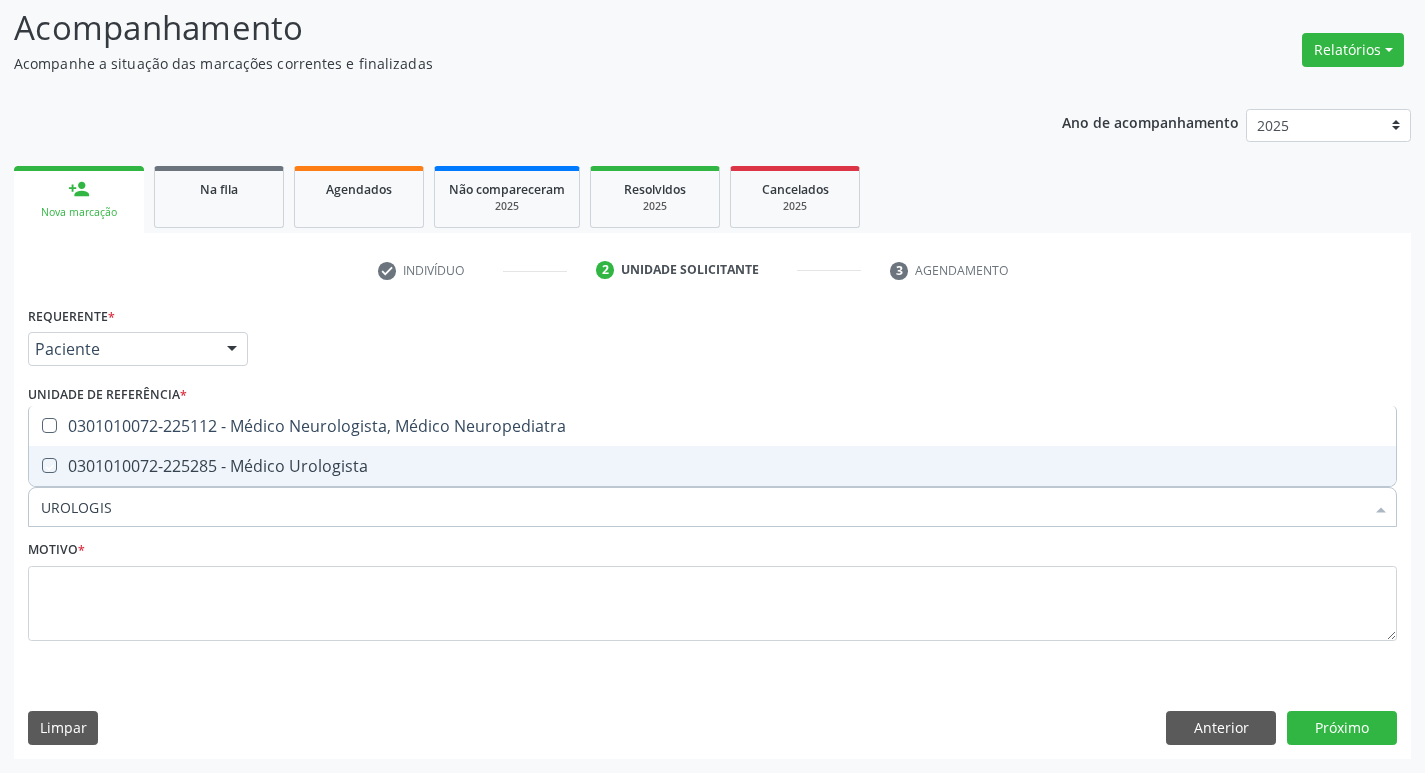 checkbox on "true" 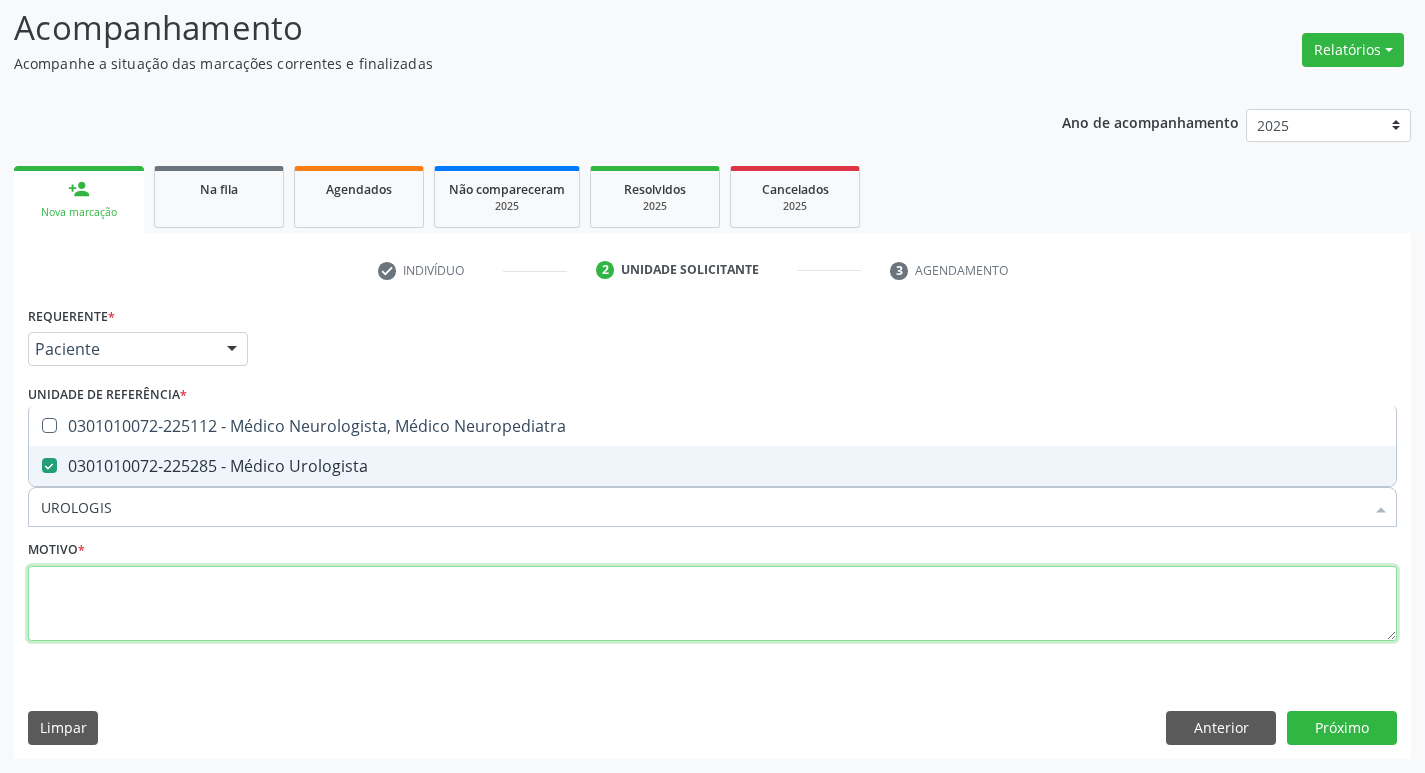 click at bounding box center [712, 604] 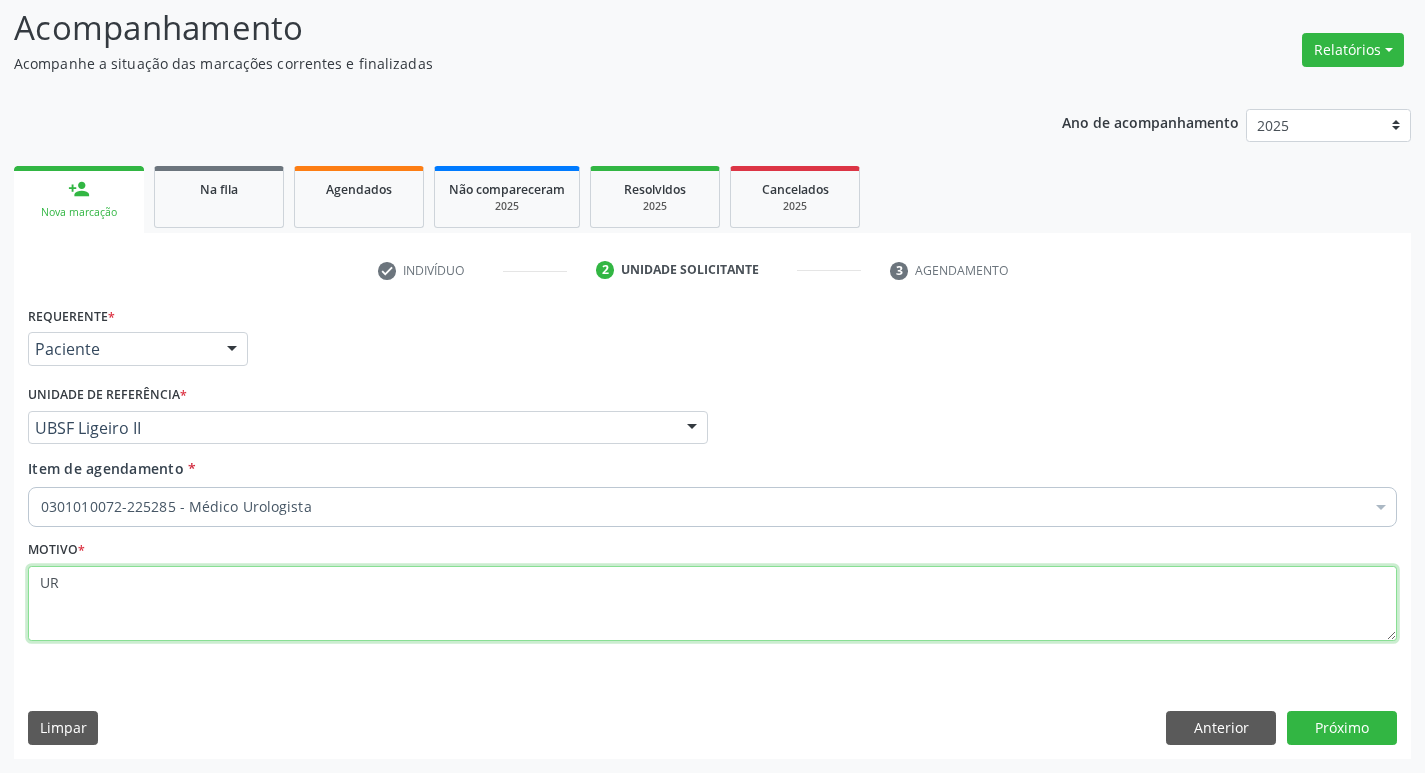 type on "U" 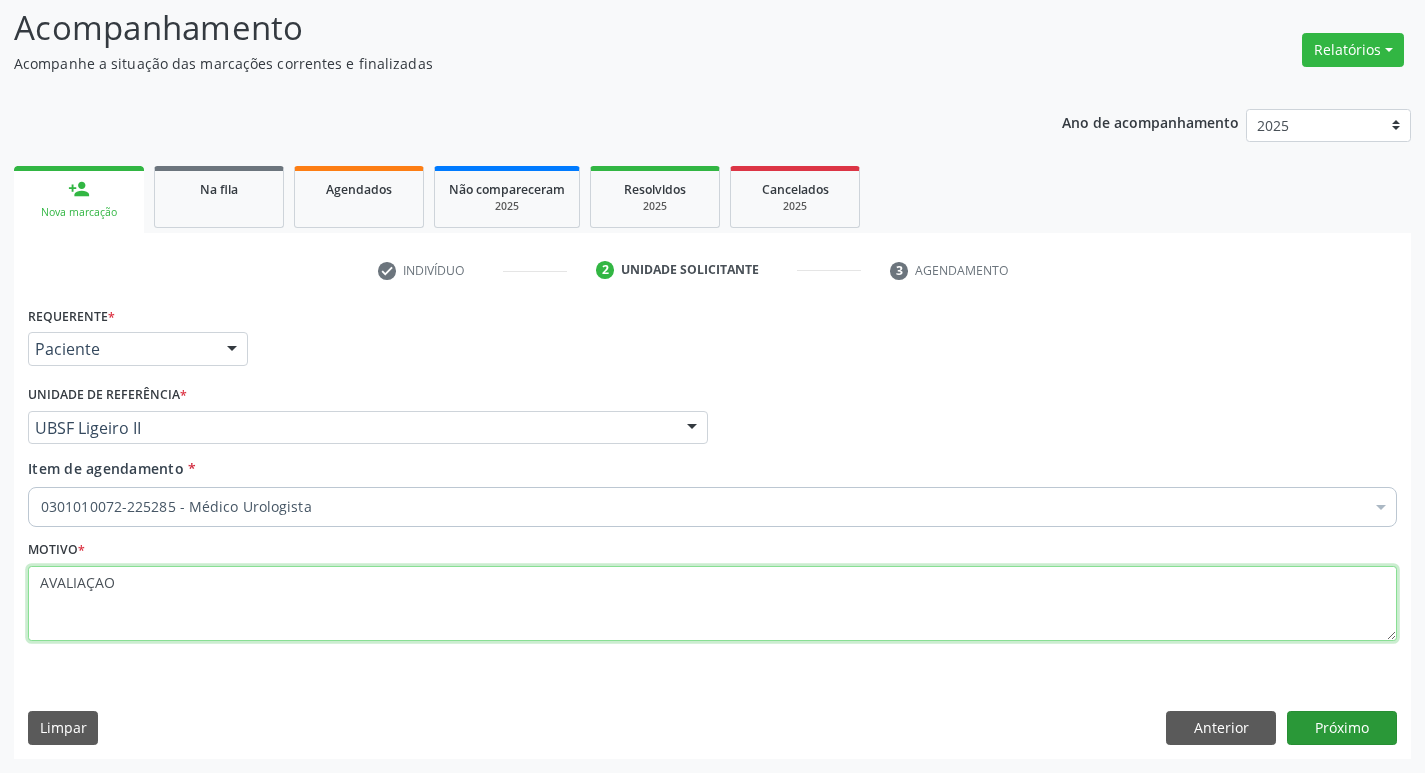 type on "AVALIAÇAO" 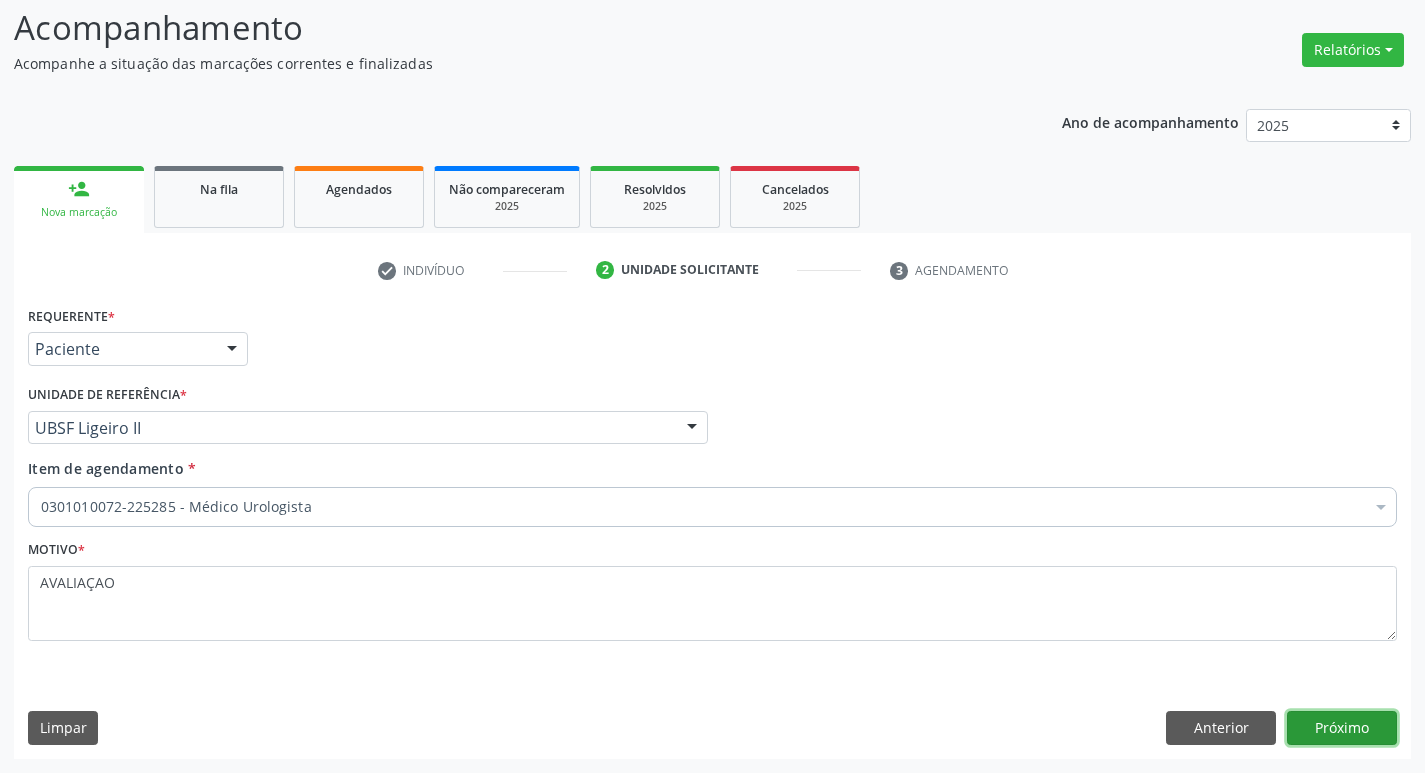click on "Próximo" at bounding box center (1342, 728) 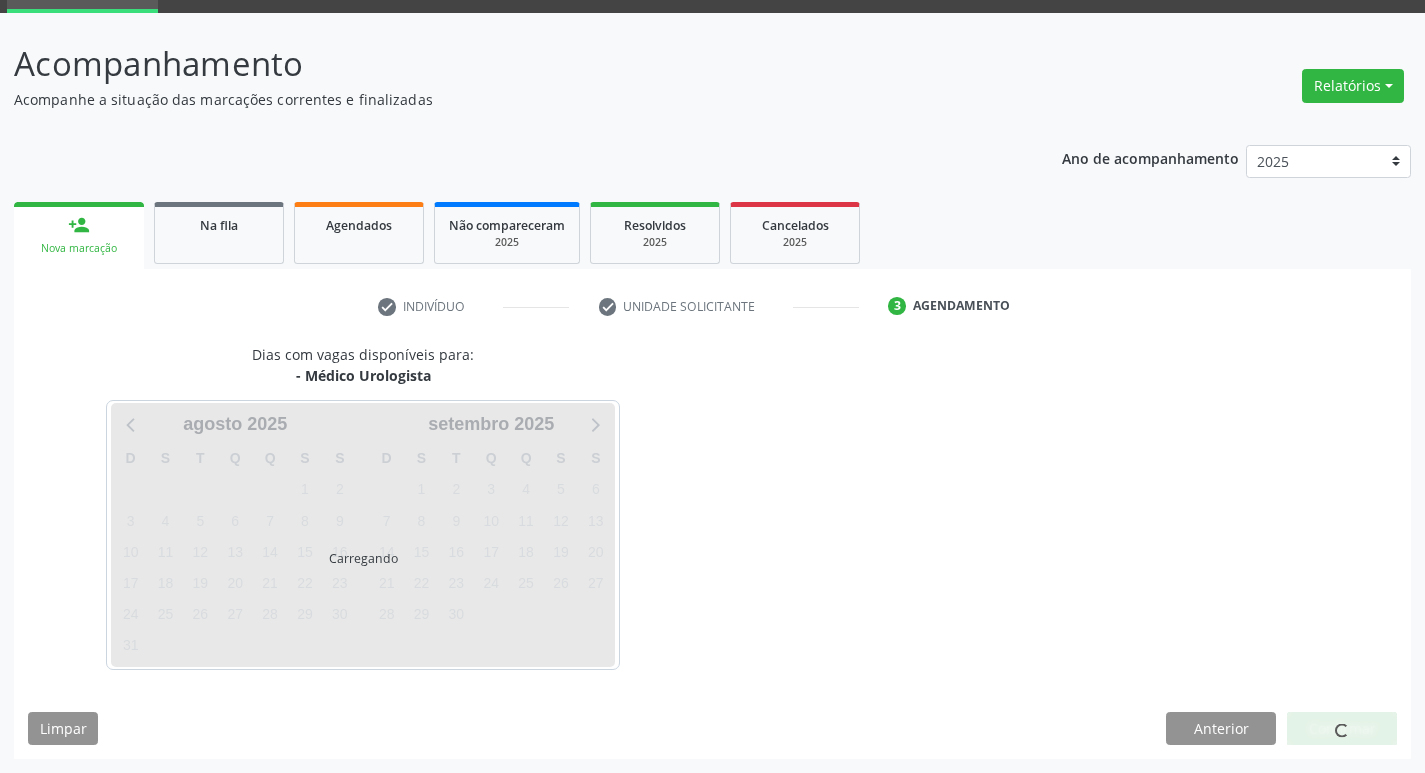 scroll, scrollTop: 97, scrollLeft: 0, axis: vertical 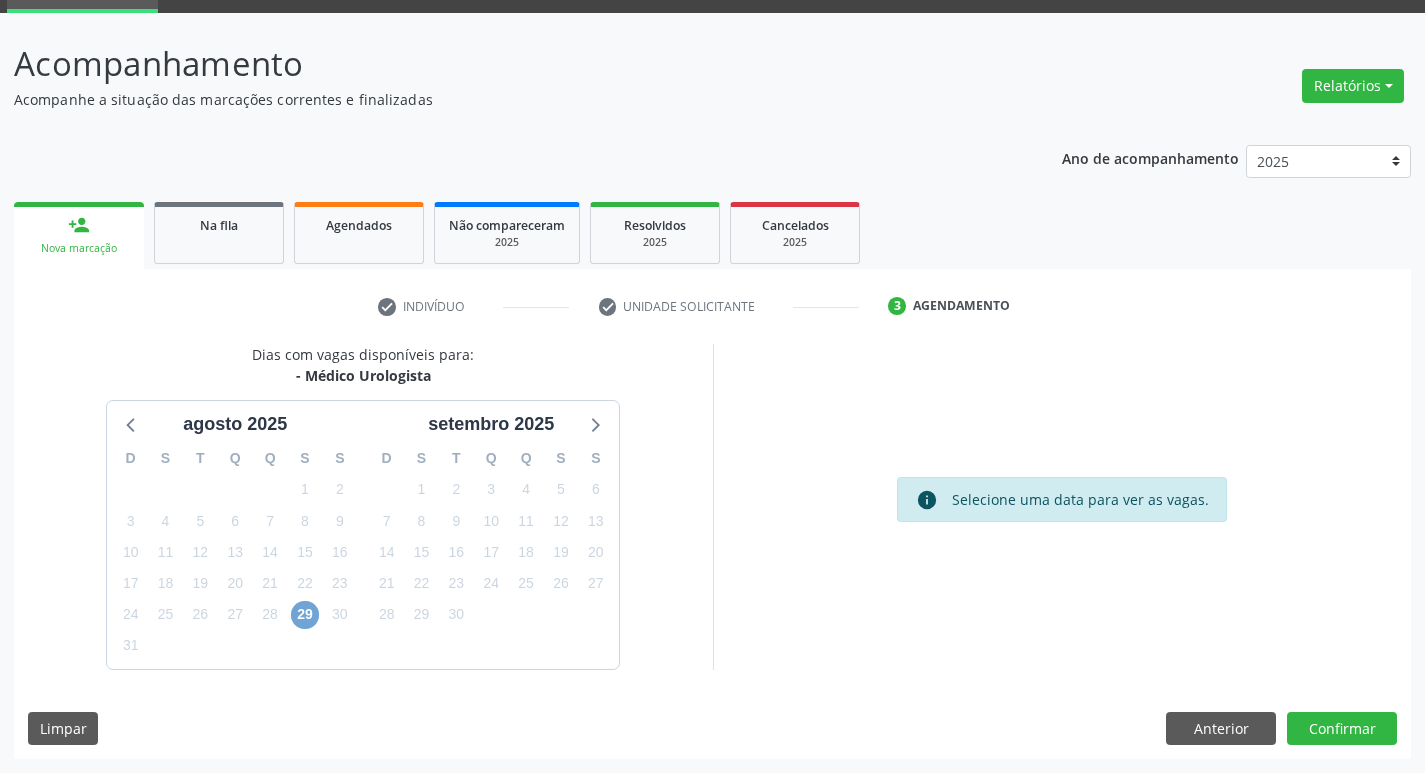 click on "29" at bounding box center [305, 615] 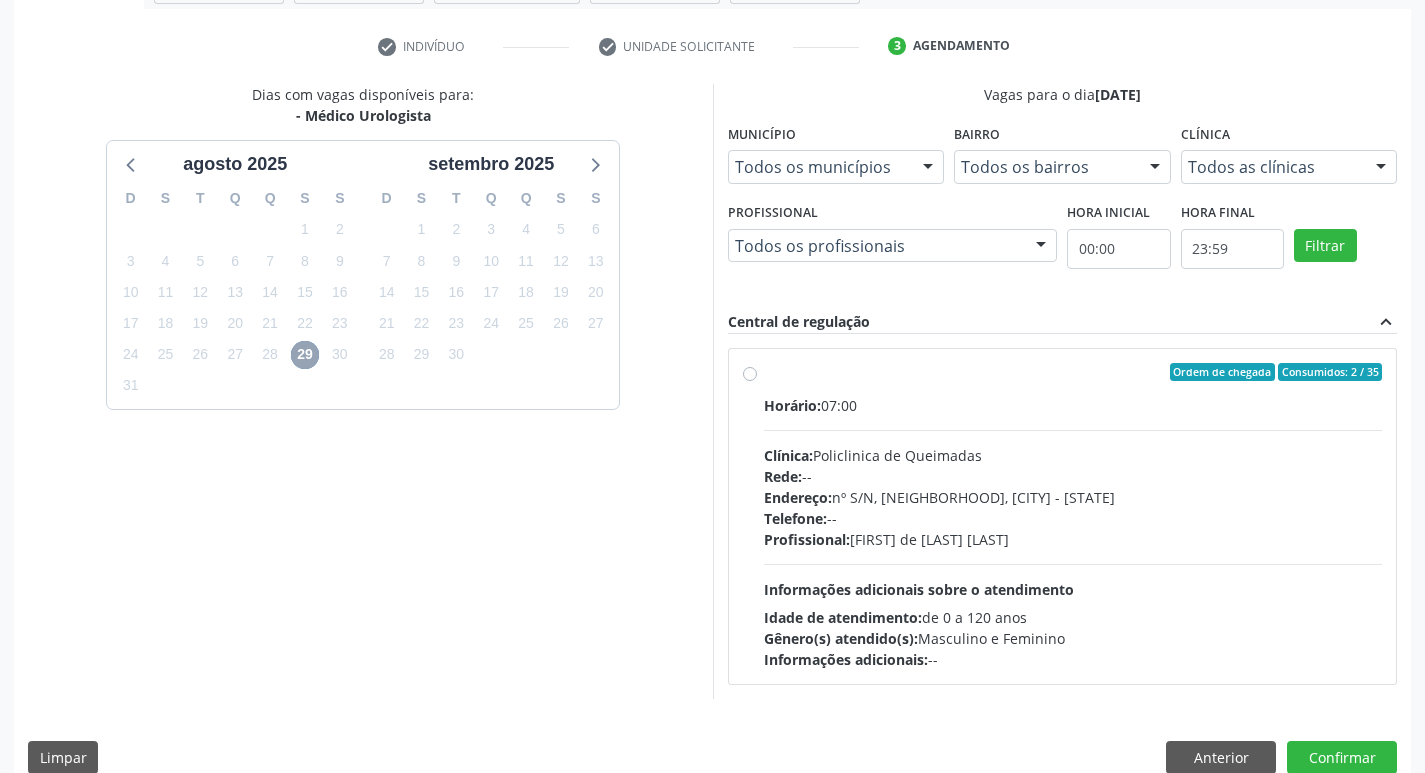 scroll, scrollTop: 386, scrollLeft: 0, axis: vertical 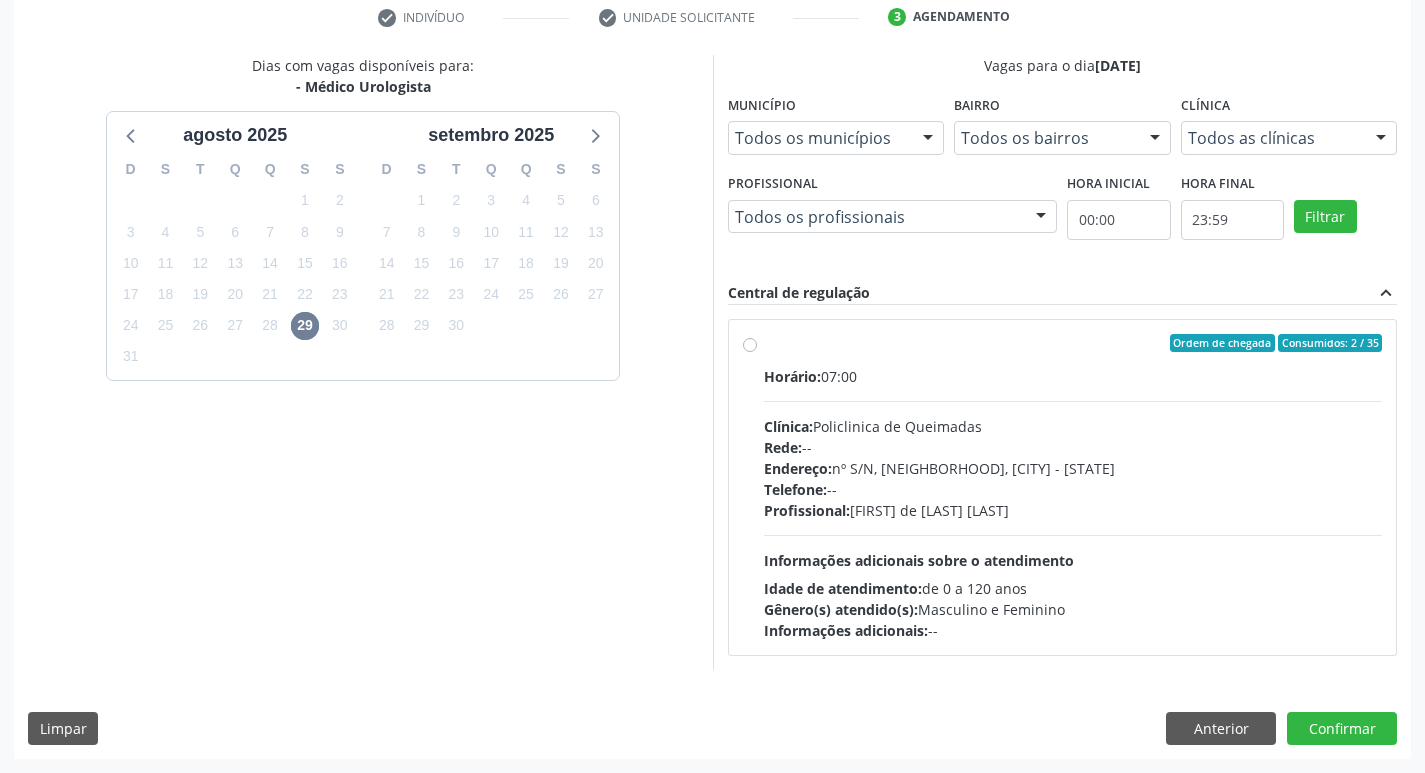 click on "Idade de atendimento:
de 0 a 120 anos" at bounding box center [1073, 588] 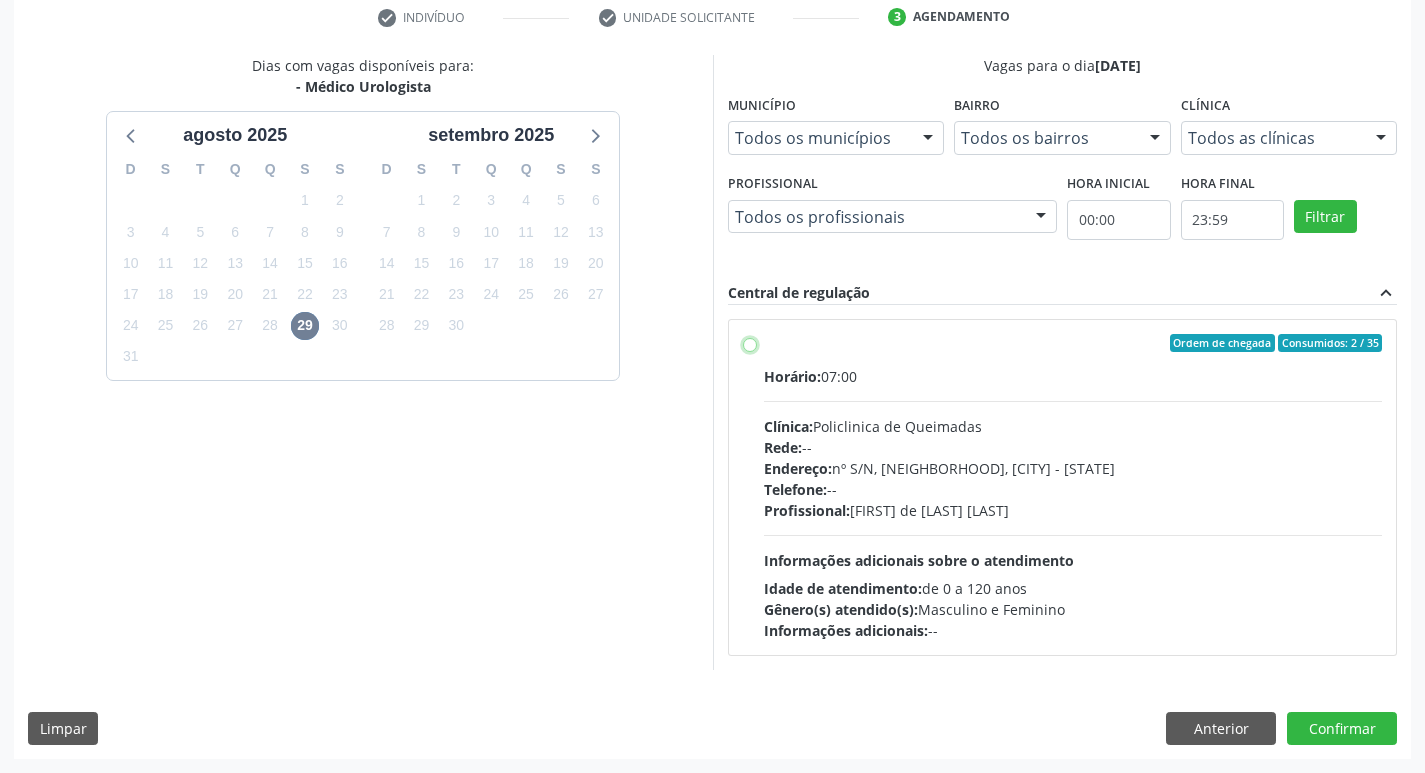 radio on "true" 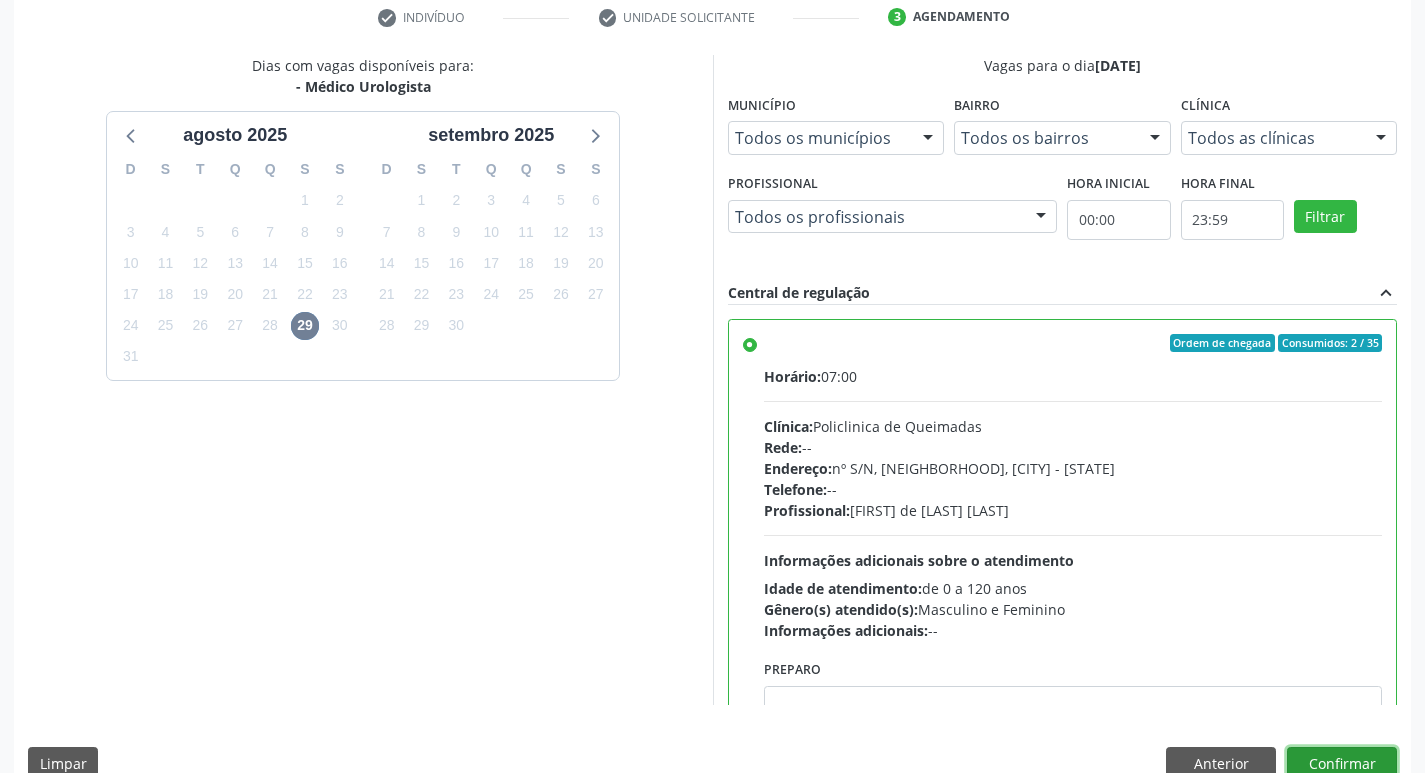 click on "Confirmar" at bounding box center (1342, 764) 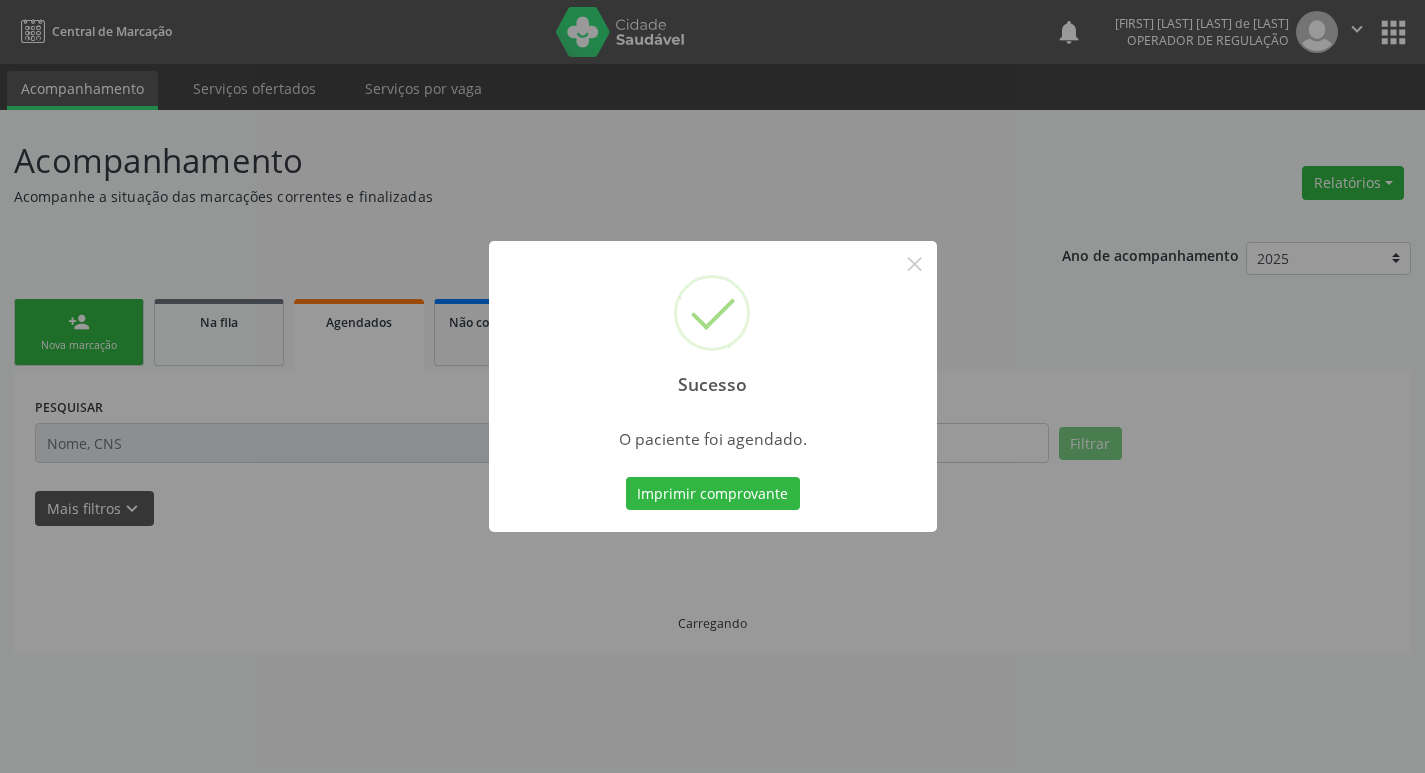 scroll, scrollTop: 0, scrollLeft: 0, axis: both 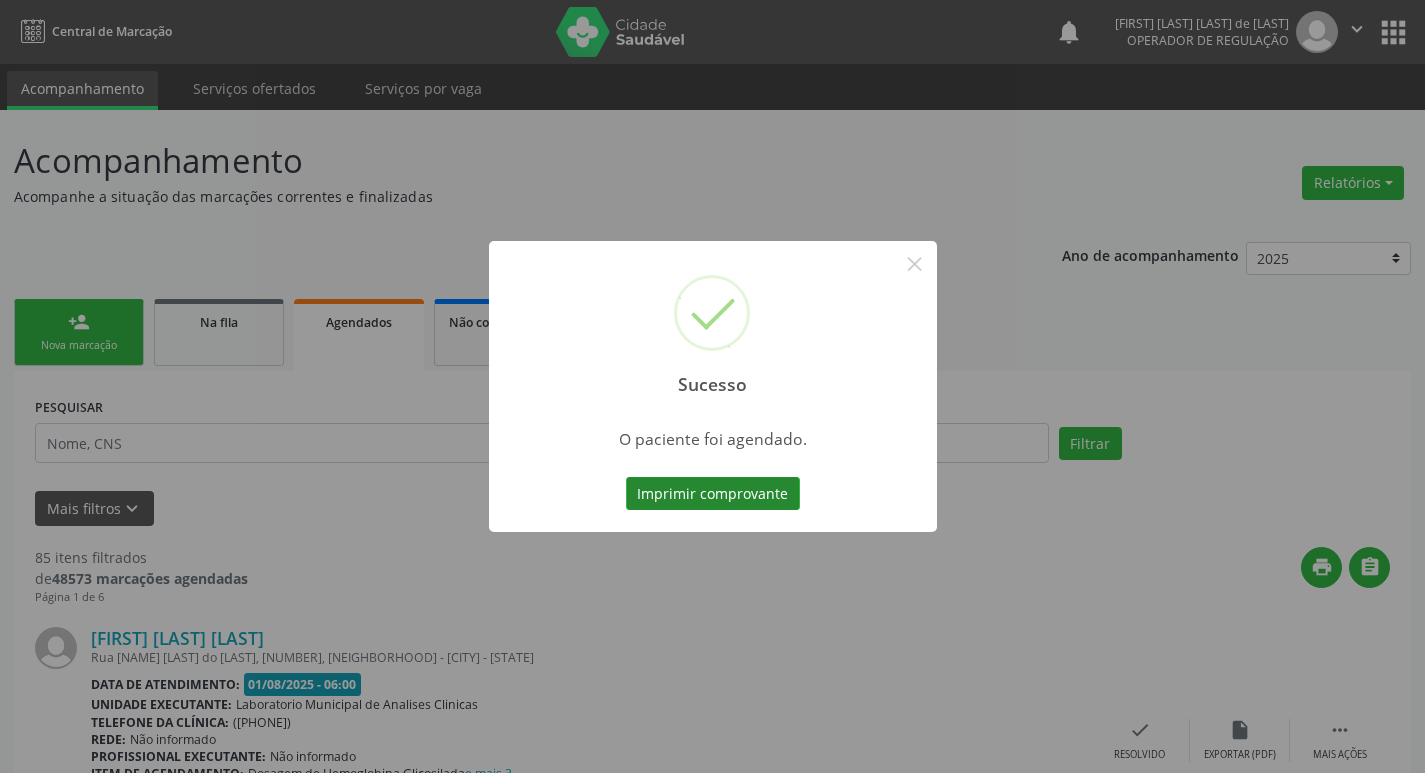 click on "Imprimir comprovante" at bounding box center [713, 494] 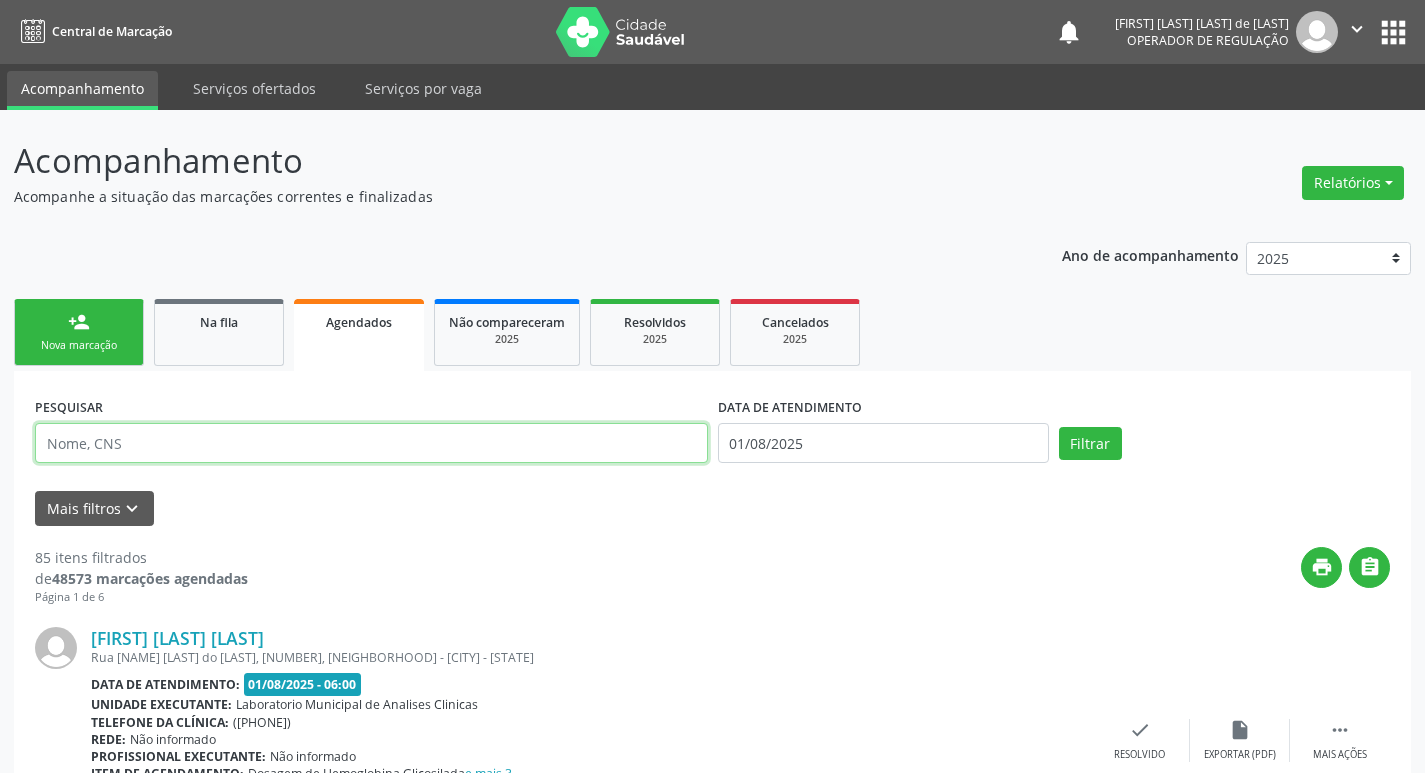 click at bounding box center (371, 443) 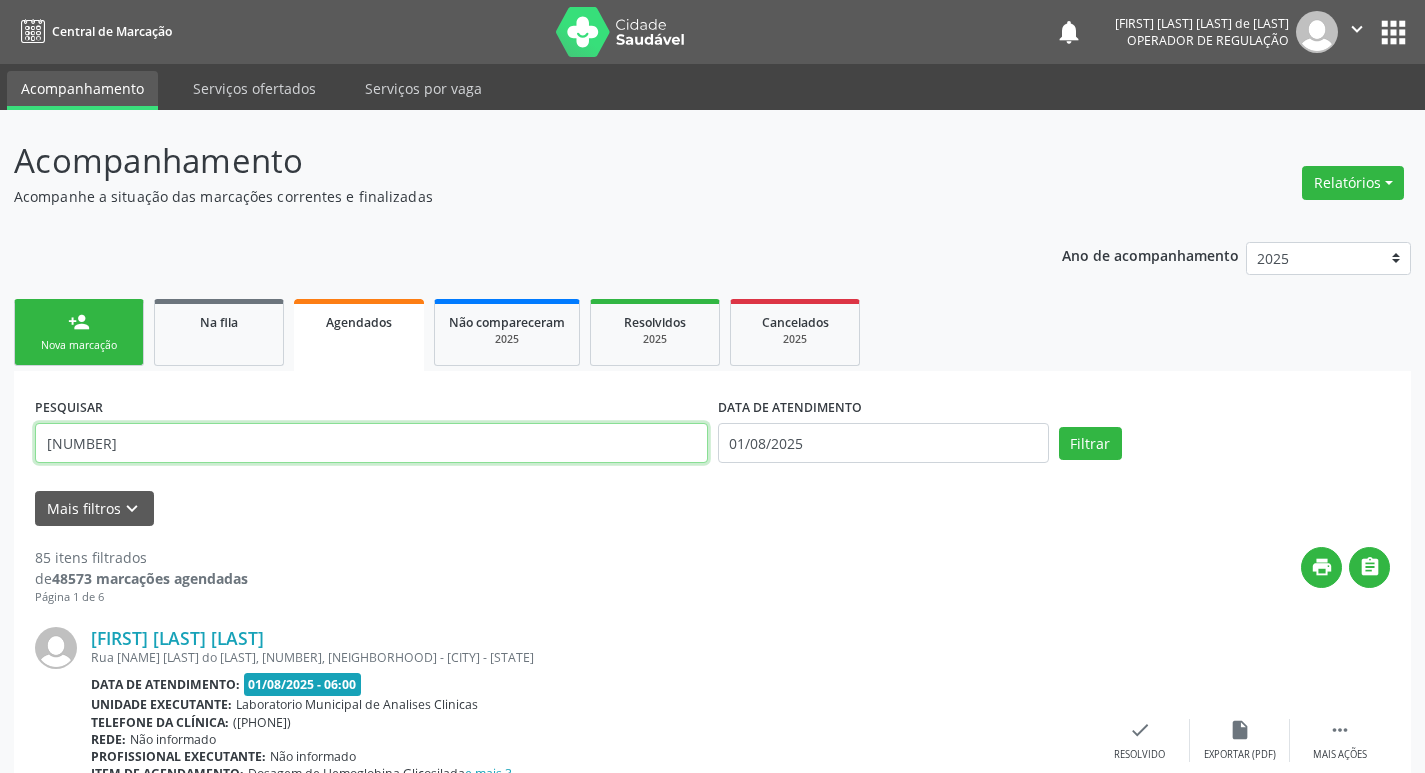 type on "[NUMBER]" 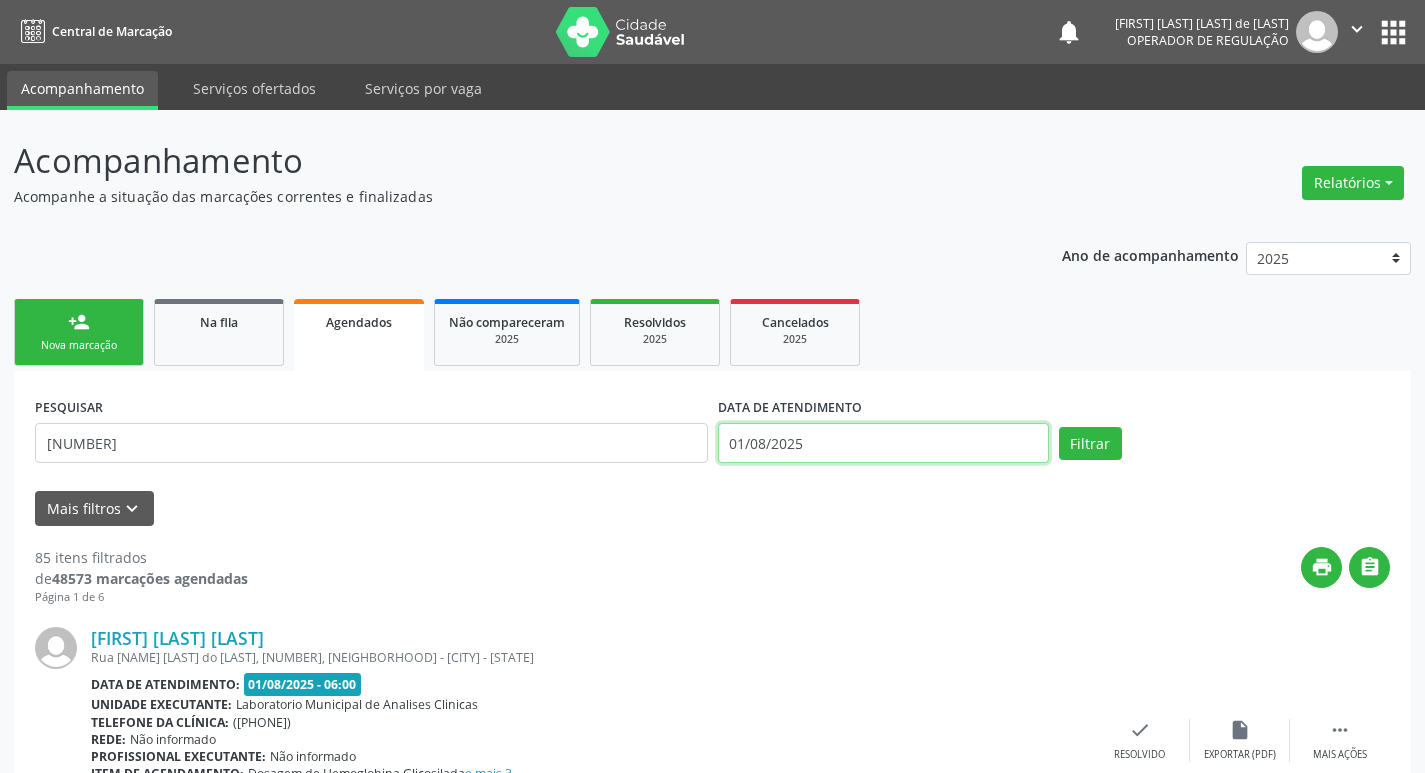 click on "01/08/2025" at bounding box center [883, 443] 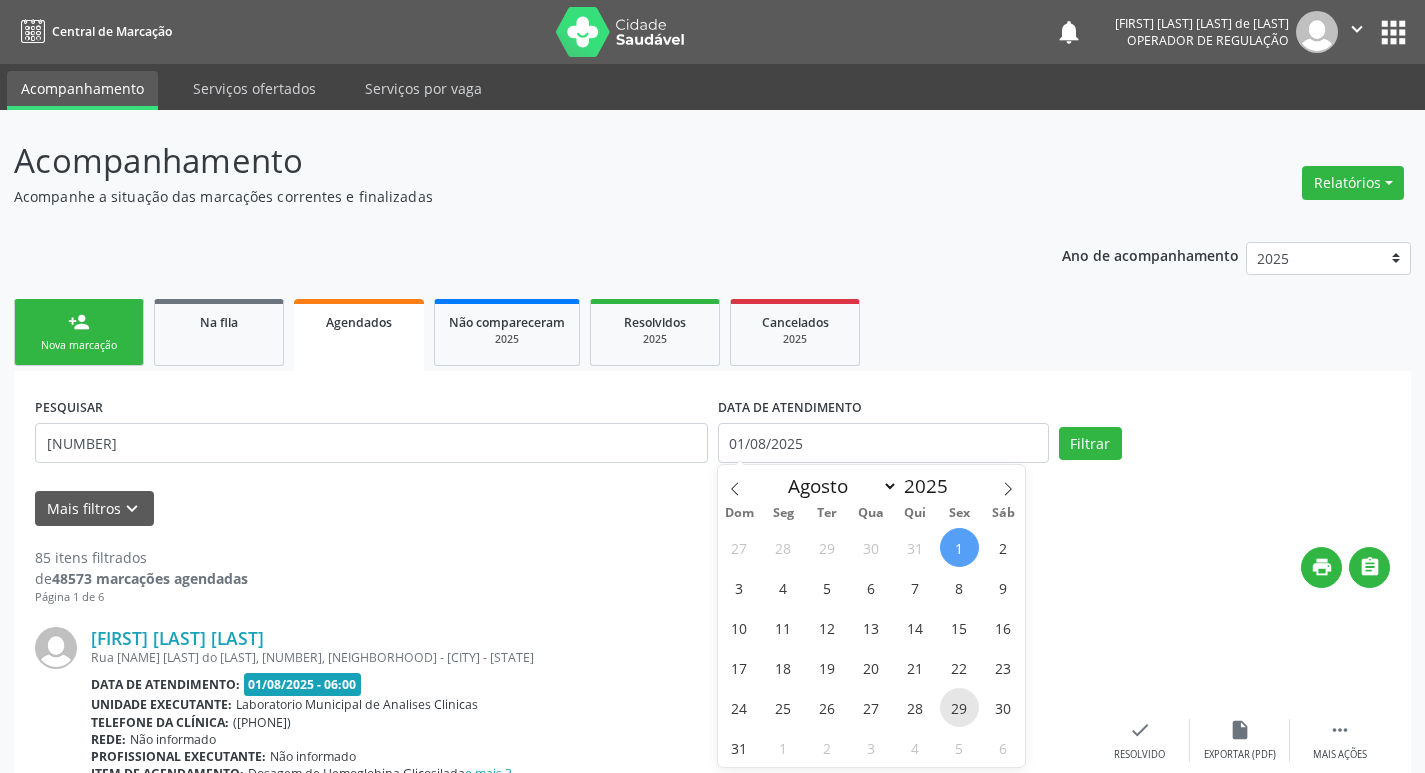 click on "29" at bounding box center (959, 707) 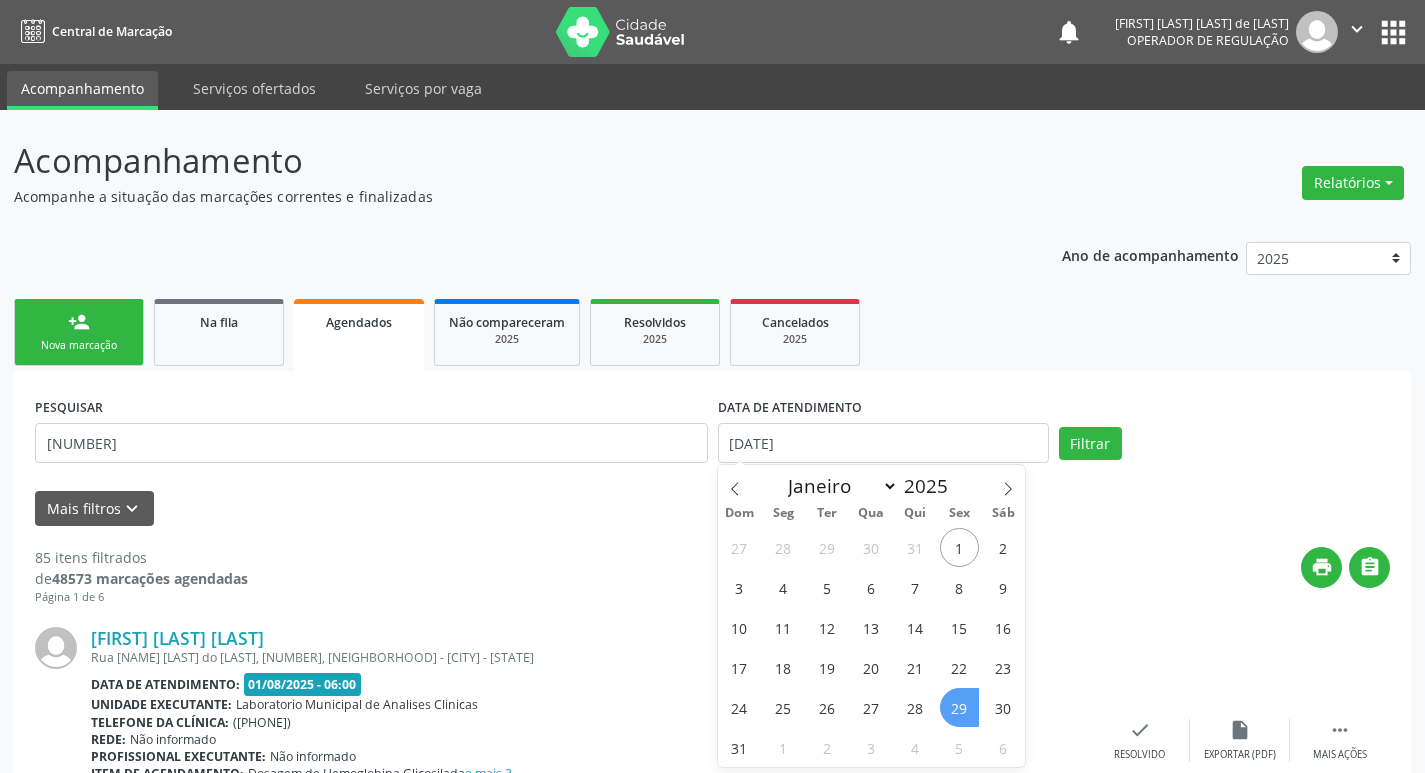 click on "29" at bounding box center (959, 707) 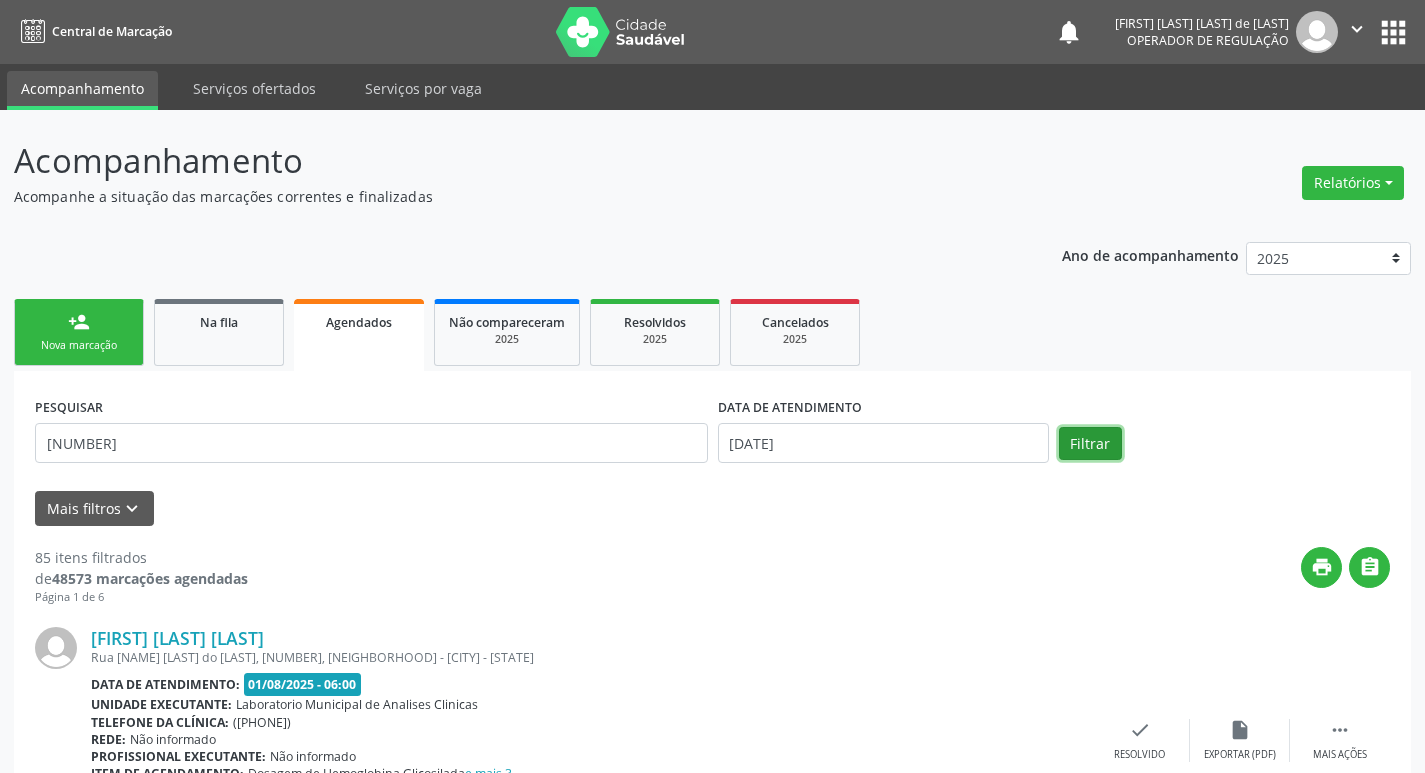 click on "Filtrar" at bounding box center [1090, 444] 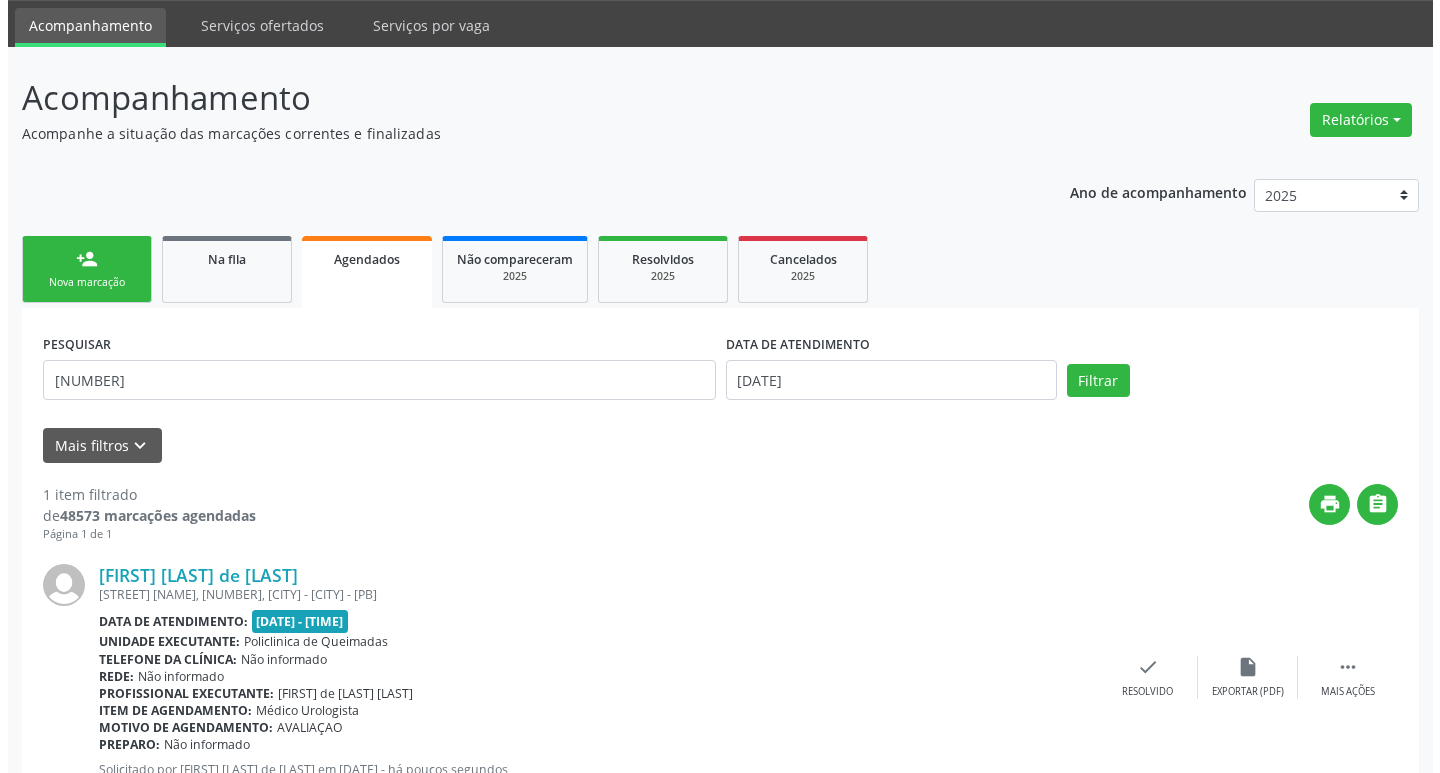 scroll, scrollTop: 138, scrollLeft: 0, axis: vertical 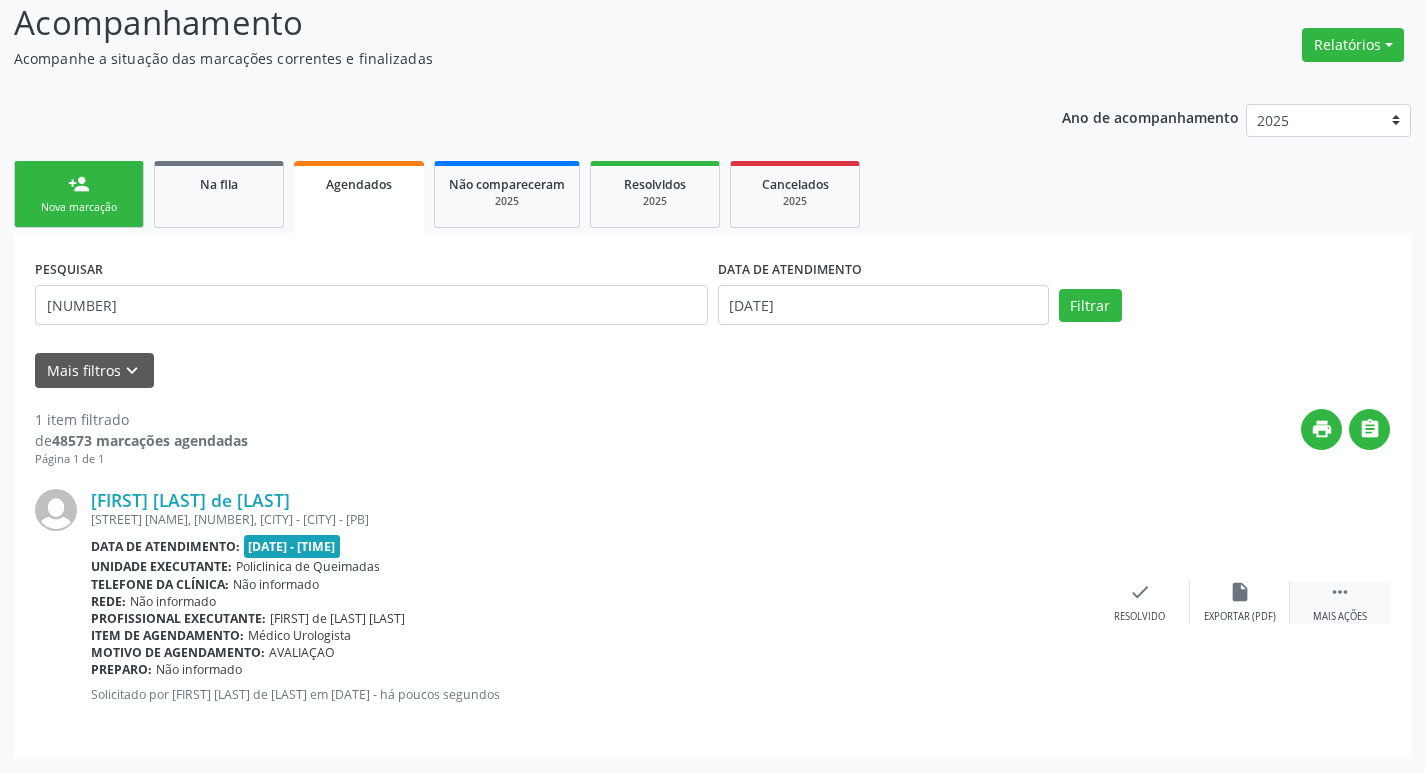 click on "" at bounding box center (1340, 592) 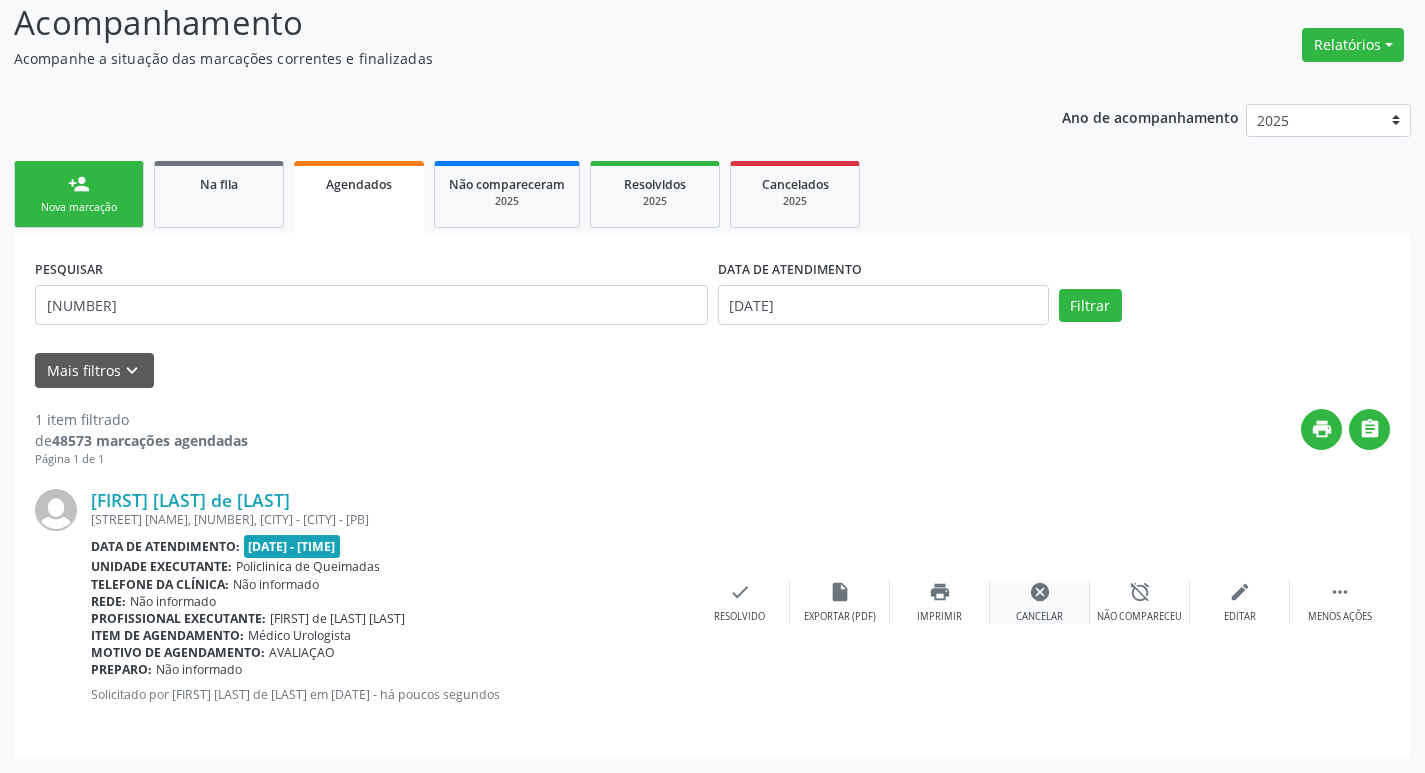 click on "Cancelar" at bounding box center (1039, 617) 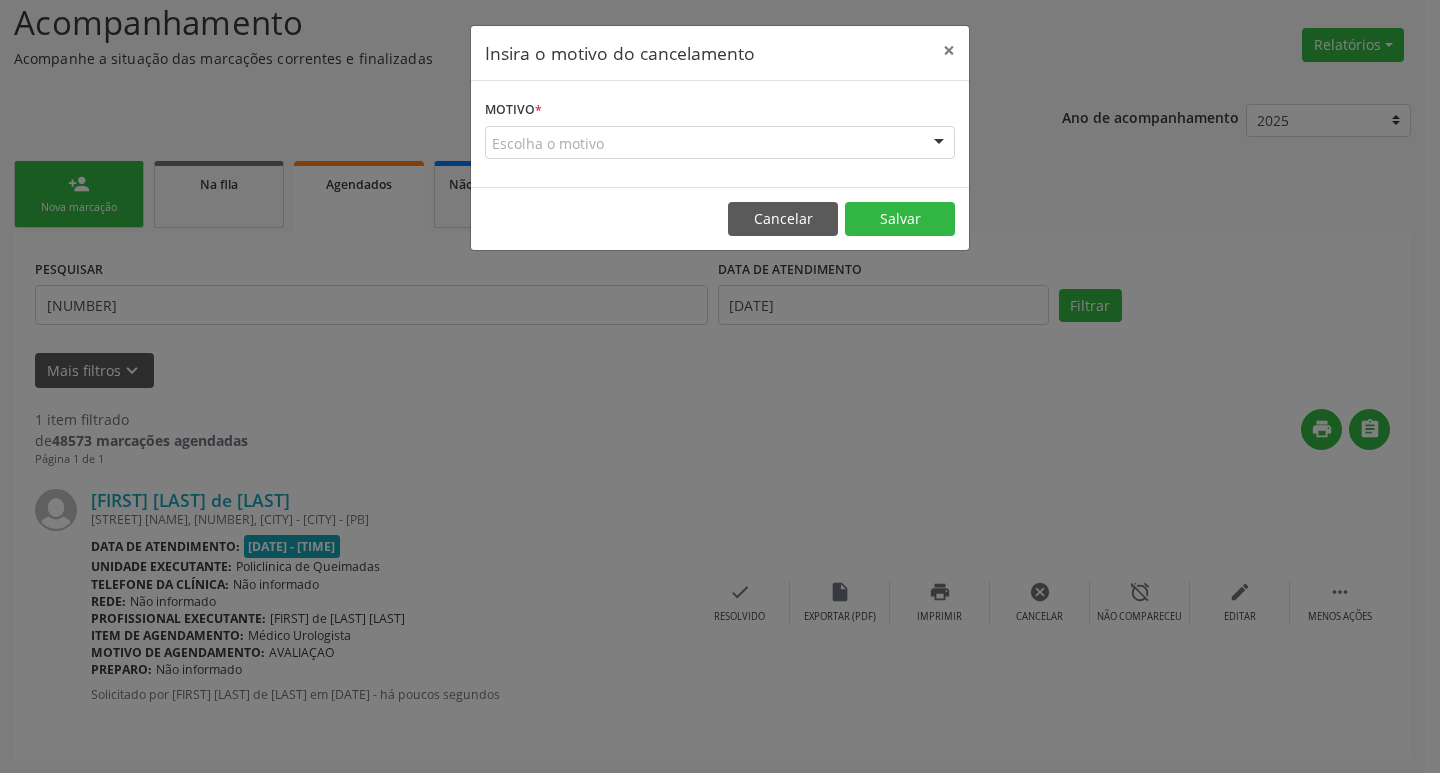 click on "Escolha o motivo" at bounding box center (720, 143) 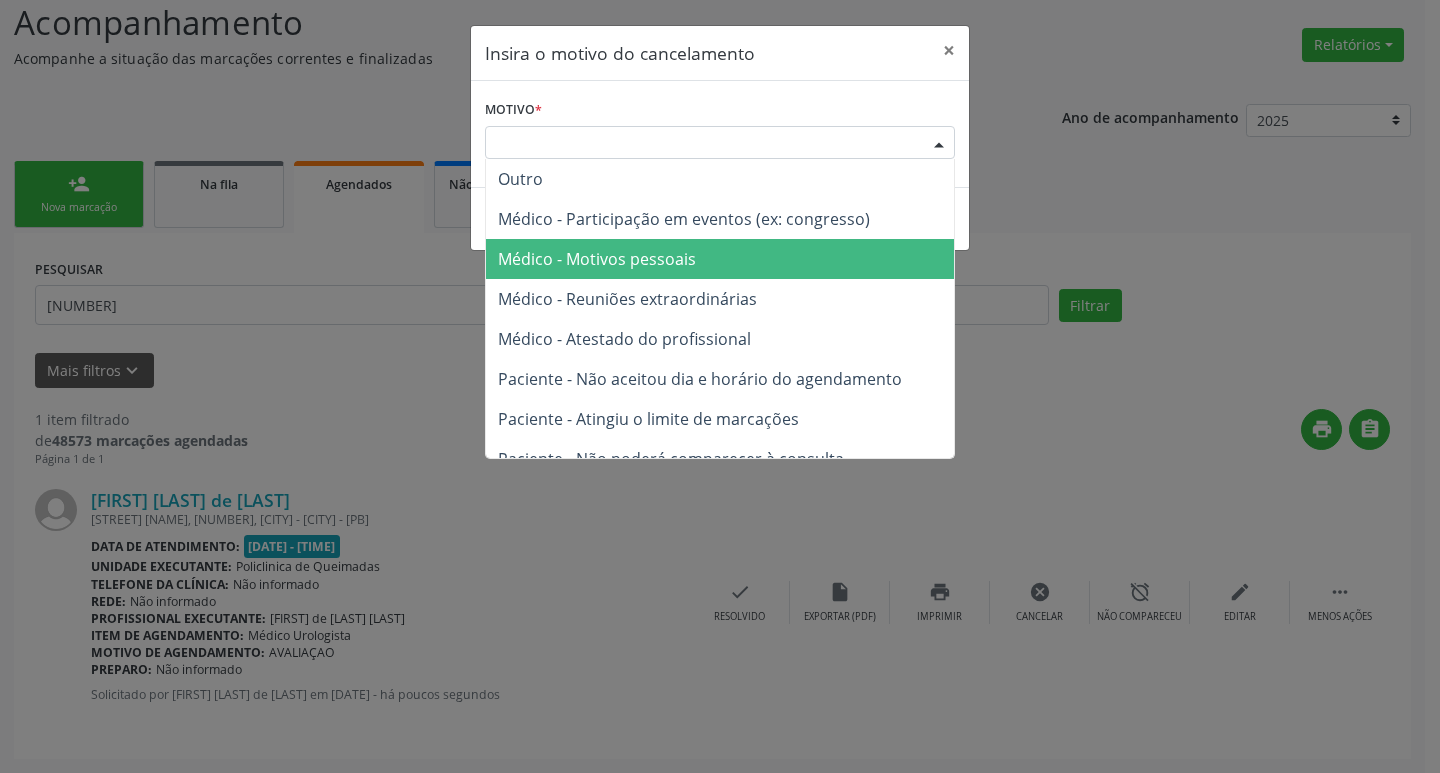 click on "Médico - Motivos pessoais" at bounding box center [720, 259] 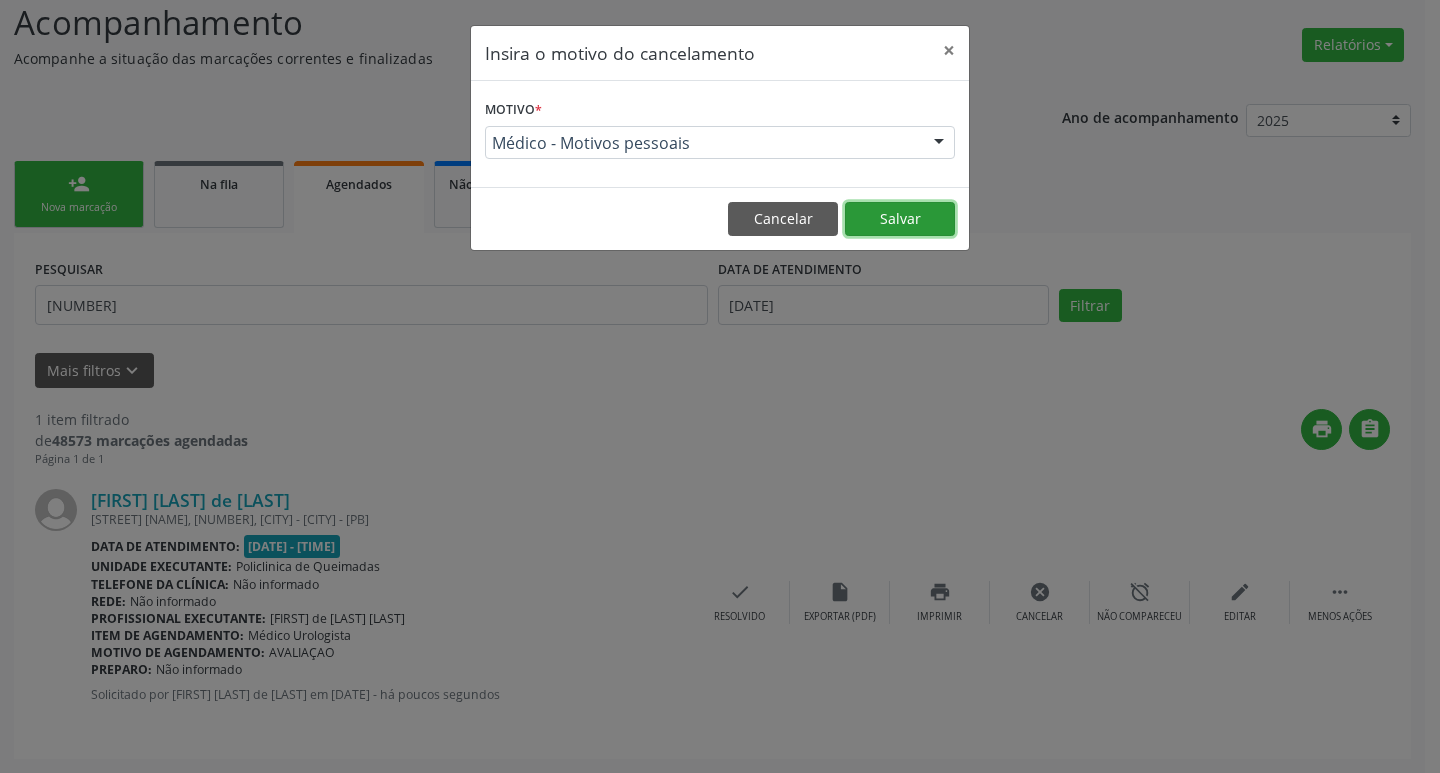 click on "Salvar" at bounding box center (900, 219) 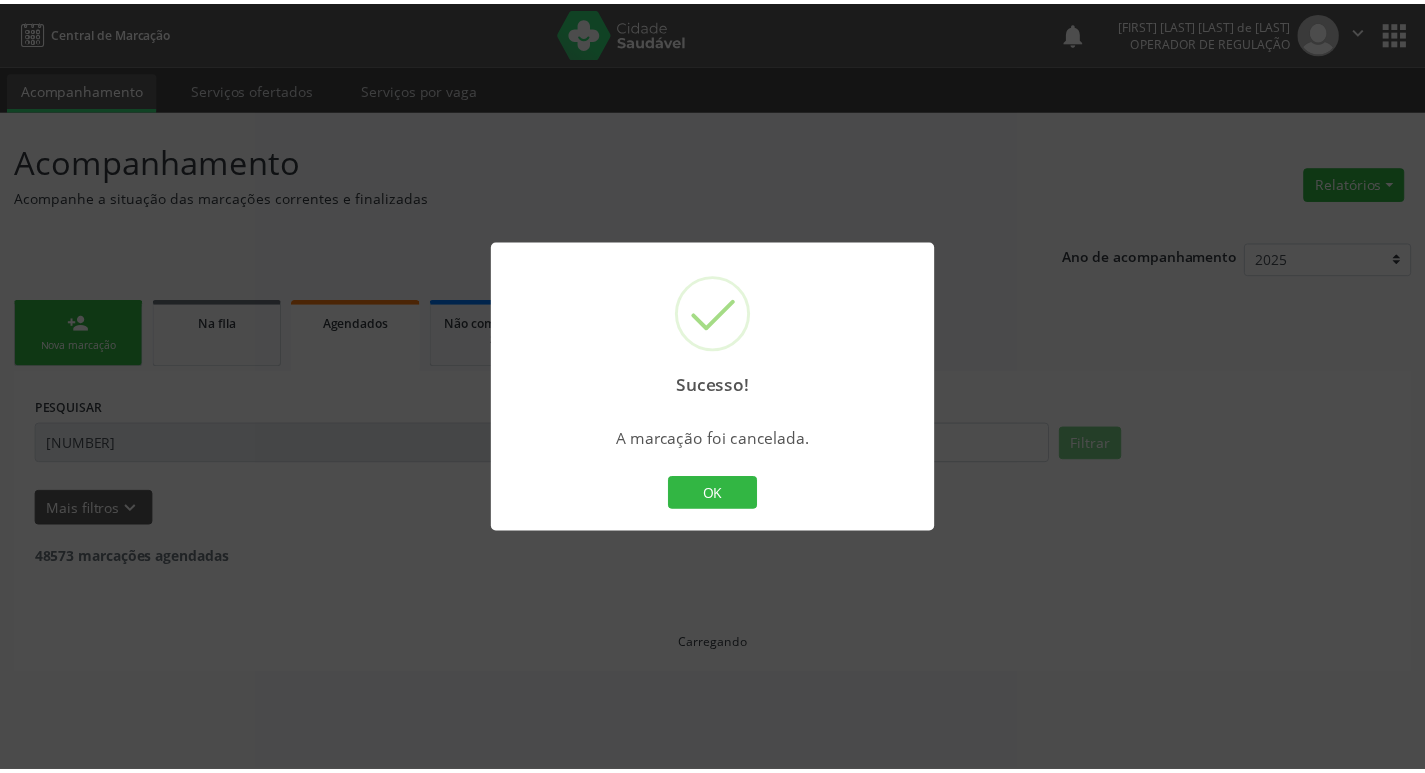 scroll, scrollTop: 0, scrollLeft: 0, axis: both 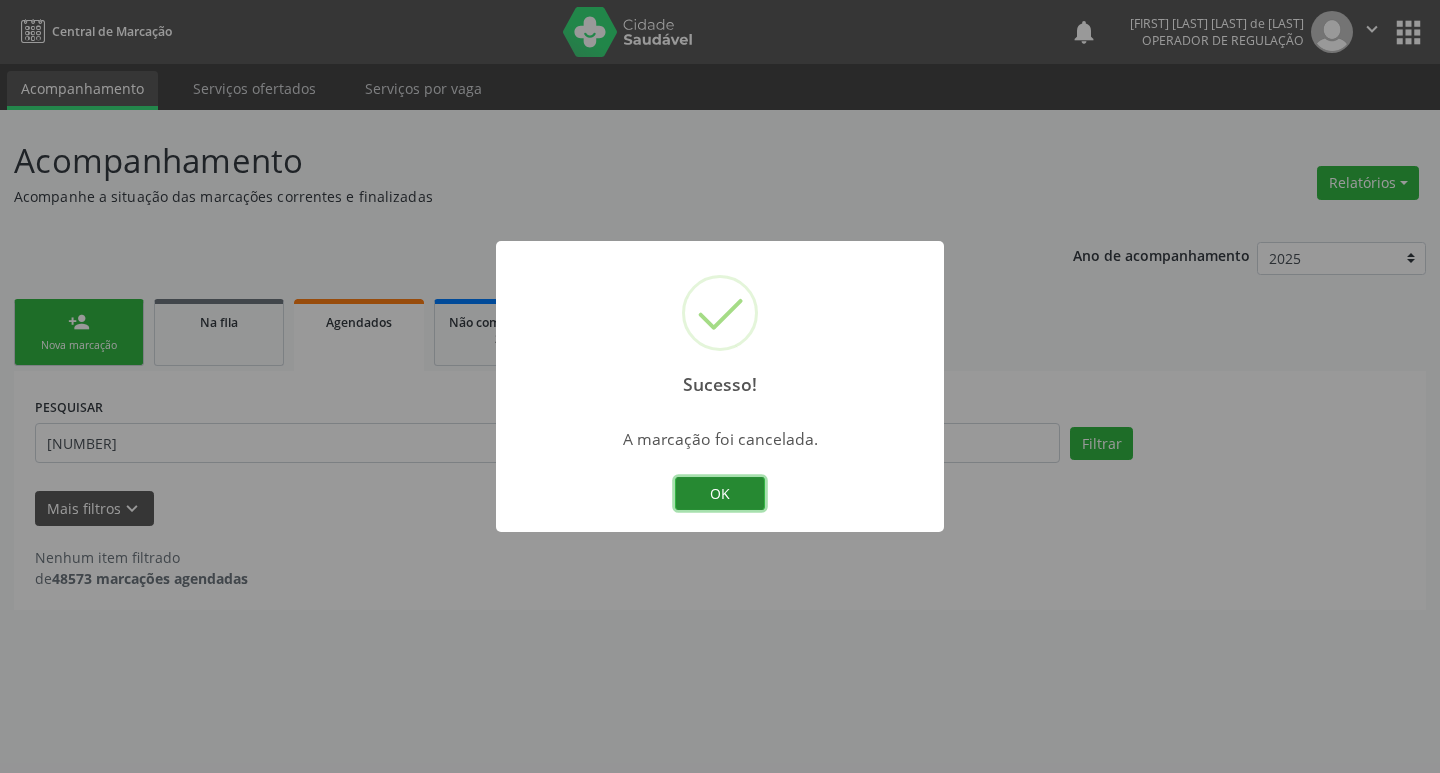 click on "OK" at bounding box center [720, 494] 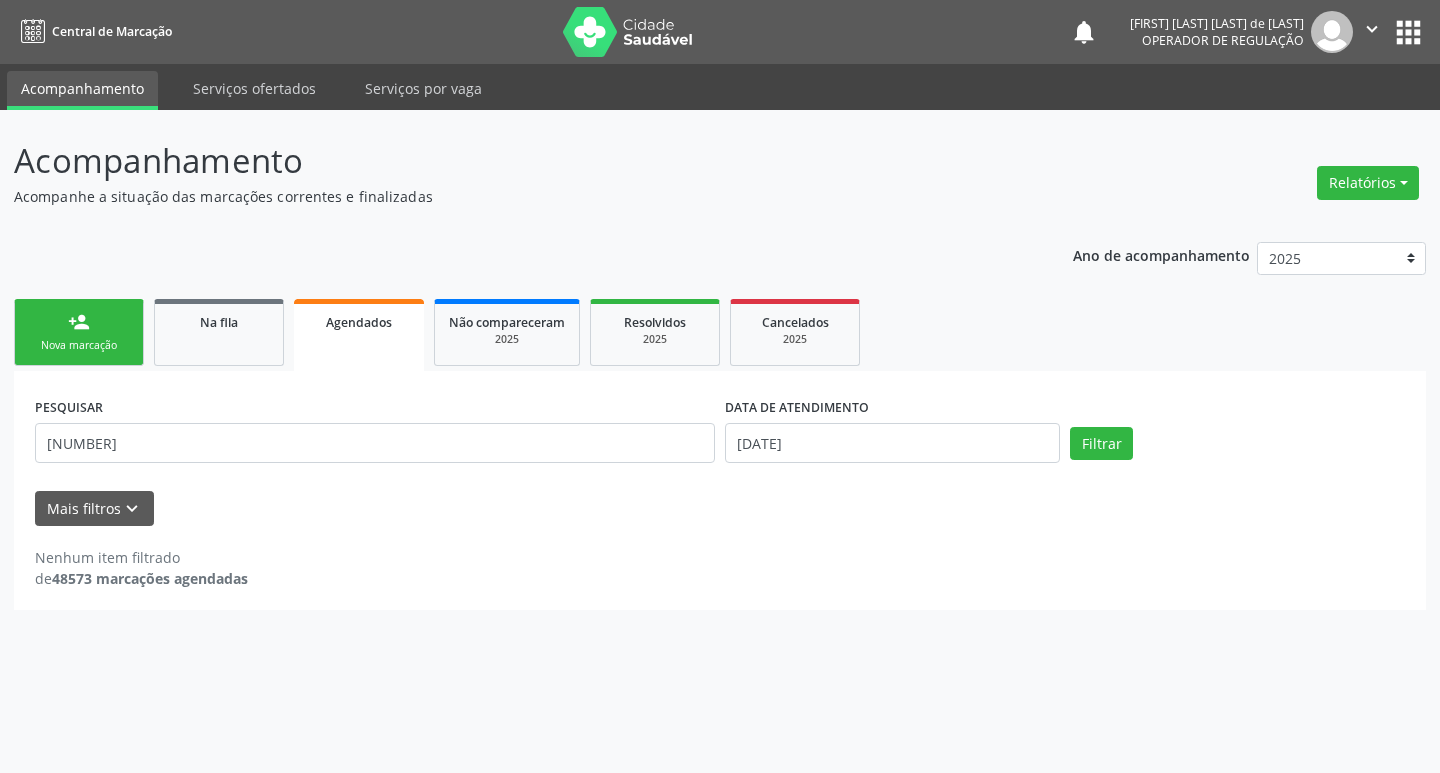 click on "person_add" at bounding box center (79, 322) 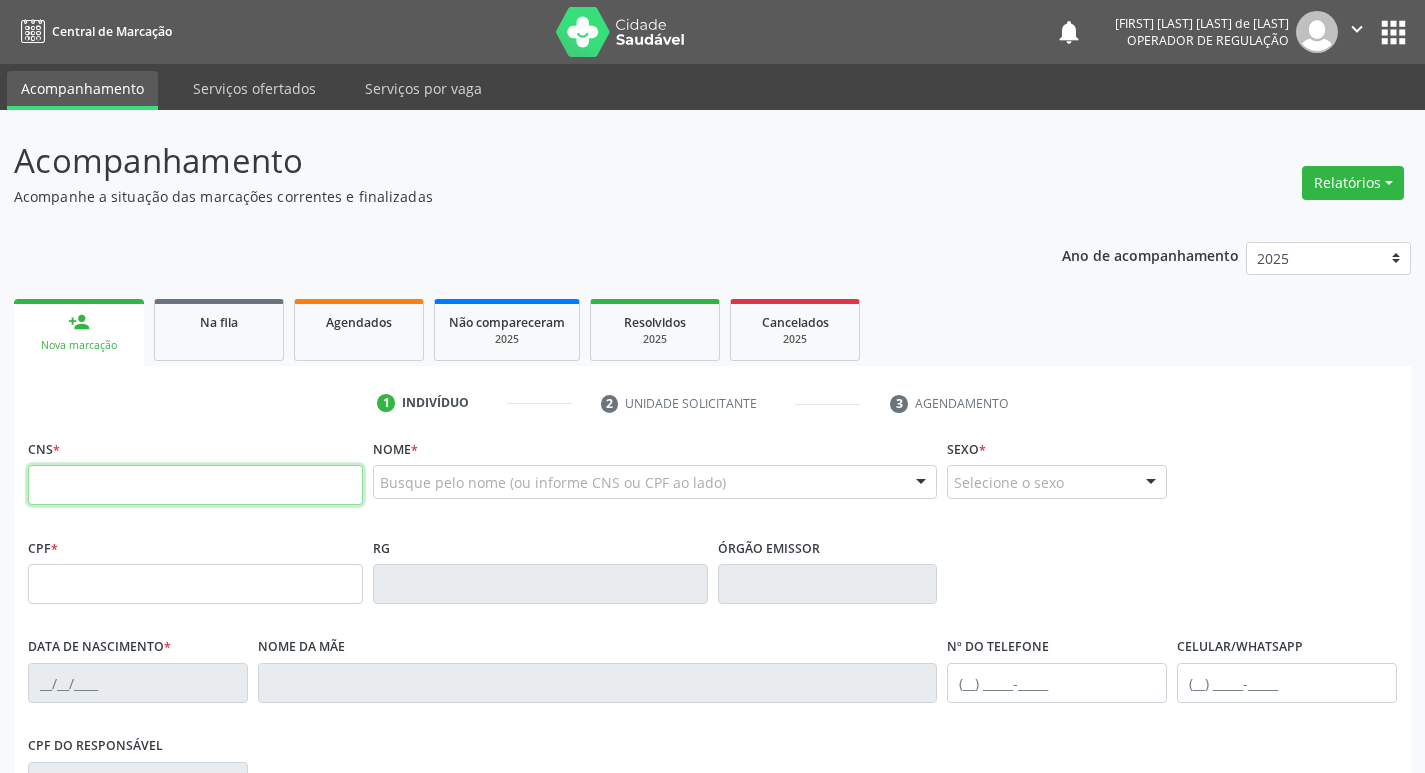 click at bounding box center (195, 485) 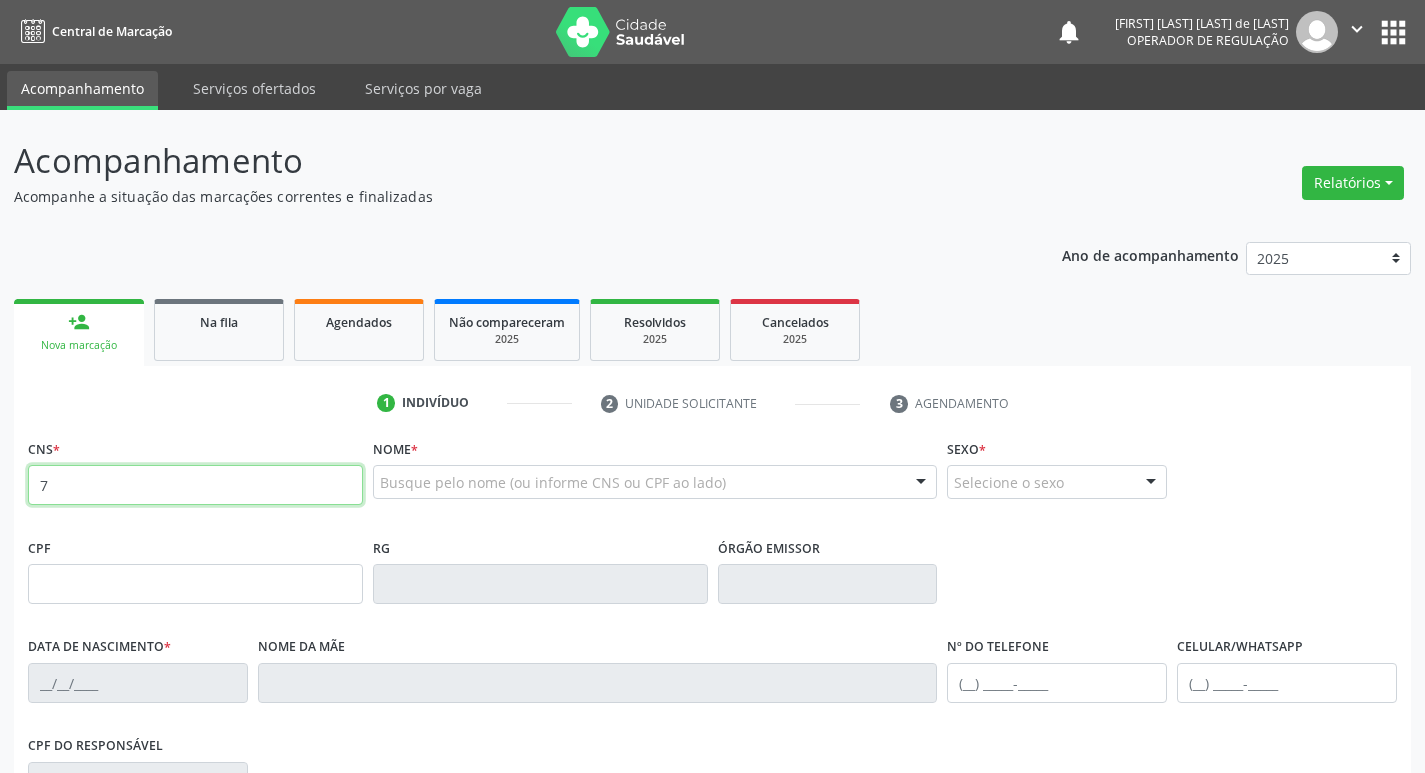 click on "7" at bounding box center (195, 485) 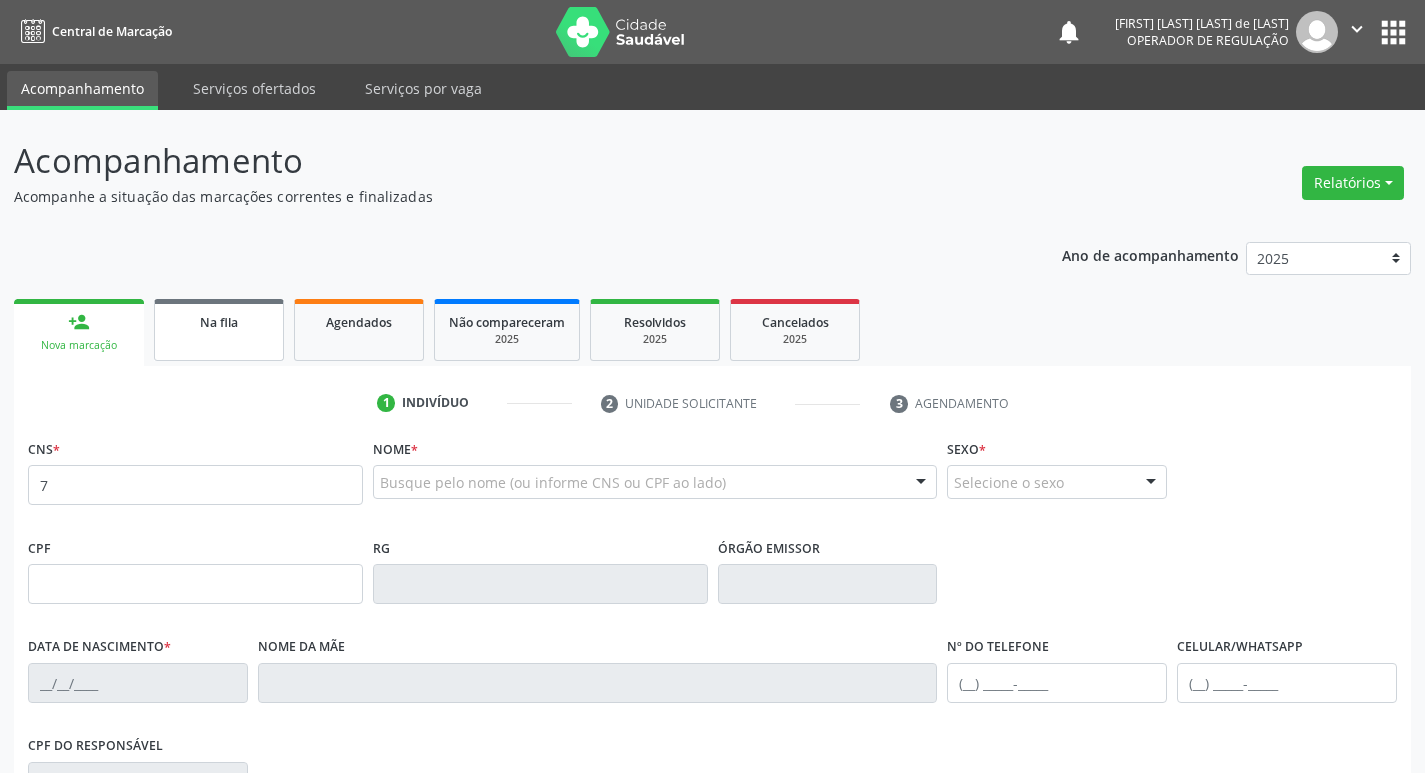 click on "Na fila" at bounding box center [219, 322] 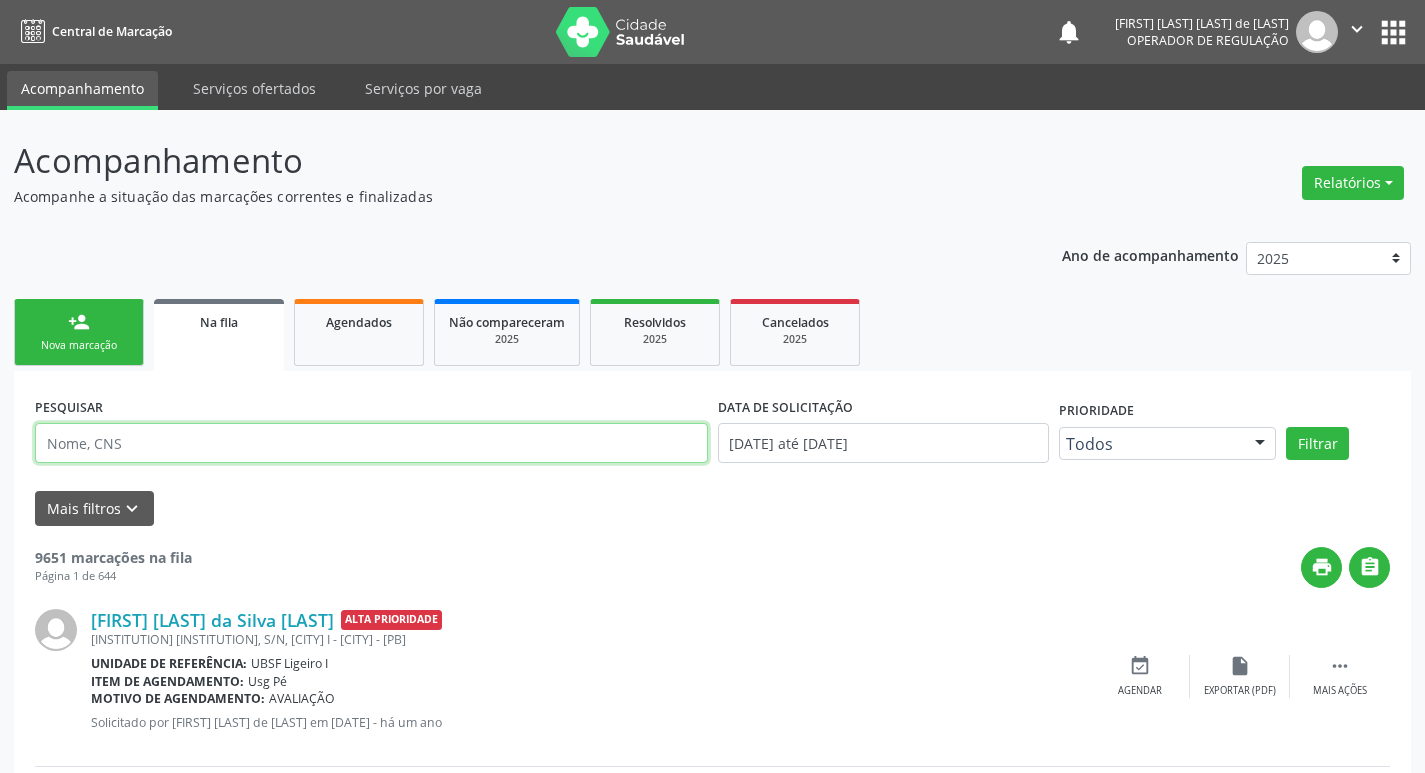 click at bounding box center [371, 443] 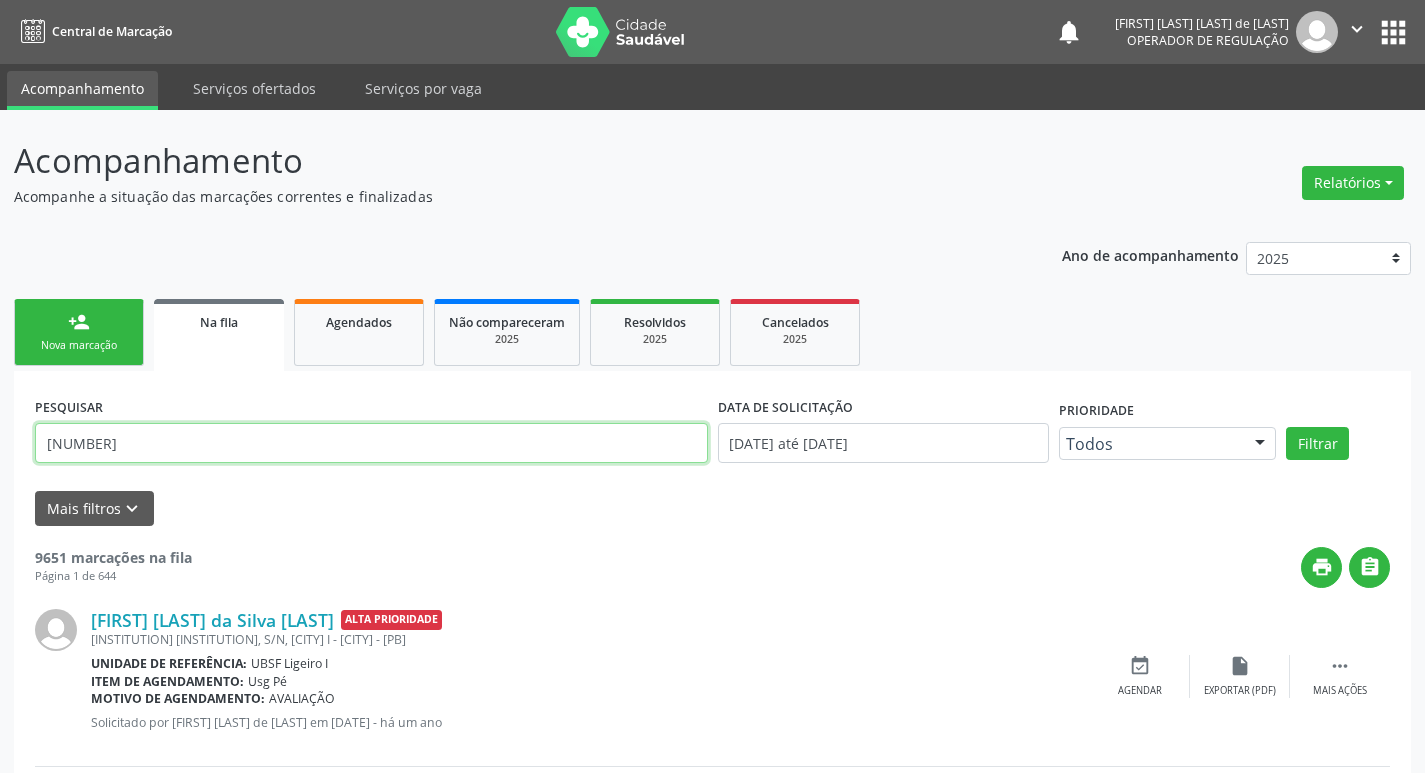 click on "[NUMBER]" at bounding box center (371, 443) 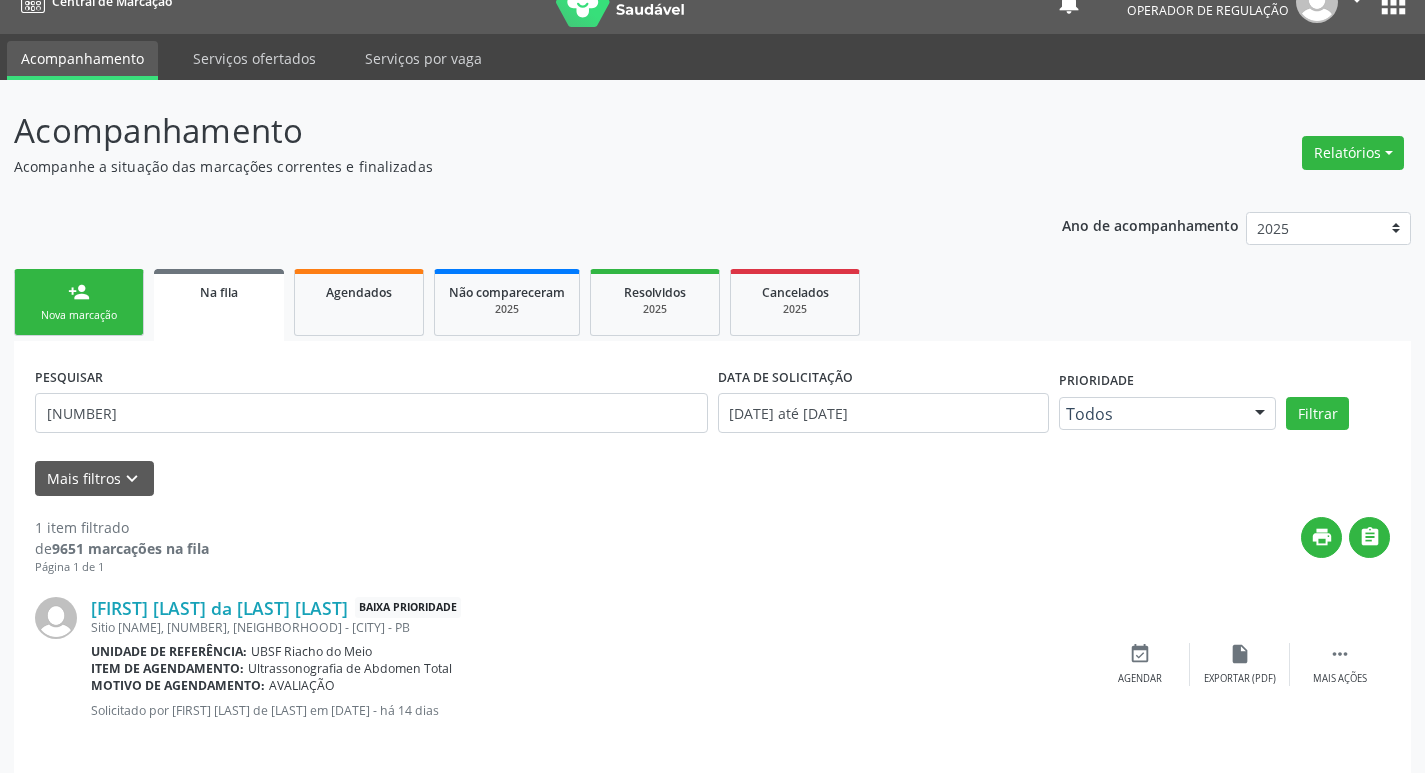 scroll, scrollTop: 46, scrollLeft: 0, axis: vertical 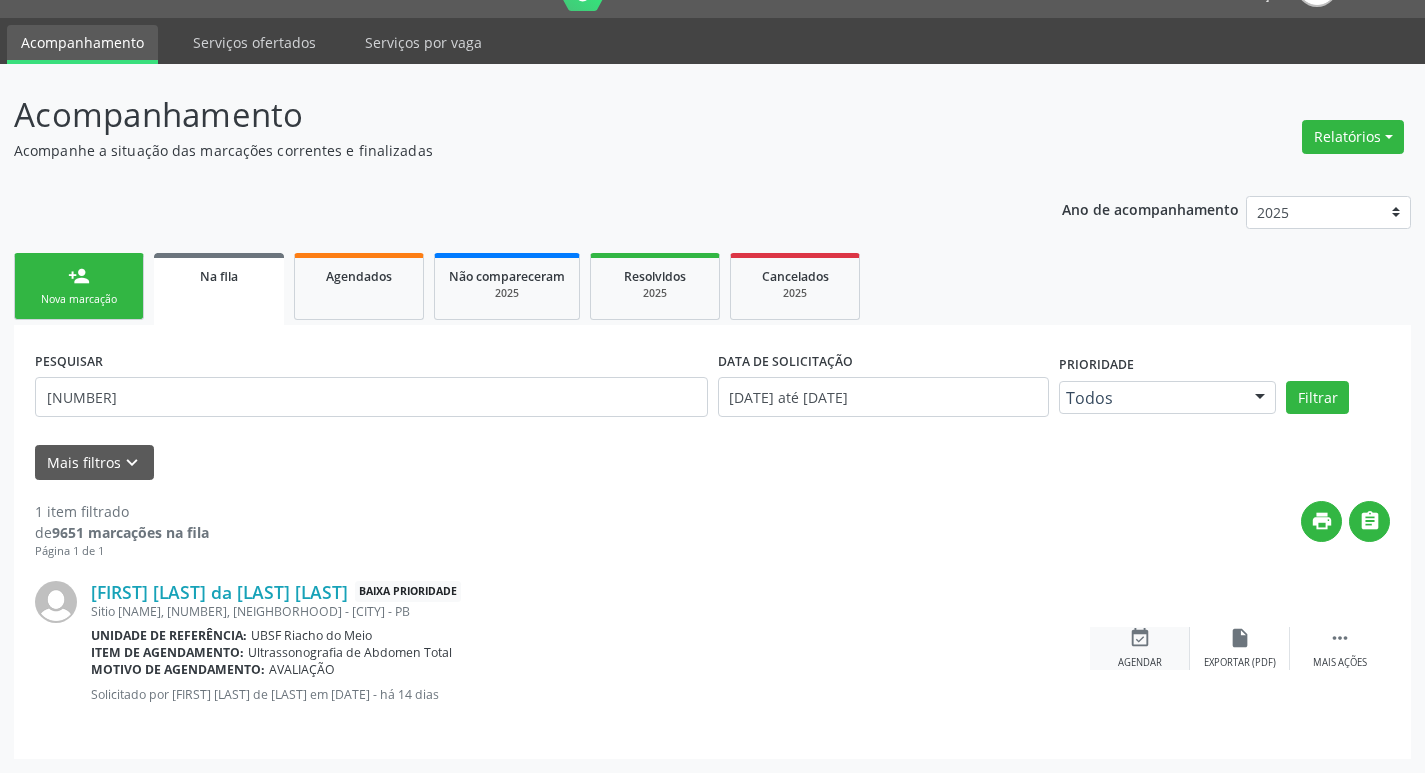 click on "event_available
Agendar" at bounding box center [1140, 648] 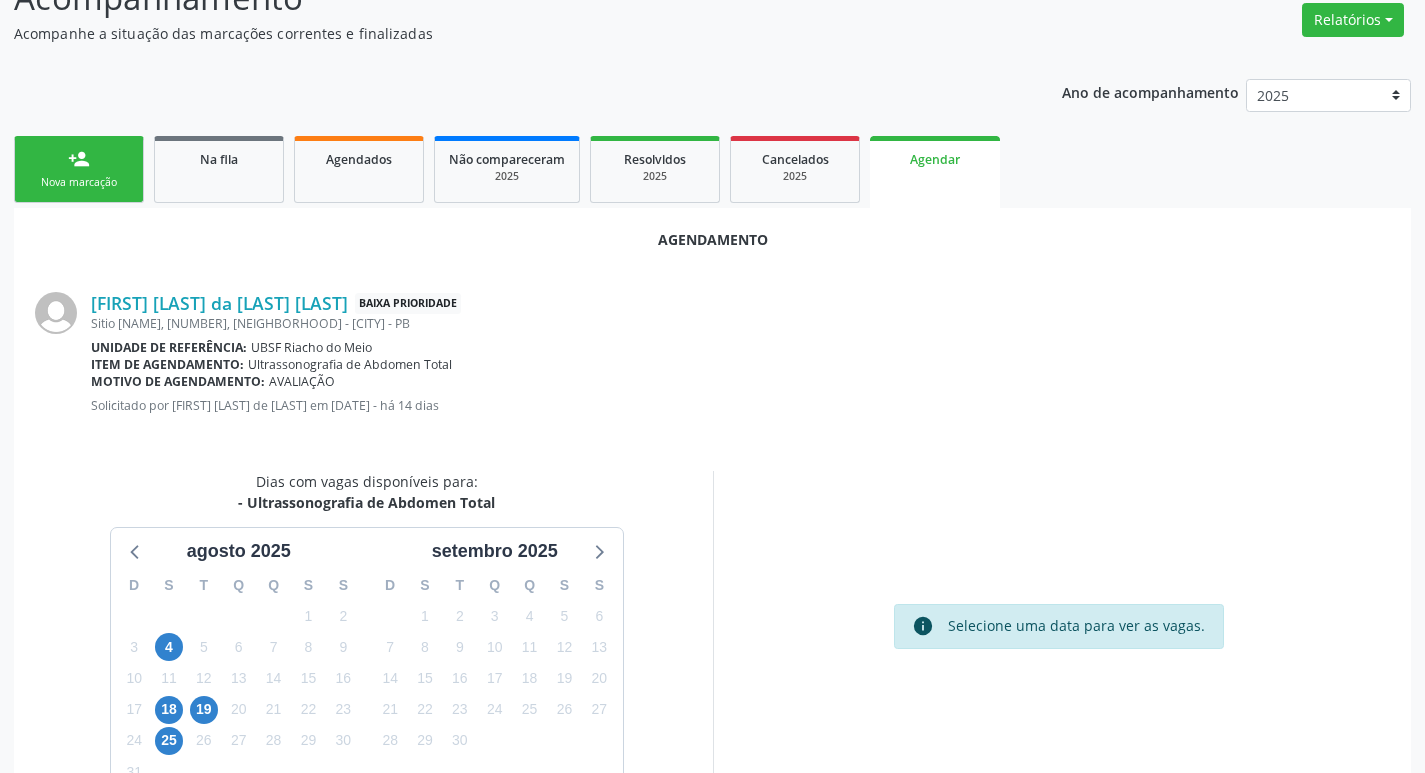 scroll, scrollTop: 268, scrollLeft: 0, axis: vertical 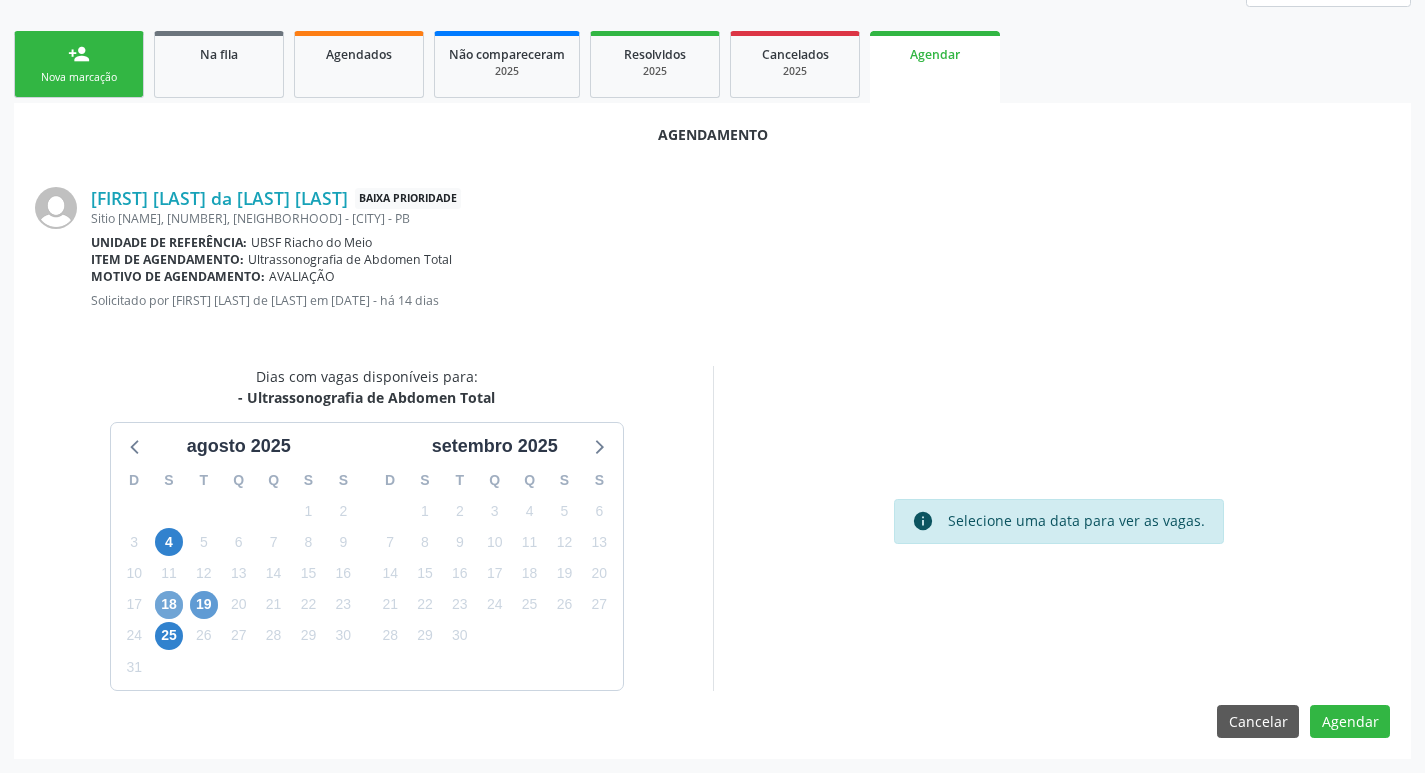 drag, startPoint x: 172, startPoint y: 606, endPoint x: 192, endPoint y: 609, distance: 20.22375 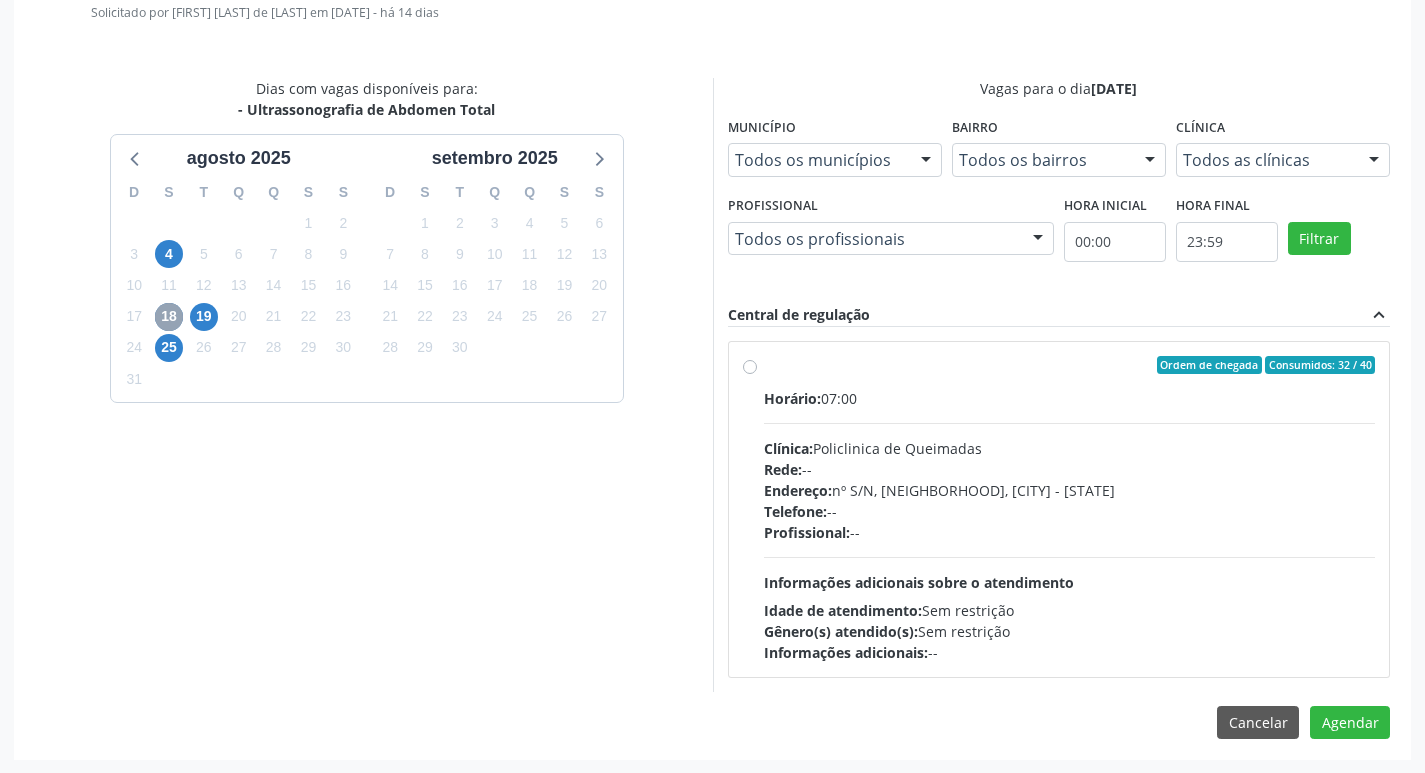 scroll, scrollTop: 557, scrollLeft: 0, axis: vertical 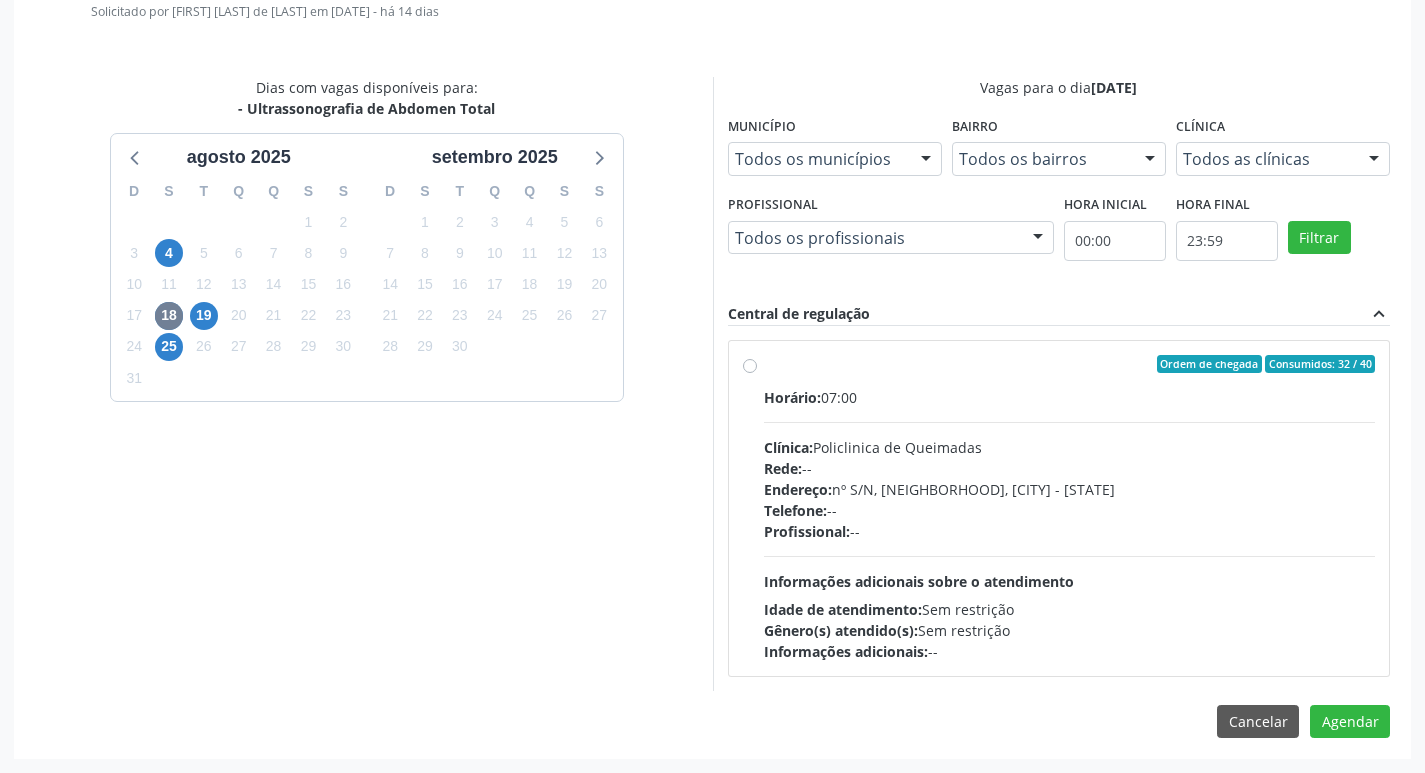 click on "Horário:   07:00
Clínica:  Policlinica de Queimadas
Rede:
--
Endereço:   nº S/N, Centro, Queimadas - PB
Telefone:   --
Profissional:
--
Informações adicionais sobre o atendimento
Idade de atendimento:
Sem restrição
Gênero(s) atendido(s):
Sem restrição
Informações adicionais:
--" at bounding box center (1070, 524) 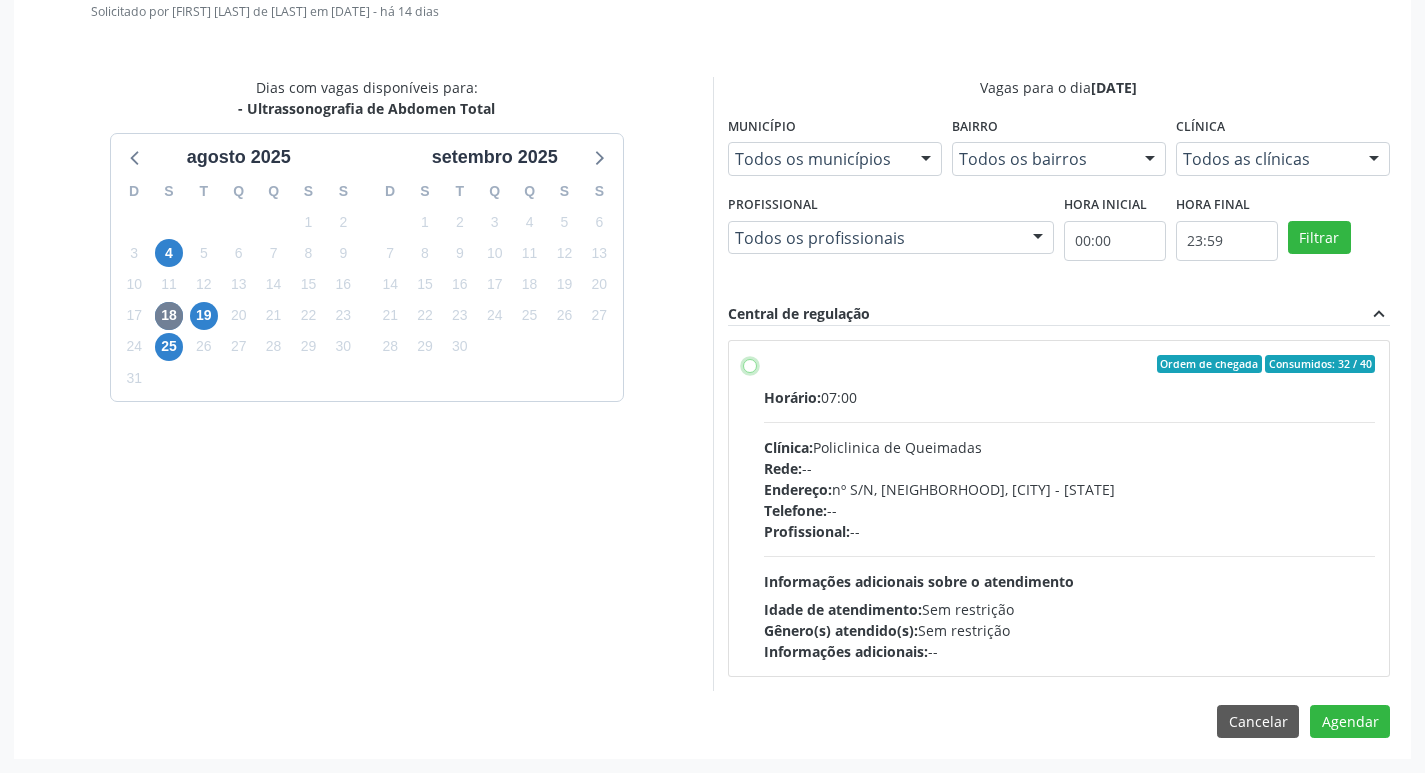 click on "Ordem de chegada
Consumidos: 32 / 40
Horário:   07:00
Clínica:  Policlinica de Queimadas
Rede:
--
Endereço:   nº S/N, Centro, [CITY] - PB
Telefone:   --
Profissional:
--
Informações adicionais sobre o atendimento
Idade de atendimento:
Sem restrição
Gênero(s) atendido(s):
Sem restrição
Informações adicionais:
--" at bounding box center [750, 364] 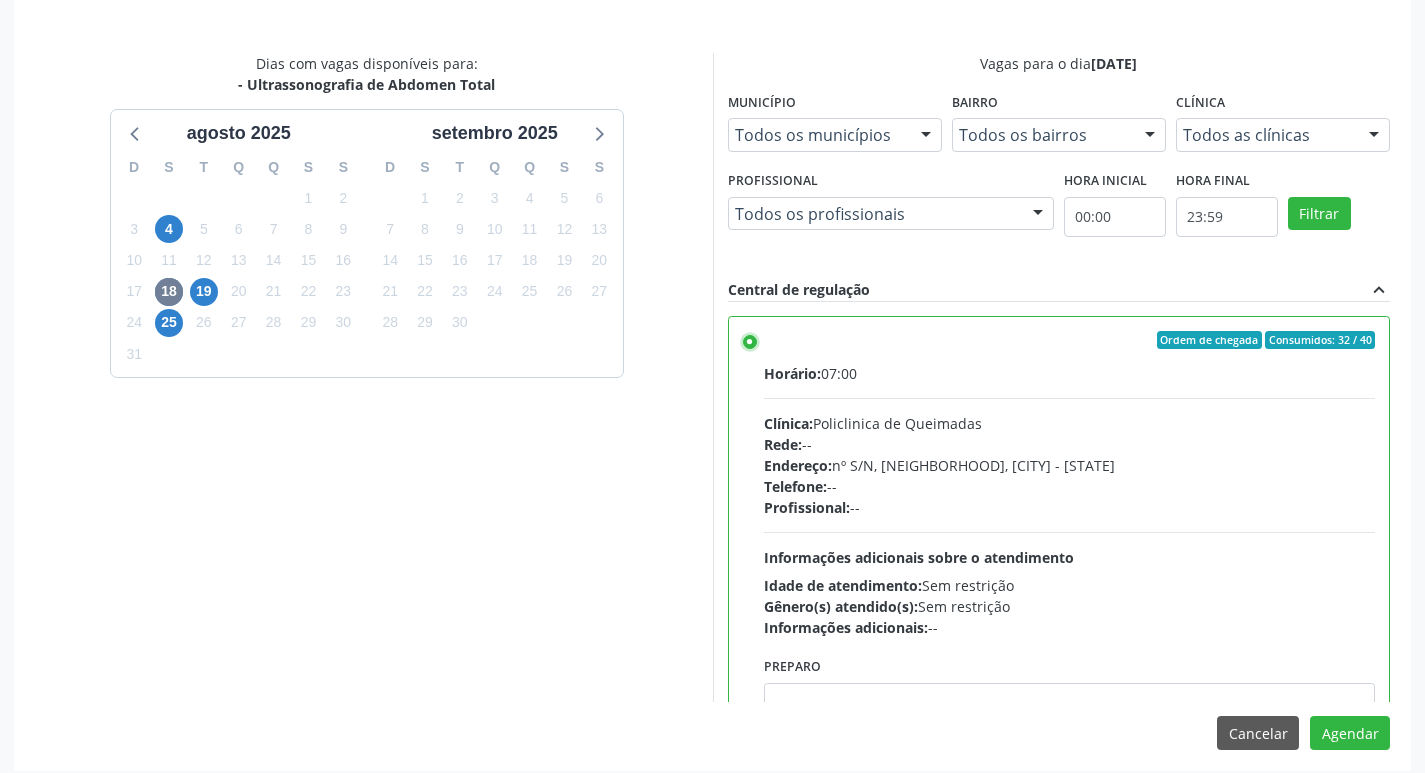 scroll, scrollTop: 593, scrollLeft: 0, axis: vertical 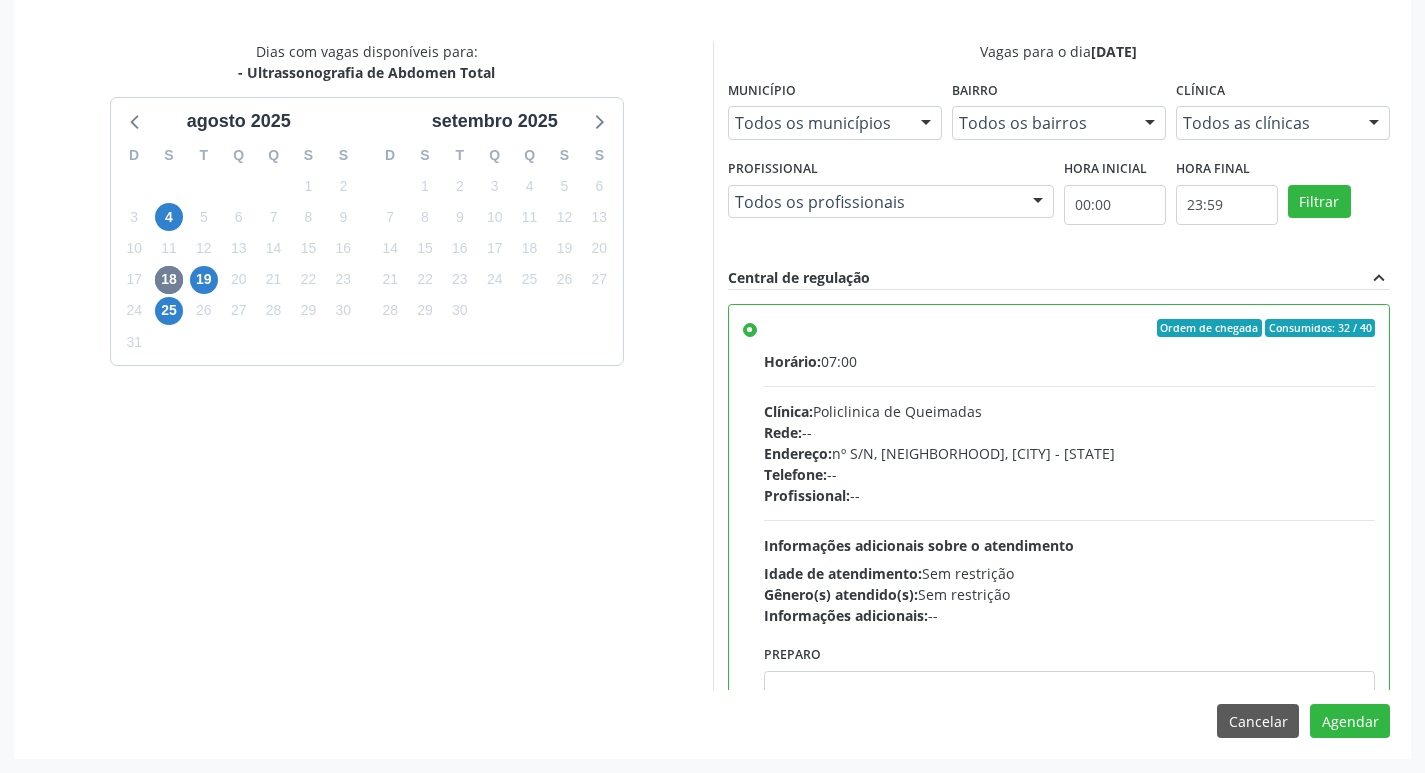 click on "Agendamento
[FIRST] [LAST] [LAST]
Baixa Prioridade
Sitio [NAME], [NUMBER], [NEIGHBORHOOD] - [CITY] - [STATE]
Unidade de referência:
UBSF [NEIGHBORHOOD]
Item de agendamento:
Ultrassonografia de Abdomen Total
Motivo de agendamento:
AVALIAÇÃO
Solicitado por [FIRST] [LAST] de [LAST] em [DATE] - há 14 dias
Dias com vagas disponíveis para:
- Ultrassonografia de Abdomen Total
agosto 2025 D S T Q Q S S 27 28 29 30 31 1 2 3 4 5 6 7 8 9 10 11 12 13 14 15 16 17 18 19 20 21 22 23 24 25 26 27 28 29 30 31 1 2 3 4 5 6 setembro 2025 D S T Q Q S S 31 1 2 3 4 5 6 7 8 9 10 11 12 13 14 15 16 17 18 19 20 21 22 23 24 25 26 27 28 29 30 1 2 3 4 5 6 7 8 9 10 11
Vagas para o dia
[DATE]
Município
Todos os municípios         Todos os municípios   Queimadas - PB
Nenhum resultado encontrado para: "   "" at bounding box center [712, 268] 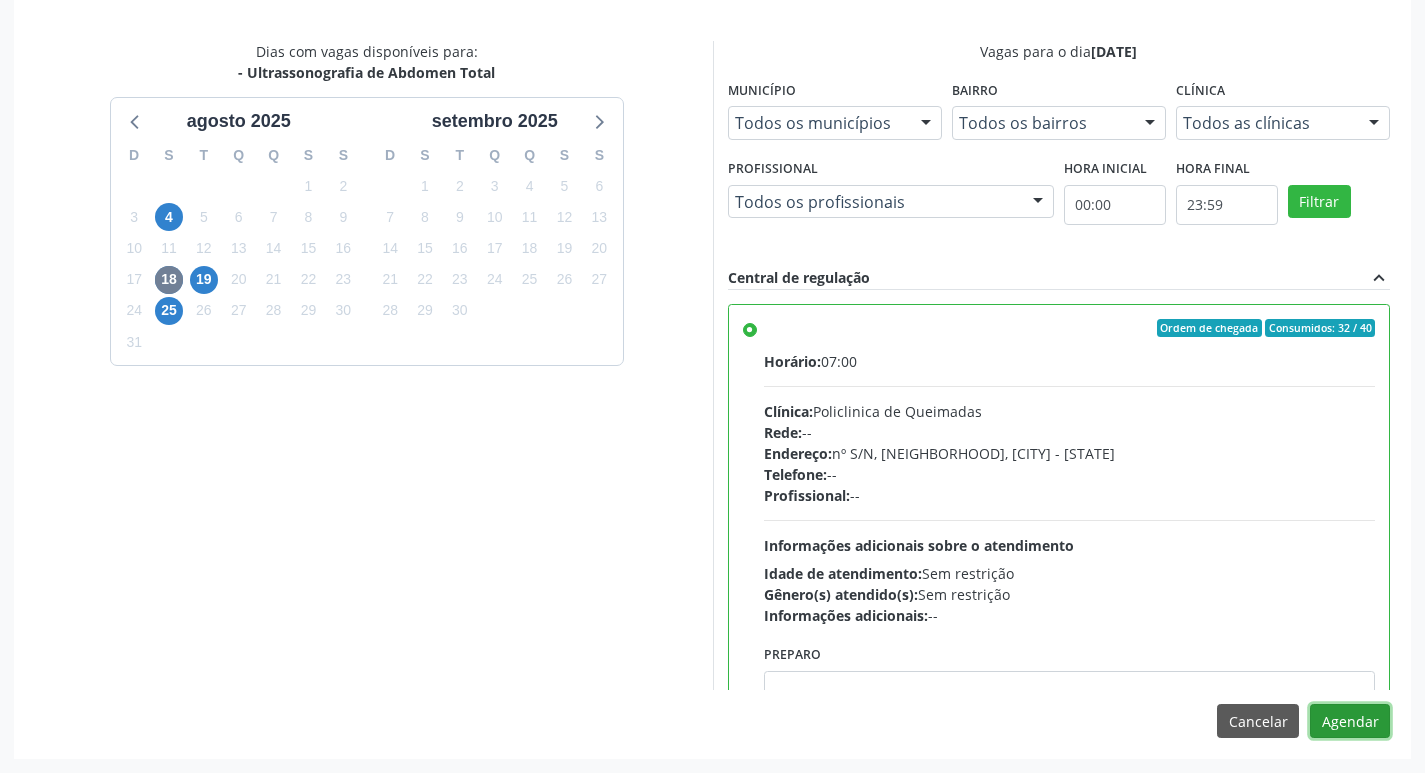 click on "Agendar" at bounding box center [1350, 721] 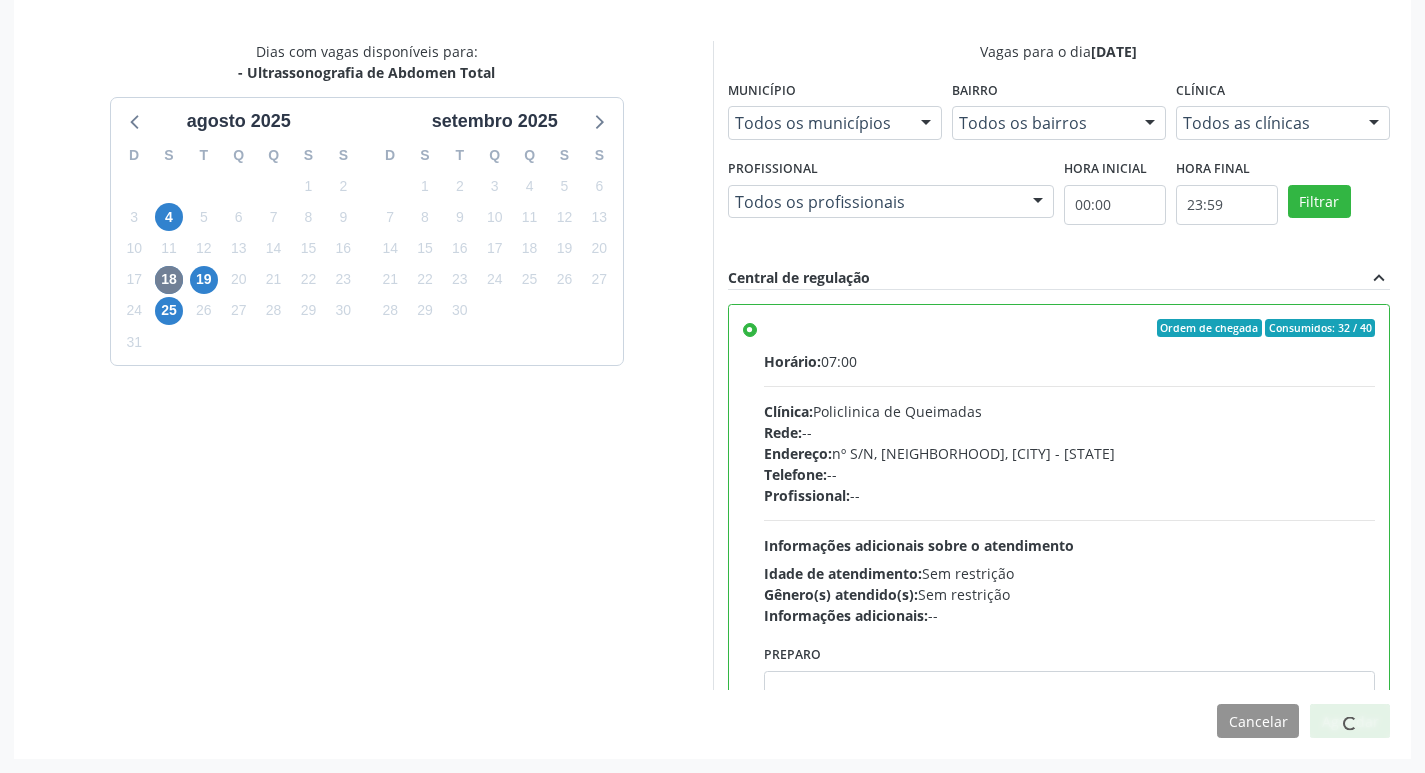 scroll, scrollTop: 311, scrollLeft: 0, axis: vertical 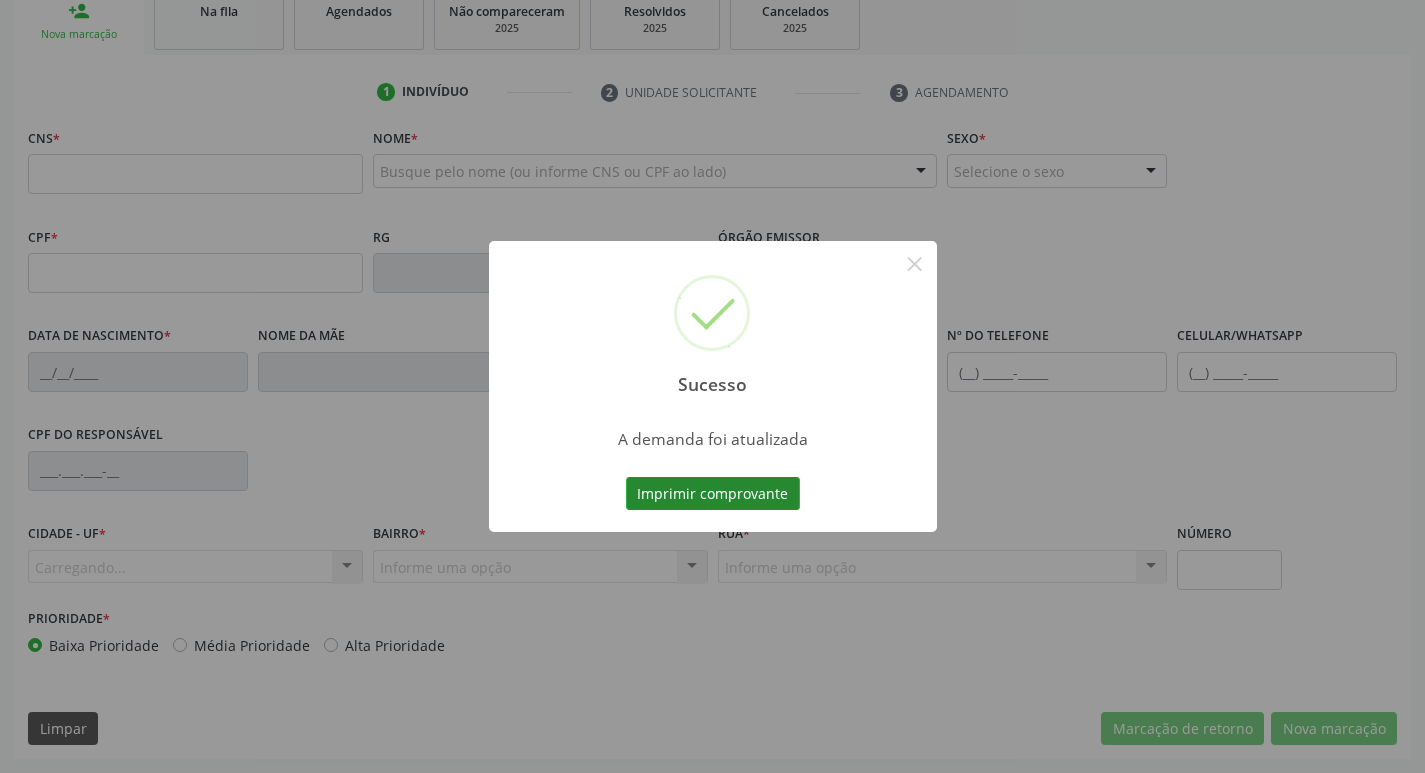 click on "Imprimir comprovante" at bounding box center (713, 494) 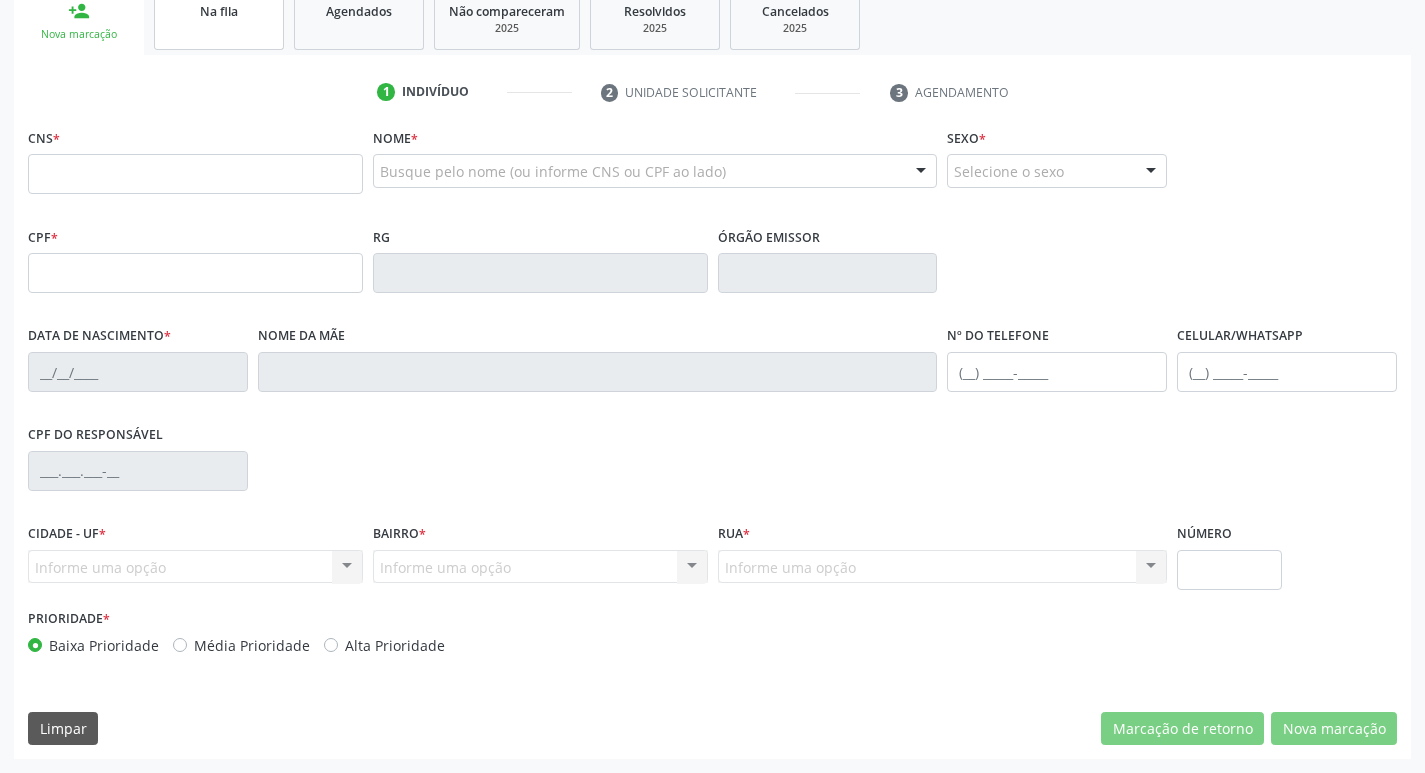 click on "Na fila" at bounding box center (219, 19) 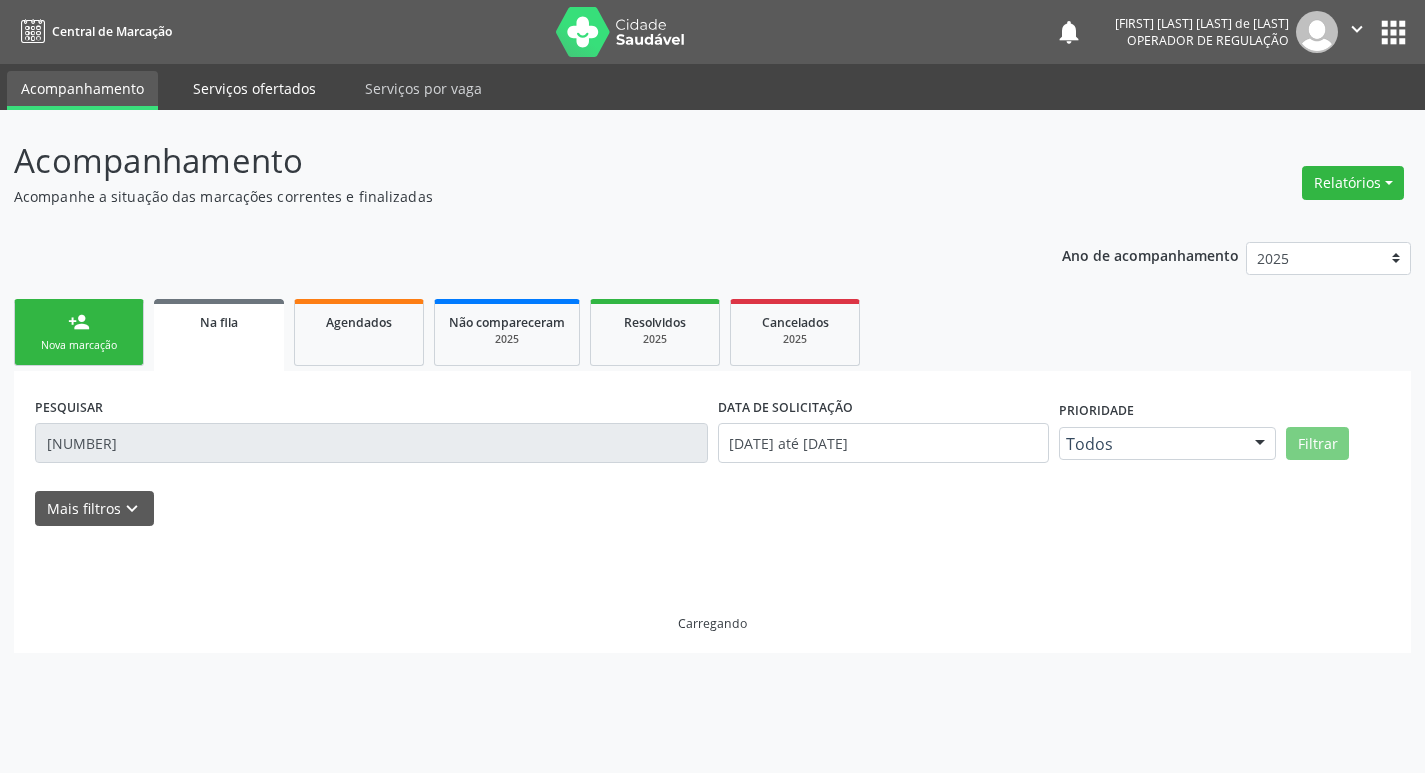 scroll, scrollTop: 0, scrollLeft: 0, axis: both 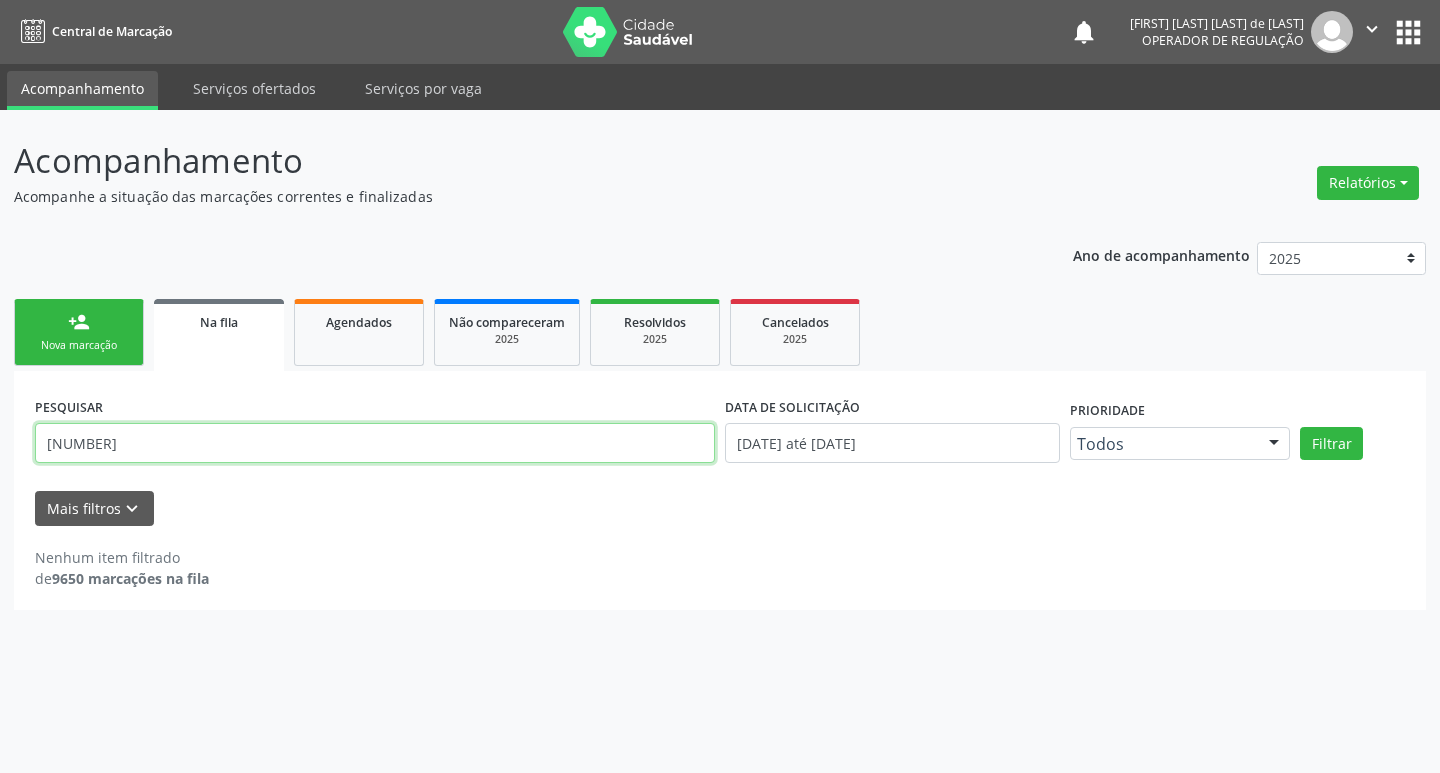 click on "[NUMBER]" at bounding box center (375, 443) 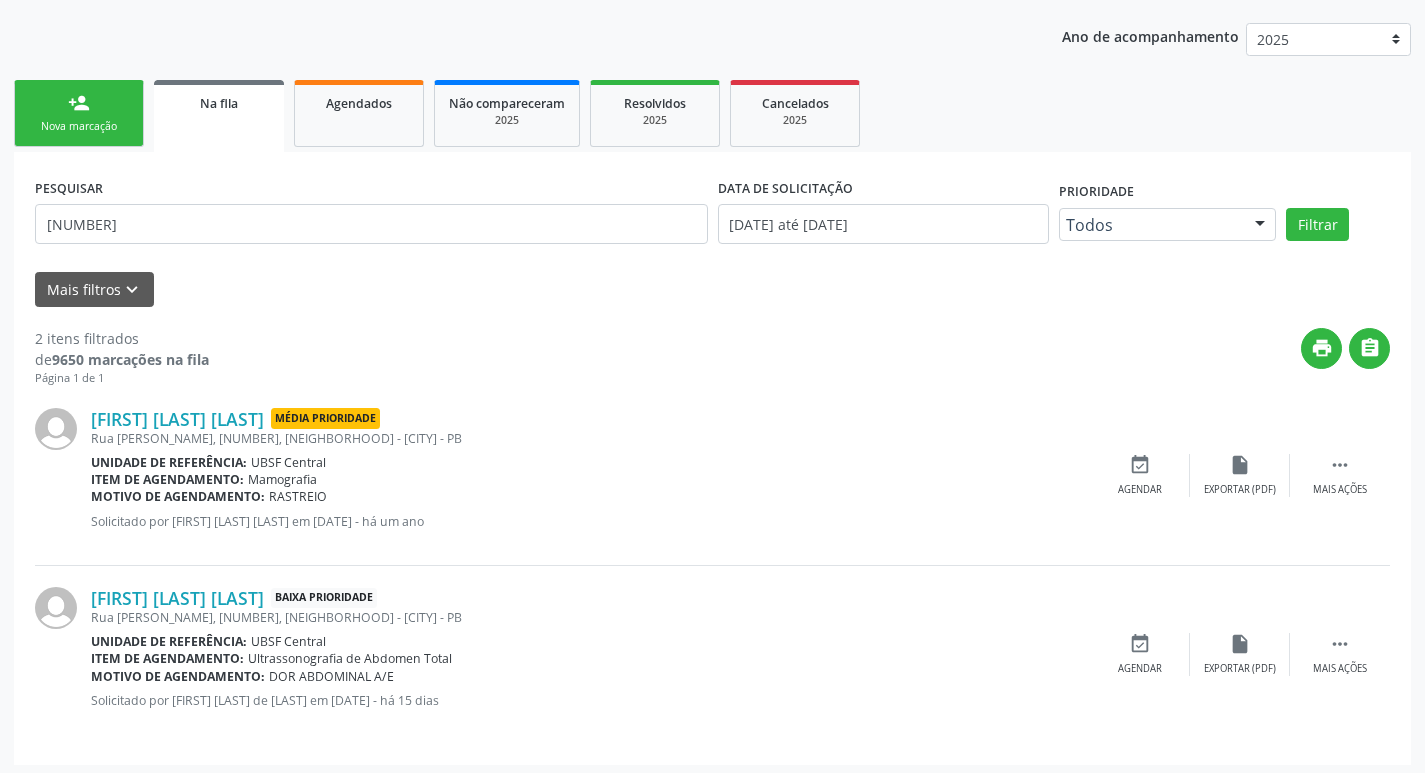 scroll, scrollTop: 225, scrollLeft: 0, axis: vertical 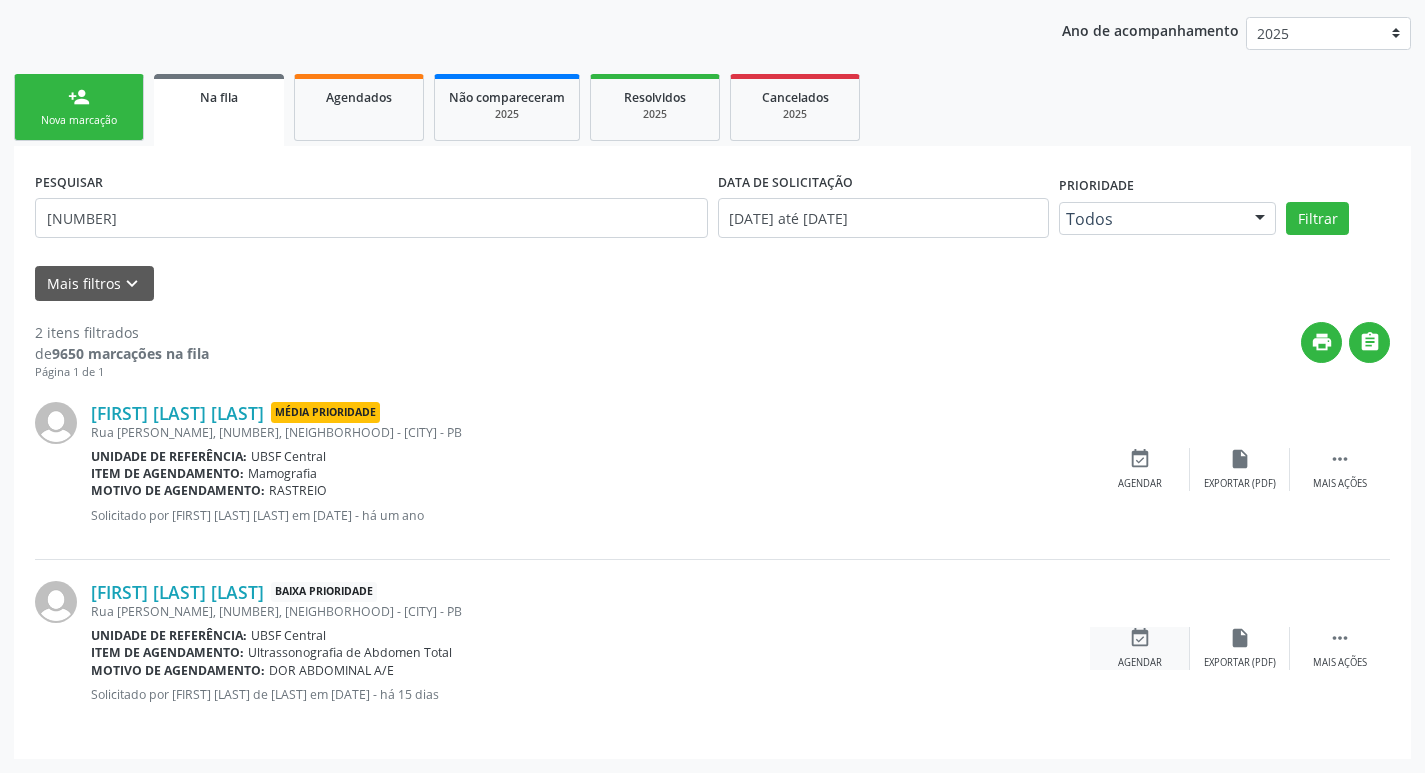 click on "event_available
Agendar" at bounding box center [1140, 648] 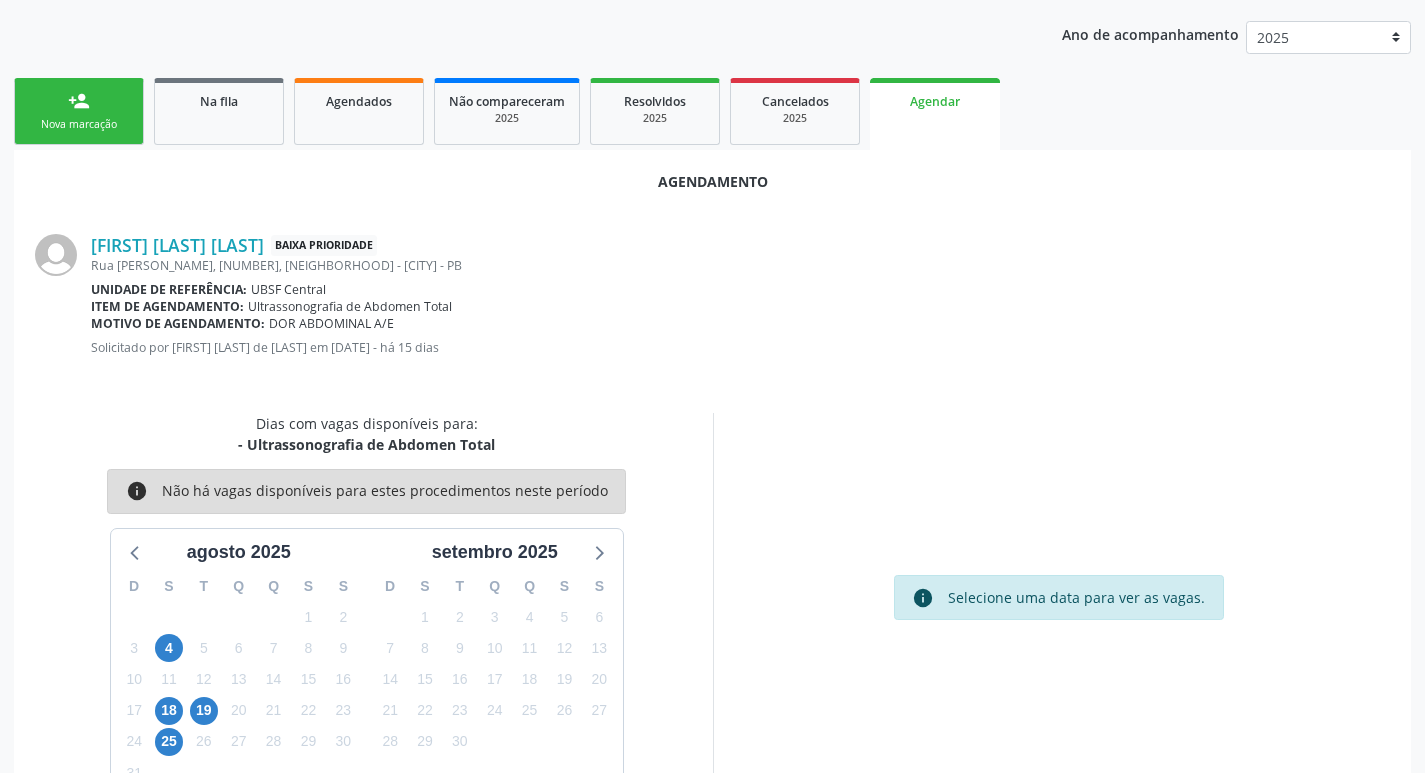 scroll, scrollTop: 225, scrollLeft: 0, axis: vertical 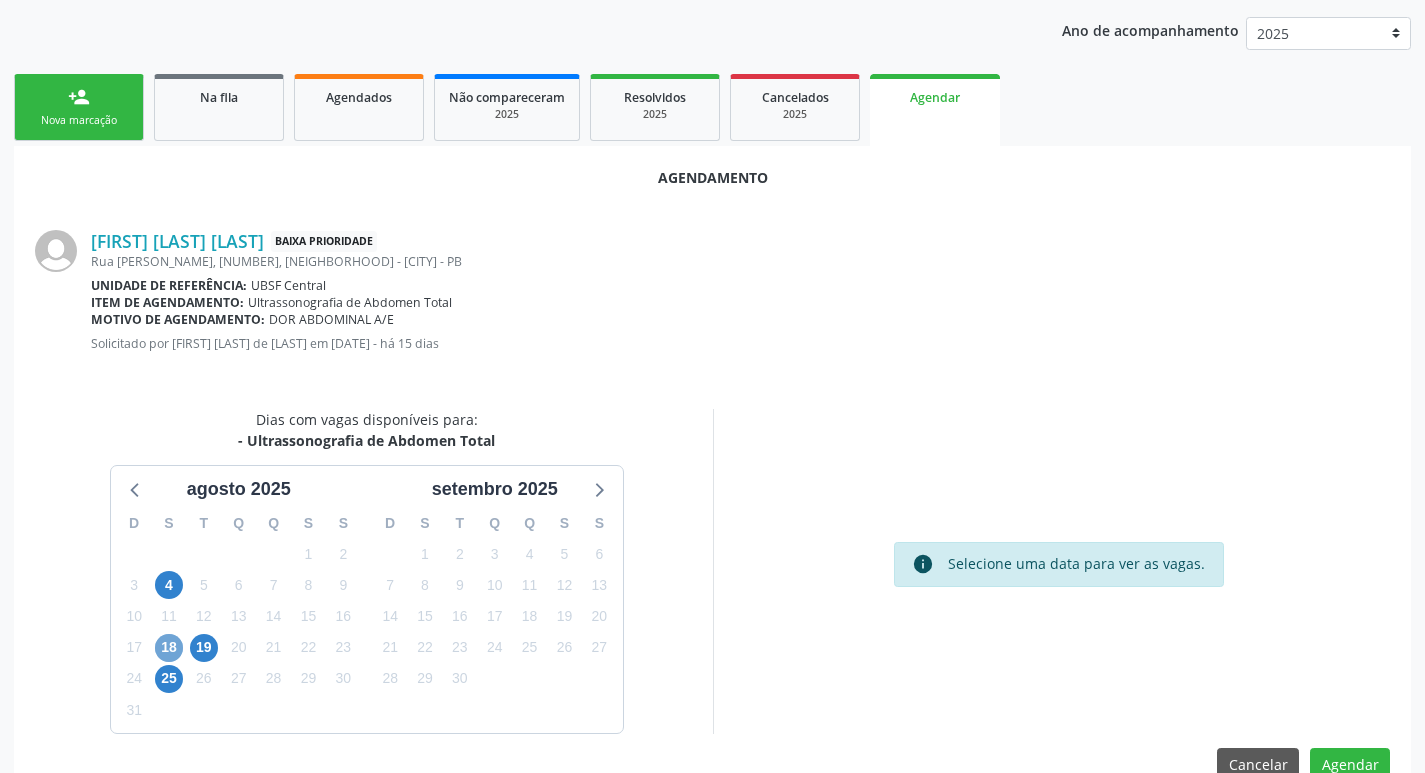 click on "18" at bounding box center (169, 648) 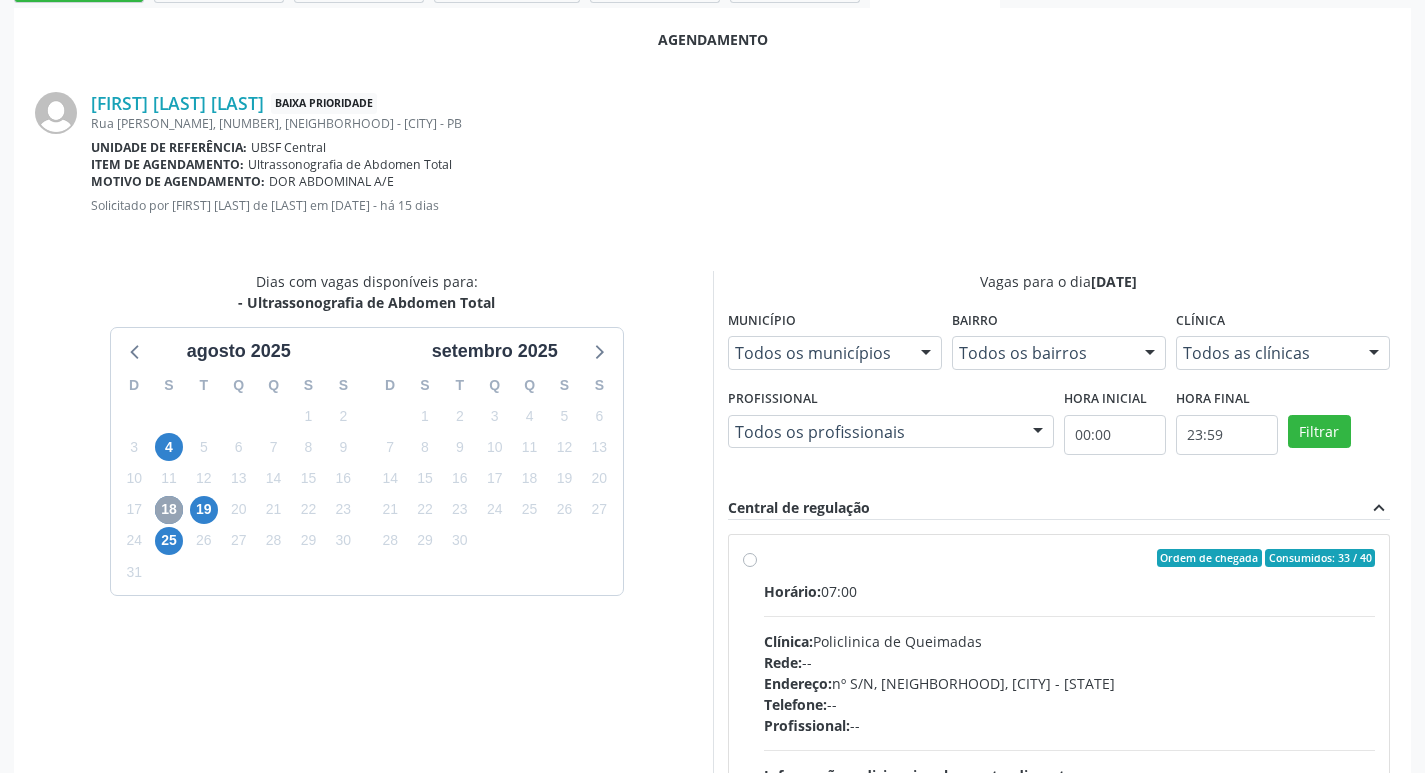 scroll, scrollTop: 557, scrollLeft: 0, axis: vertical 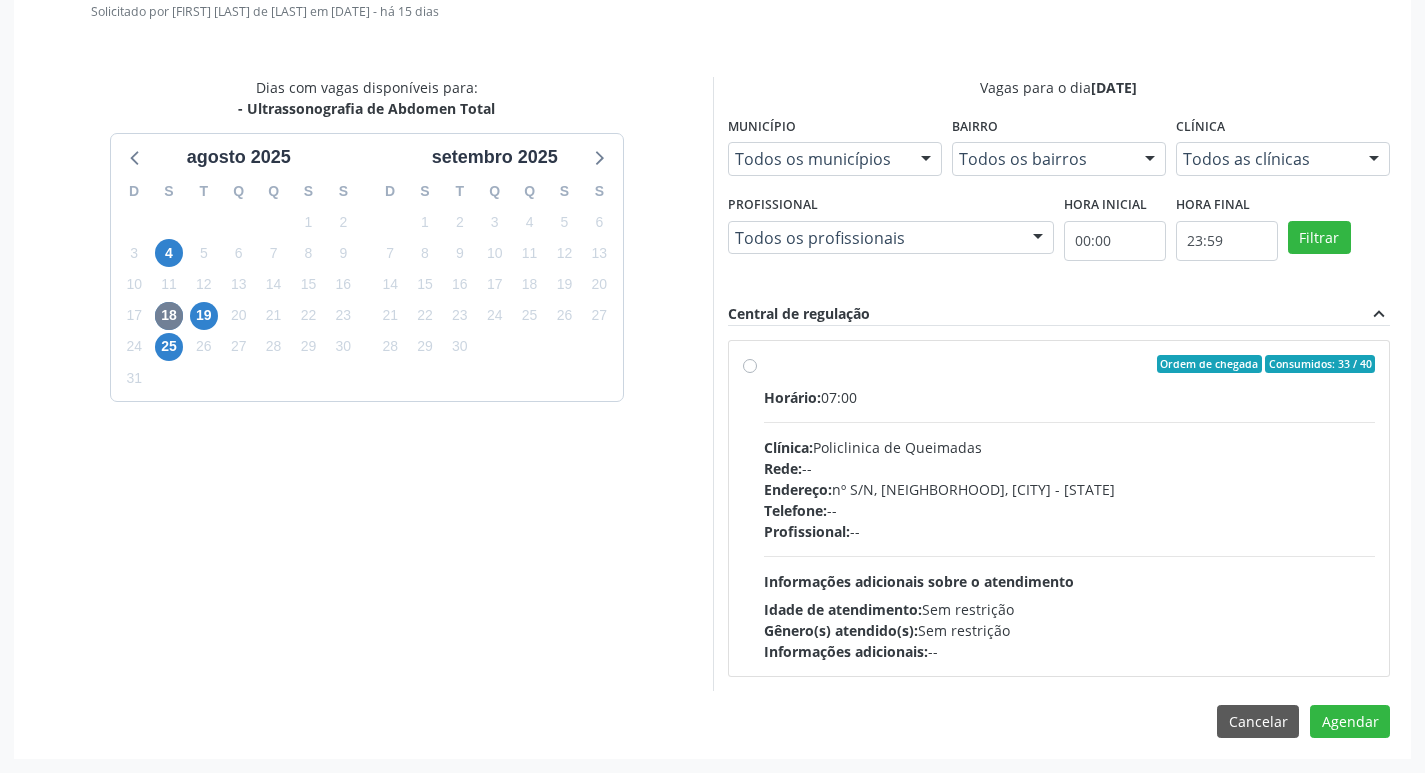 click on "Telefone:   --" at bounding box center (1070, 510) 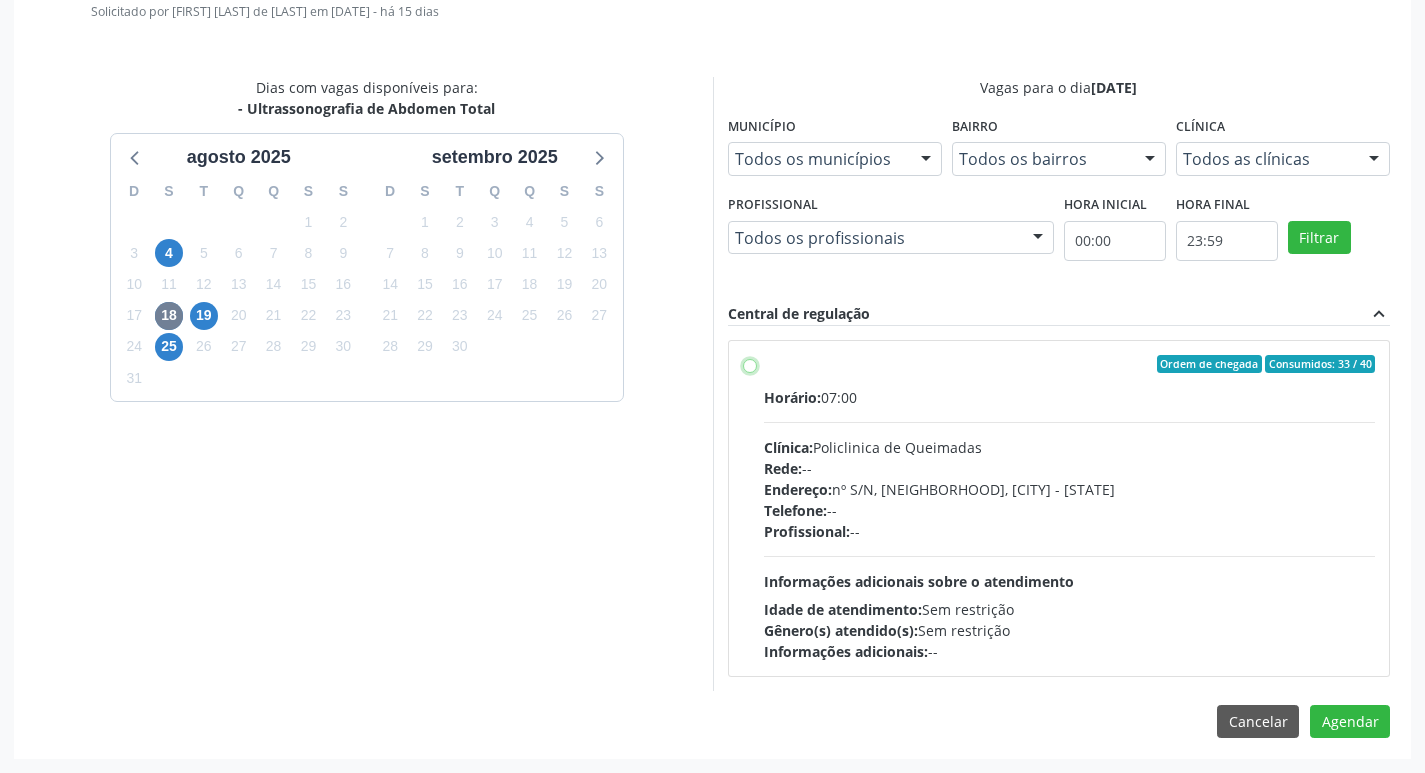 radio on "true" 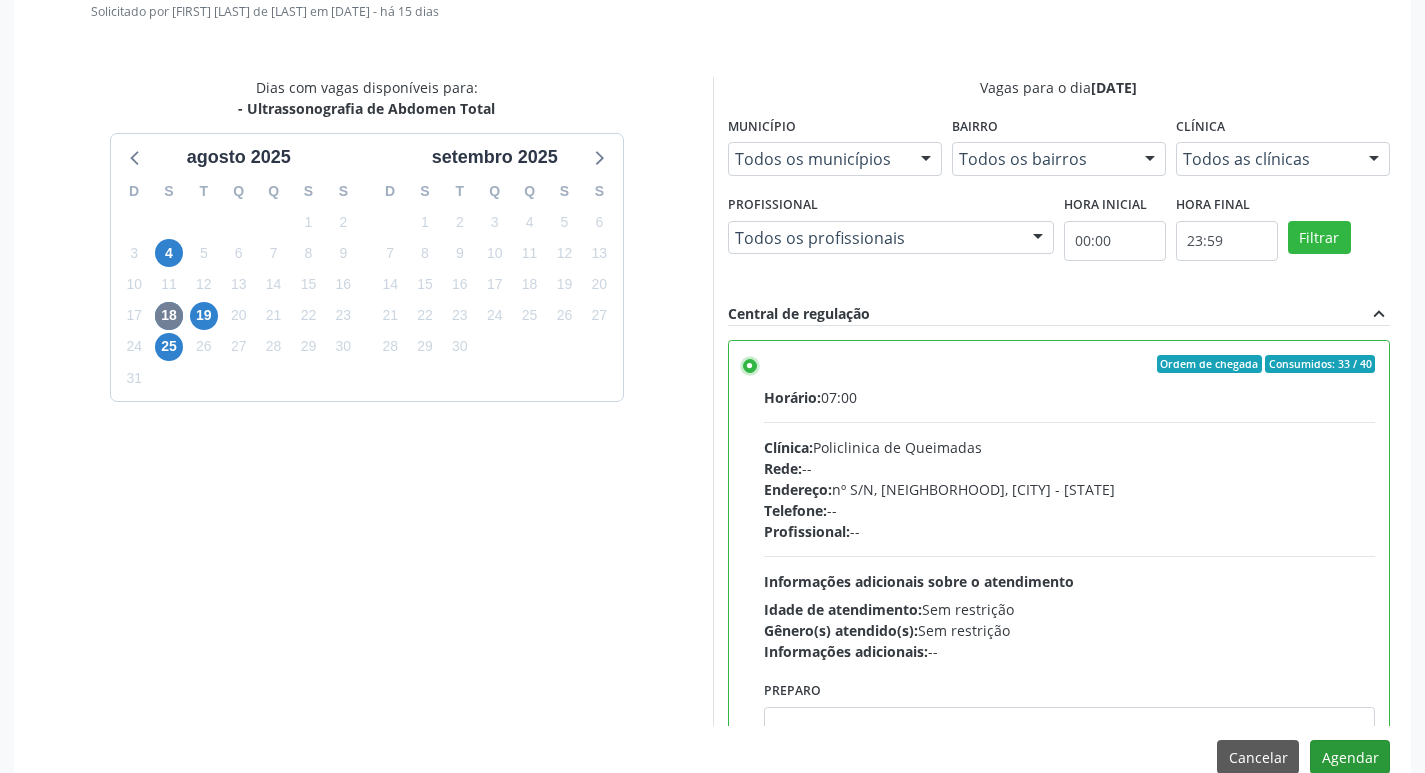scroll, scrollTop: 593, scrollLeft: 0, axis: vertical 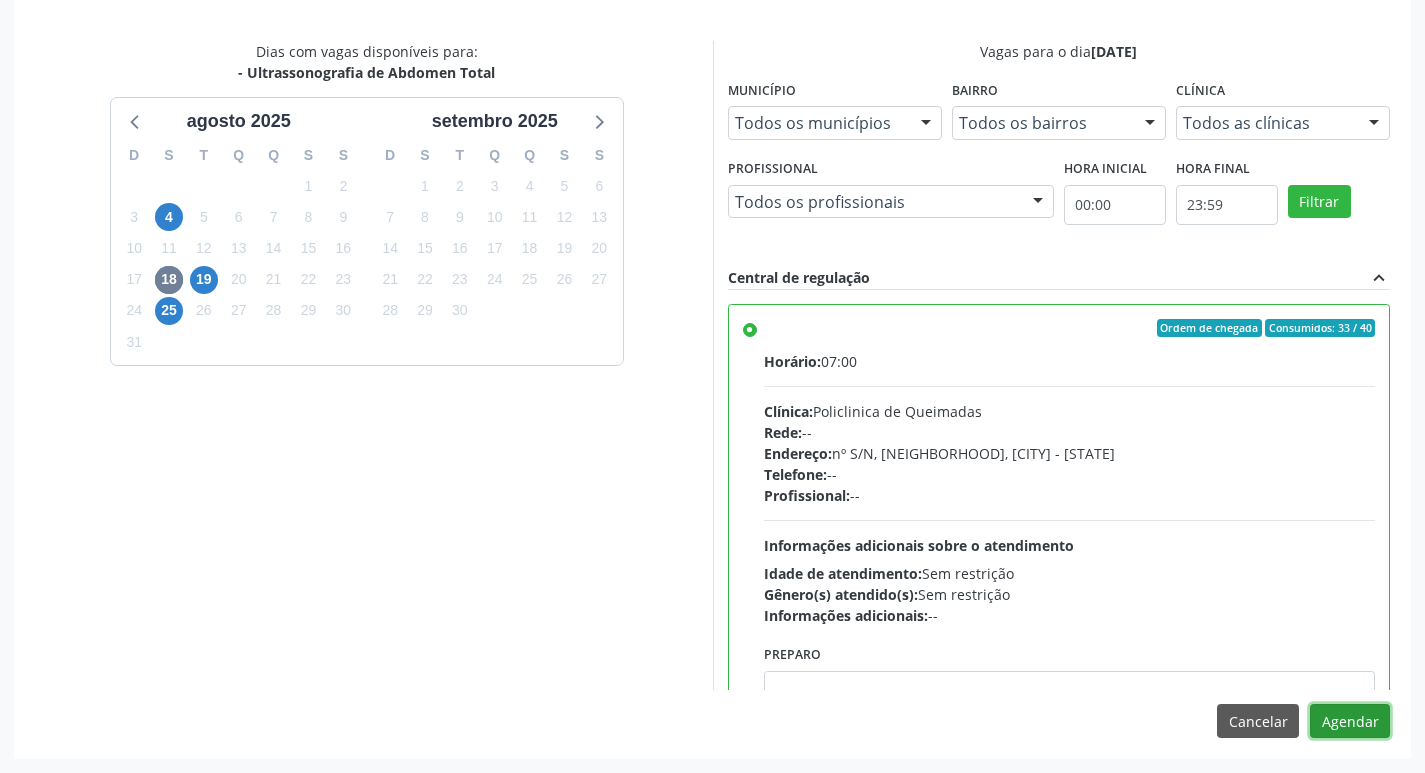 click on "Agendar" at bounding box center [1350, 721] 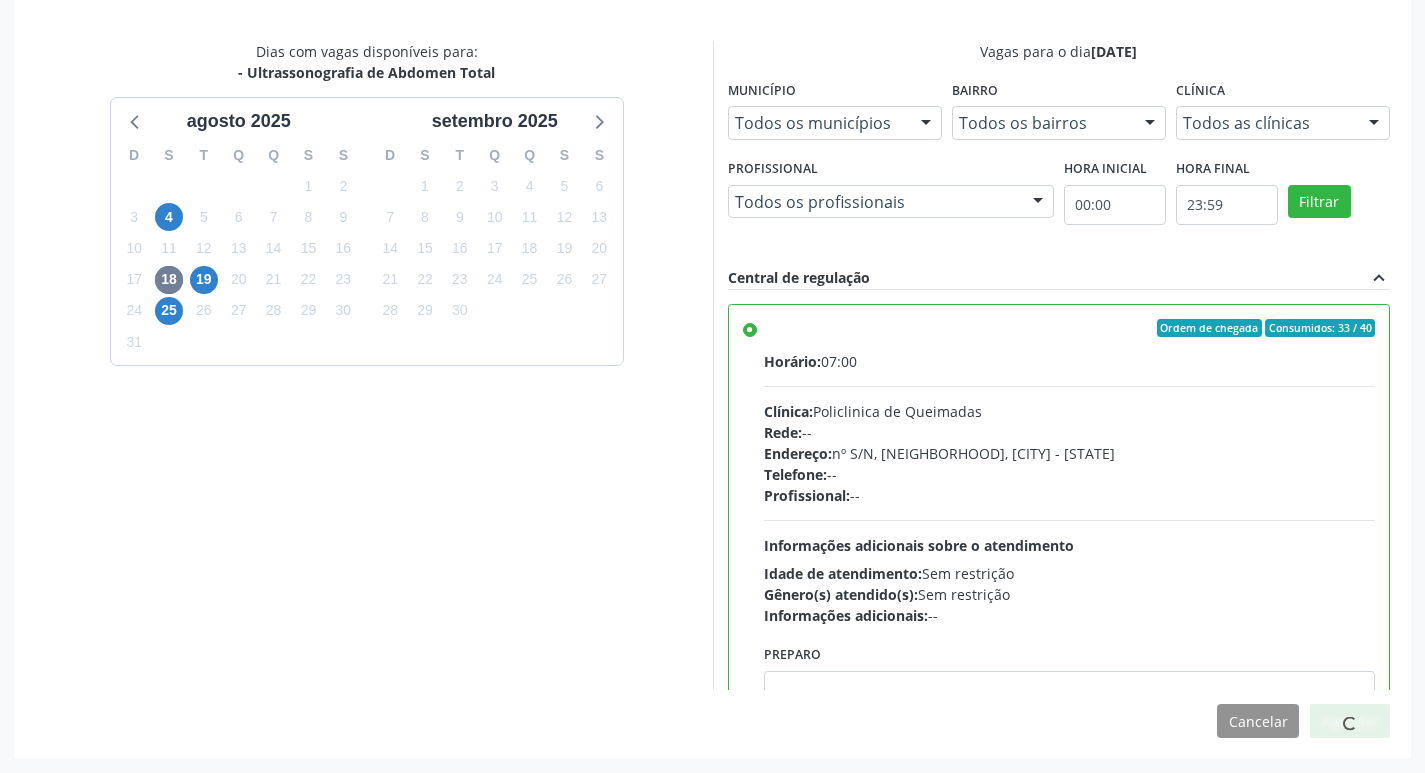 scroll, scrollTop: 311, scrollLeft: 0, axis: vertical 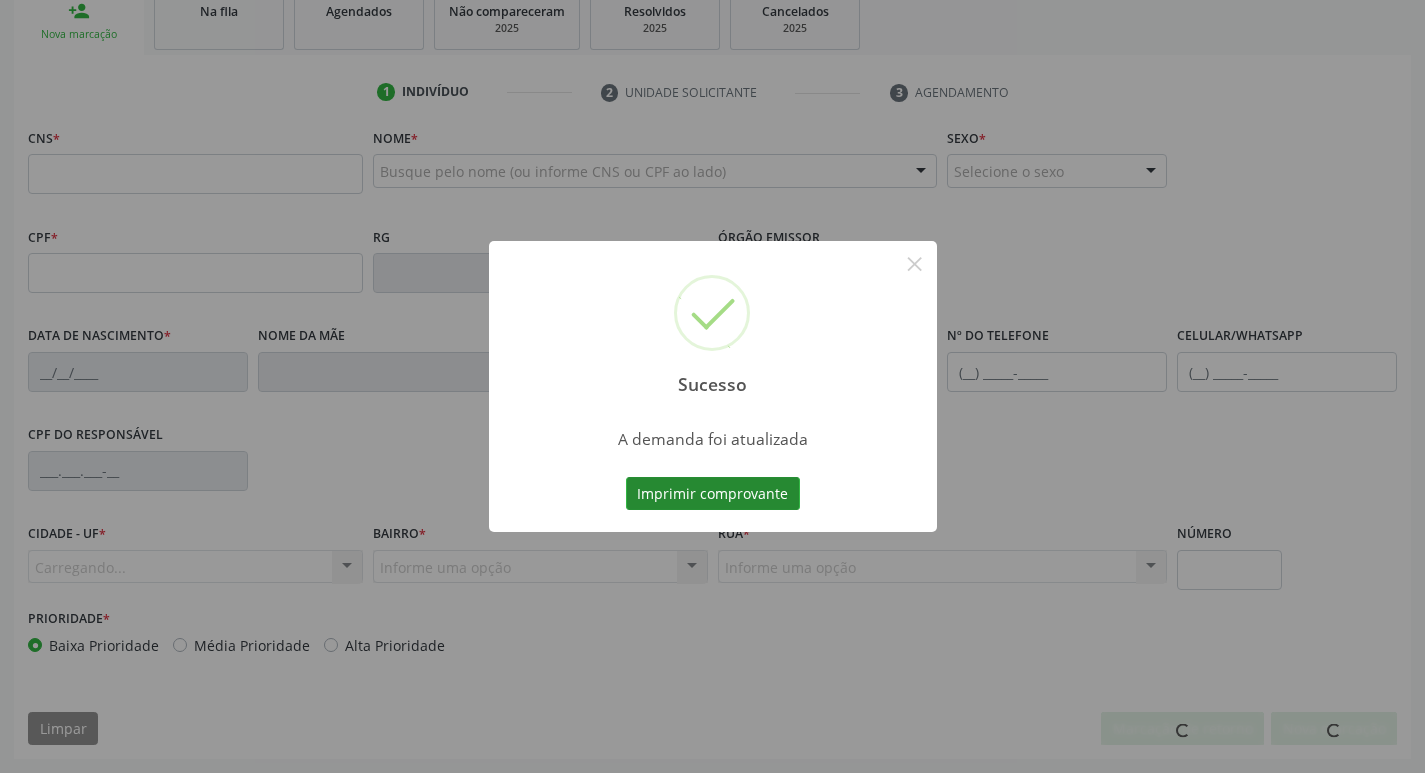 click on "Imprimir comprovante" at bounding box center (713, 494) 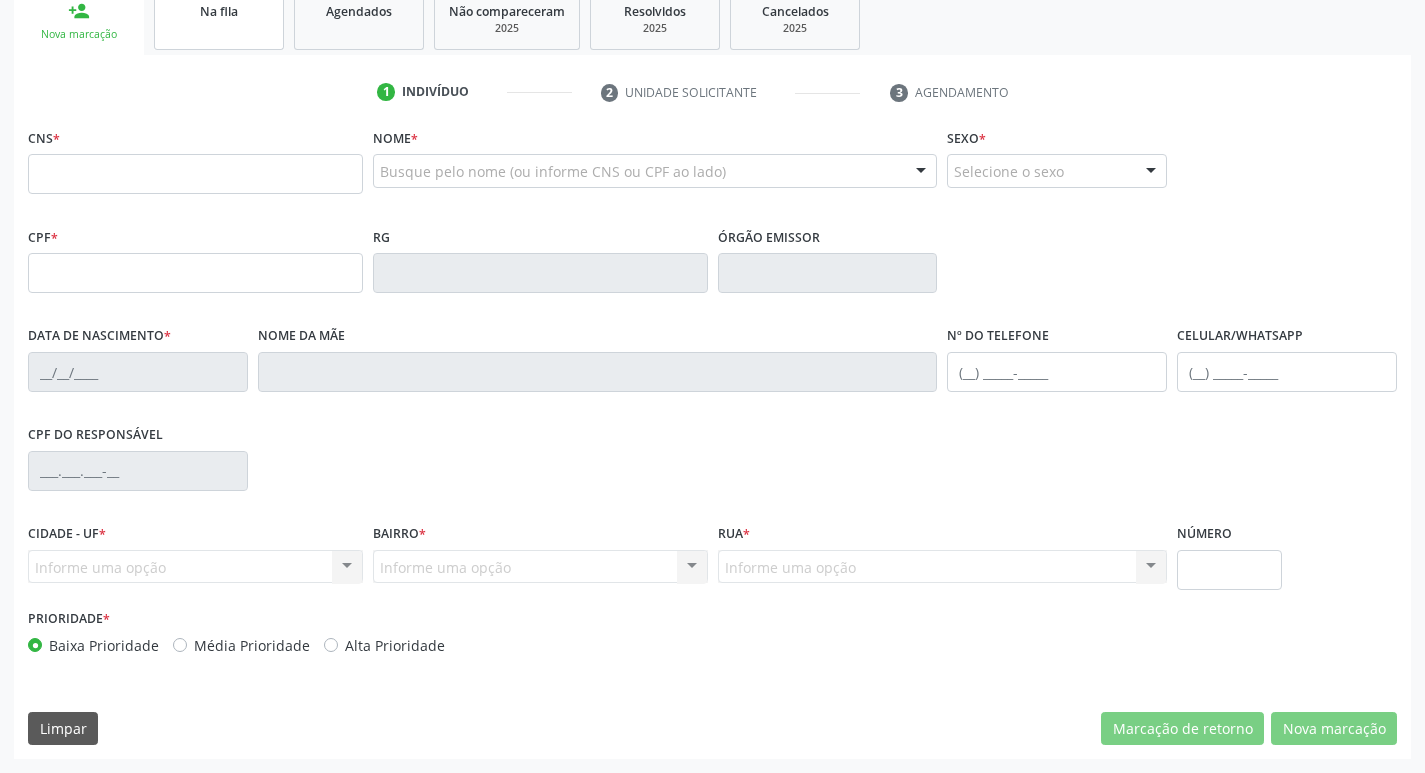 click on "Na fila" at bounding box center (219, 19) 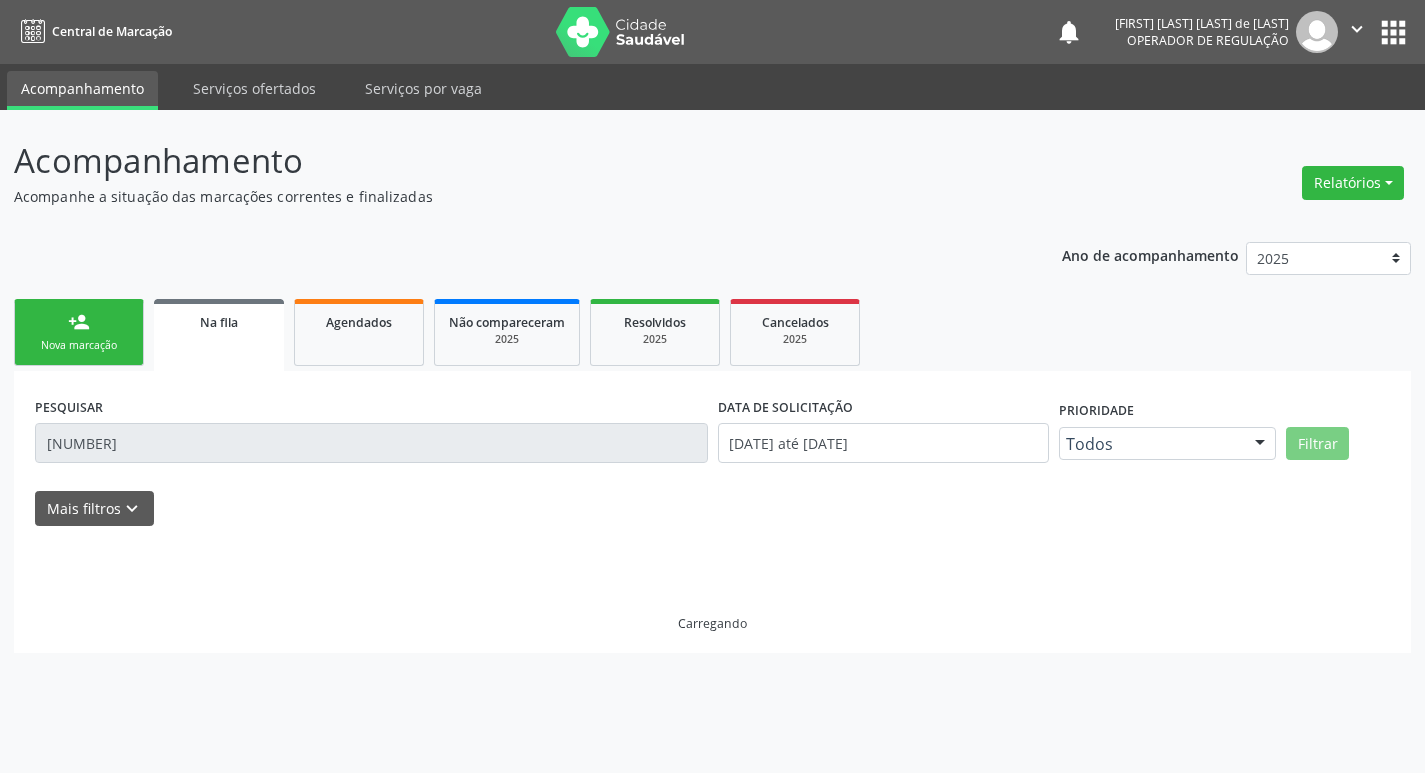 scroll, scrollTop: 0, scrollLeft: 0, axis: both 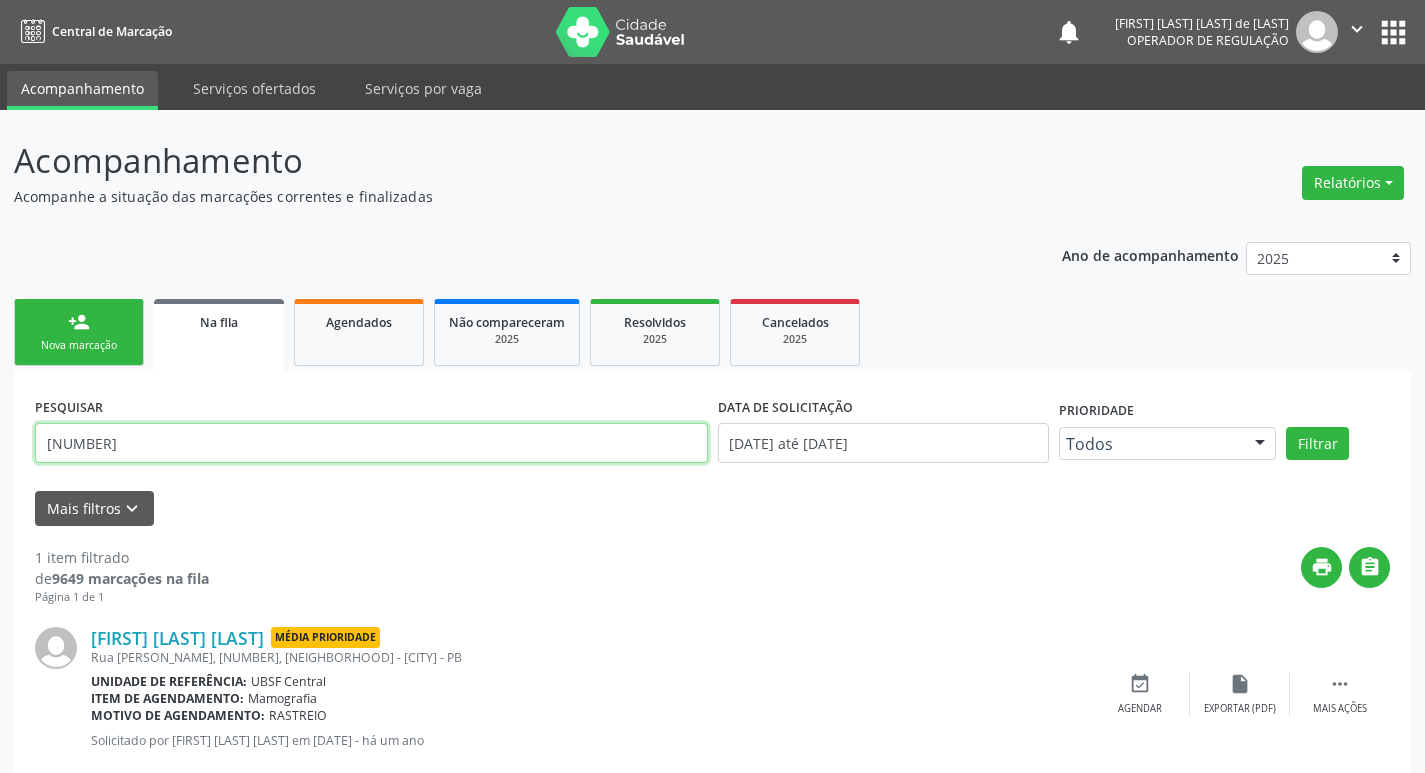 click on "[NUMBER]" at bounding box center (371, 443) 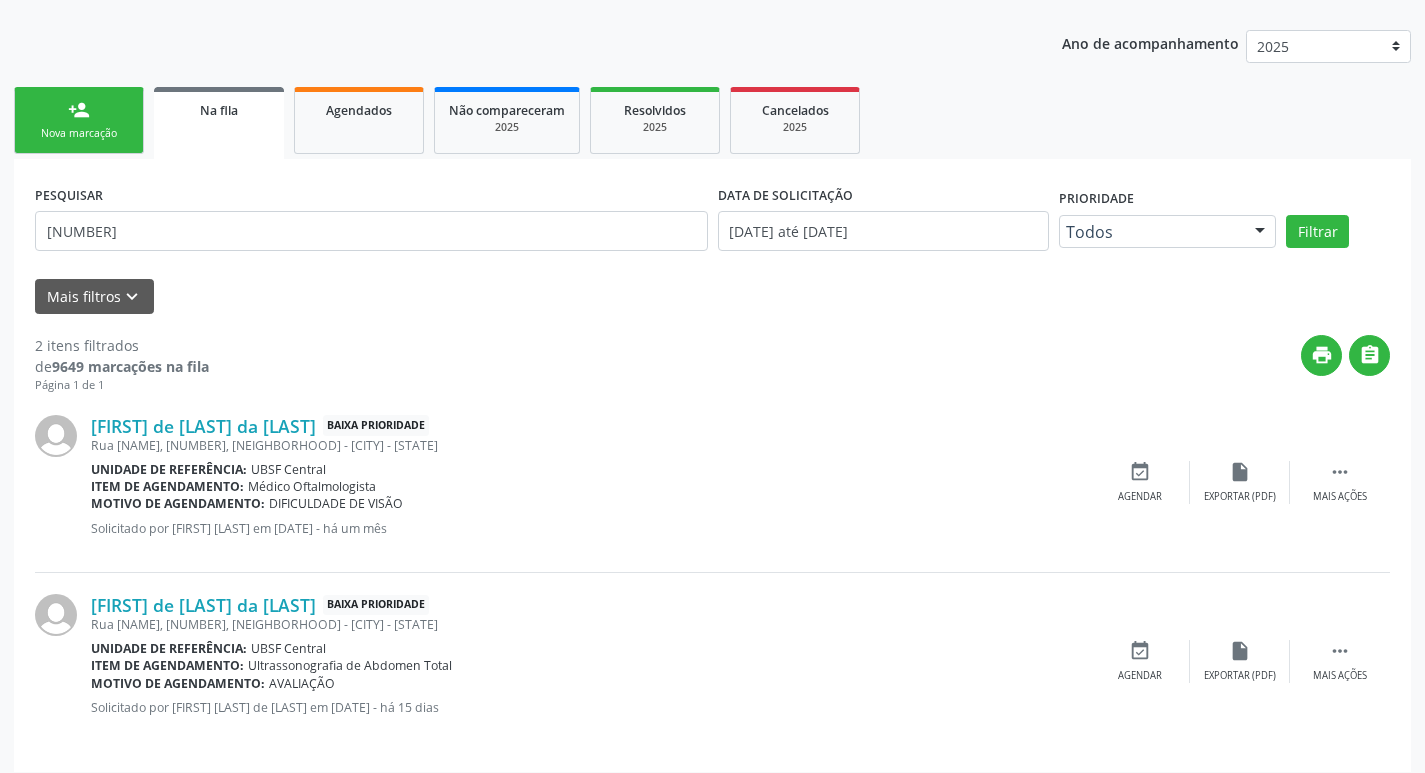 scroll, scrollTop: 225, scrollLeft: 0, axis: vertical 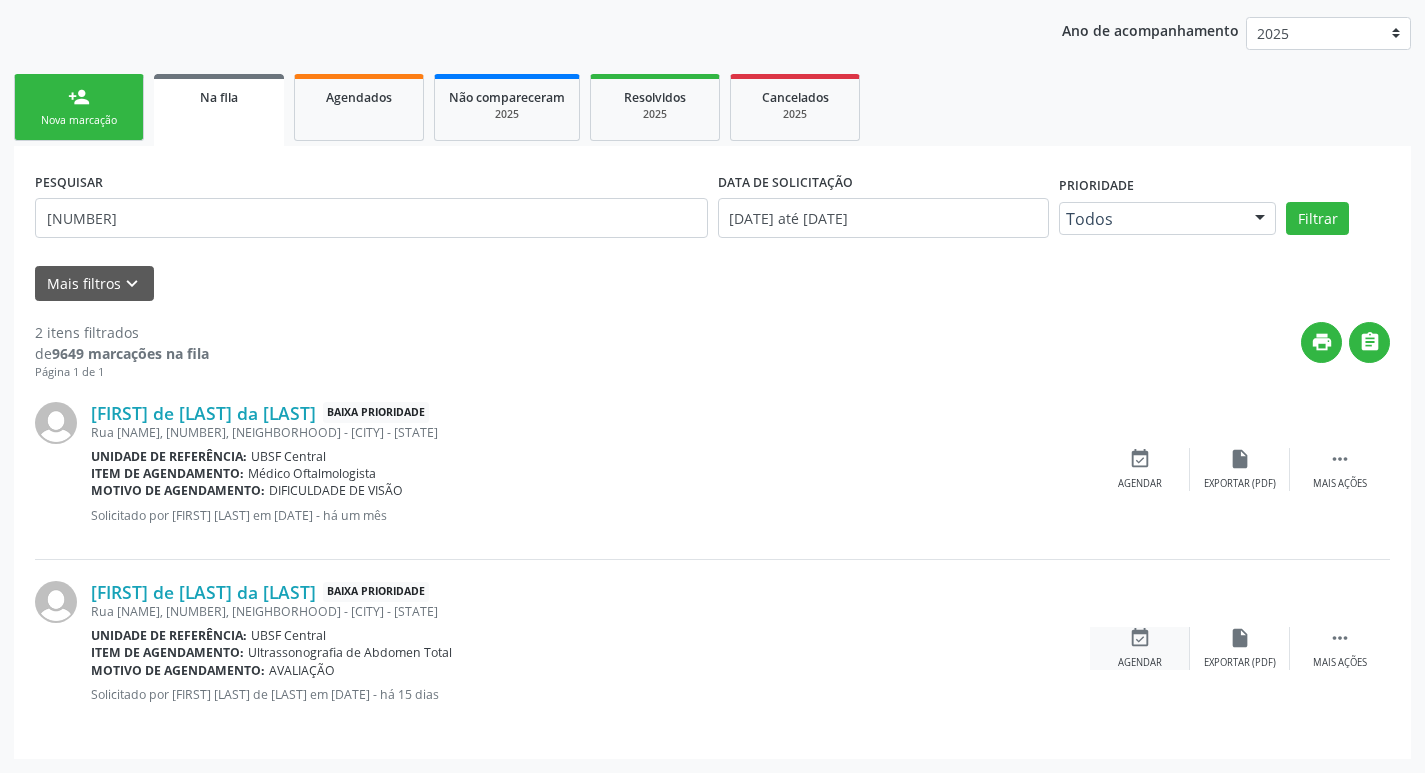 click on "event_available
Agendar" at bounding box center [1140, 648] 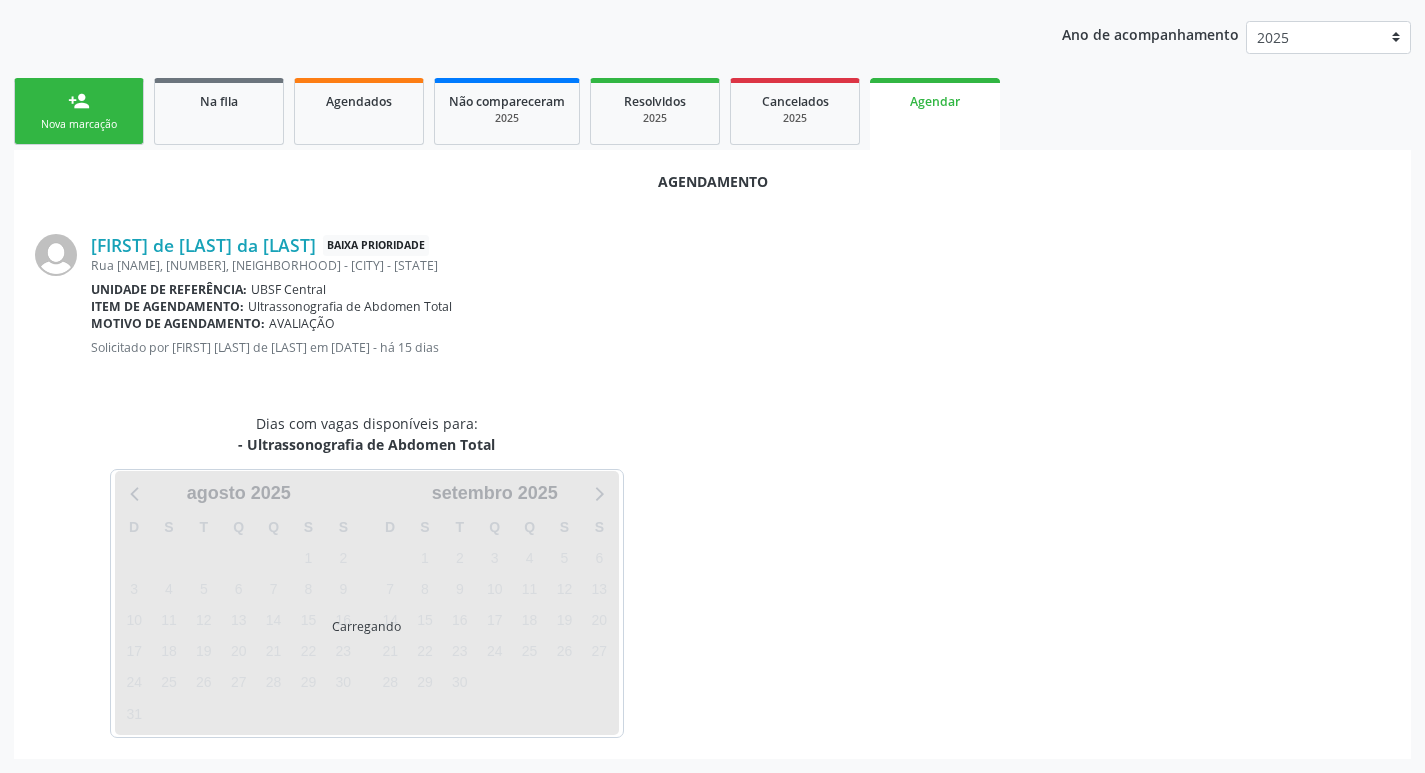 scroll, scrollTop: 225, scrollLeft: 0, axis: vertical 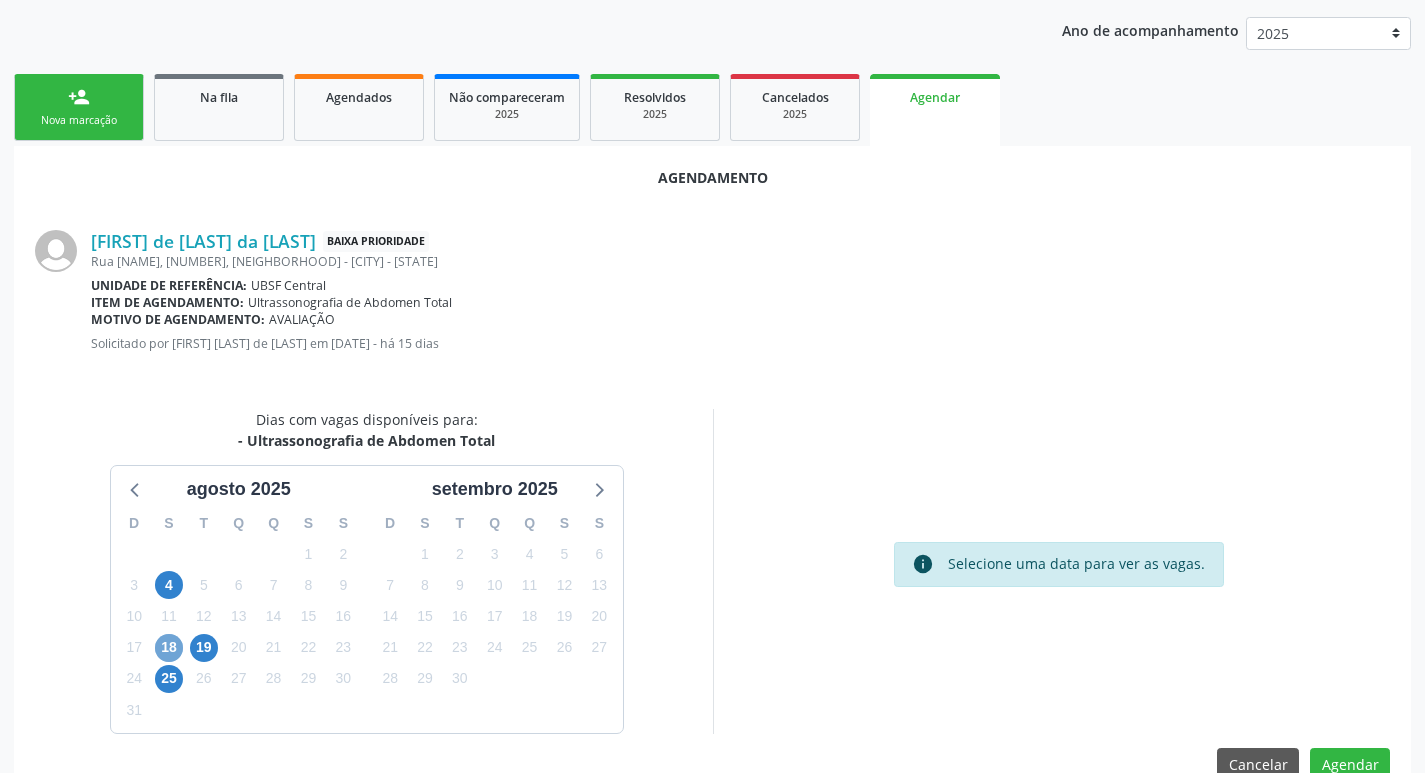 click on "18" at bounding box center (169, 648) 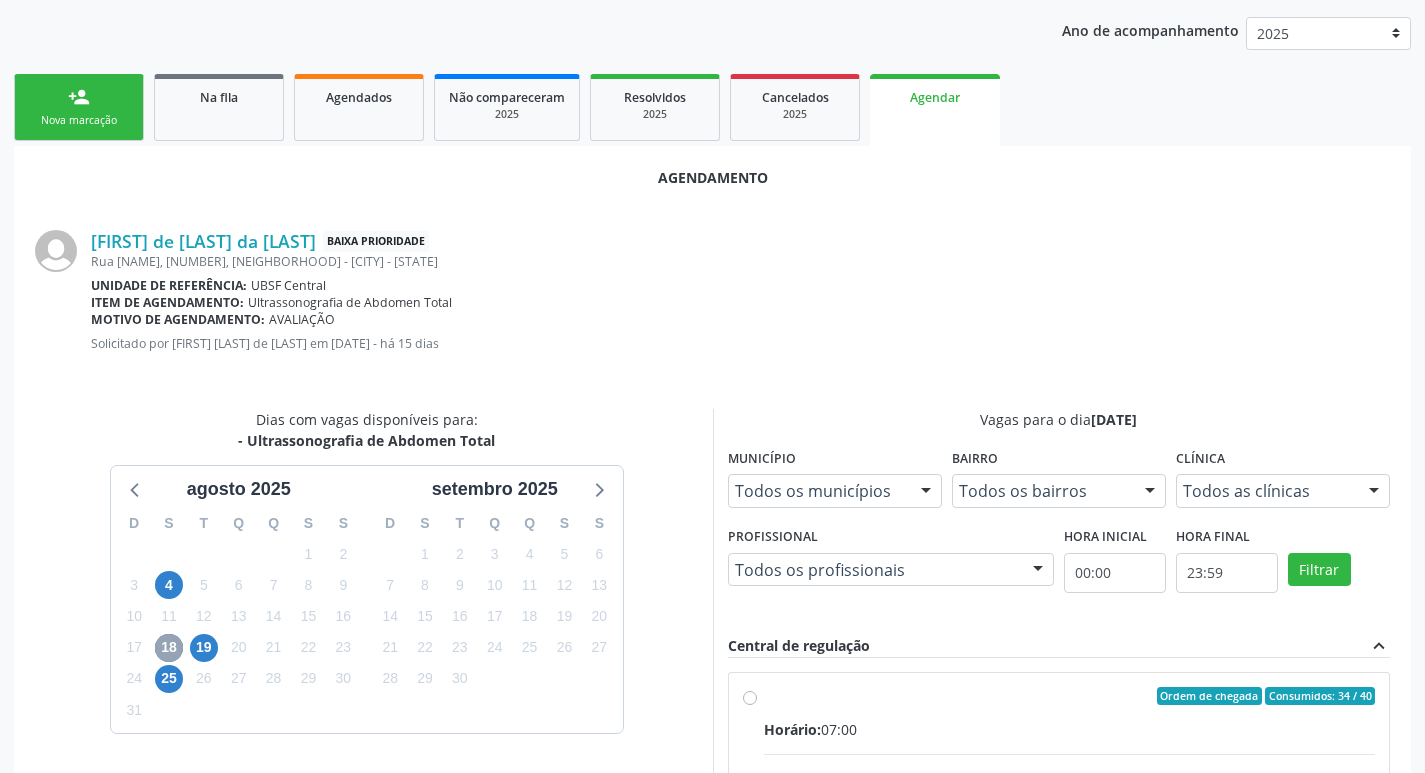 scroll, scrollTop: 425, scrollLeft: 0, axis: vertical 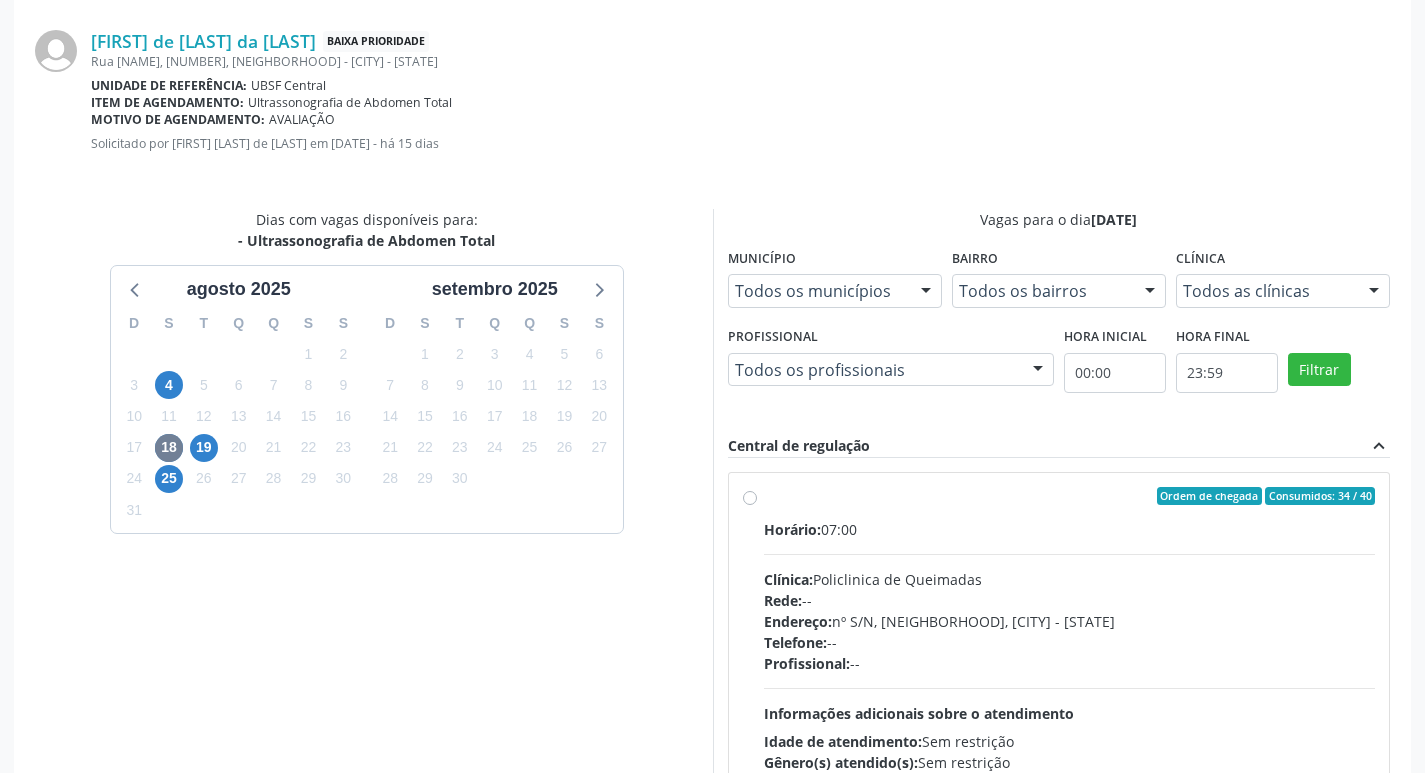 click on "Horário:   07:00
Clínica:  Policlinica de Queimadas
Rede:
--
Endereço:   nº S/N, Centro, Queimadas - PB
Telefone:   --
Profissional:
--
Informações adicionais sobre o atendimento
Idade de atendimento:
Sem restrição
Gênero(s) atendido(s):
Sem restrição
Informações adicionais:
--" at bounding box center (1070, 656) 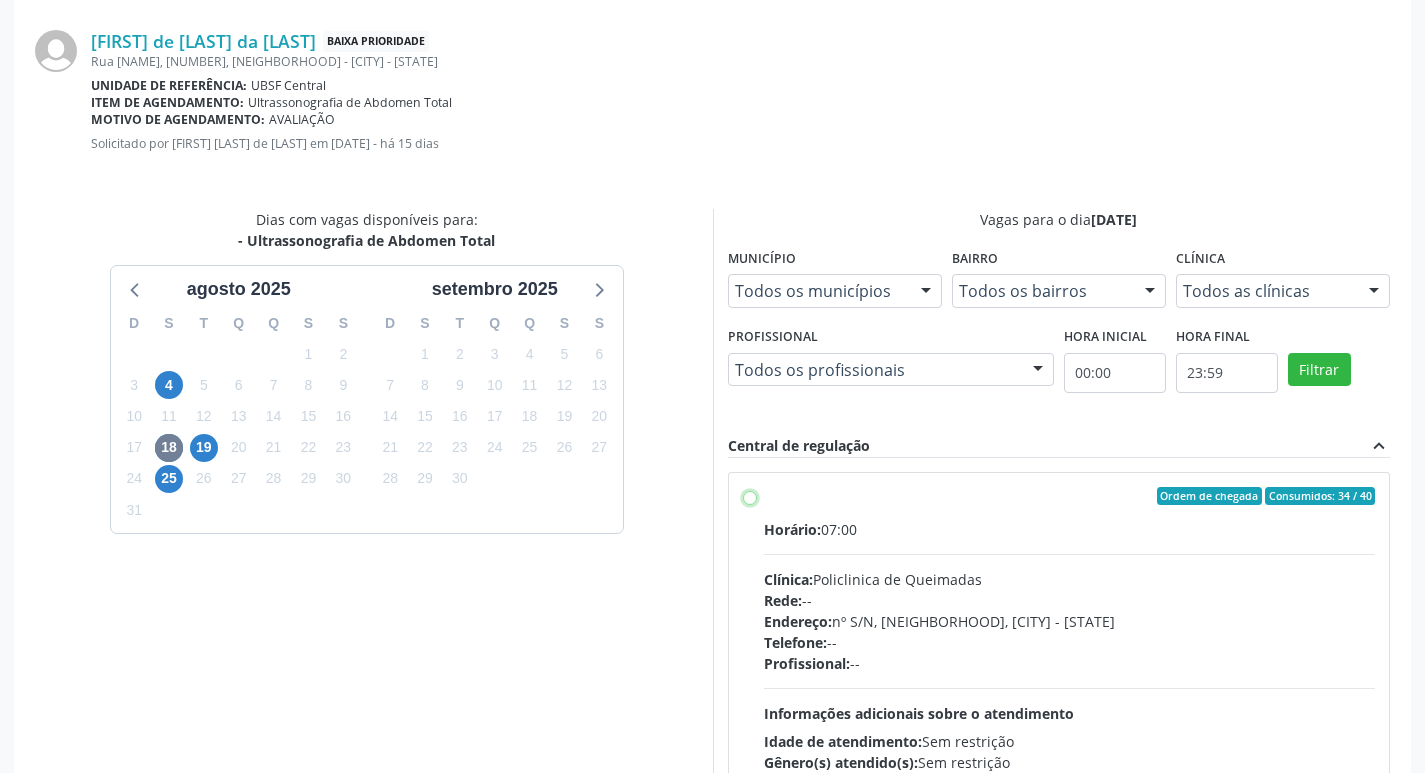 radio on "true" 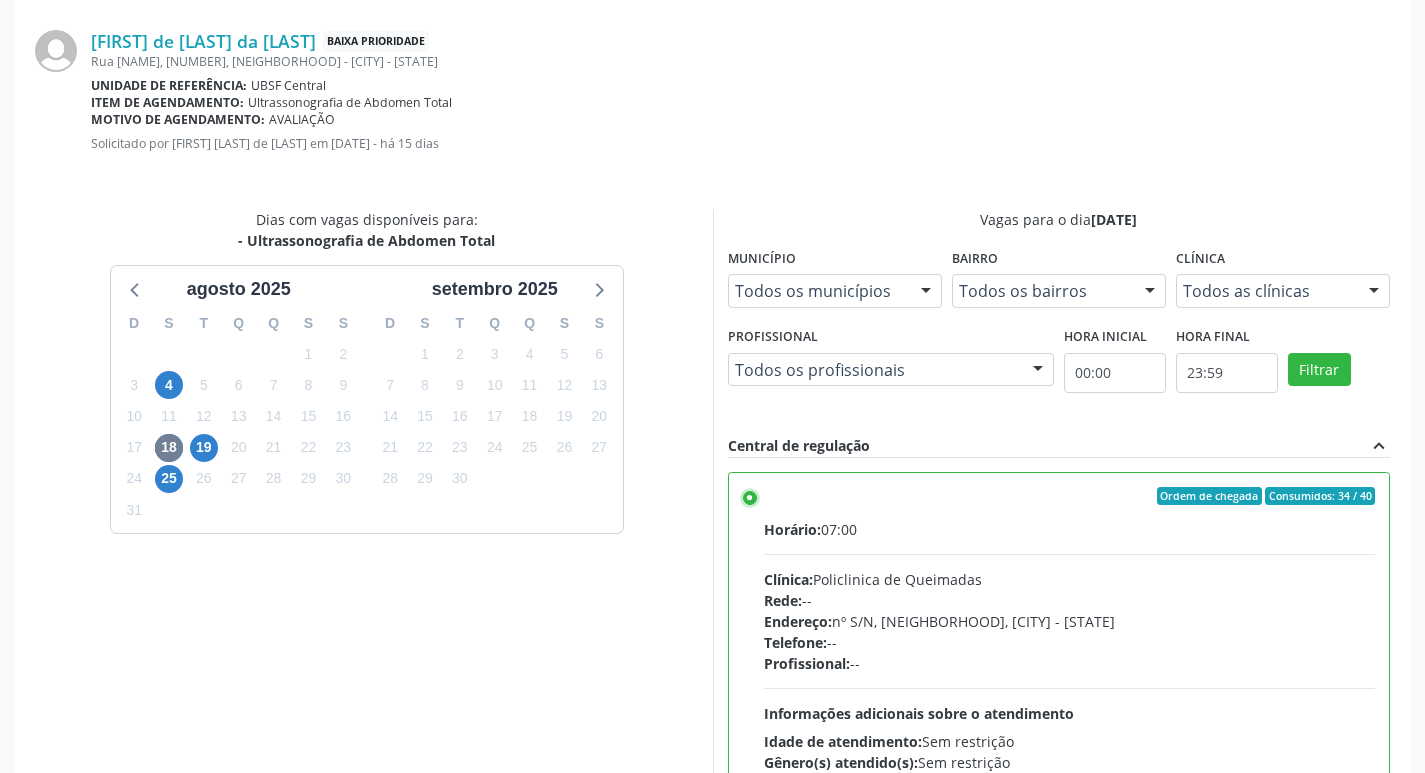 scroll, scrollTop: 593, scrollLeft: 0, axis: vertical 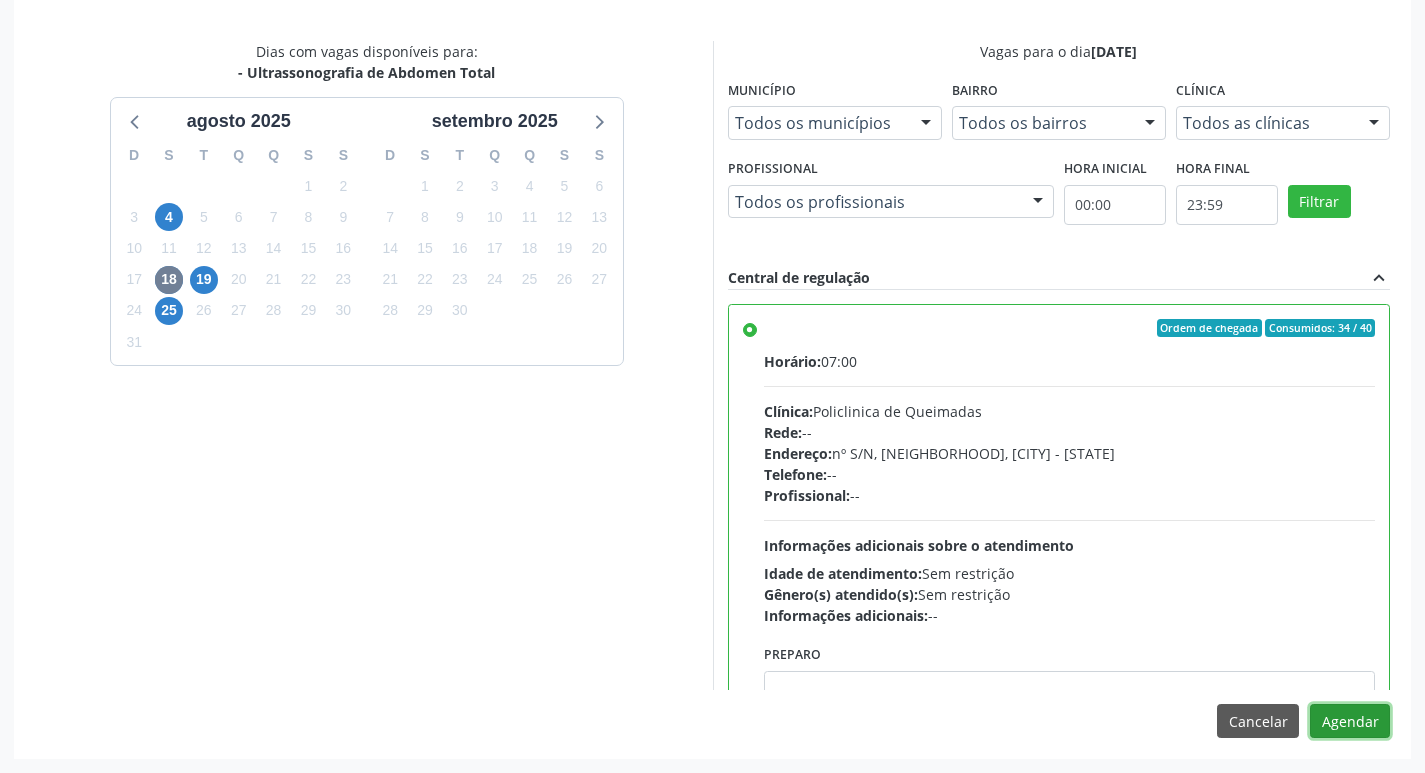 click on "Agendar" at bounding box center (1350, 721) 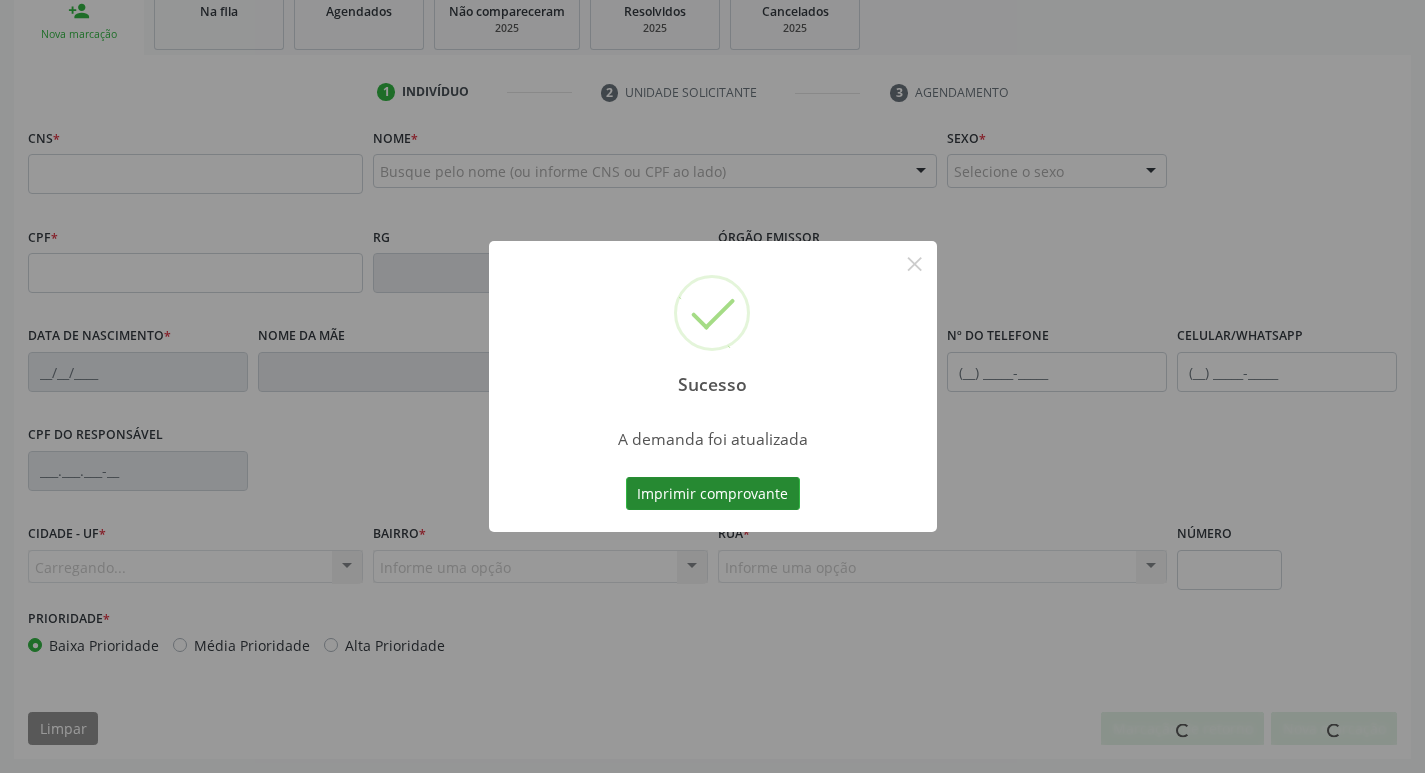 scroll, scrollTop: 311, scrollLeft: 0, axis: vertical 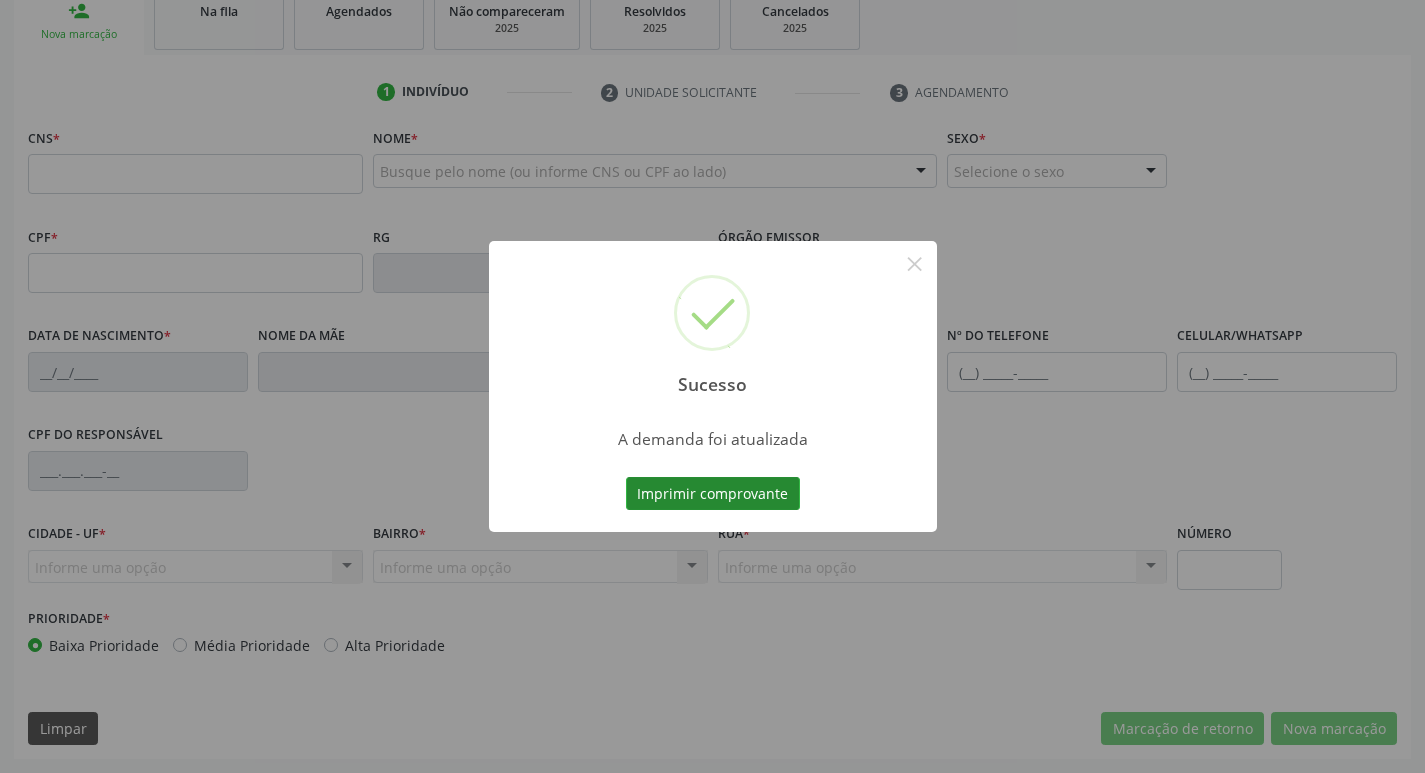click on "Imprimir comprovante" at bounding box center (713, 494) 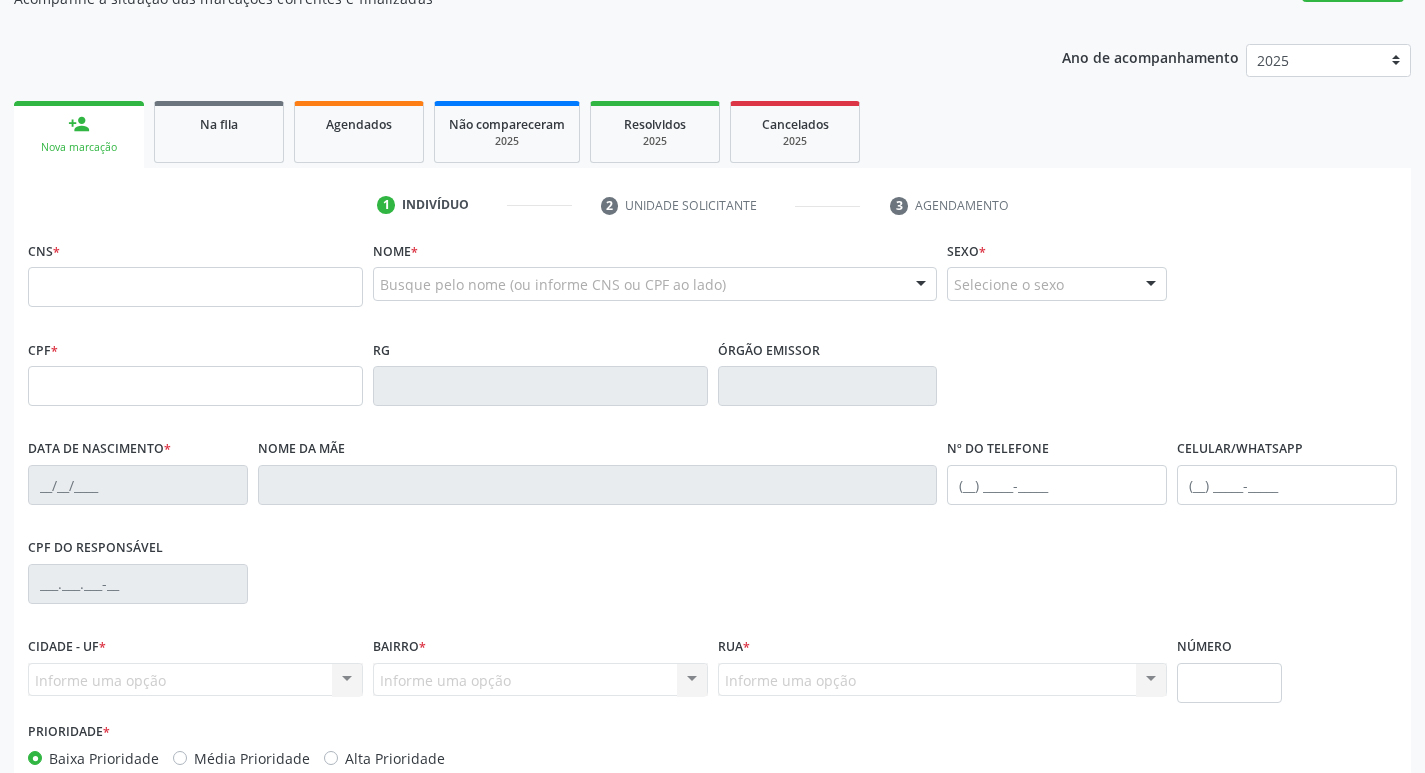 scroll, scrollTop: 11, scrollLeft: 0, axis: vertical 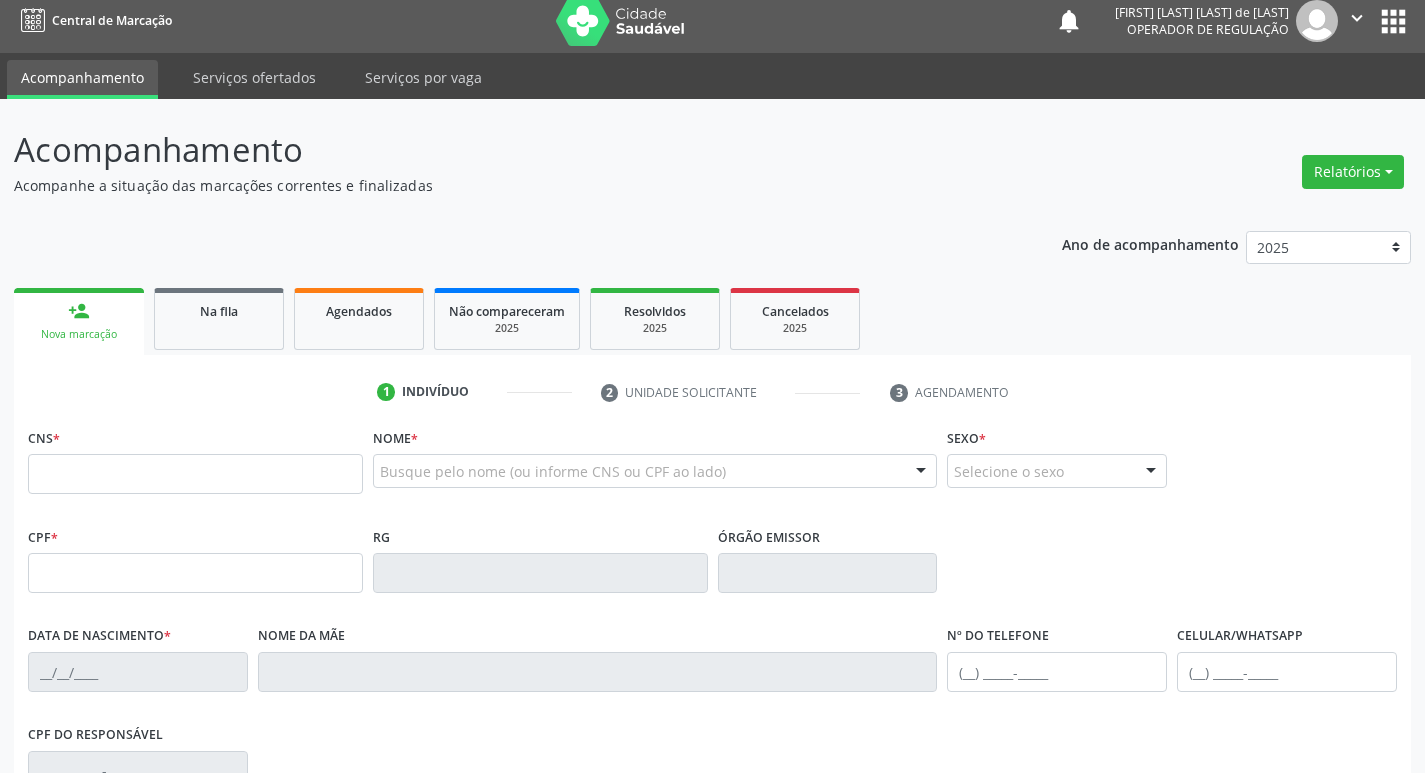 click on "apps" at bounding box center [1393, 21] 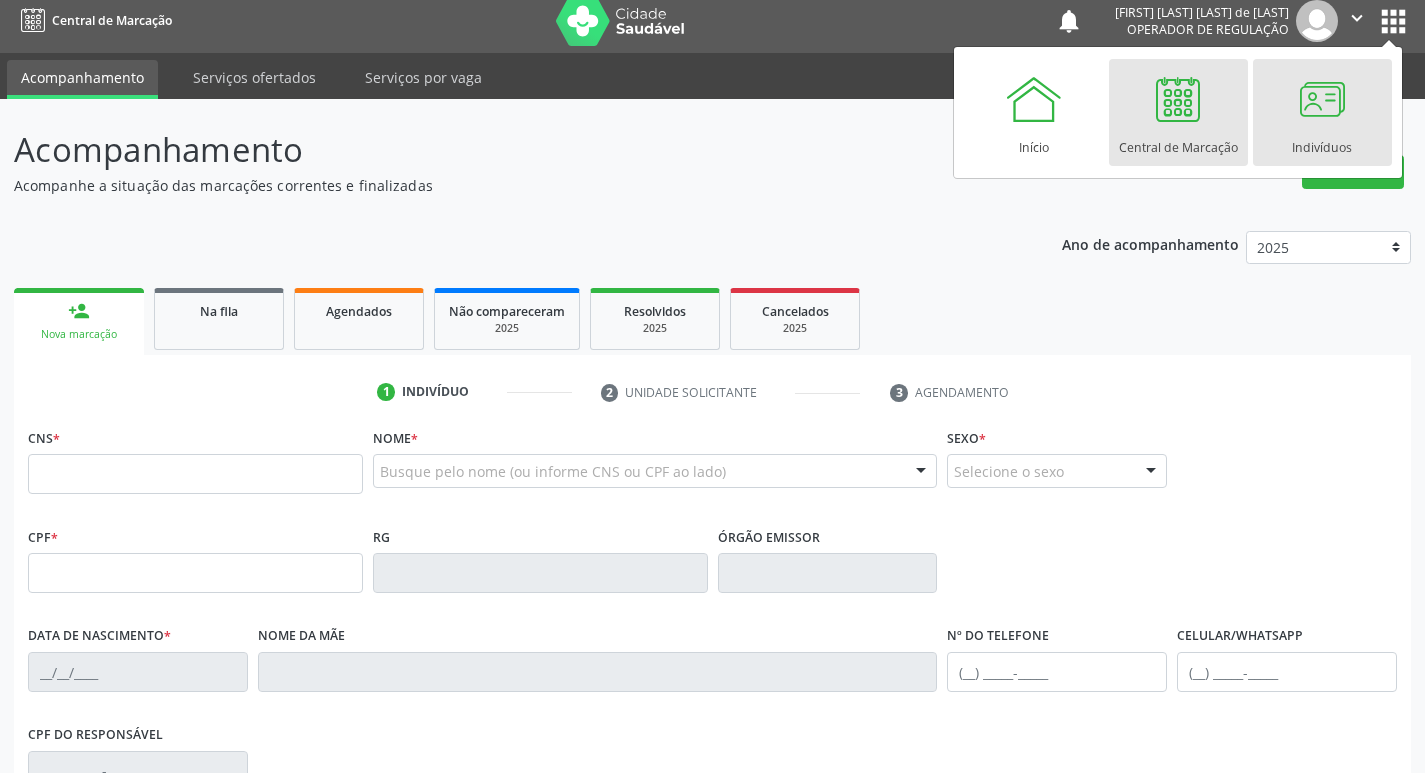 click on "Indivíduos" at bounding box center (1322, 112) 